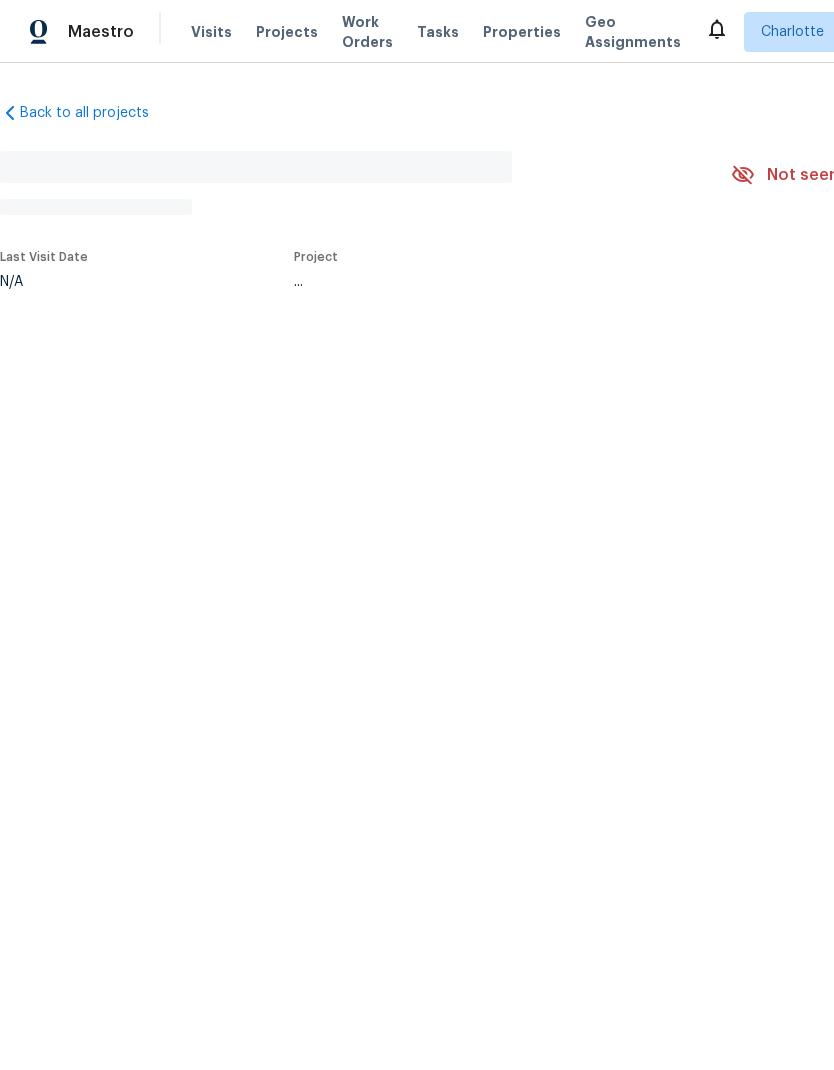 scroll, scrollTop: 0, scrollLeft: 0, axis: both 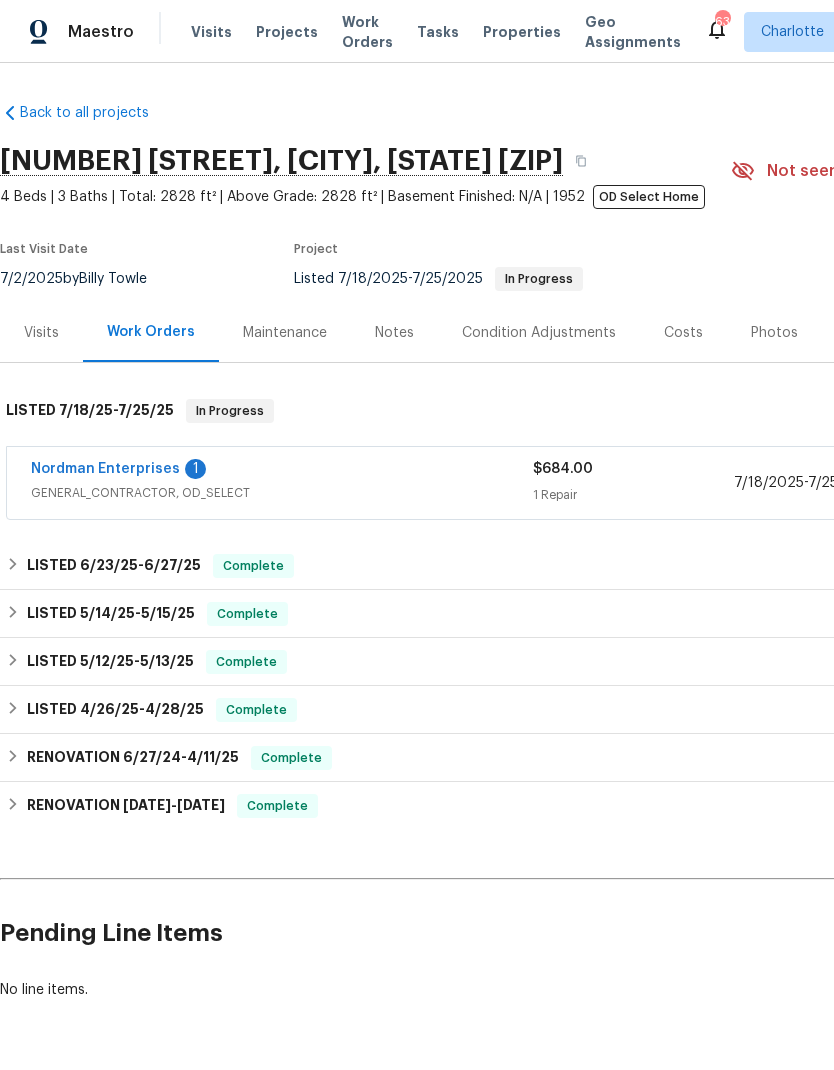 click on "Nordman Enterprises" at bounding box center [105, 469] 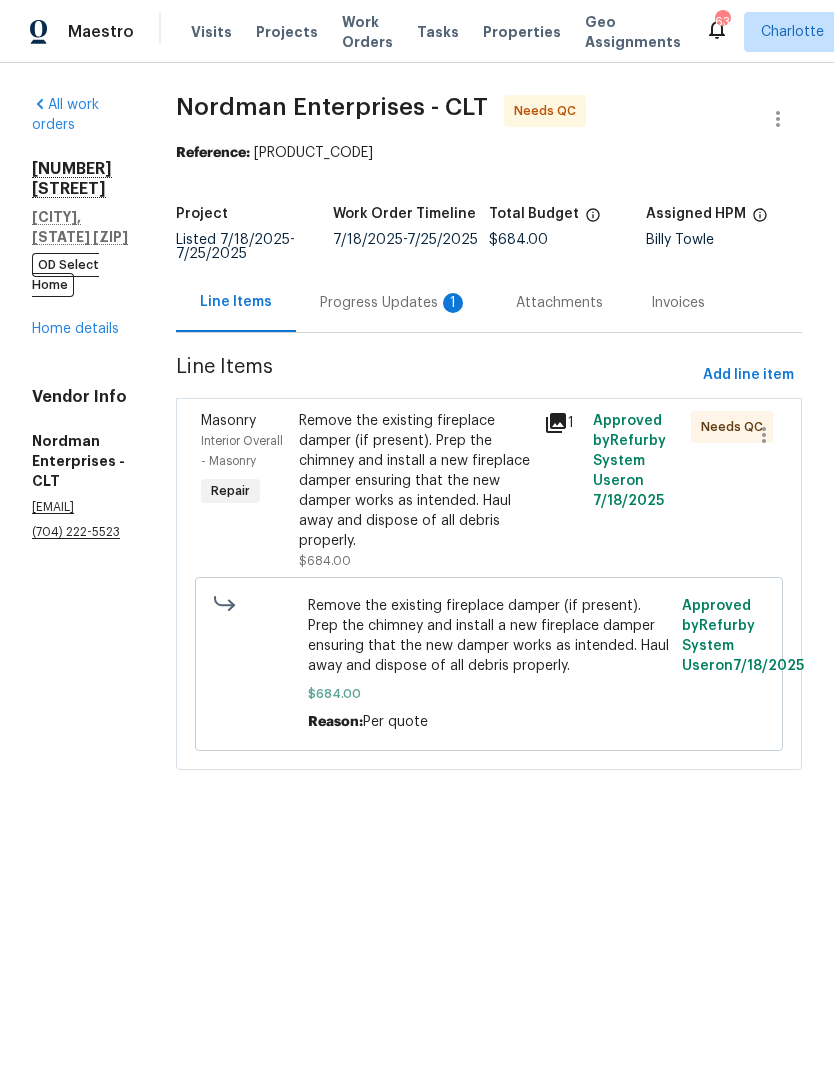 click on "Progress Updates 1" at bounding box center (394, 303) 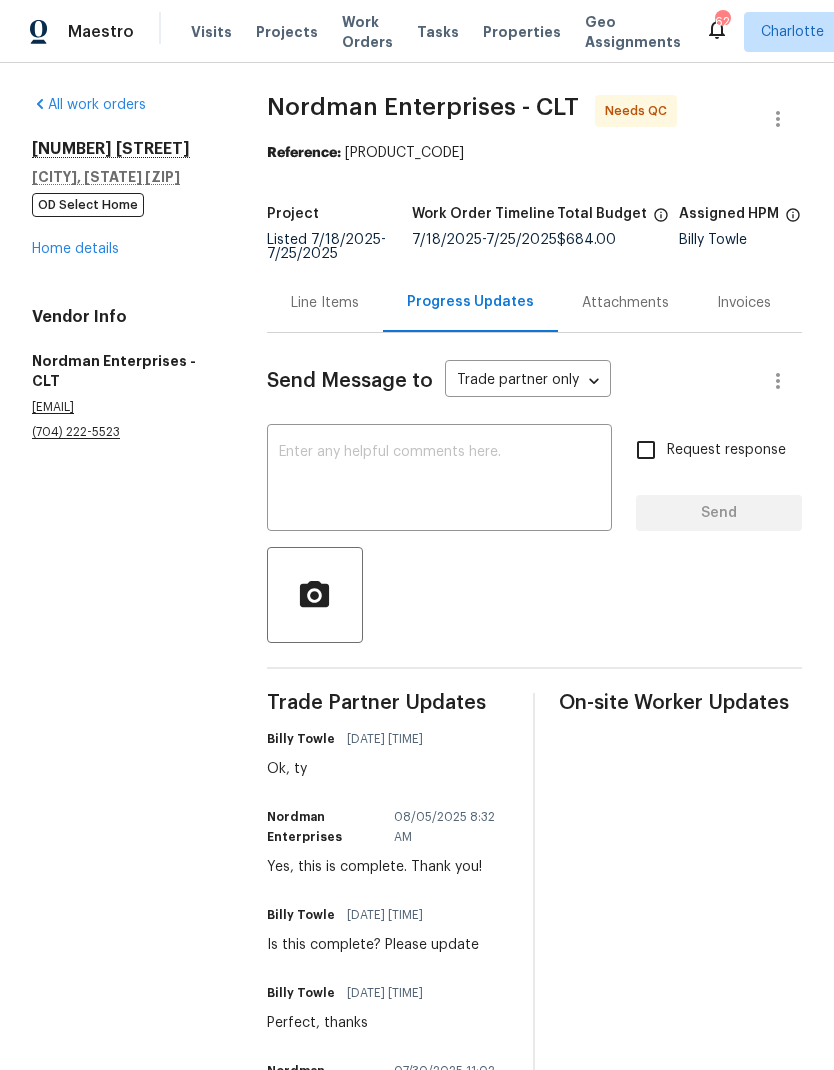 click on "Line Items" at bounding box center (325, 303) 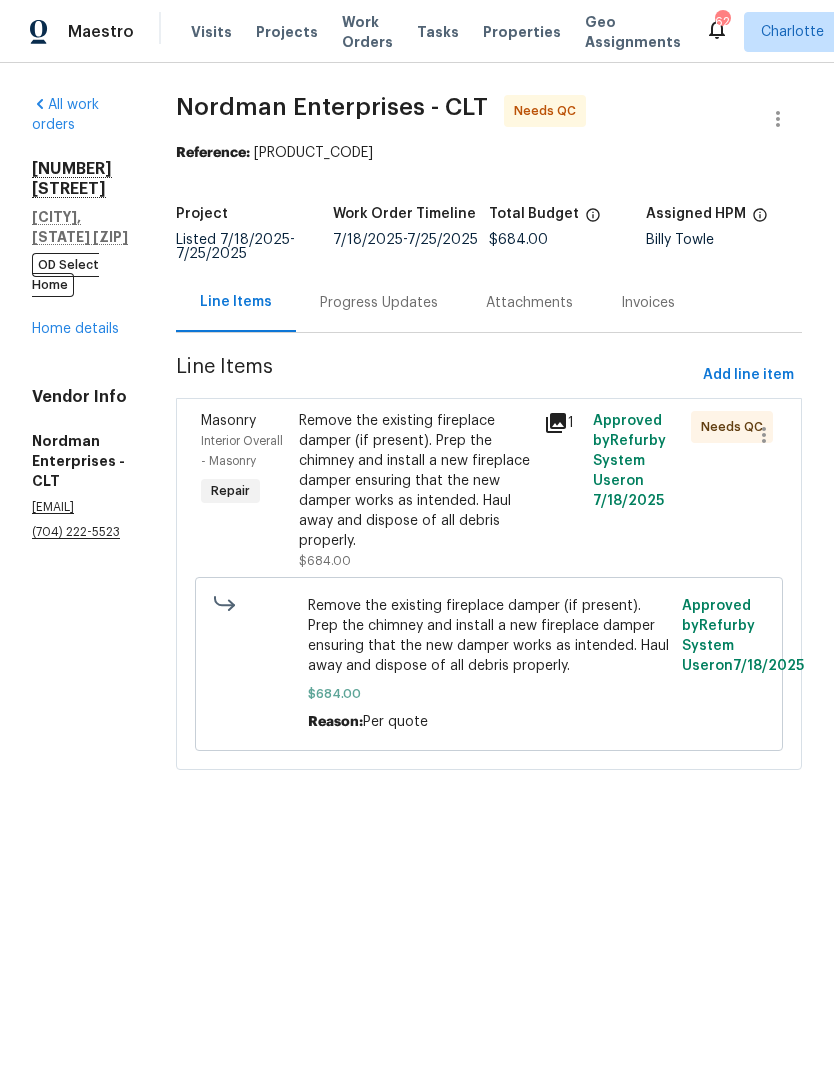 click 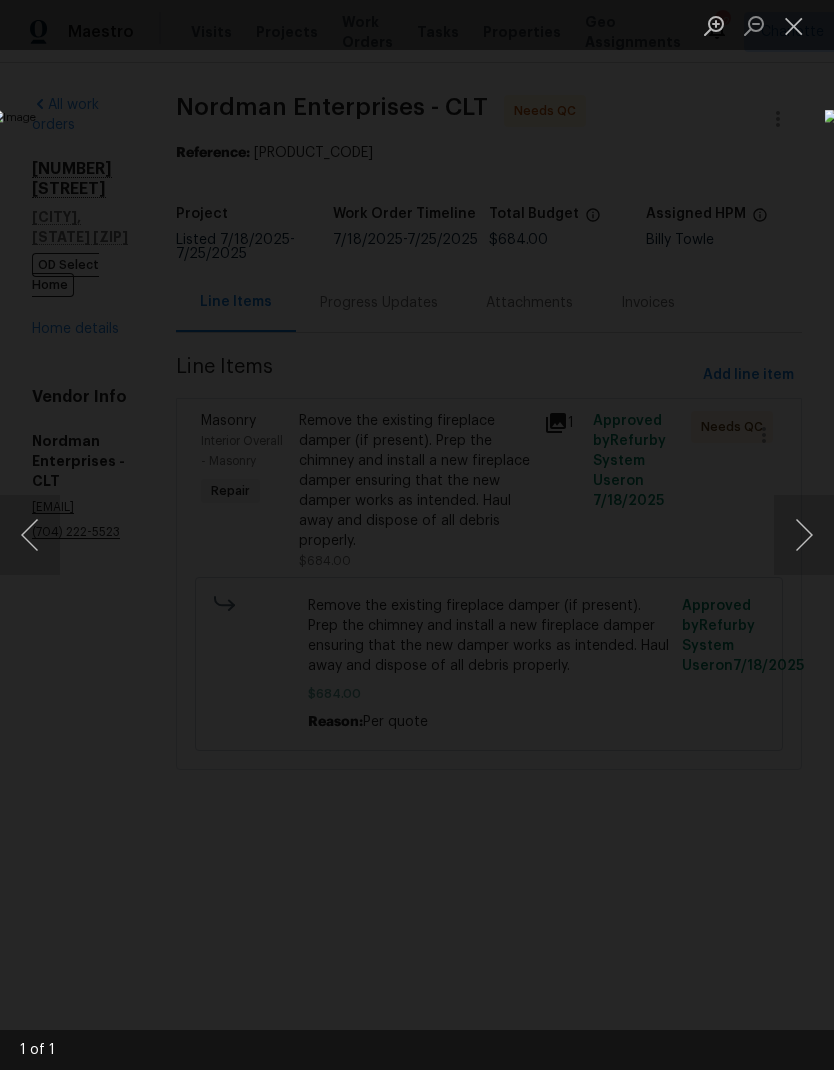 click at bounding box center (804, 535) 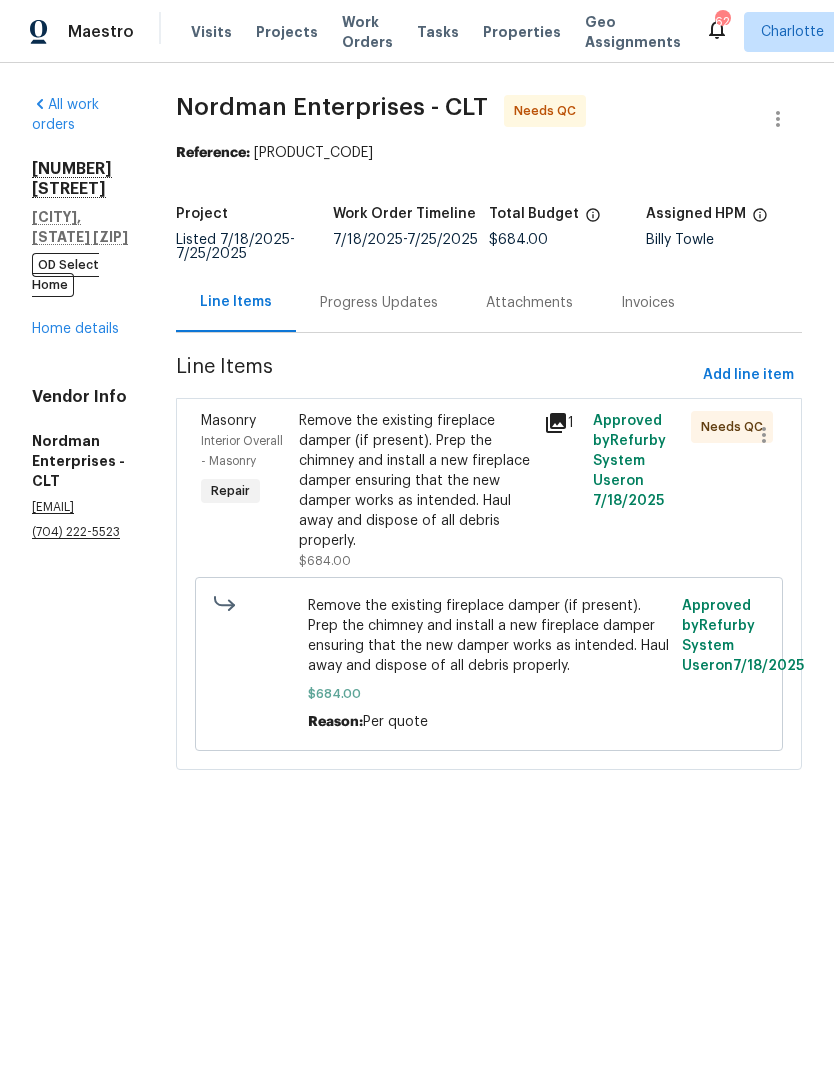 click 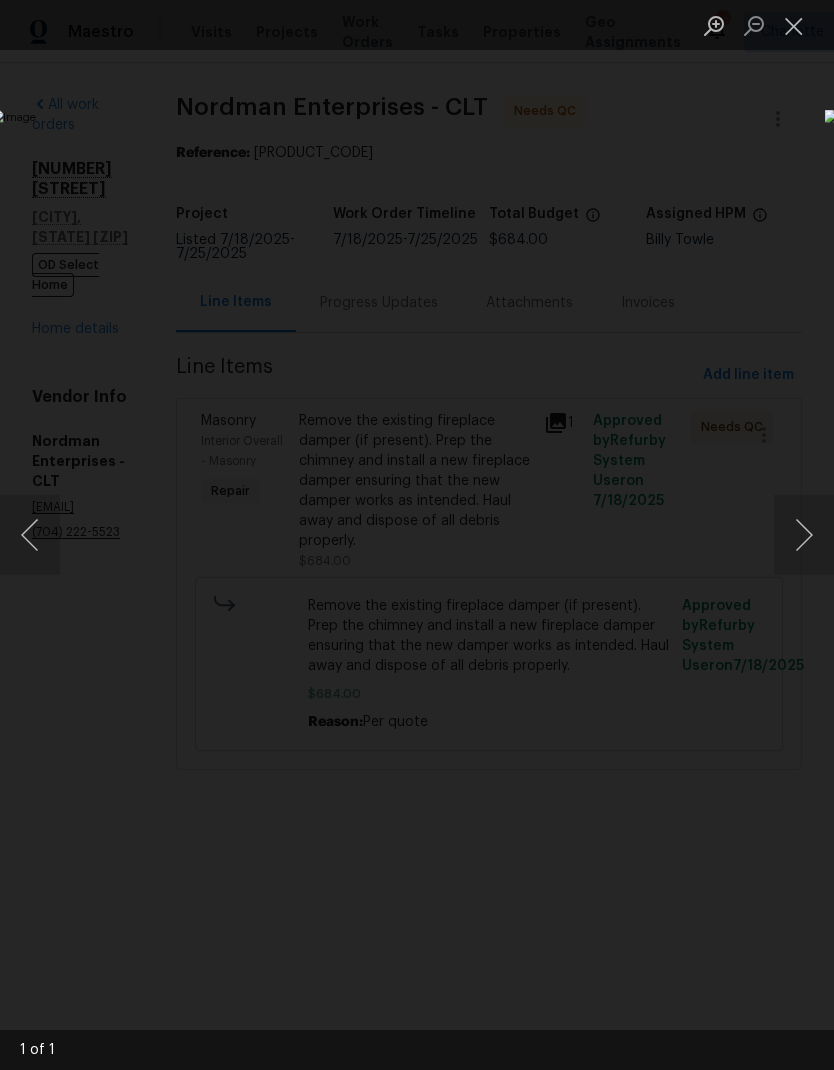 click at bounding box center [794, 25] 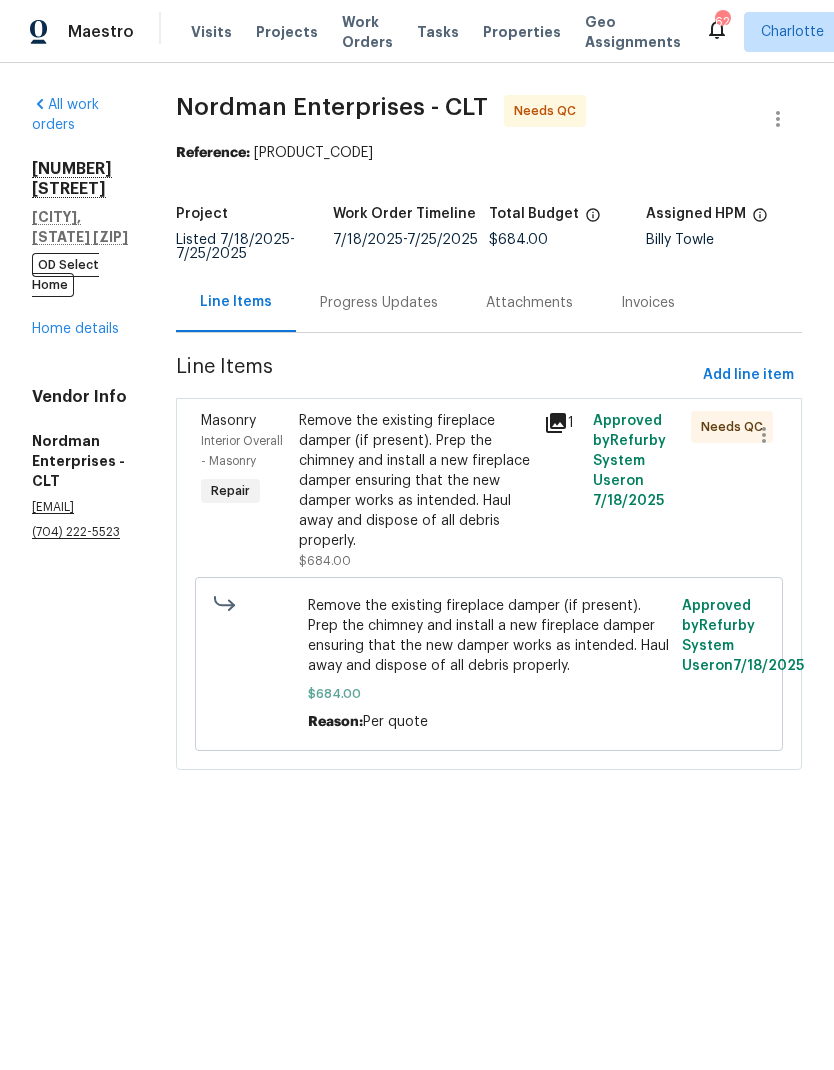 click on "Masonry" at bounding box center (228, 421) 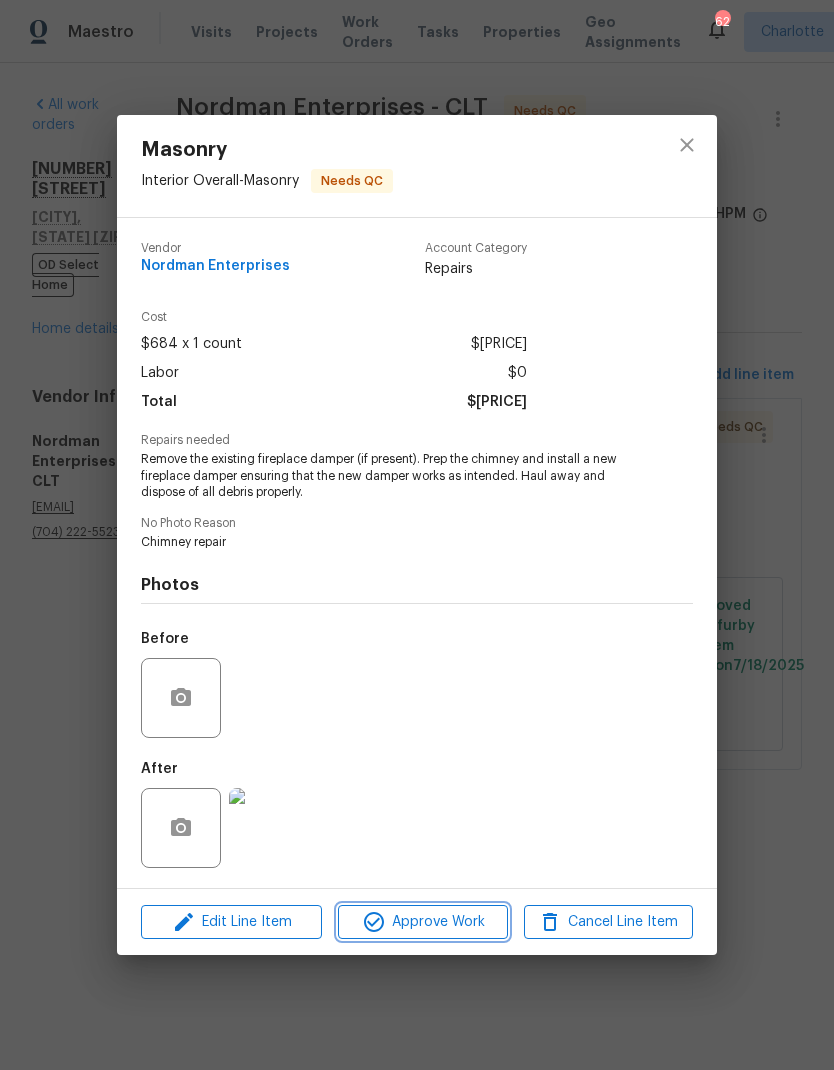 click on "Approve Work" at bounding box center (422, 922) 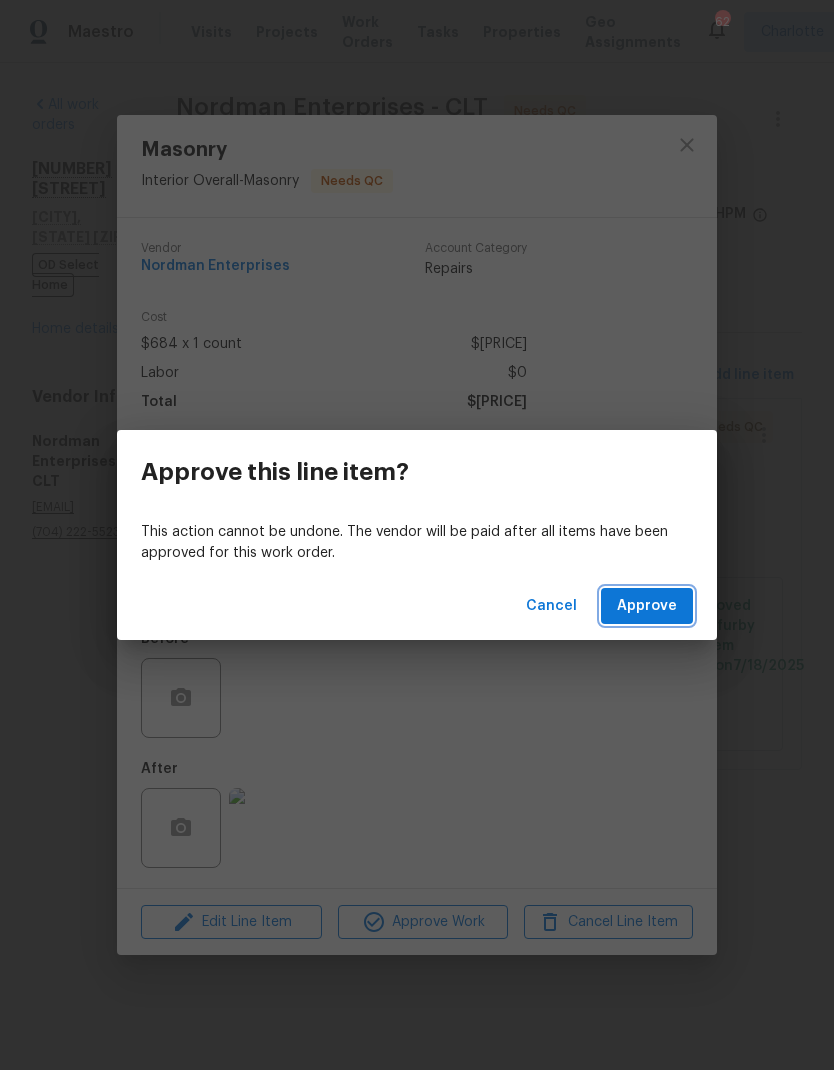click on "Approve" at bounding box center [647, 606] 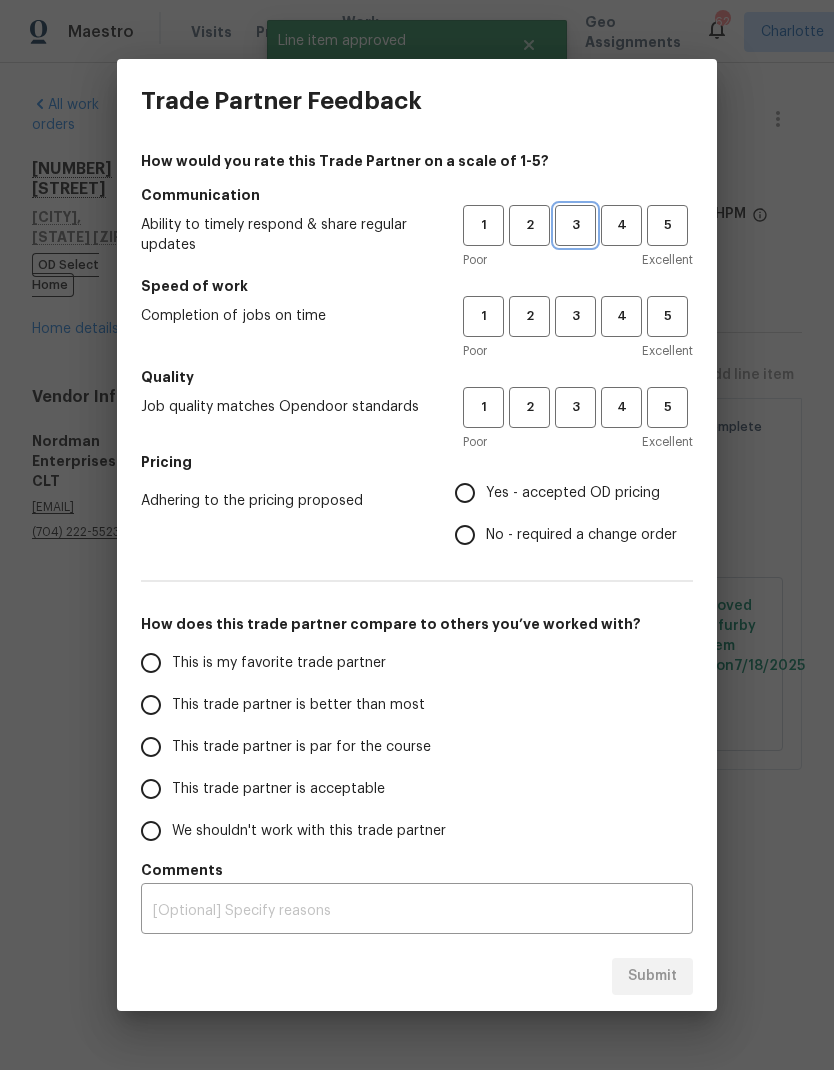 click on "3" at bounding box center (575, 225) 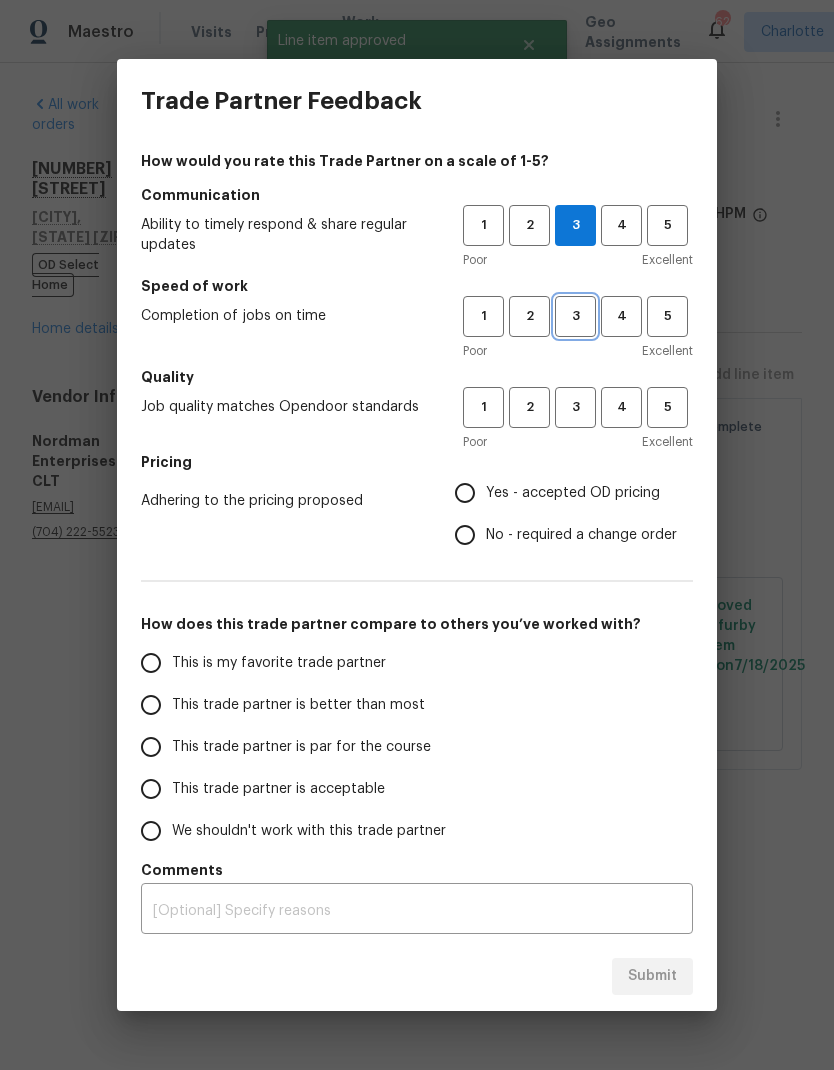click on "3" at bounding box center (575, 316) 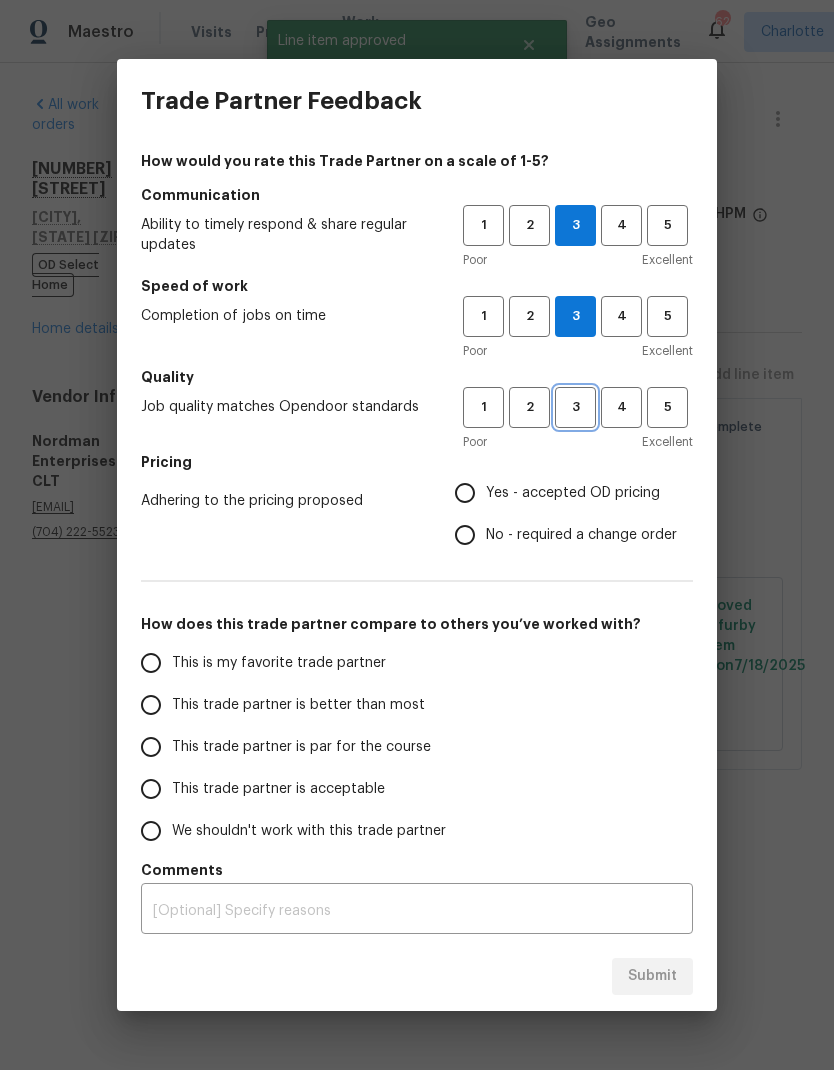 click on "3" at bounding box center (575, 407) 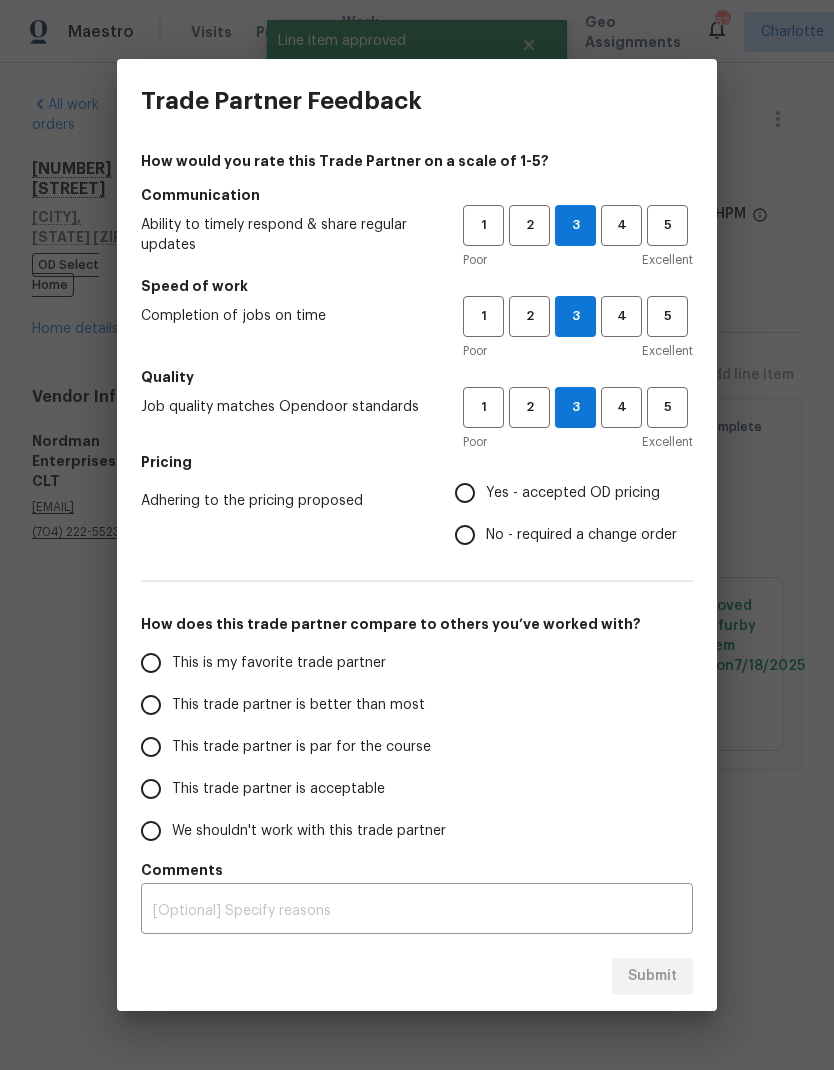 click on "Yes - accepted OD pricing" at bounding box center [465, 493] 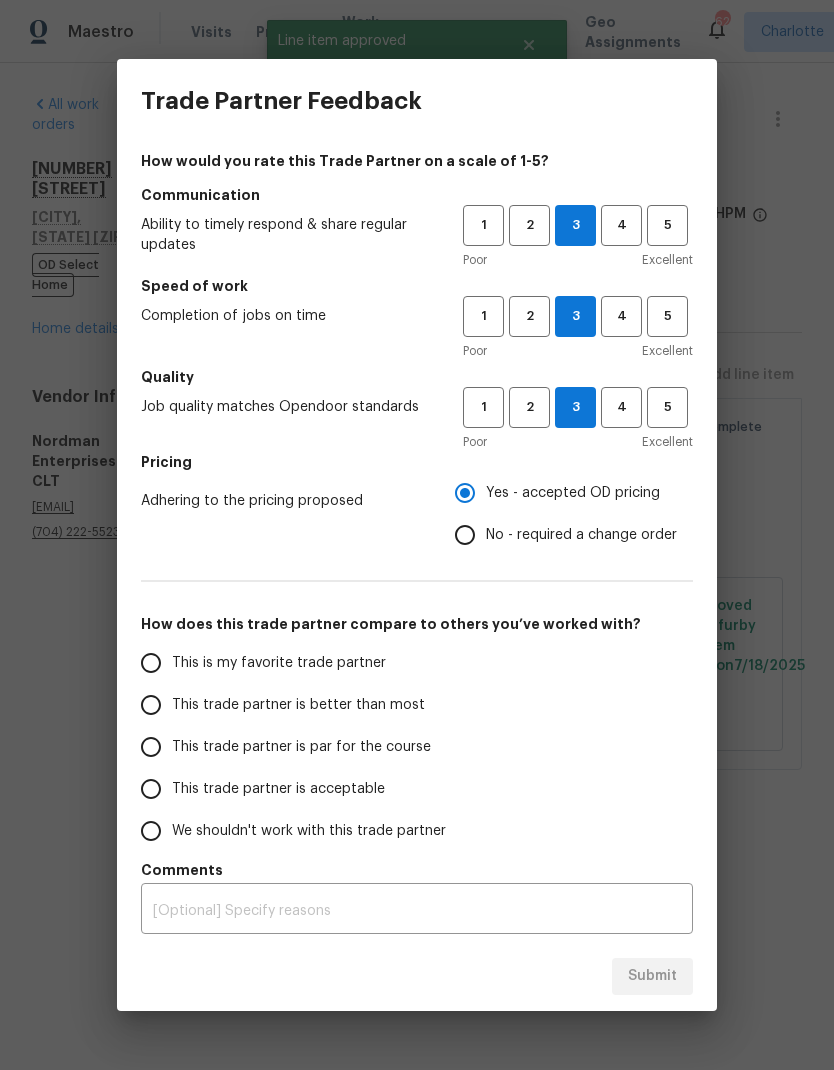 click on "This trade partner is par for the course" at bounding box center [151, 747] 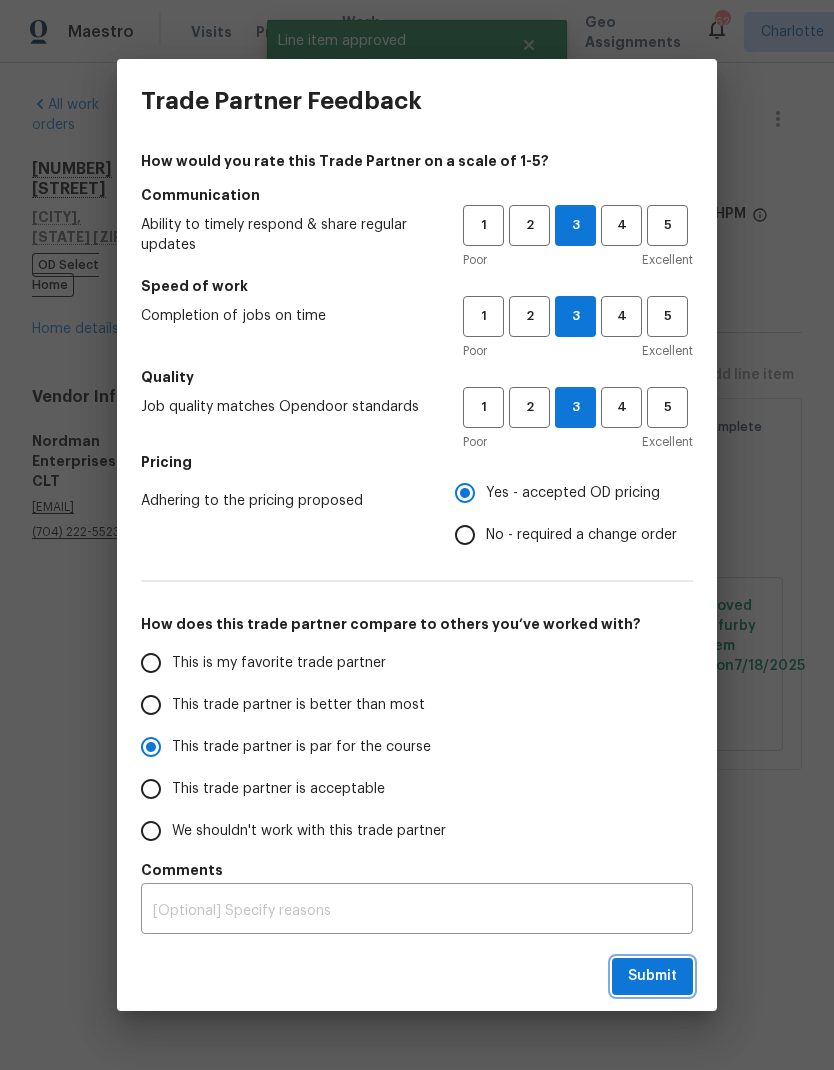 click on "Submit" at bounding box center [652, 976] 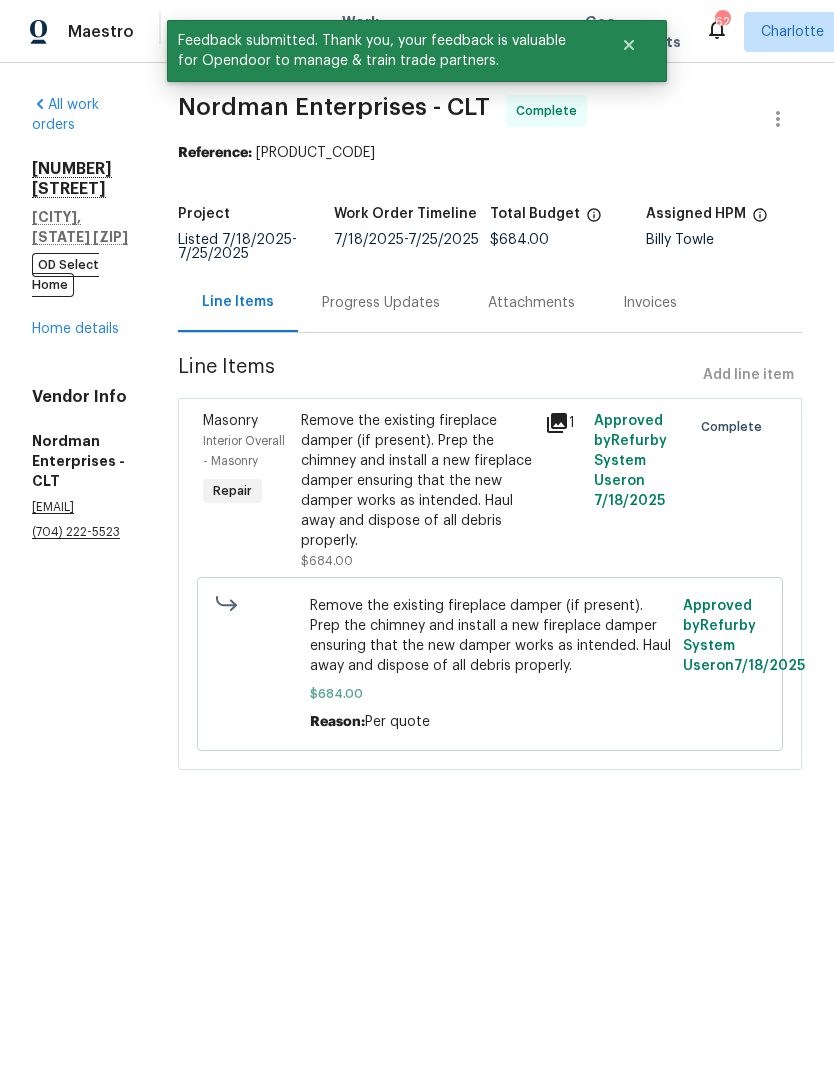 click on "Home details" at bounding box center (75, 329) 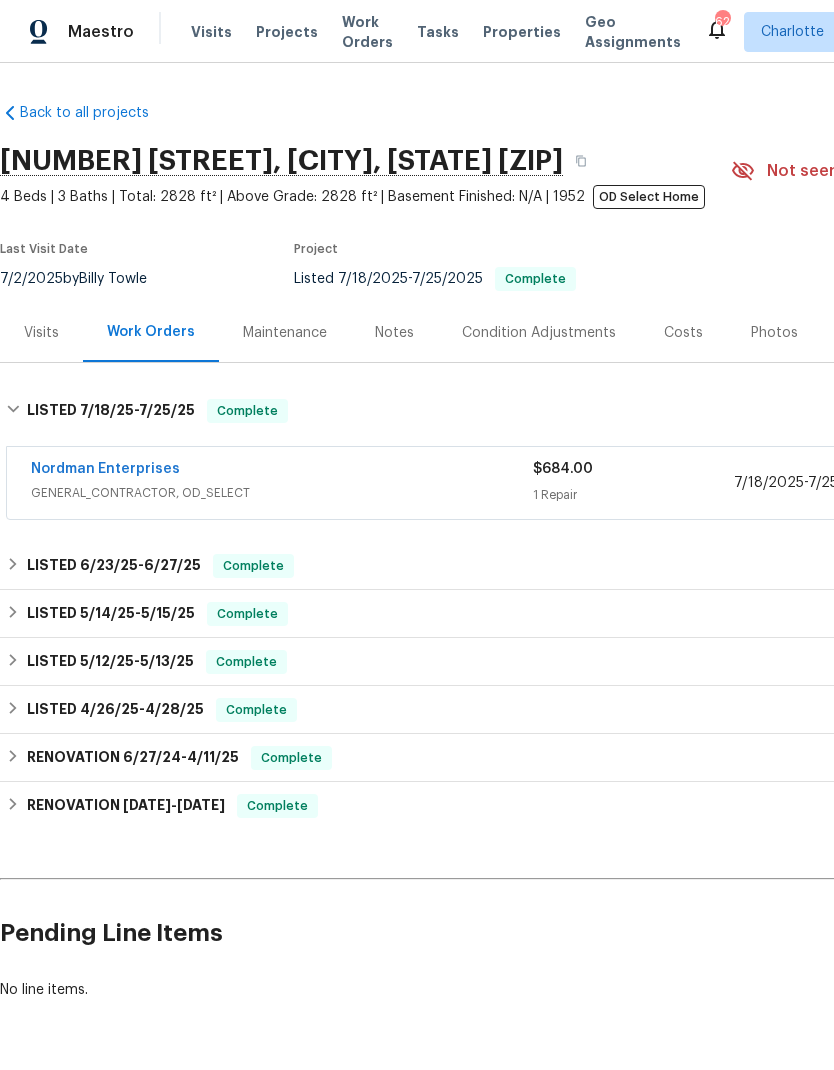click on "Notes" at bounding box center (394, 333) 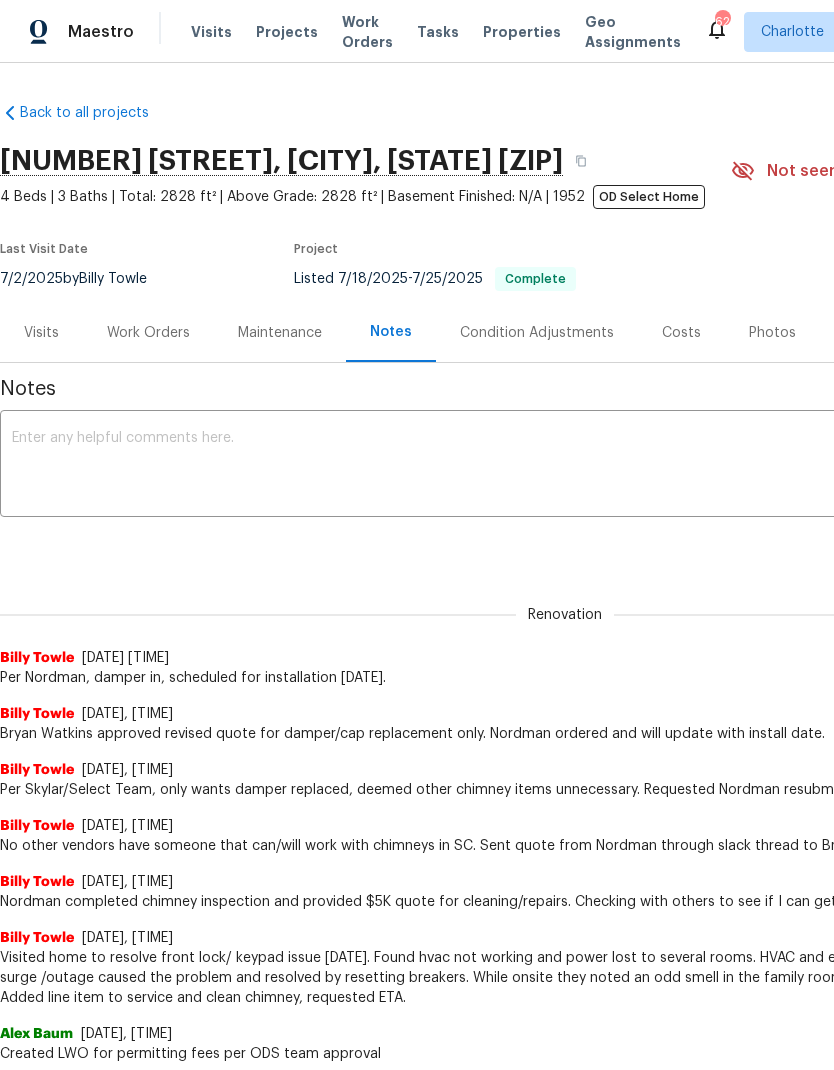 click at bounding box center (565, 466) 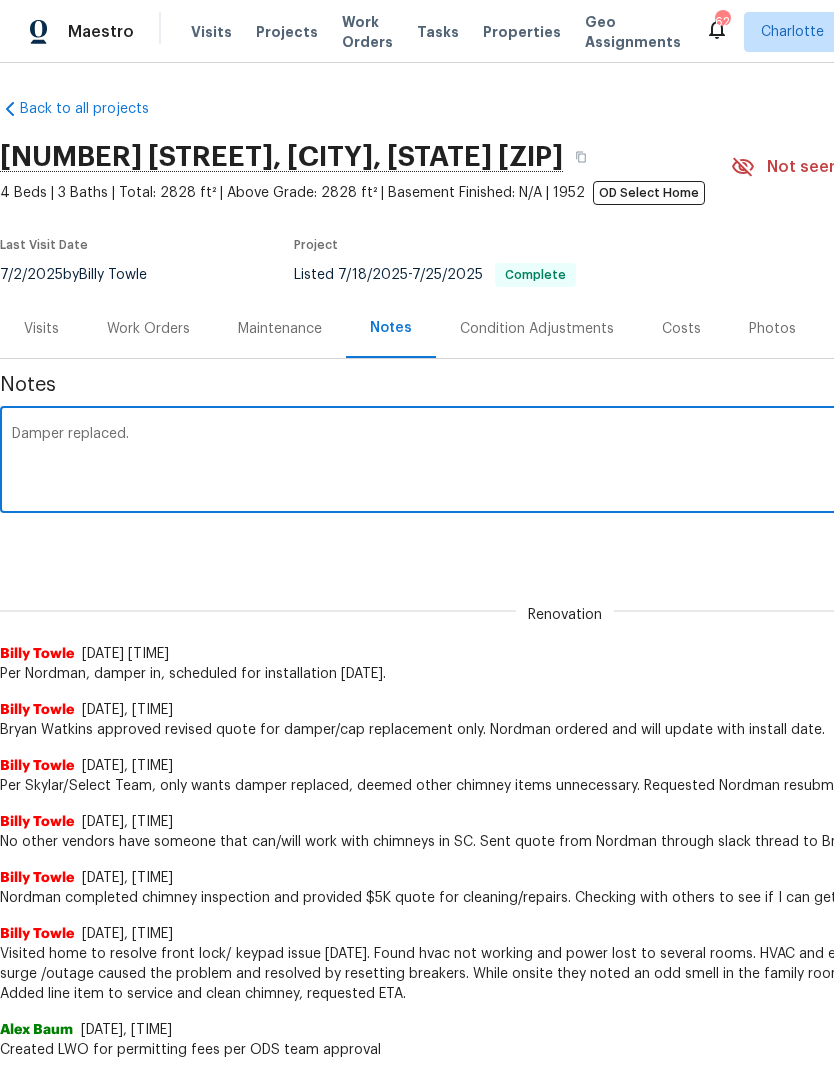 scroll, scrollTop: 3, scrollLeft: 0, axis: vertical 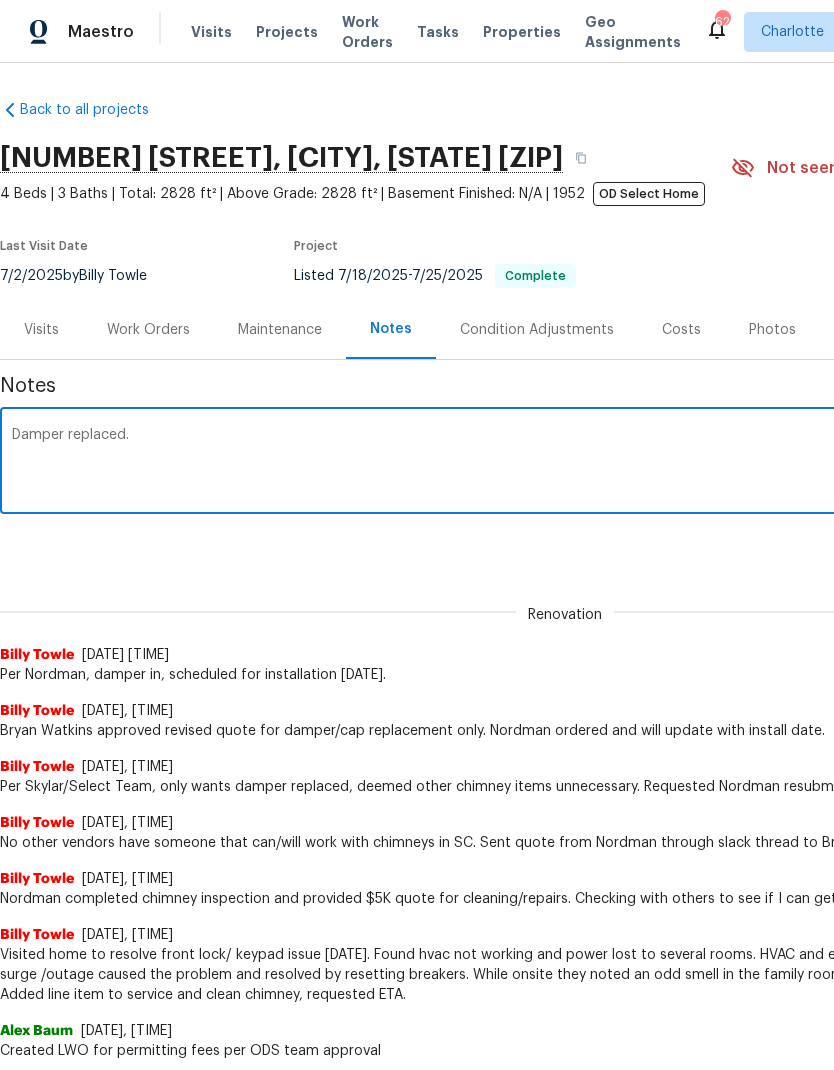 click on "Damper replaced." at bounding box center (565, 463) 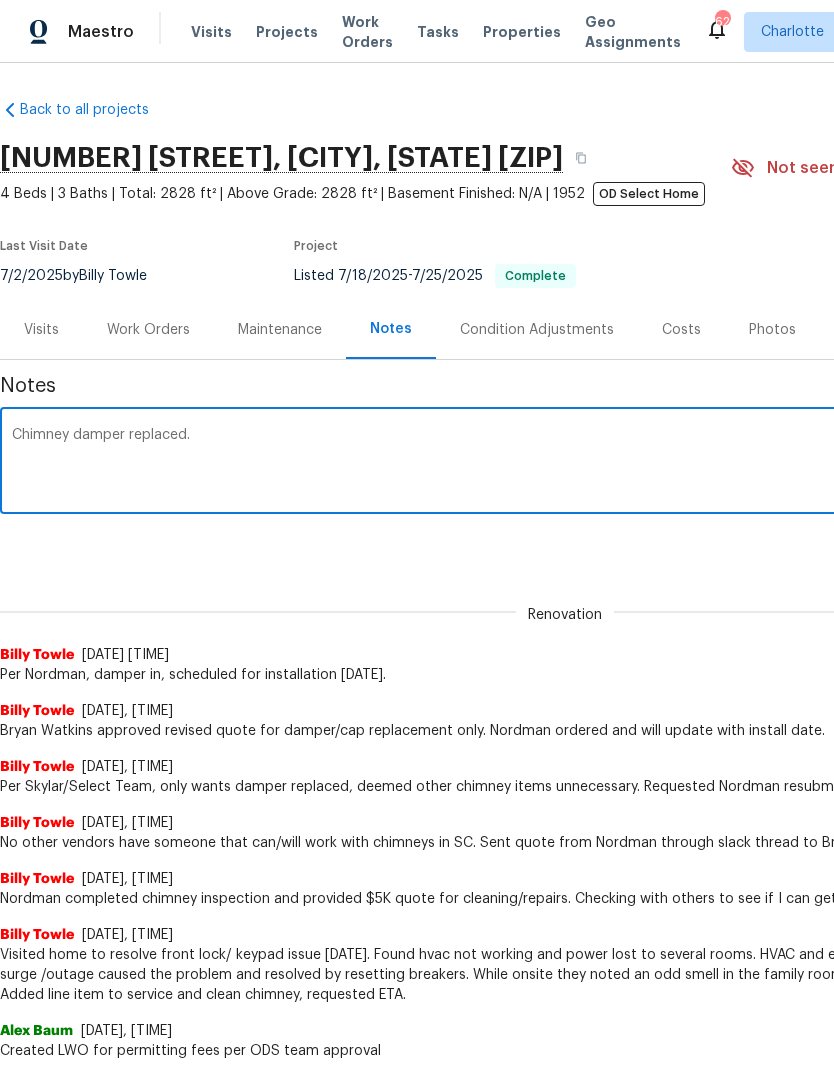 click on "Chimney damper replaced." at bounding box center [565, 463] 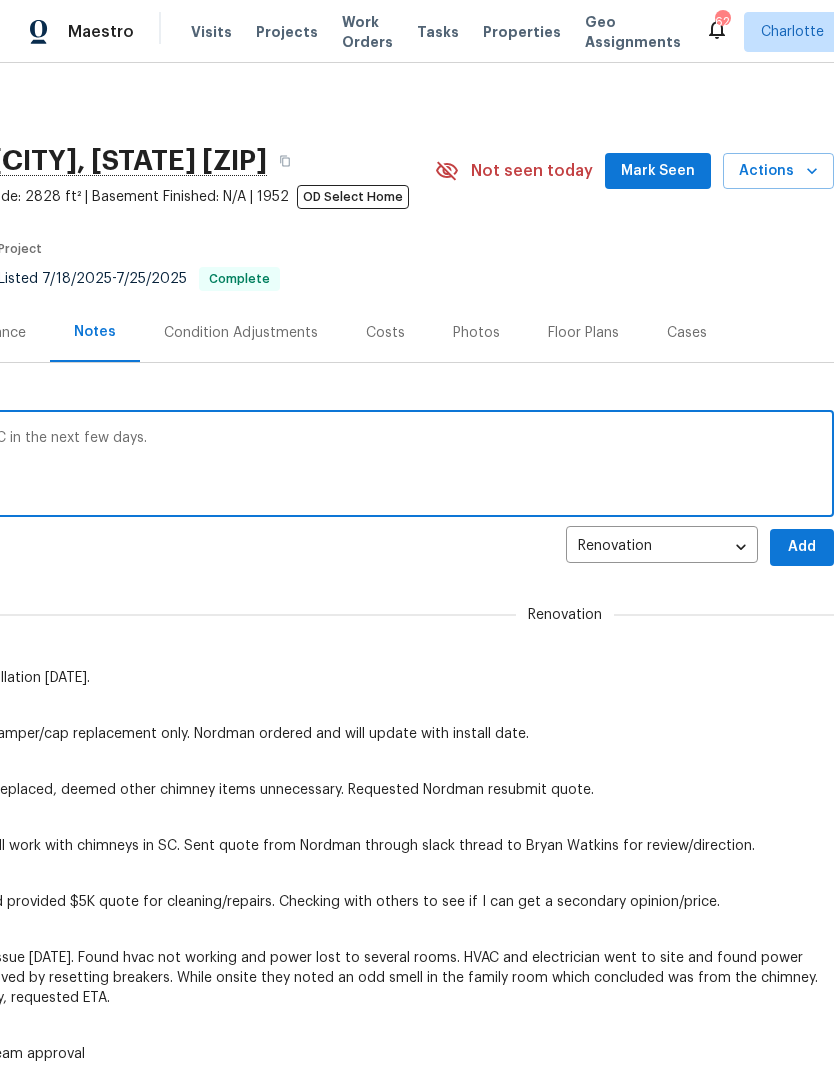 scroll, scrollTop: 0, scrollLeft: 296, axis: horizontal 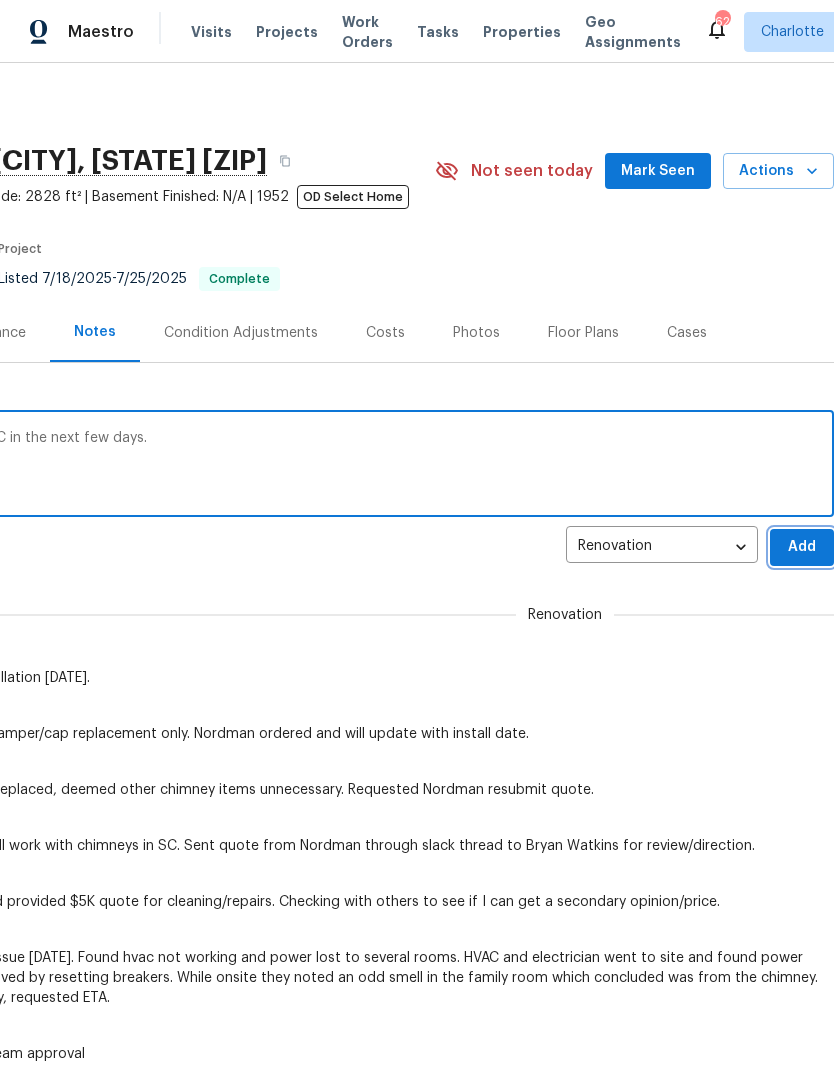 click on "Add" at bounding box center (802, 547) 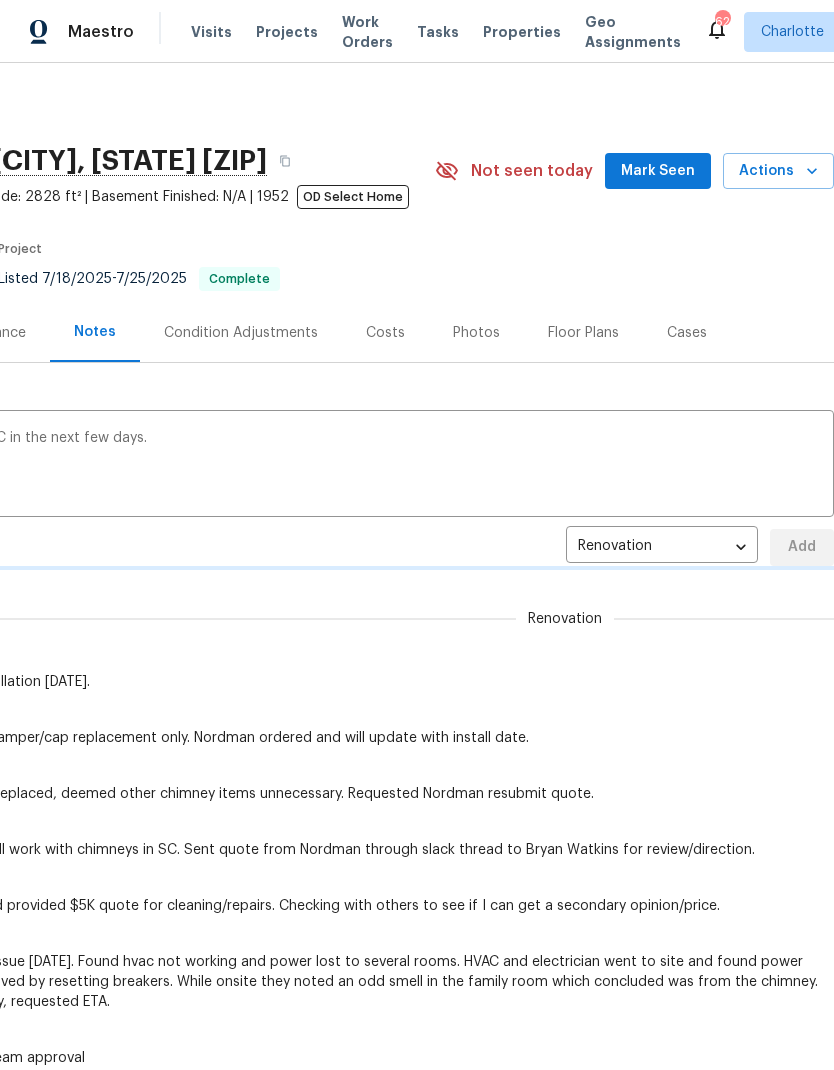 type 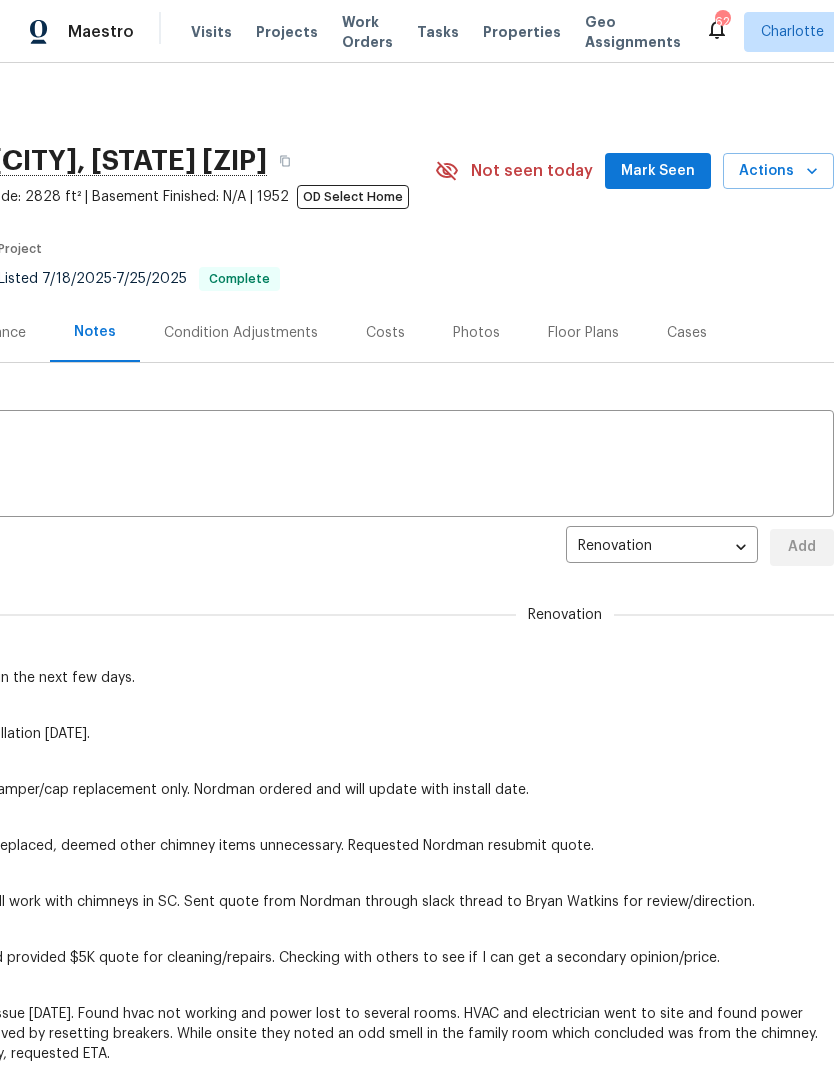 click on "Mark Seen" at bounding box center [658, 171] 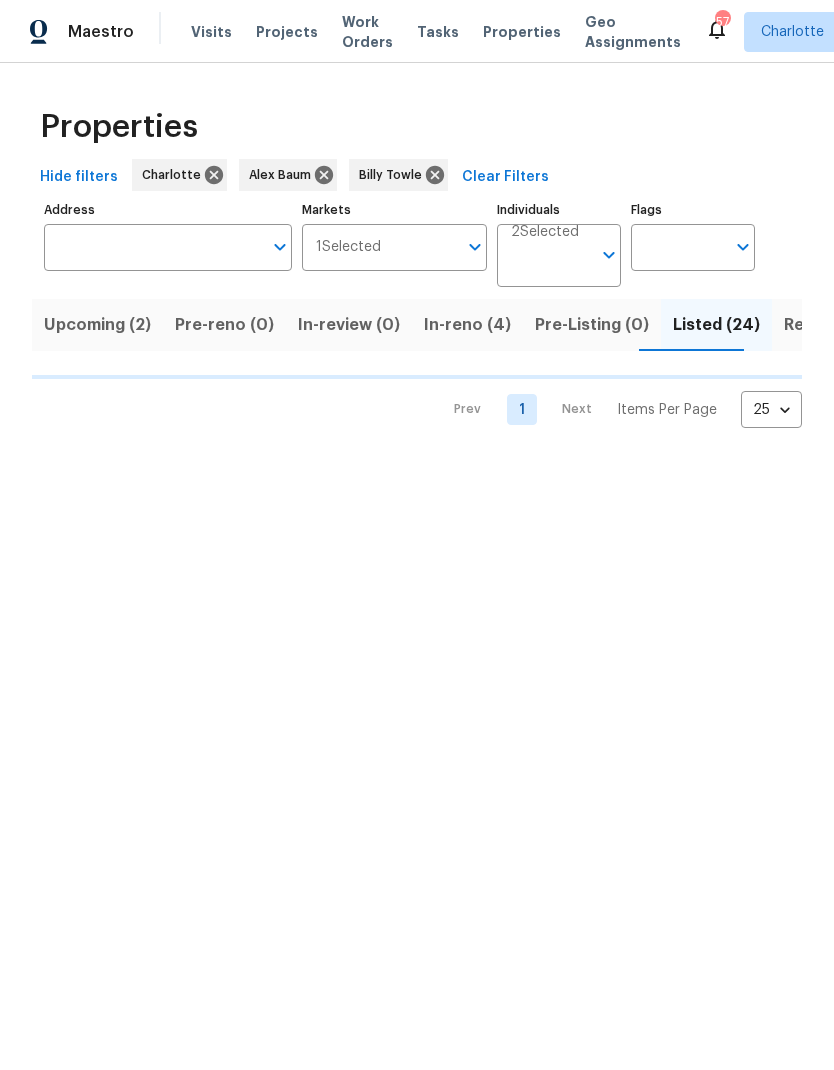 scroll, scrollTop: 0, scrollLeft: 0, axis: both 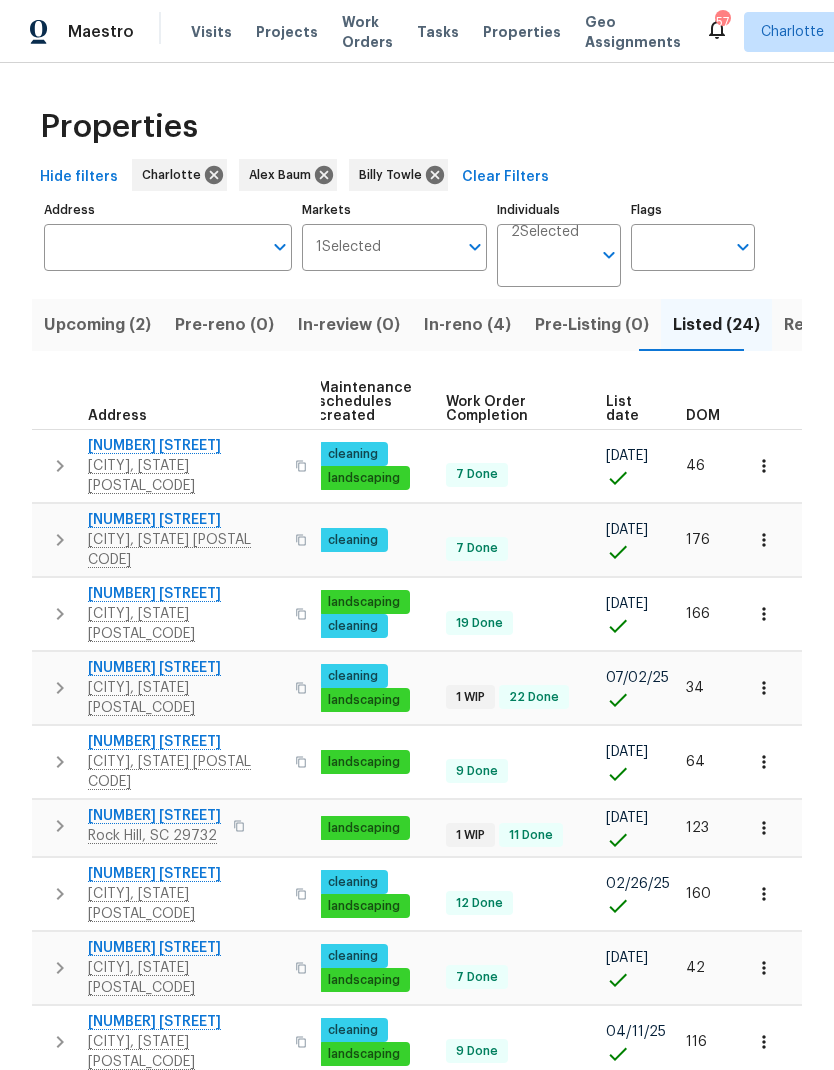 click on "DOM" at bounding box center [703, 416] 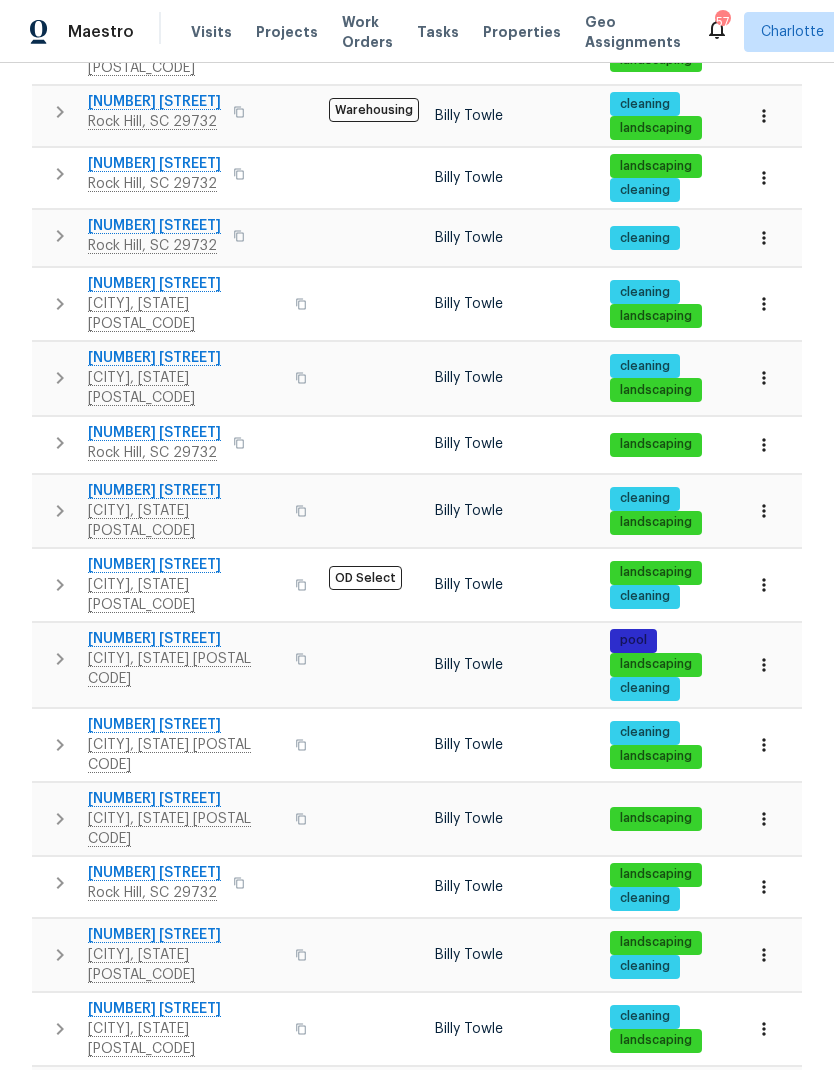 scroll, scrollTop: 873, scrollLeft: 0, axis: vertical 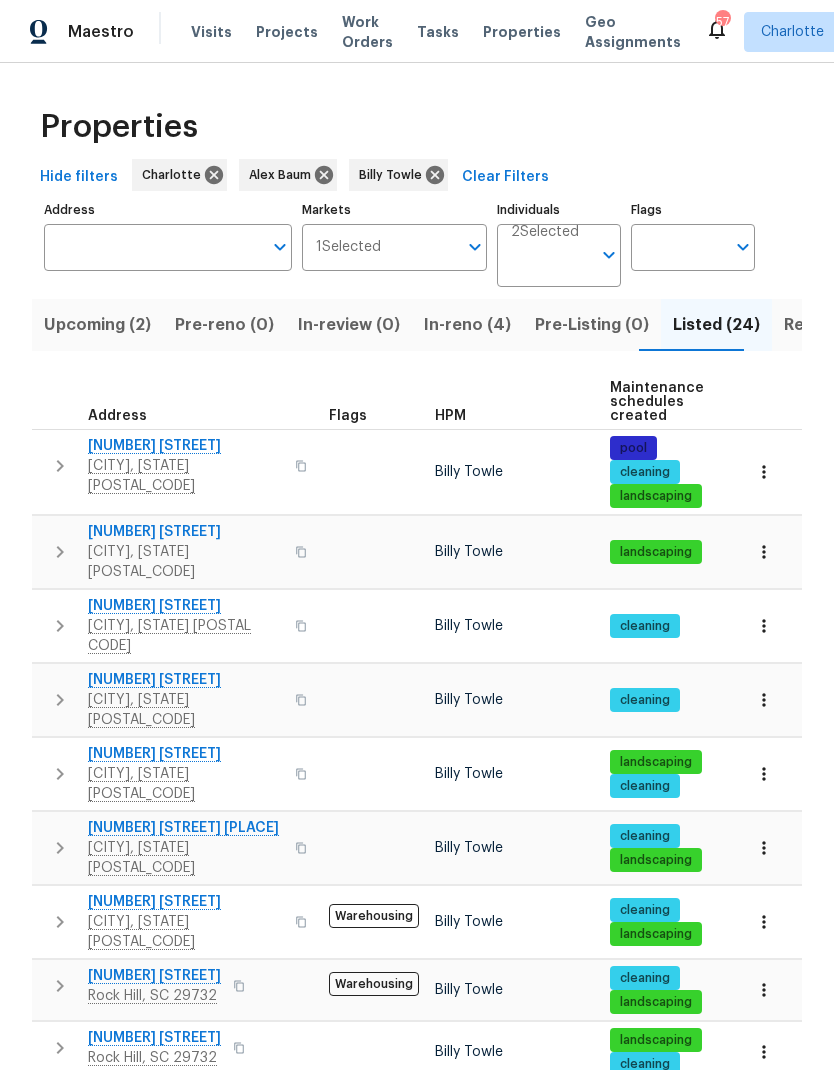 click 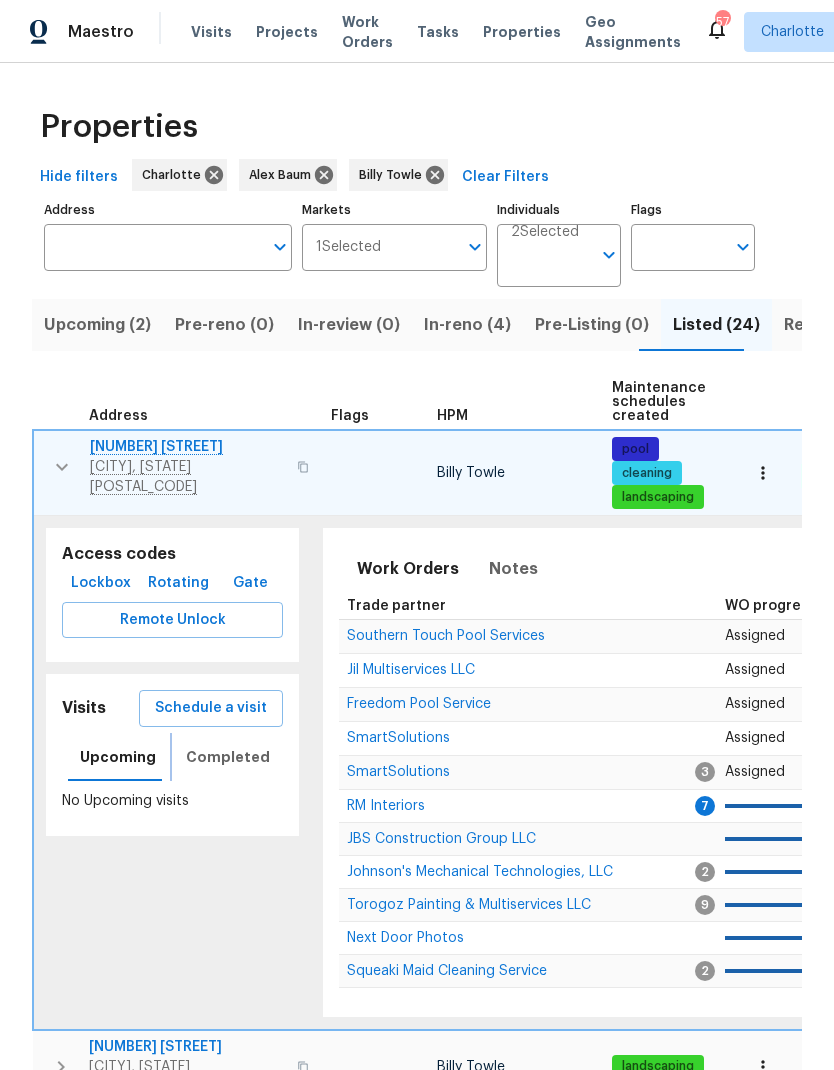 click on "Completed" at bounding box center (228, 757) 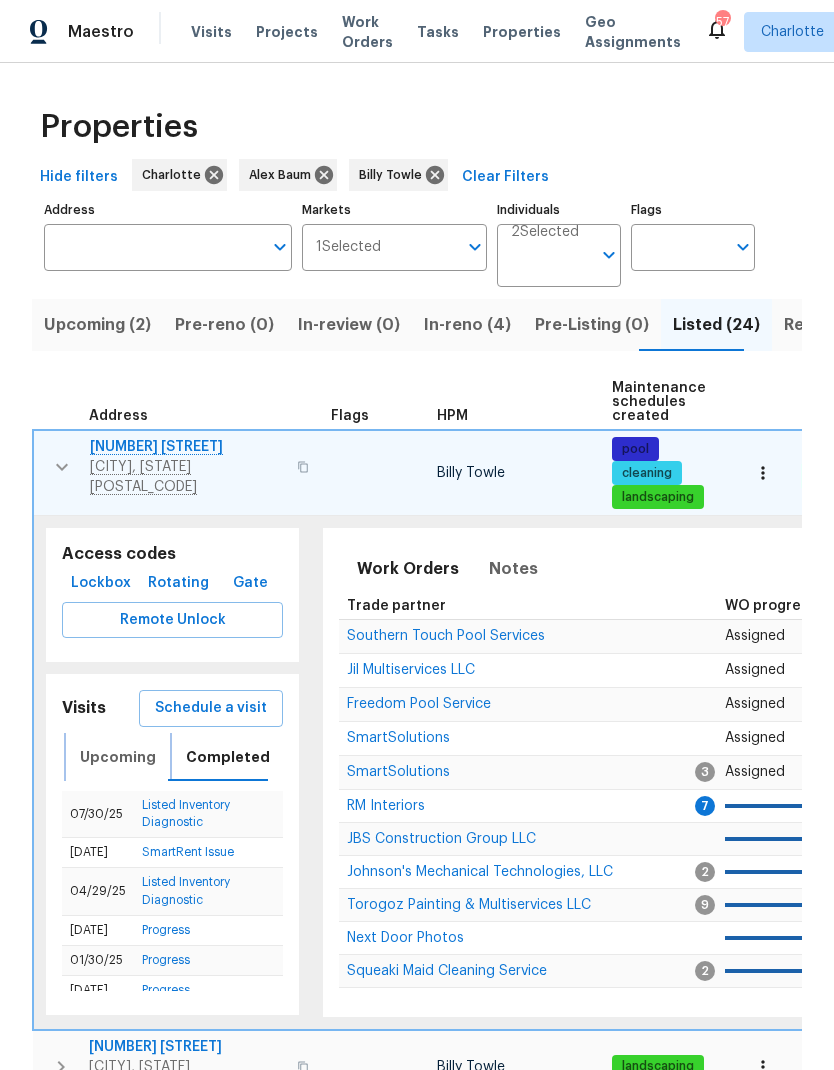 click on "Upcoming" at bounding box center [118, 757] 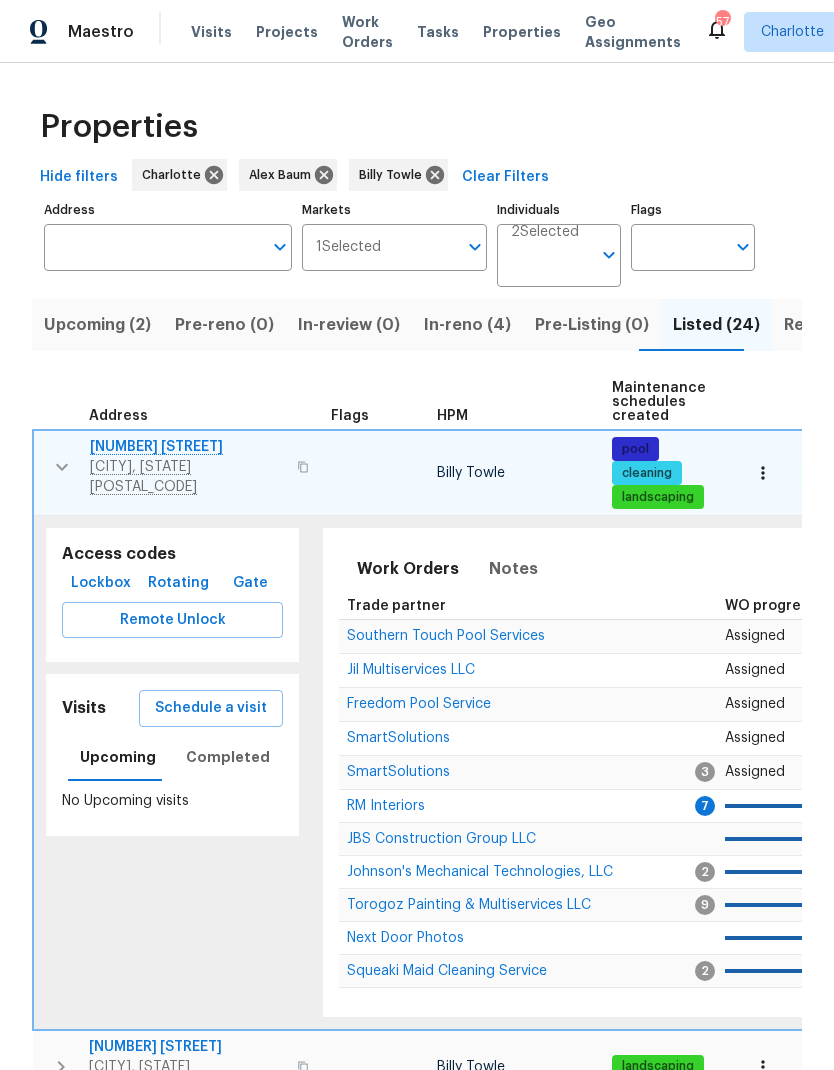 click 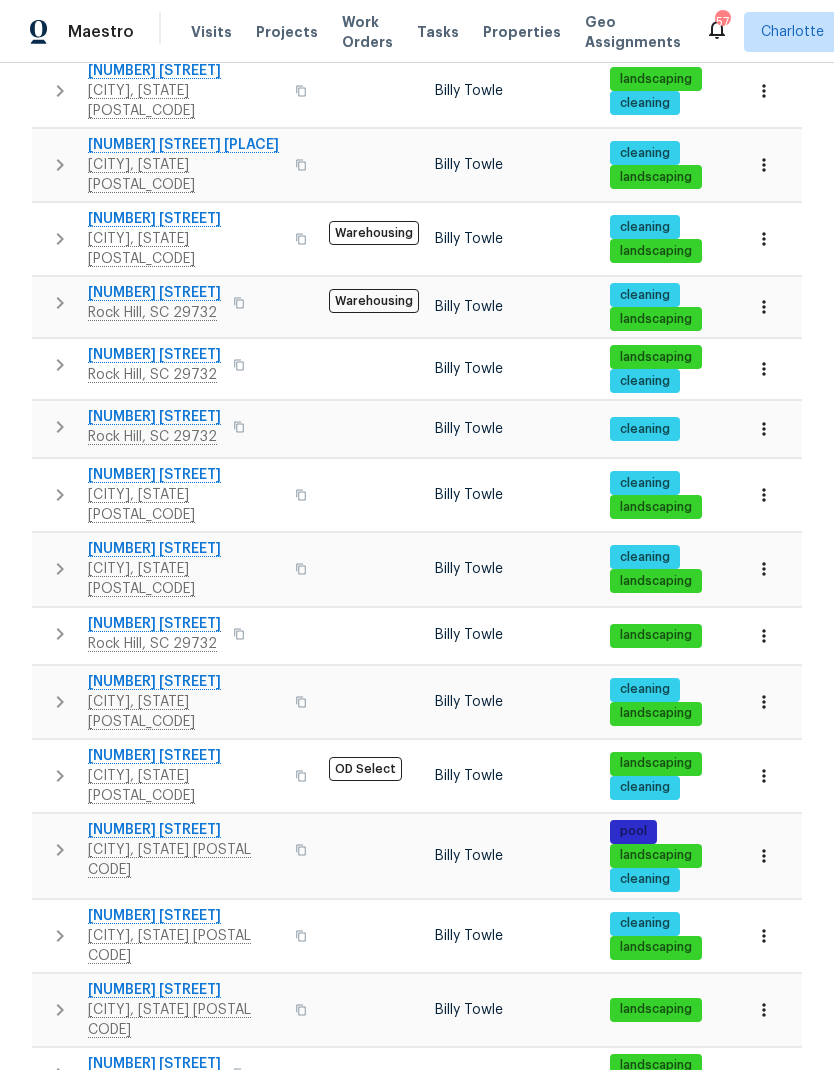 scroll, scrollTop: 685, scrollLeft: 0, axis: vertical 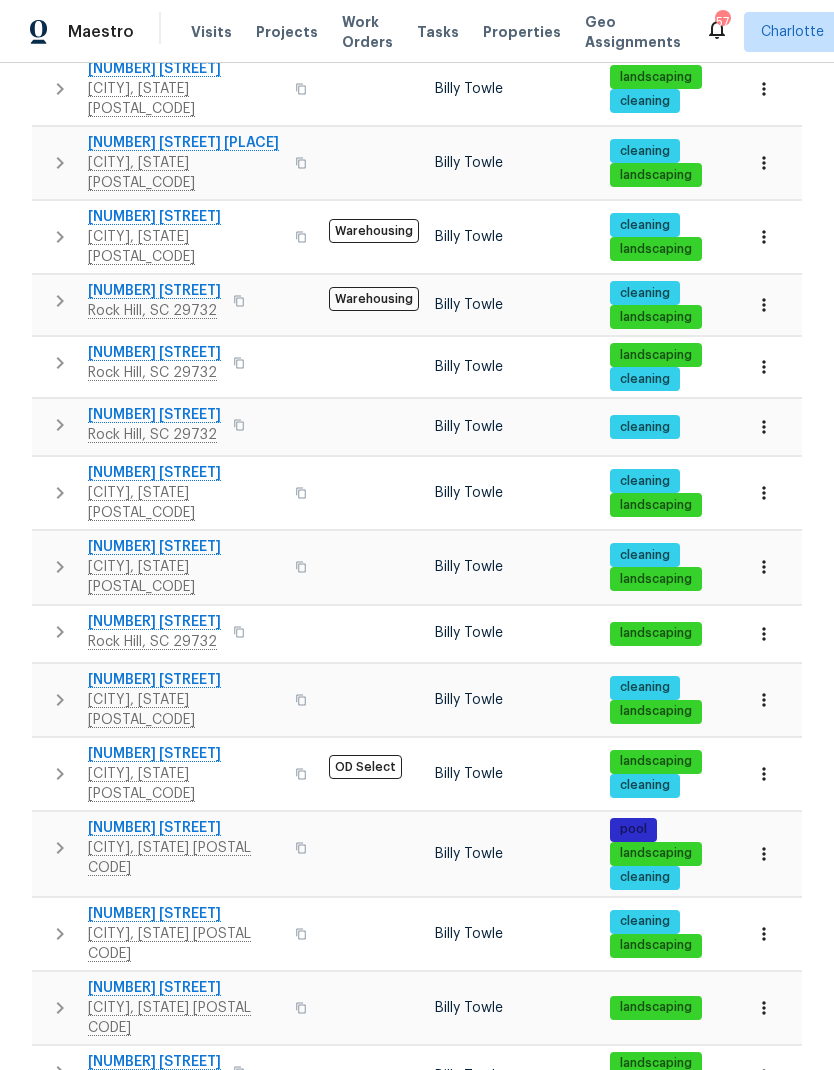click 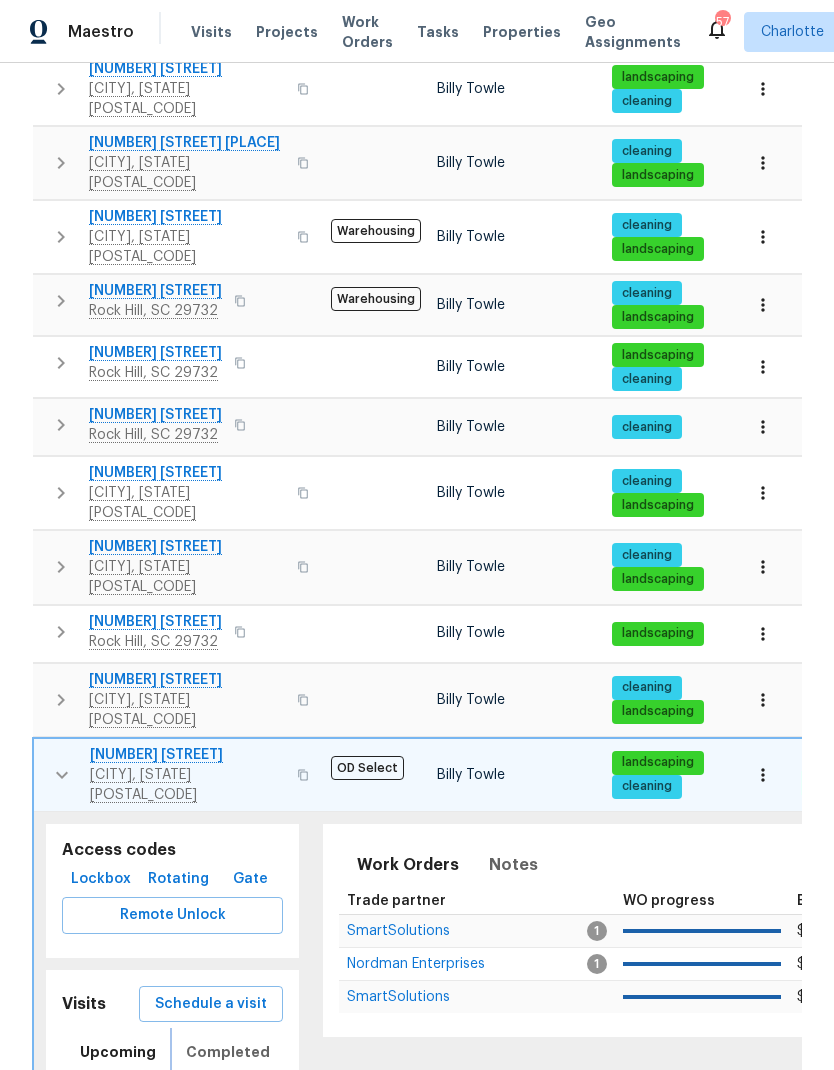 click on "Completed" at bounding box center [228, 1052] 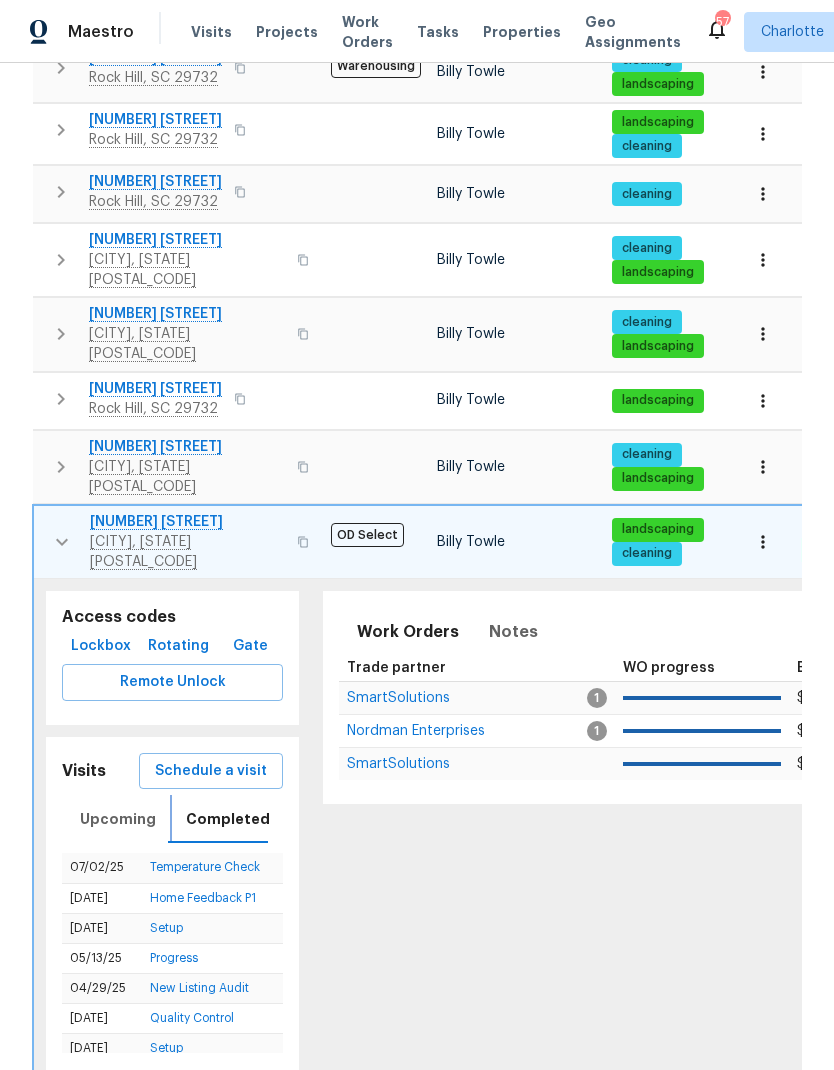 scroll, scrollTop: 919, scrollLeft: 0, axis: vertical 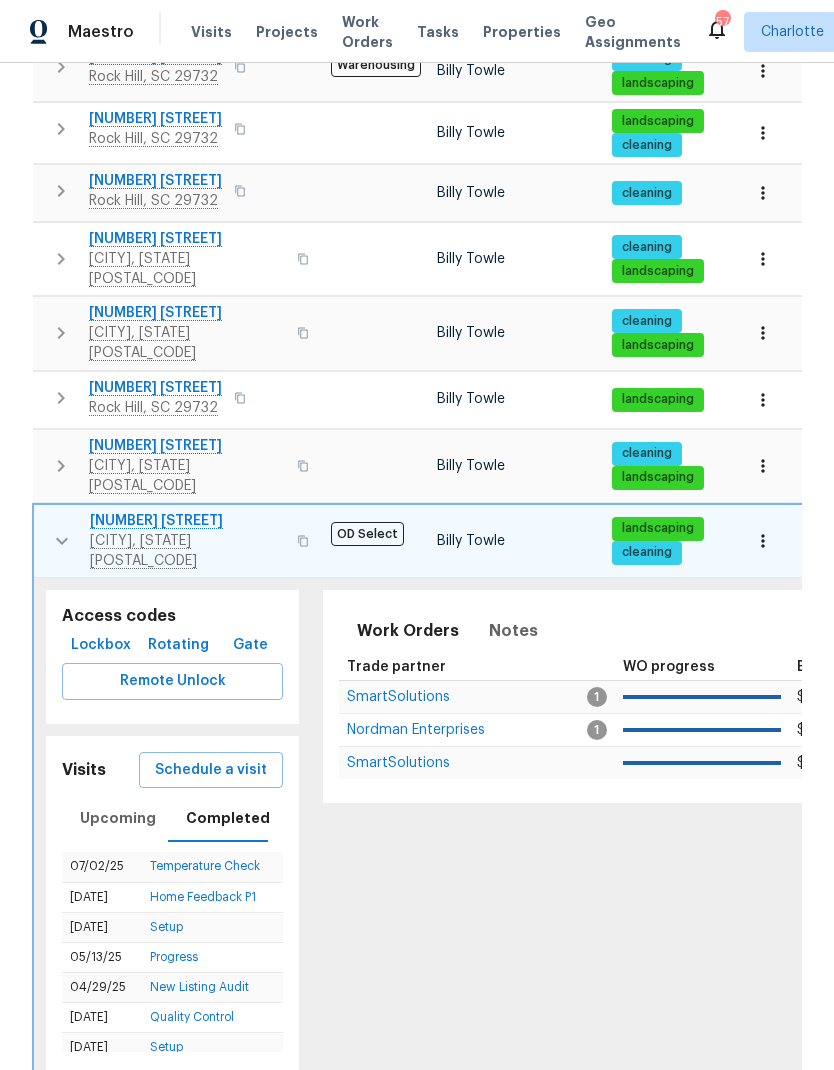 click on "Schedule a visit" at bounding box center [211, 770] 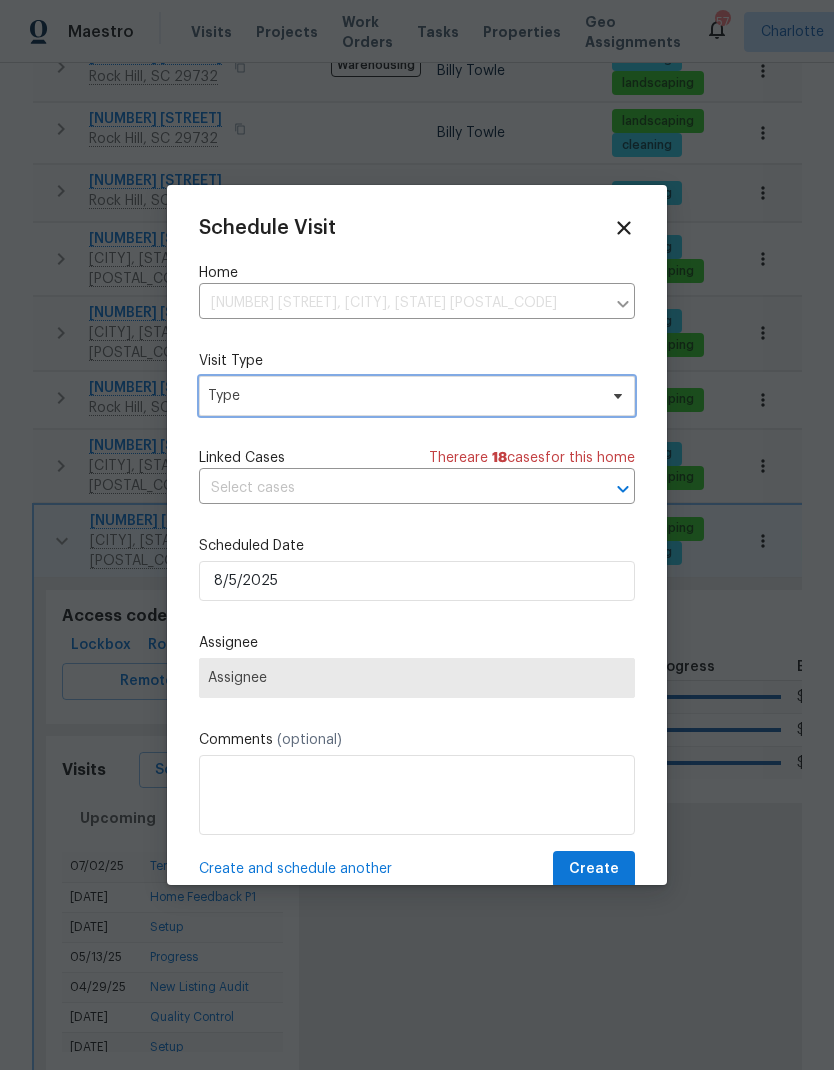 click on "Type" at bounding box center [402, 396] 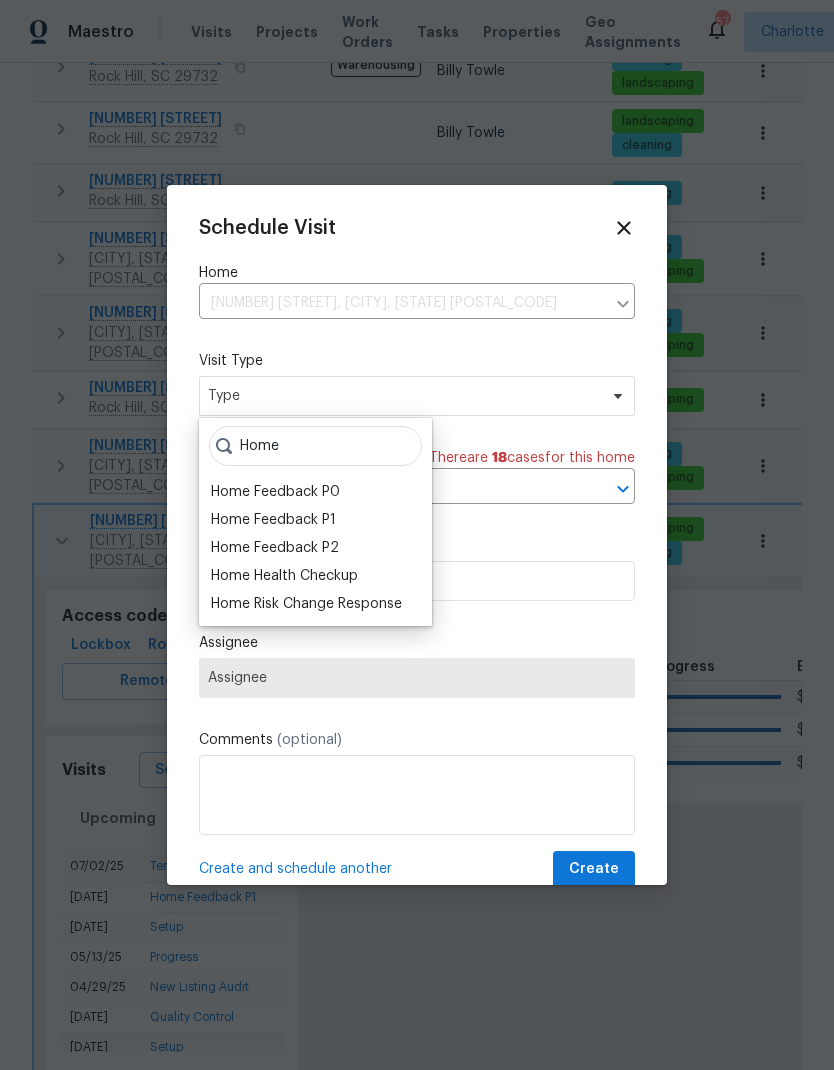type on "Home" 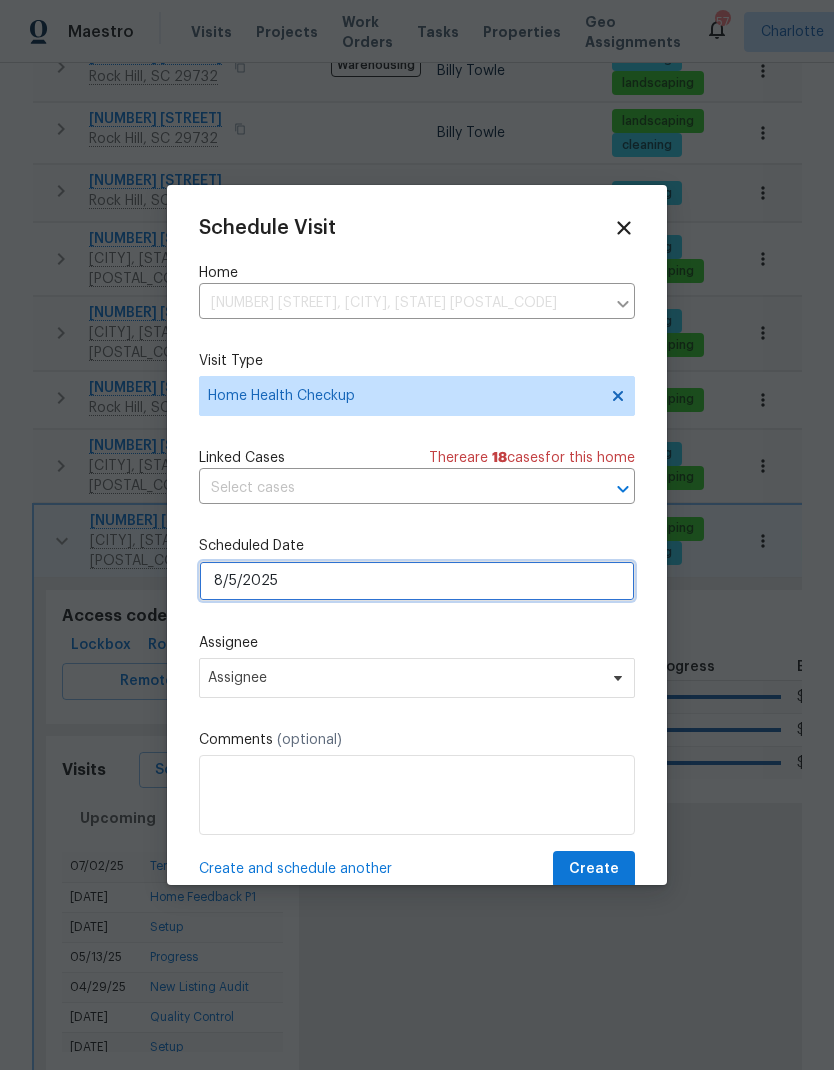 click on "8/5/2025" at bounding box center (417, 581) 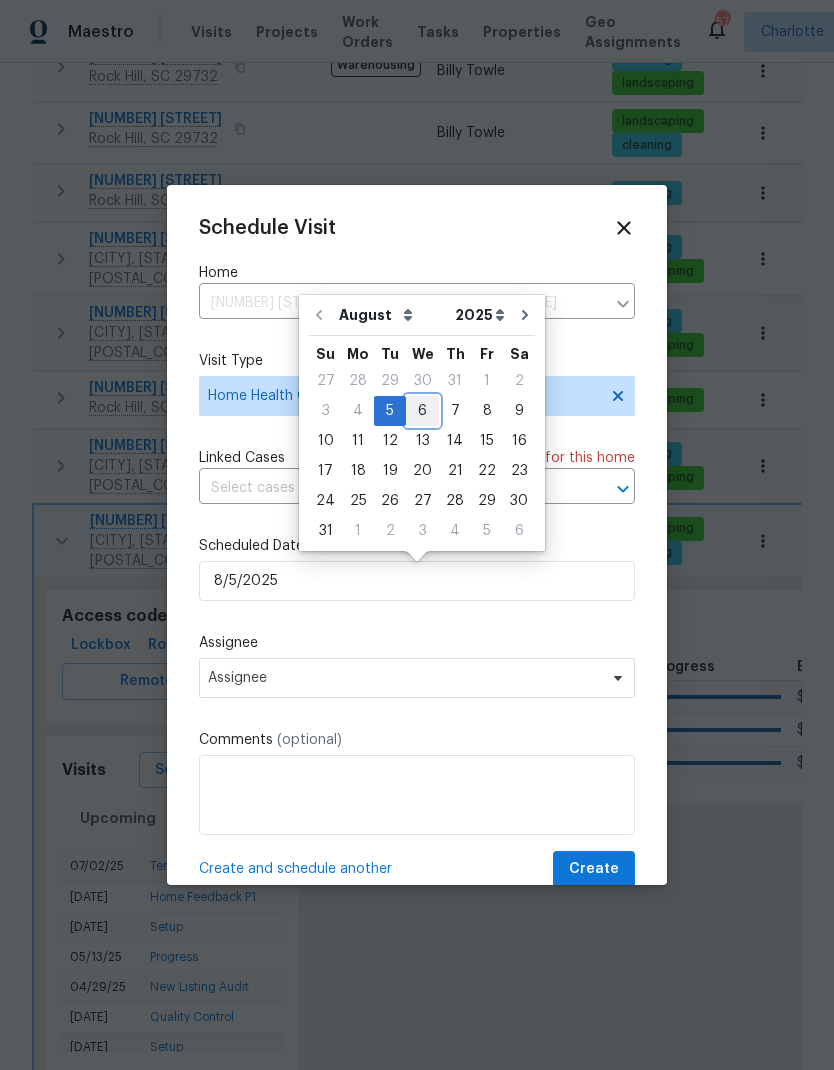 click on "6" at bounding box center [422, 411] 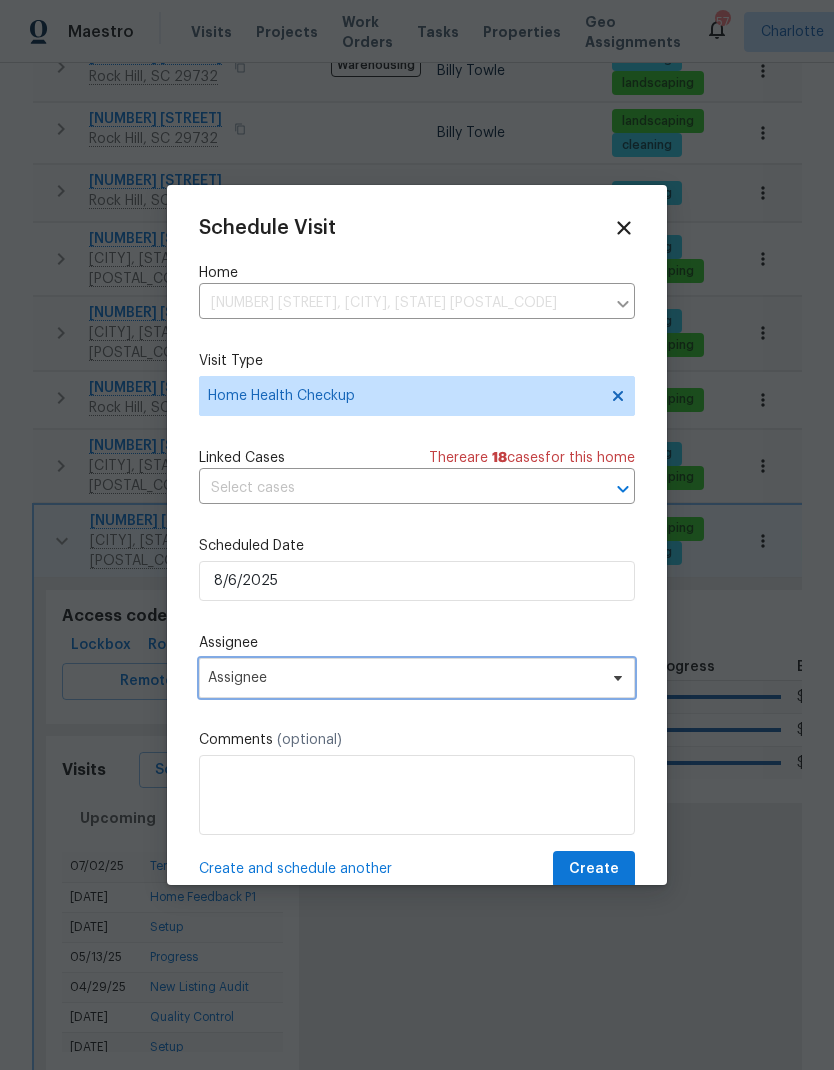 click on "Assignee" at bounding box center (404, 678) 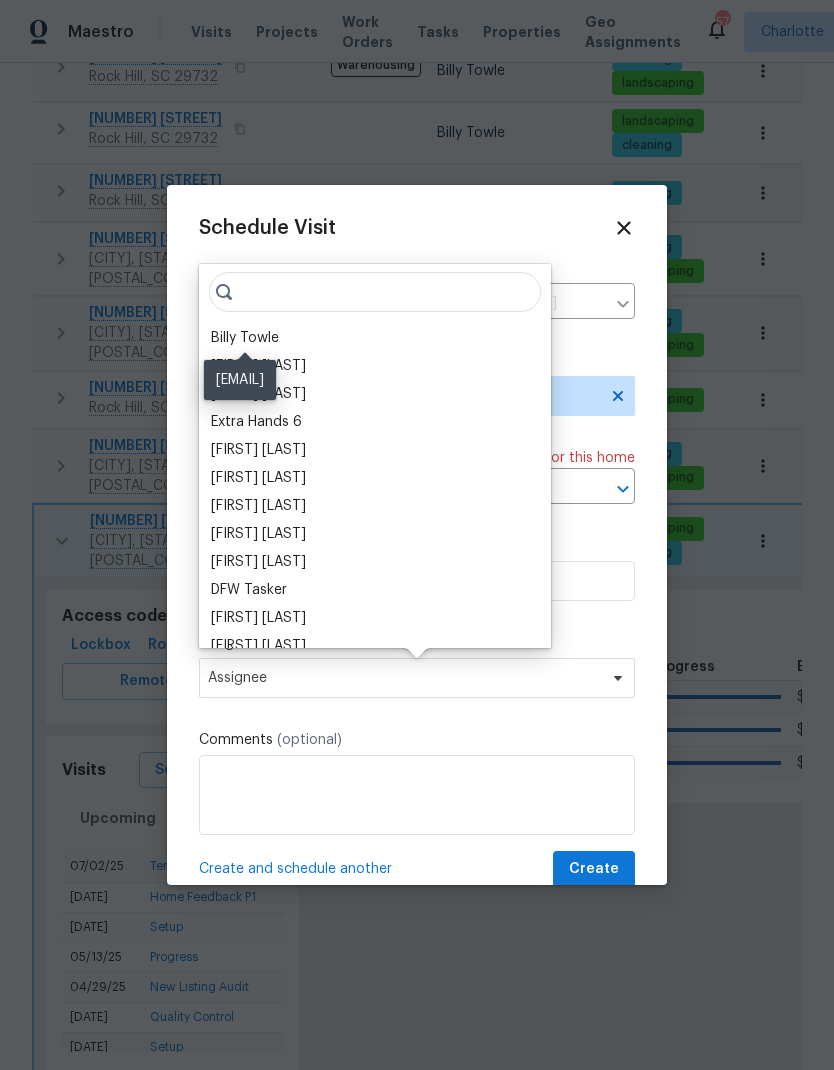 click on "Billy Towle" at bounding box center [245, 338] 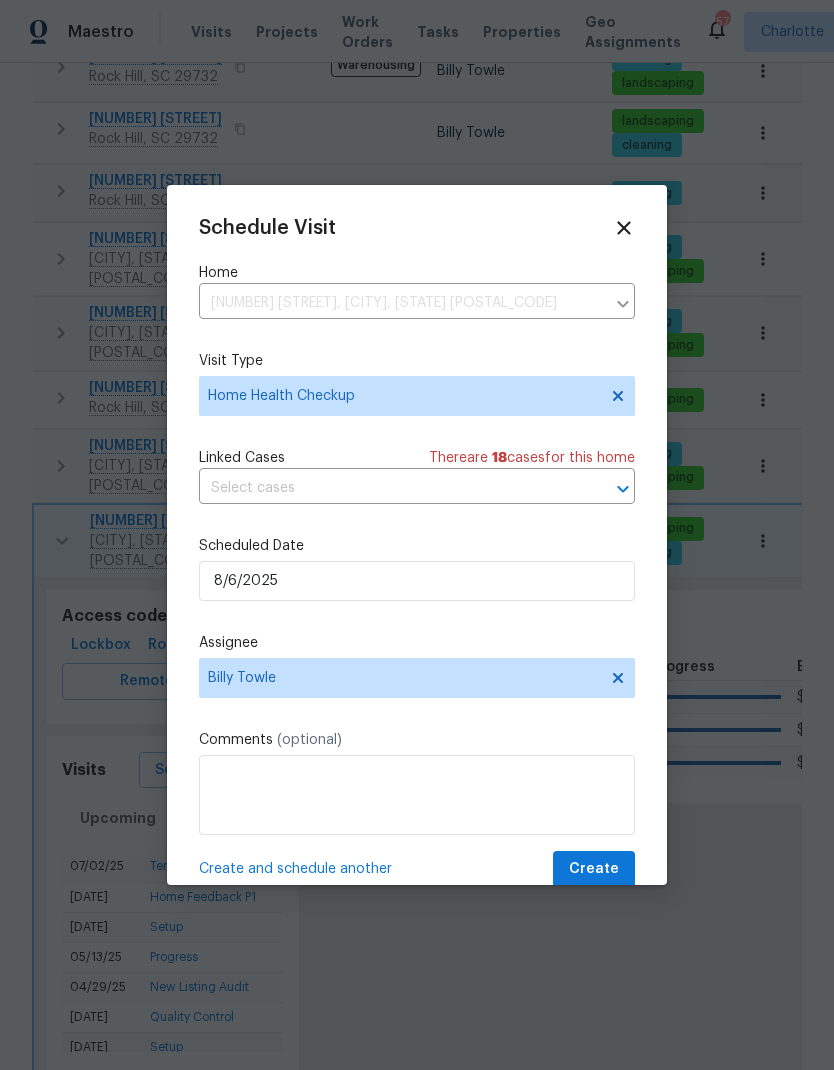click on "Schedule Visit Home   141 Edenvale Rd, Rock Hill, SC 29730 ​ Visit Type   Home Health Checkup Linked Cases There  are   18  case s  for this home   ​ Scheduled Date   8/6/2025 Assignee   Billy Towle Comments   (optional) Create and schedule another Create" at bounding box center [417, 552] 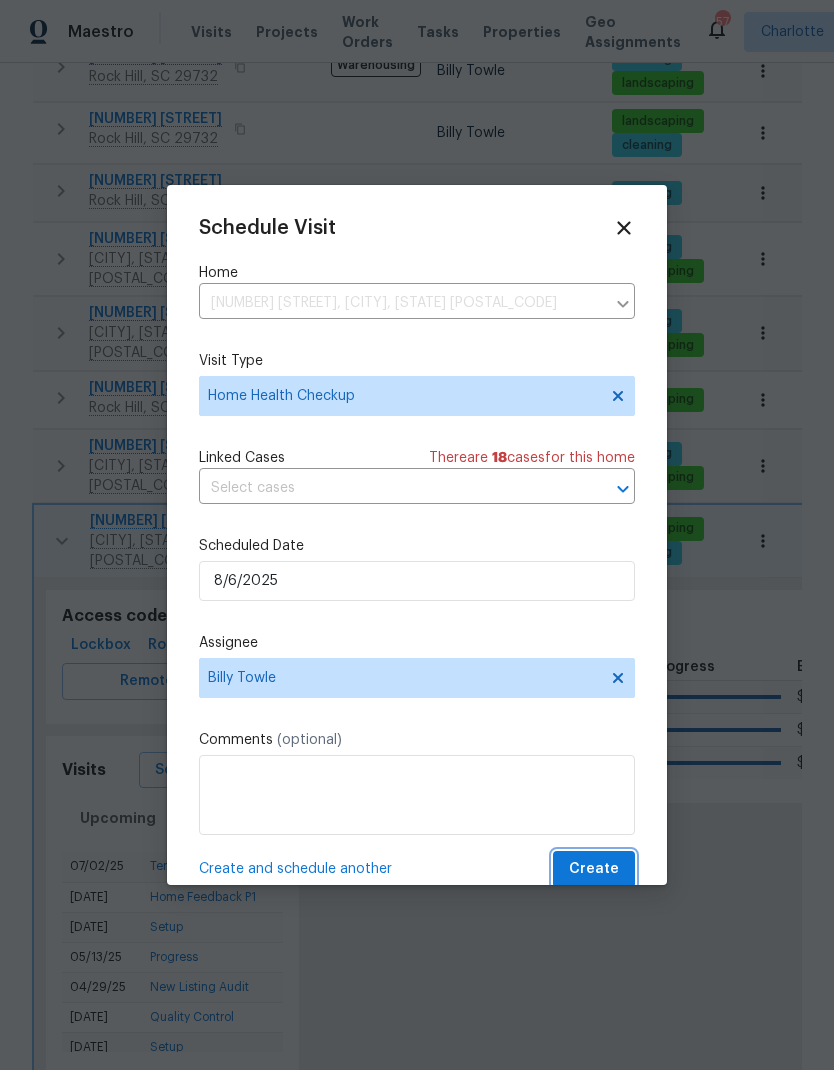 click on "Create" at bounding box center (594, 869) 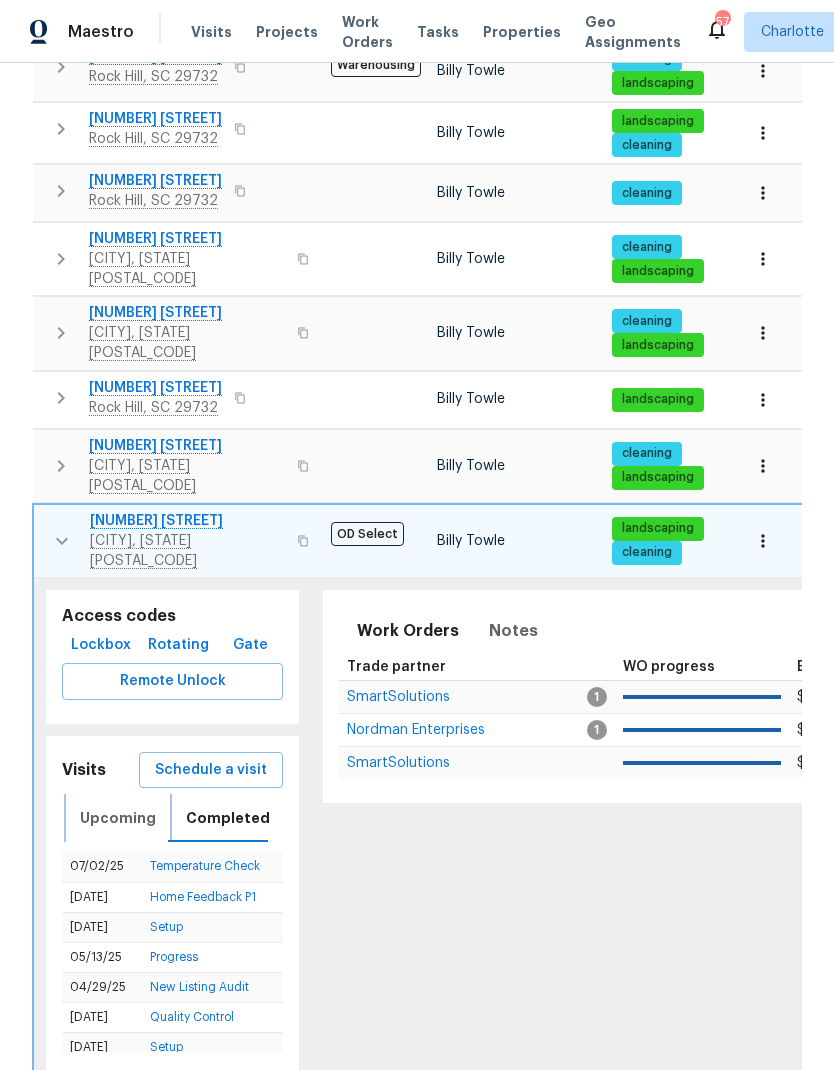 click on "Upcoming" at bounding box center (118, 818) 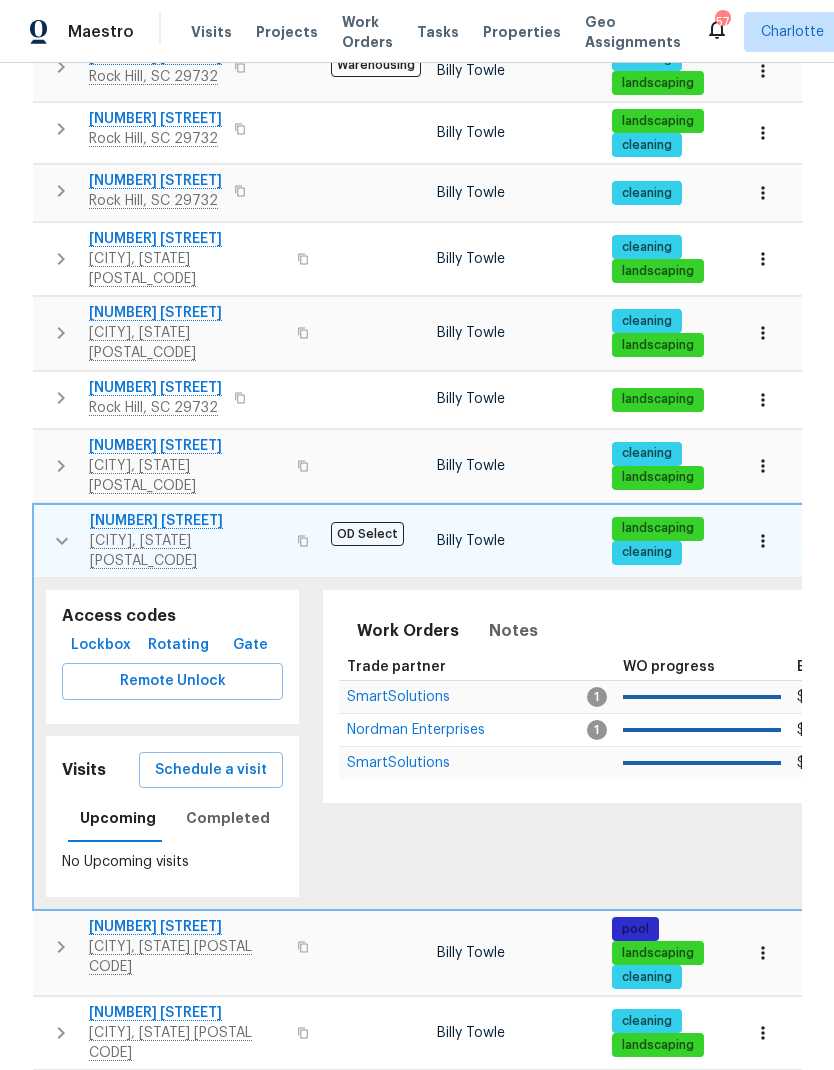 click 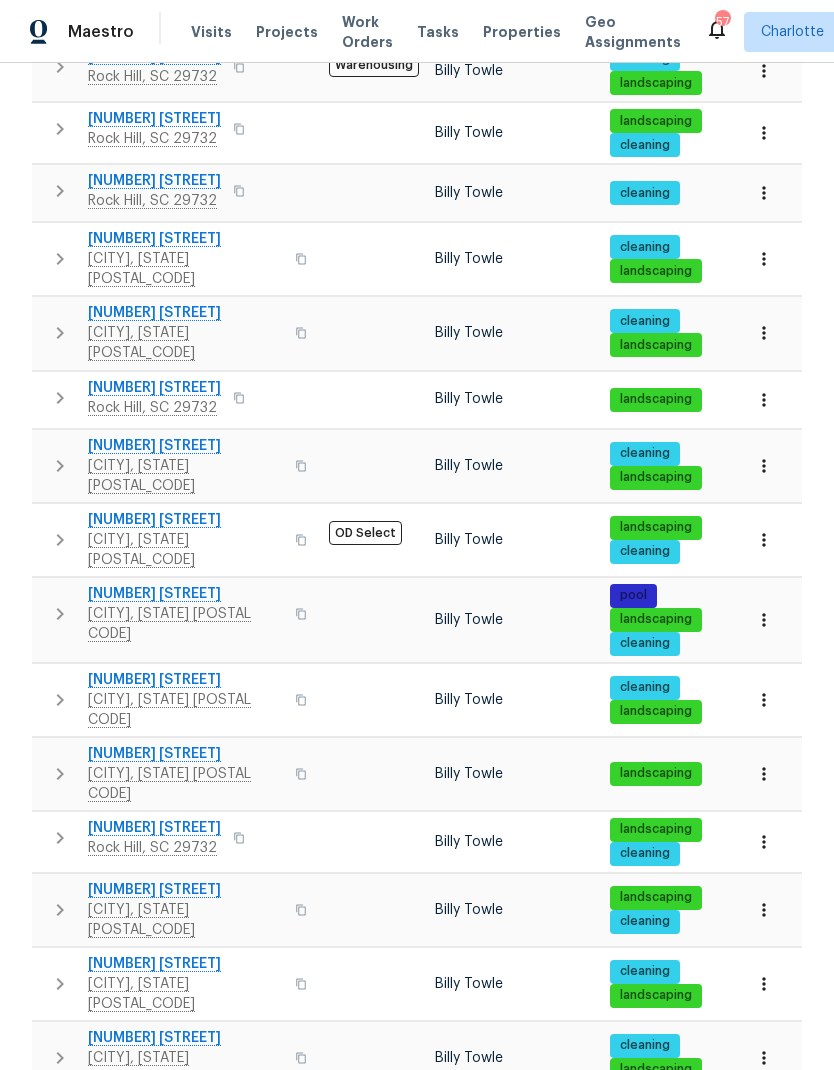 scroll, scrollTop: 873, scrollLeft: 0, axis: vertical 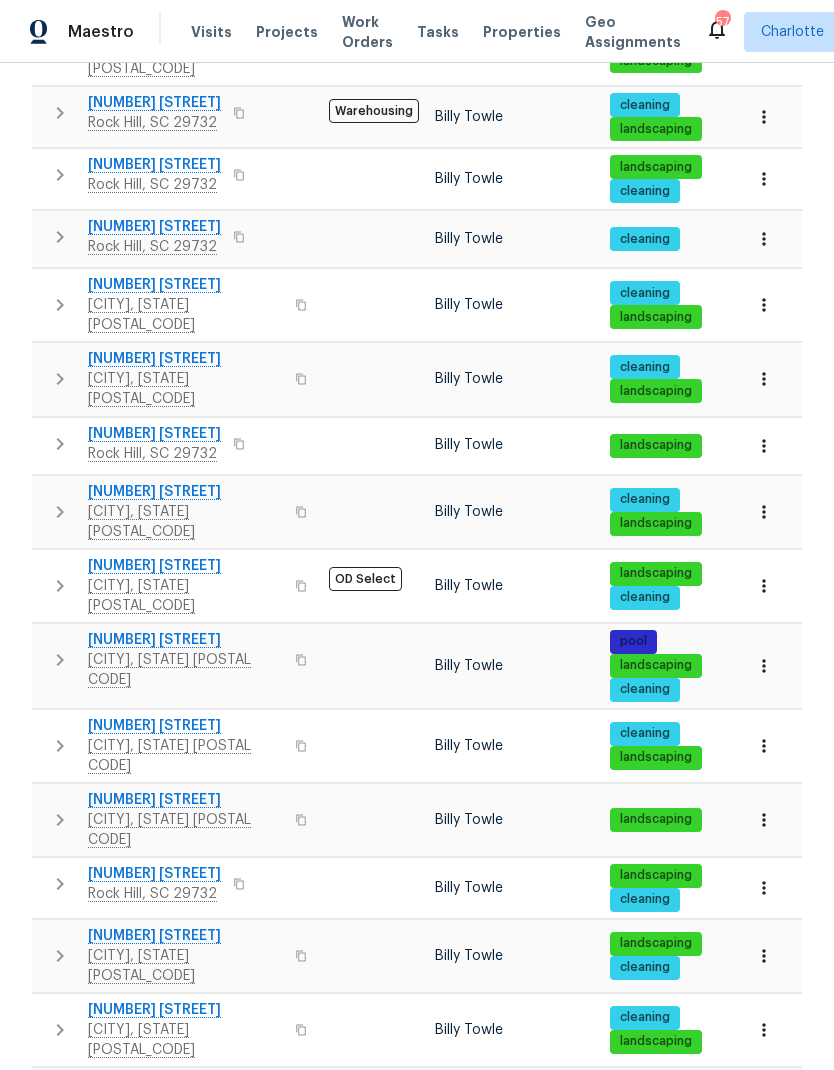 click 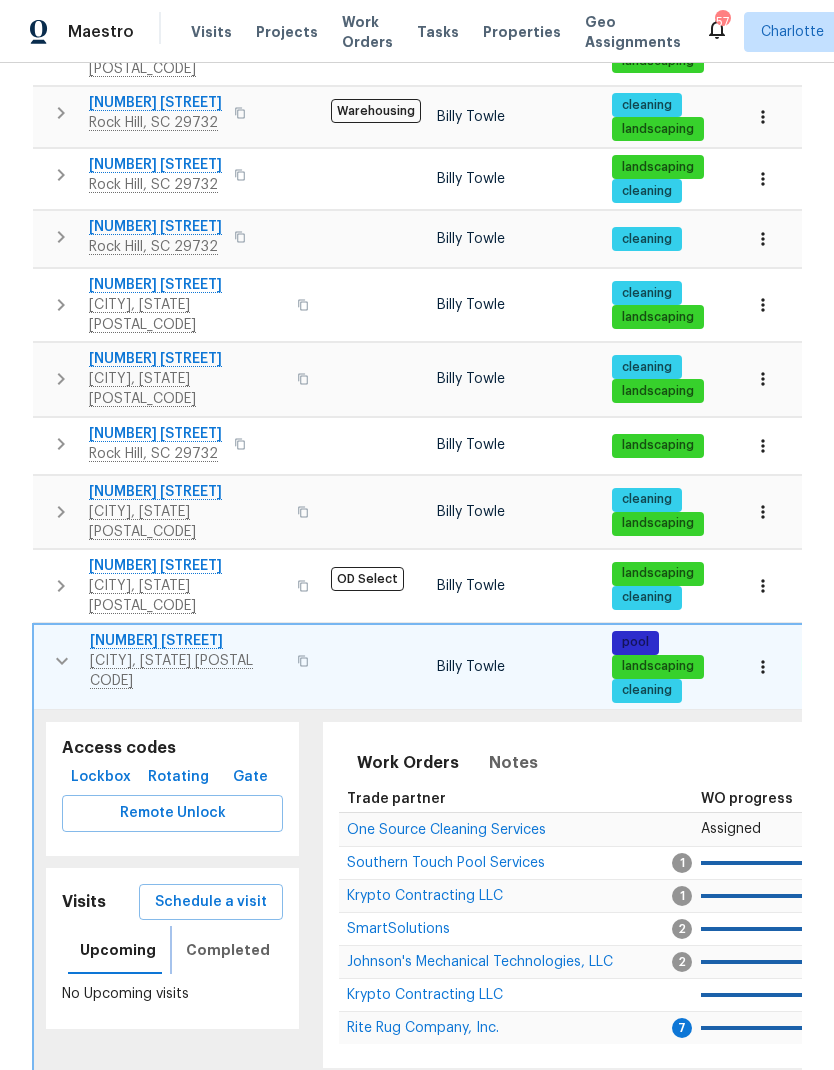 click on "Completed" at bounding box center [228, 950] 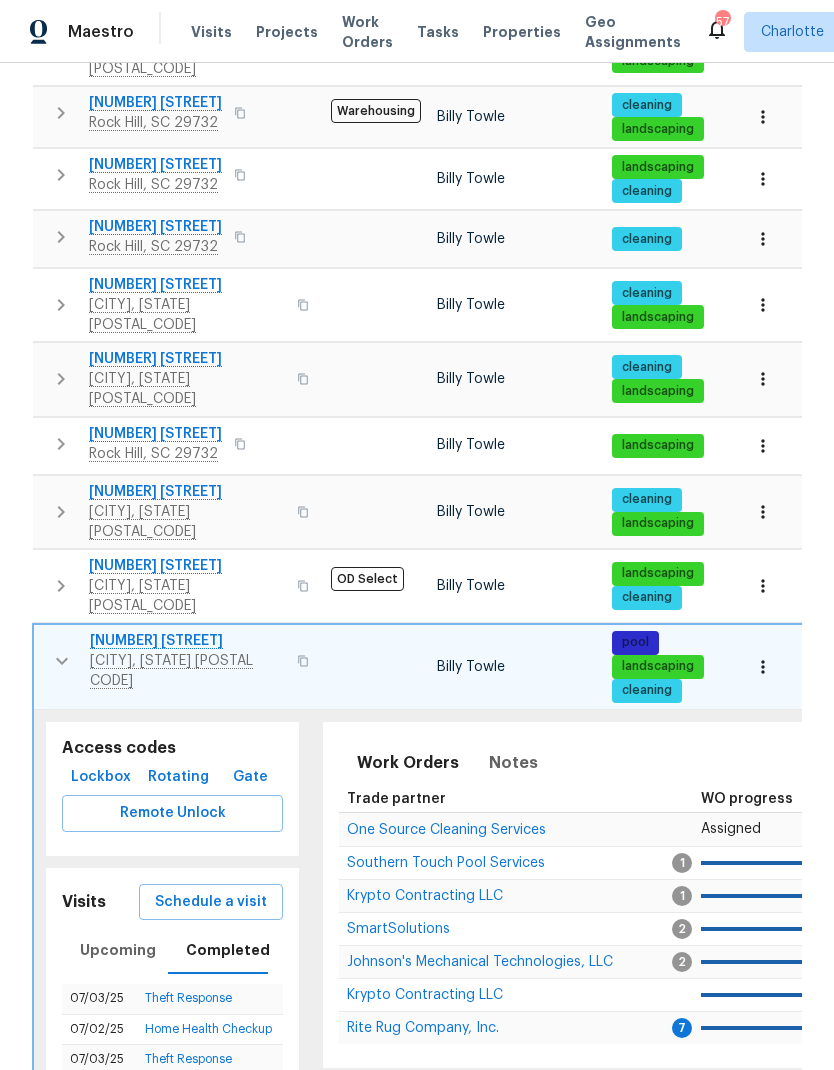 click on "Schedule a visit" at bounding box center [211, 902] 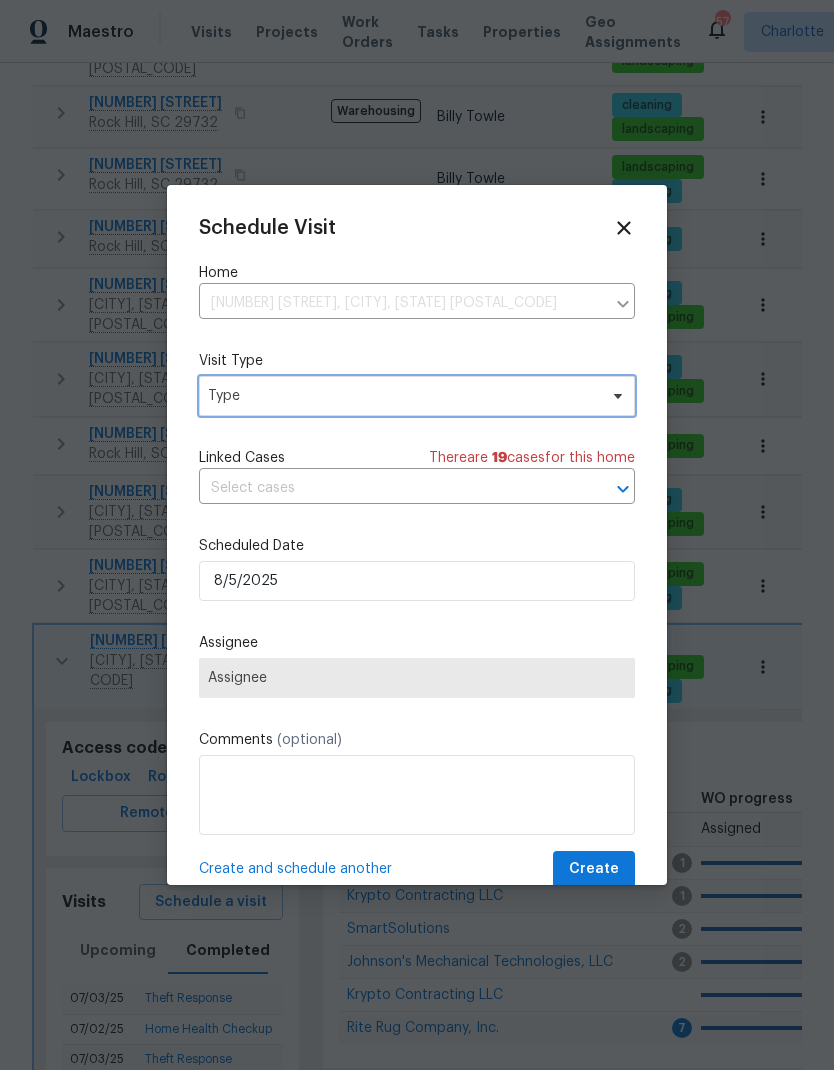 click on "Type" at bounding box center [402, 396] 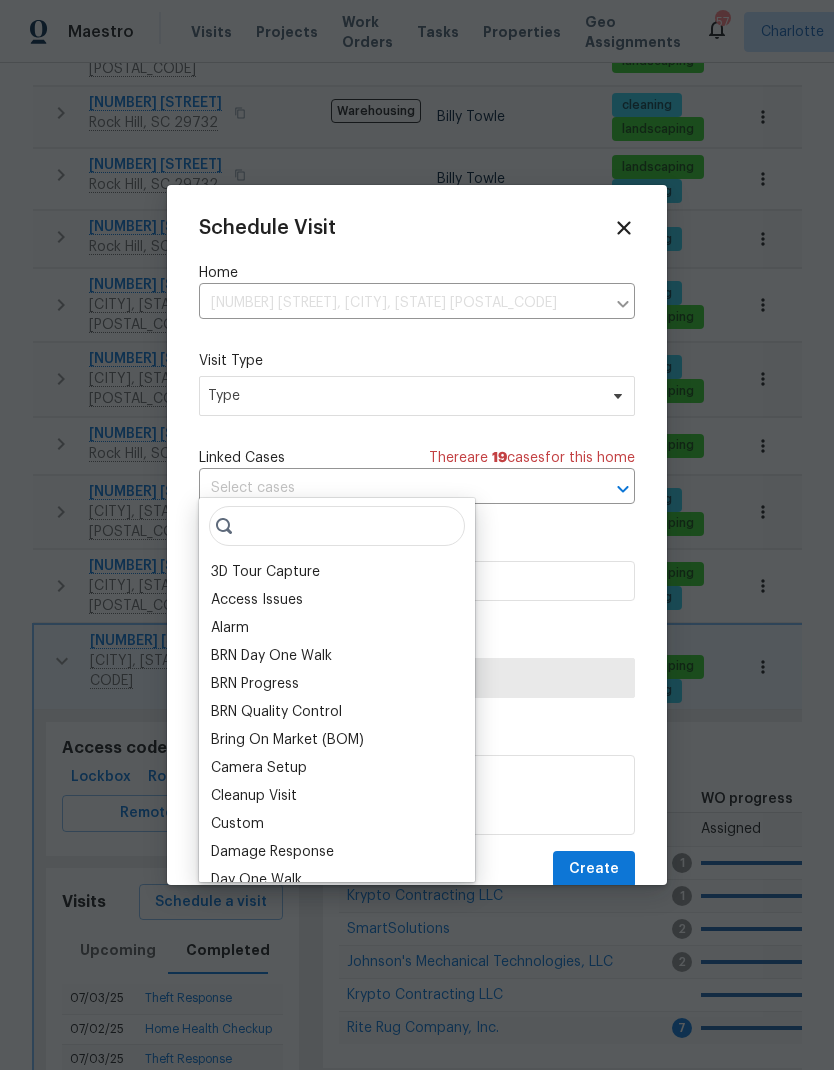 scroll, scrollTop: 0, scrollLeft: 0, axis: both 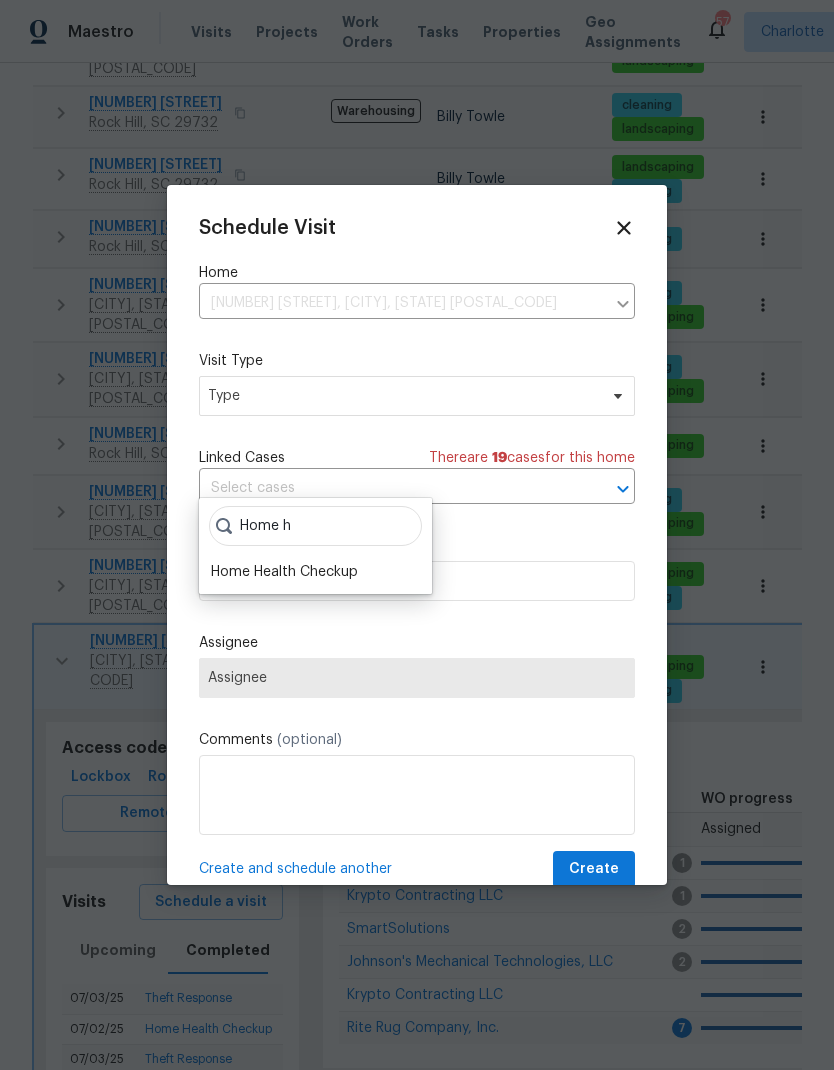 type on "Home h" 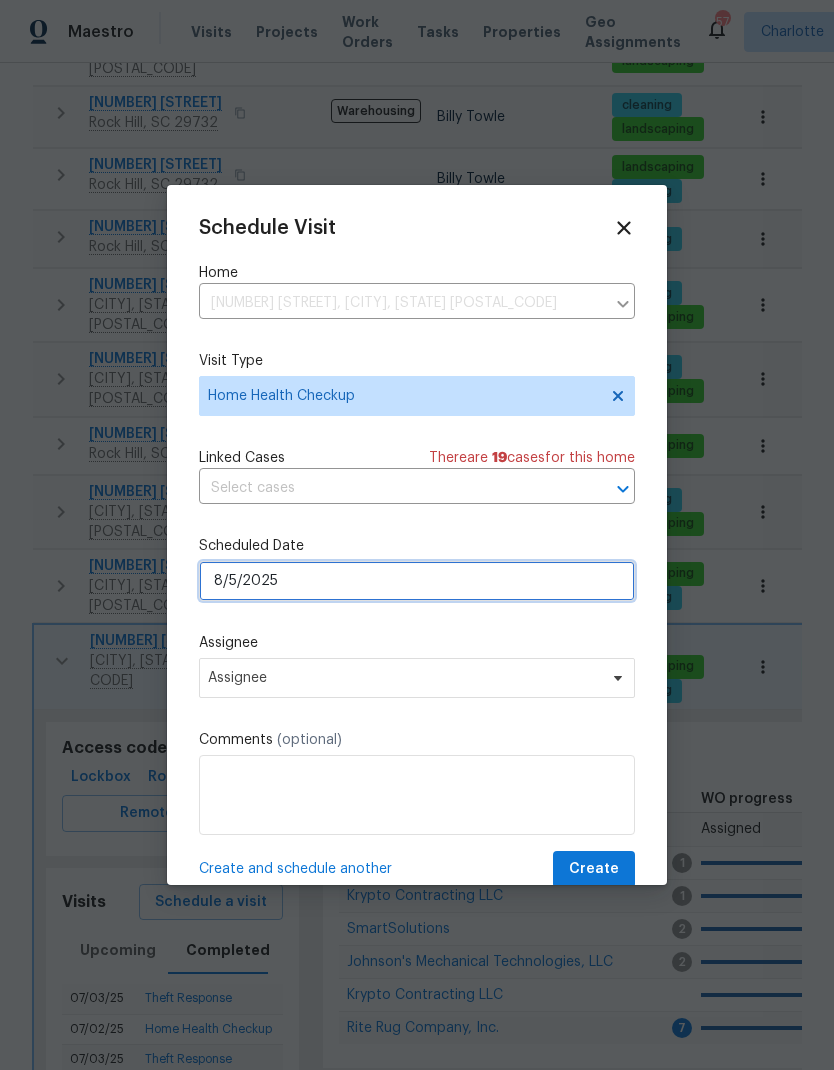 click on "8/5/2025" at bounding box center (417, 581) 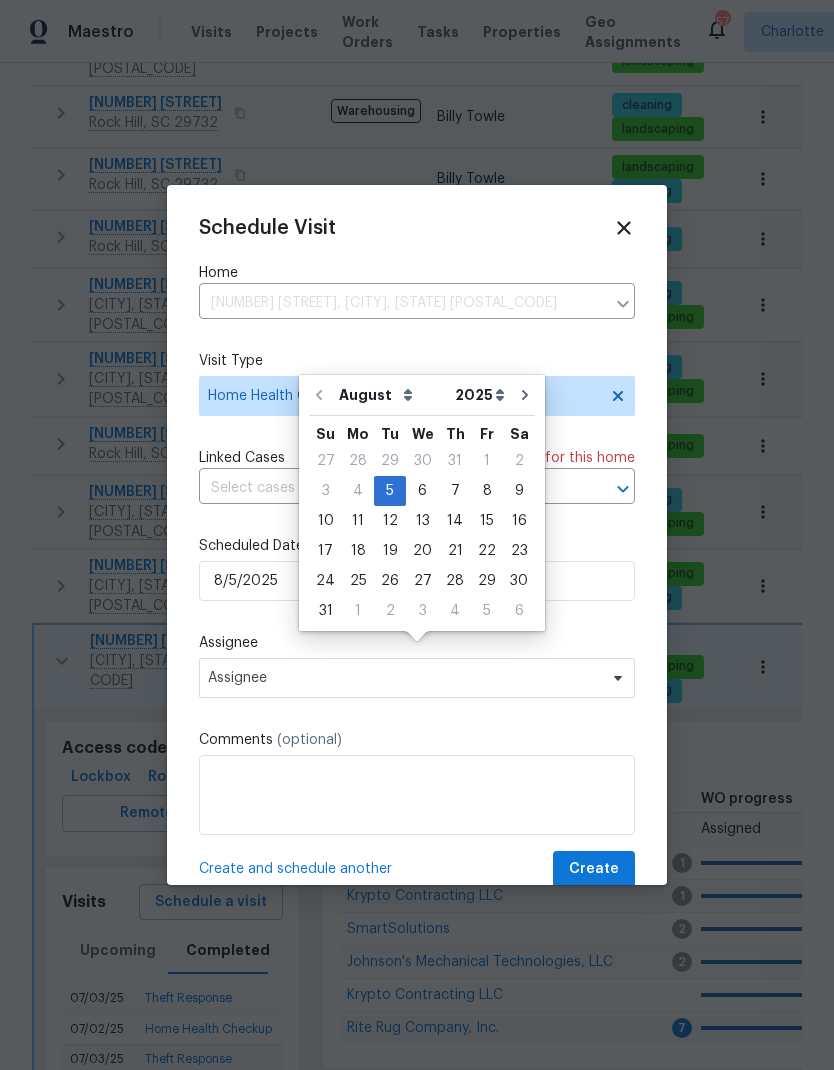 click on "Assignee" at bounding box center (417, 643) 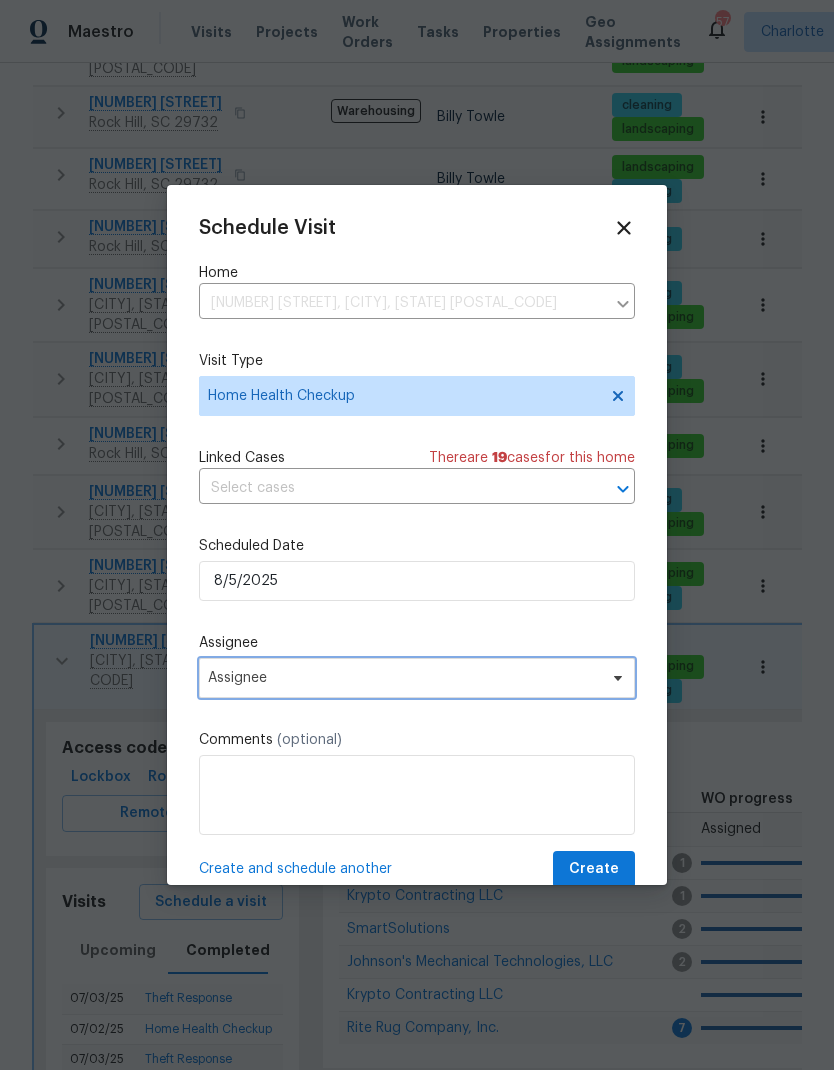 click on "Assignee" at bounding box center [417, 678] 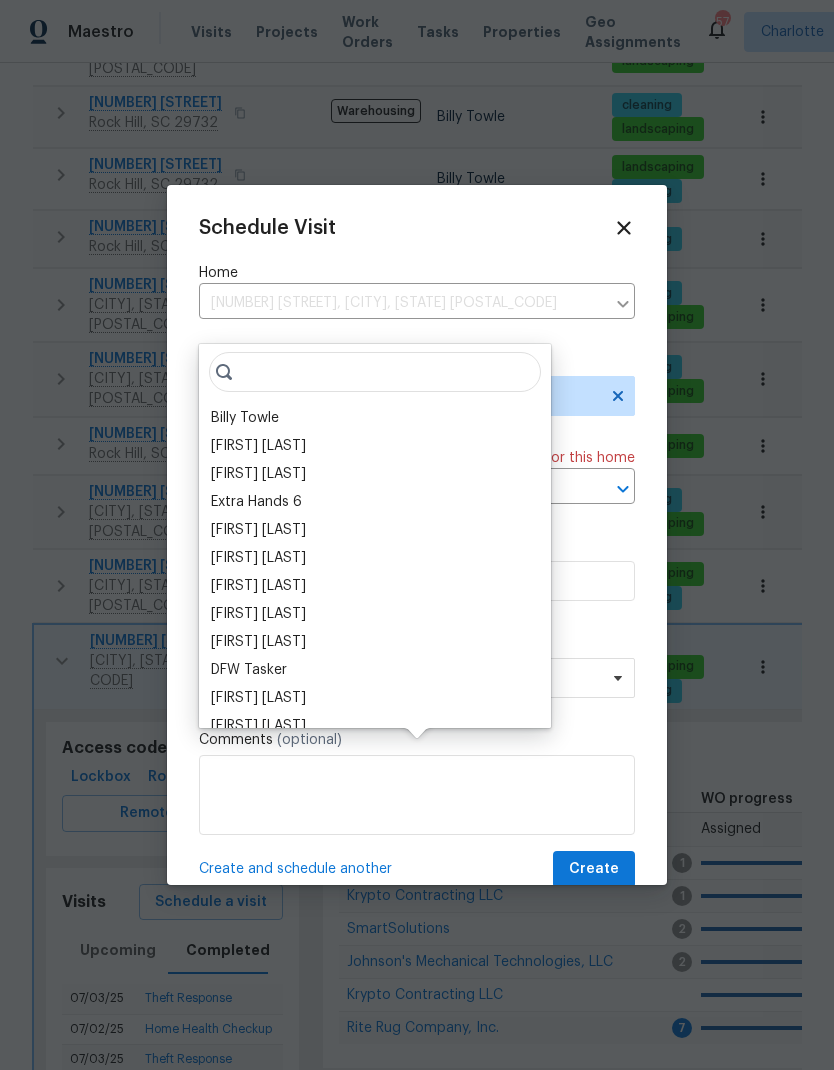 click on "Billy Towle" at bounding box center (245, 418) 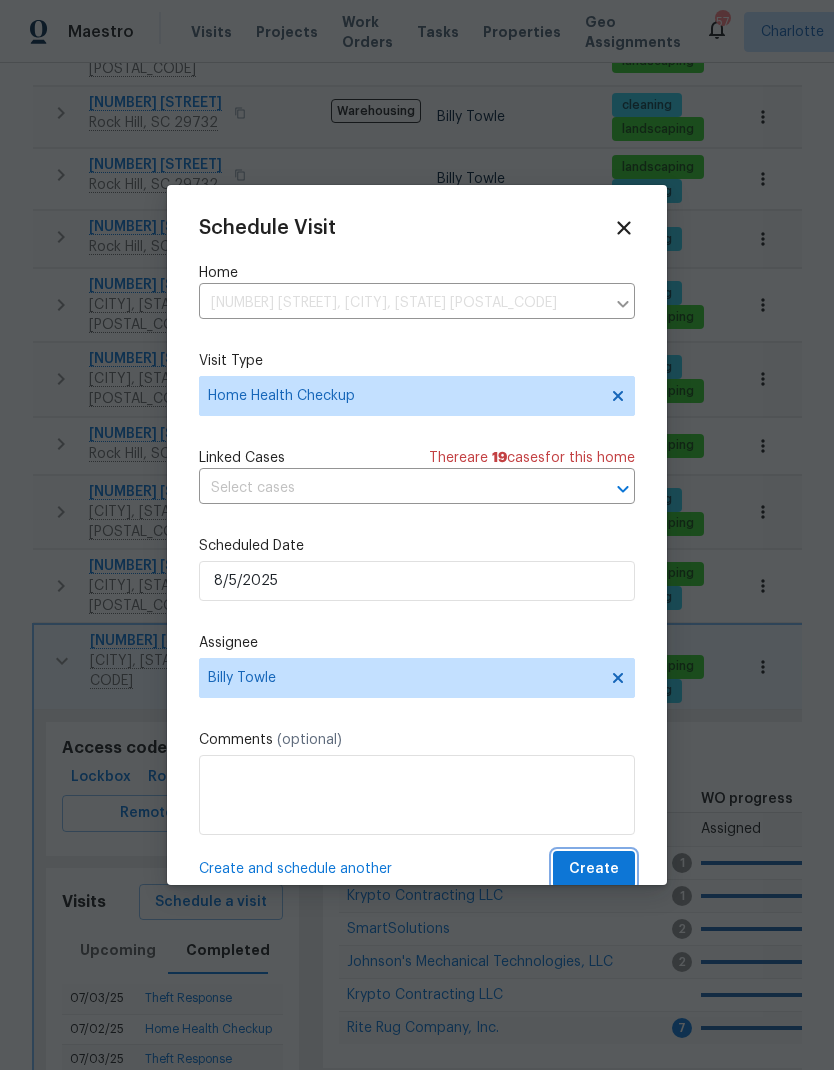click on "Create" at bounding box center [594, 869] 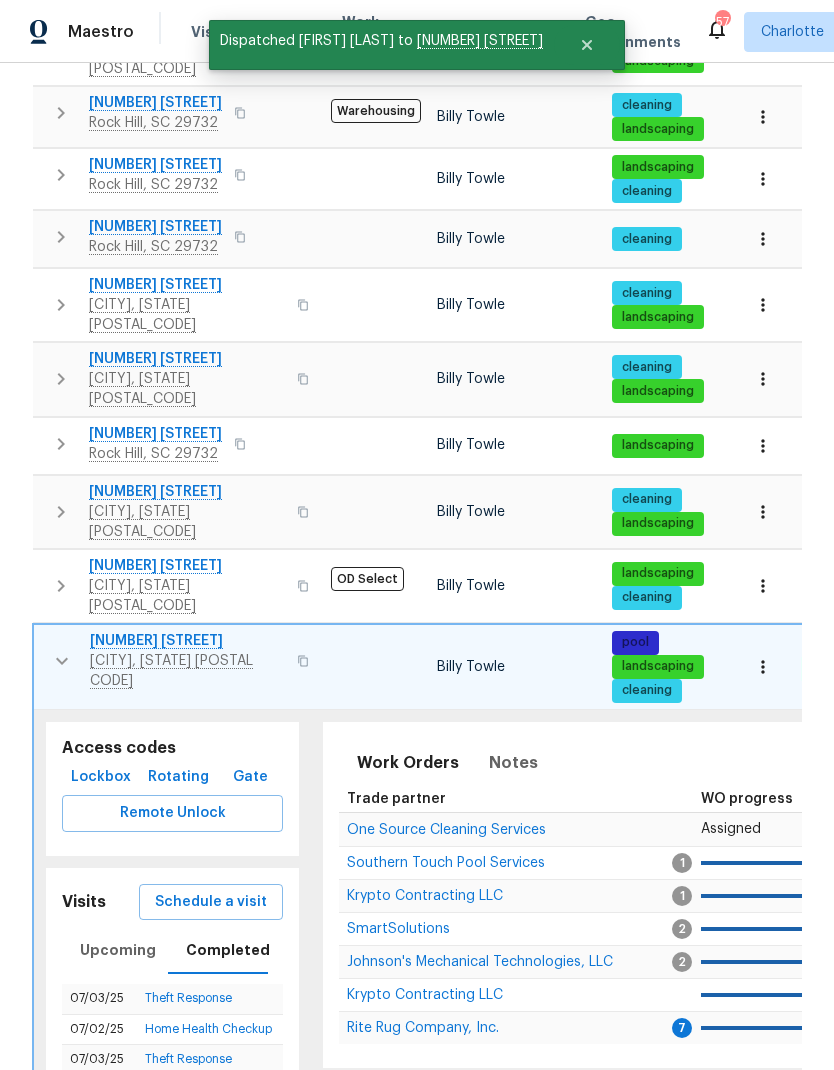 click 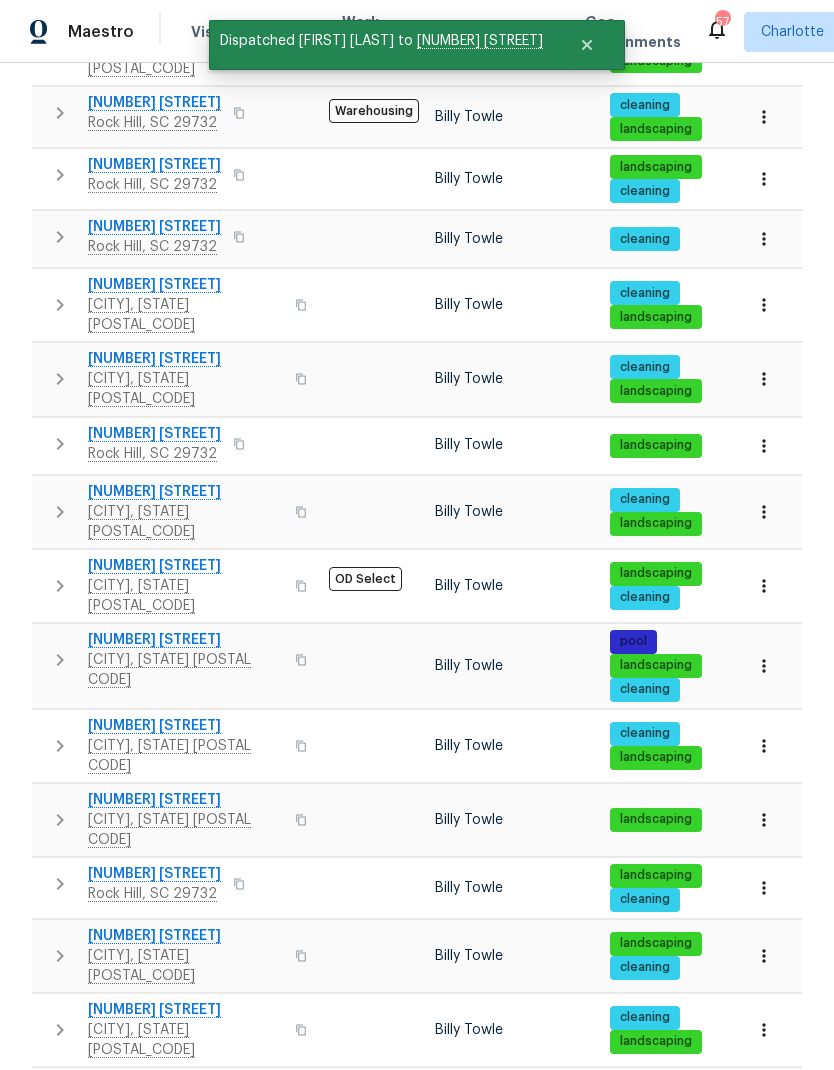 click 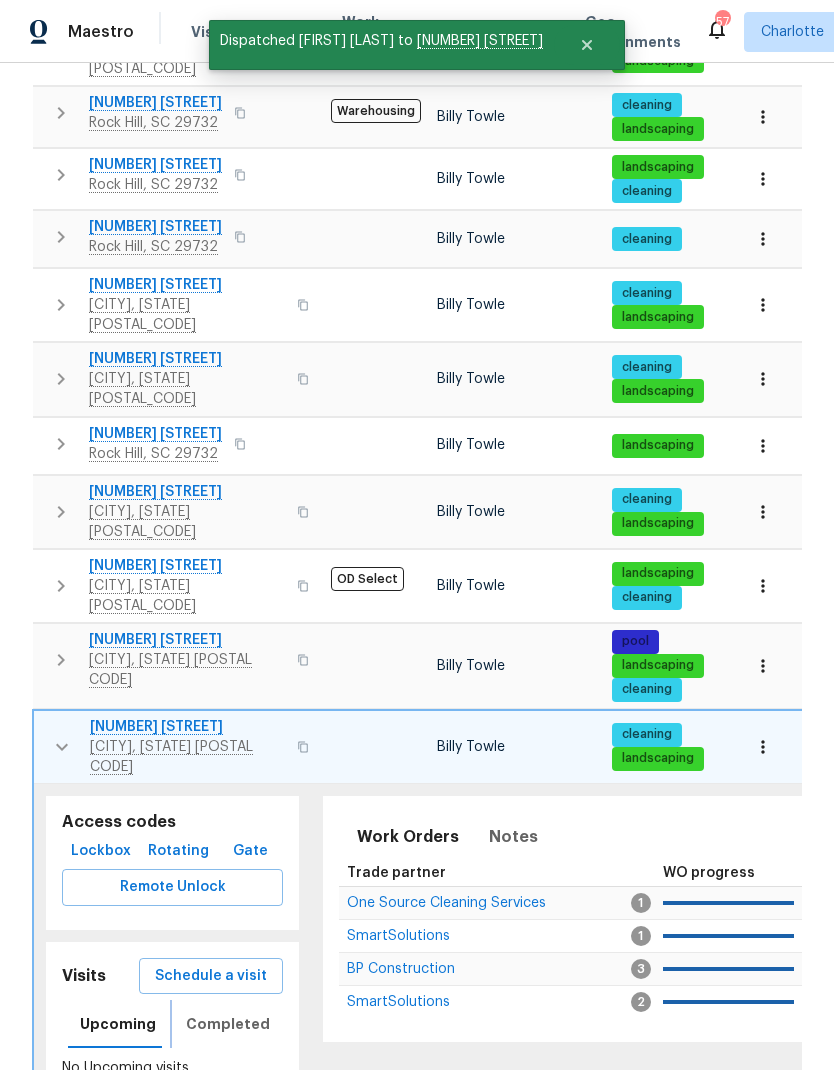 click on "Completed" at bounding box center [228, 1024] 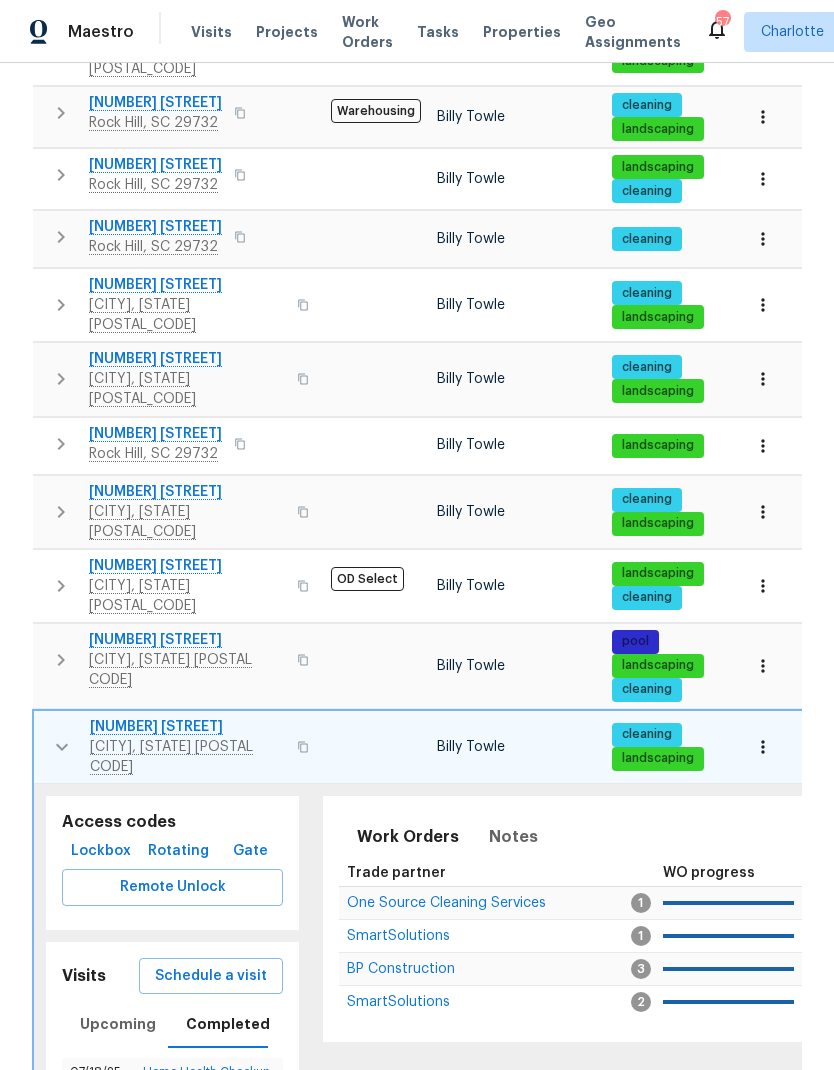click 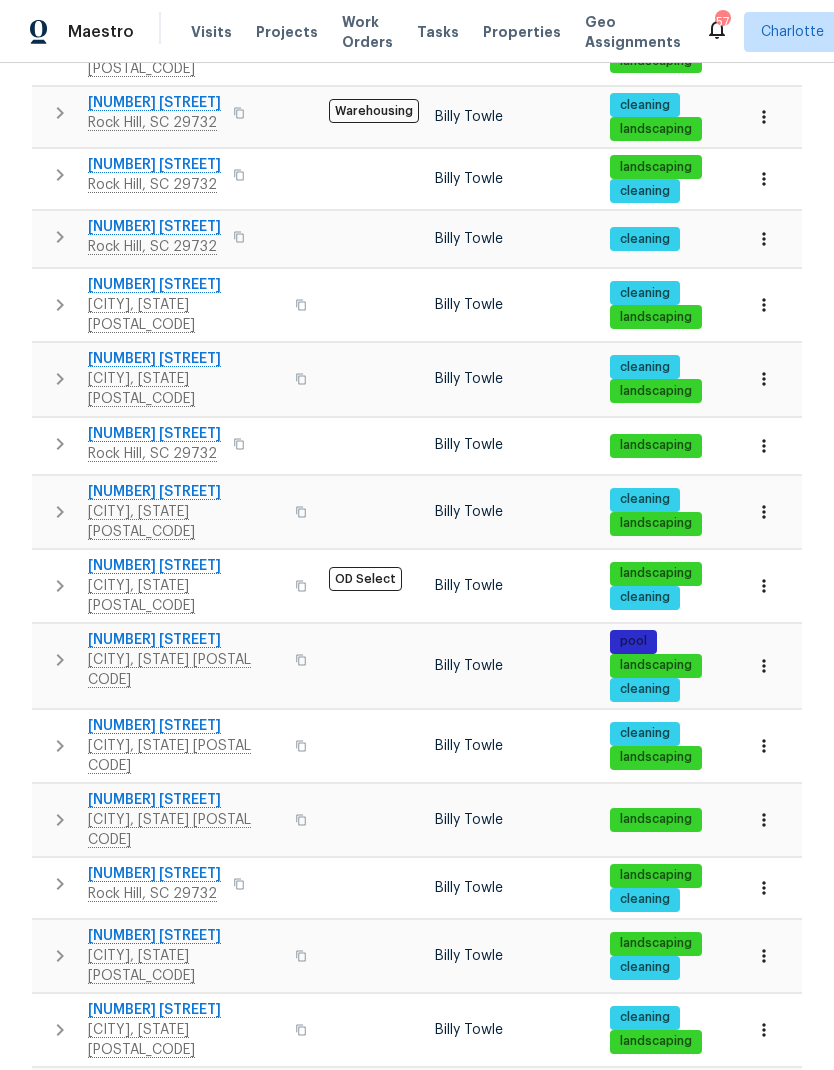 click 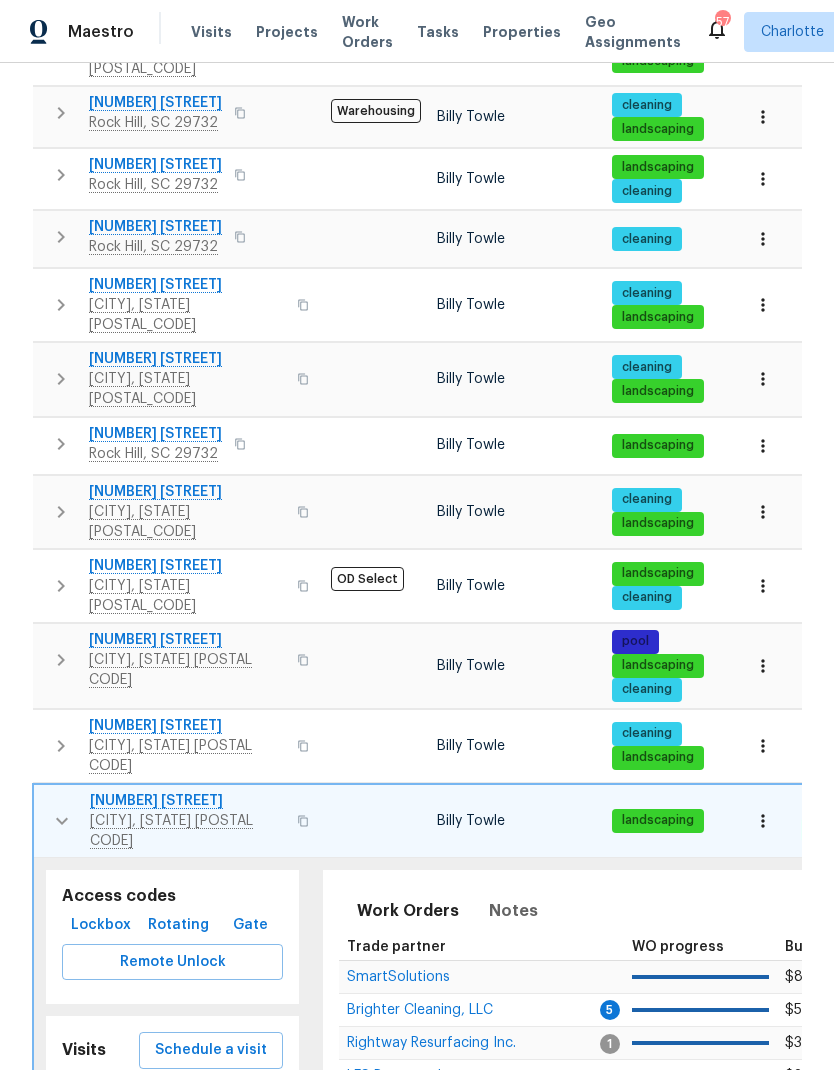 click on "Completed" at bounding box center [228, 1098] 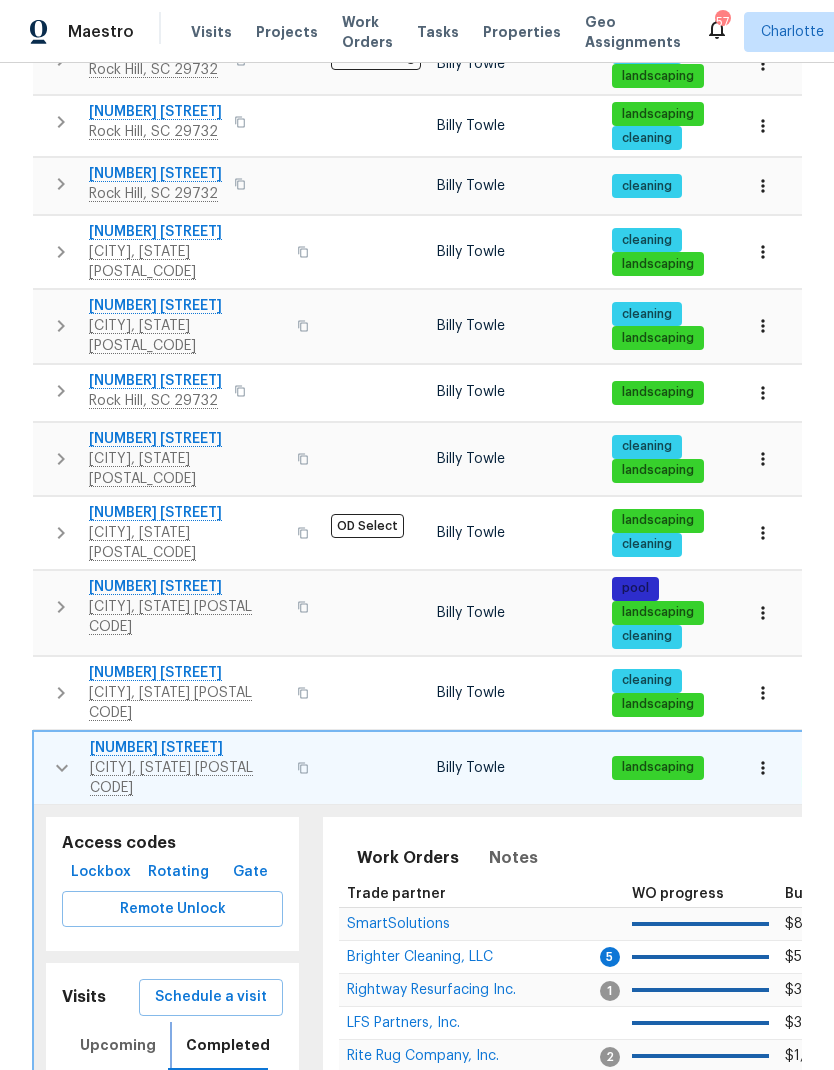 scroll, scrollTop: 927, scrollLeft: 0, axis: vertical 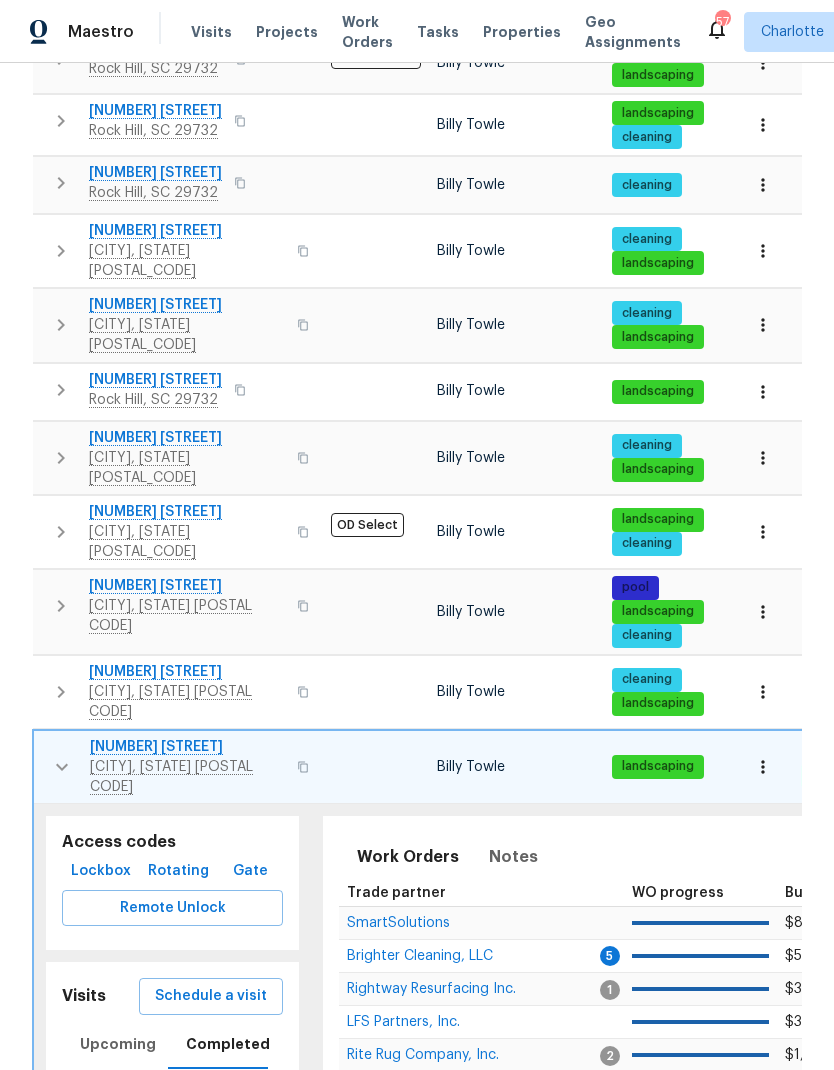 click 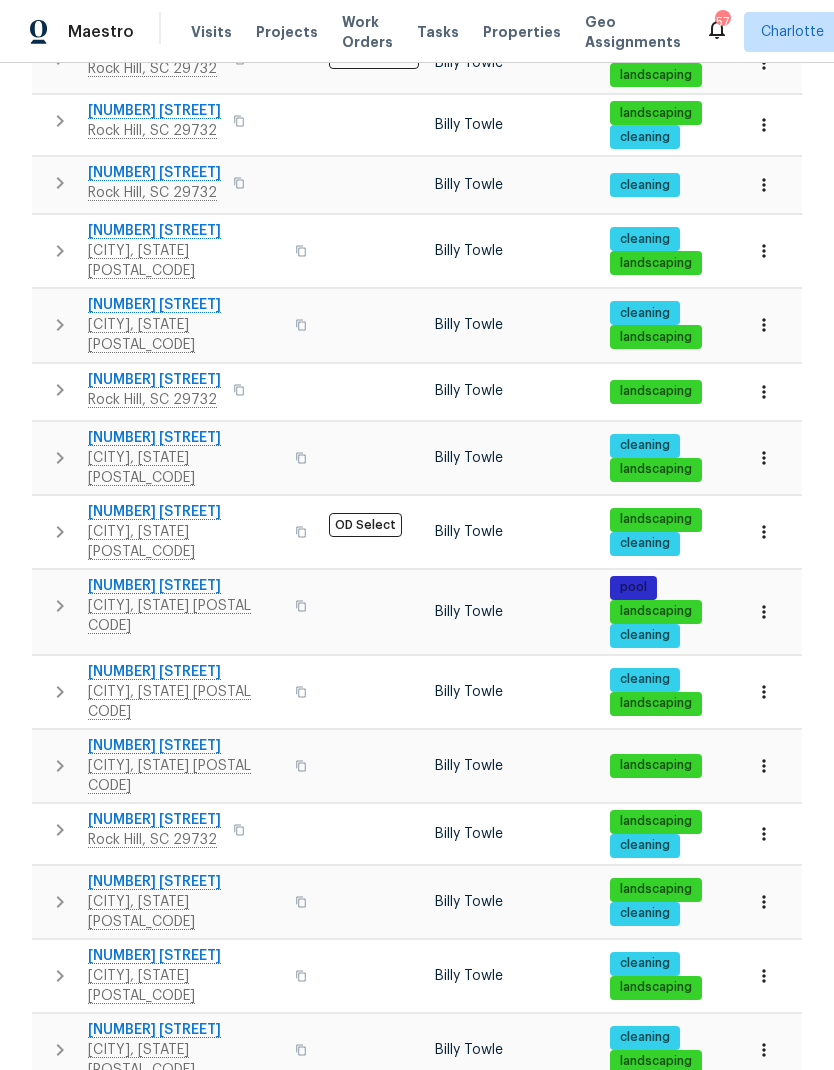 scroll, scrollTop: 873, scrollLeft: 0, axis: vertical 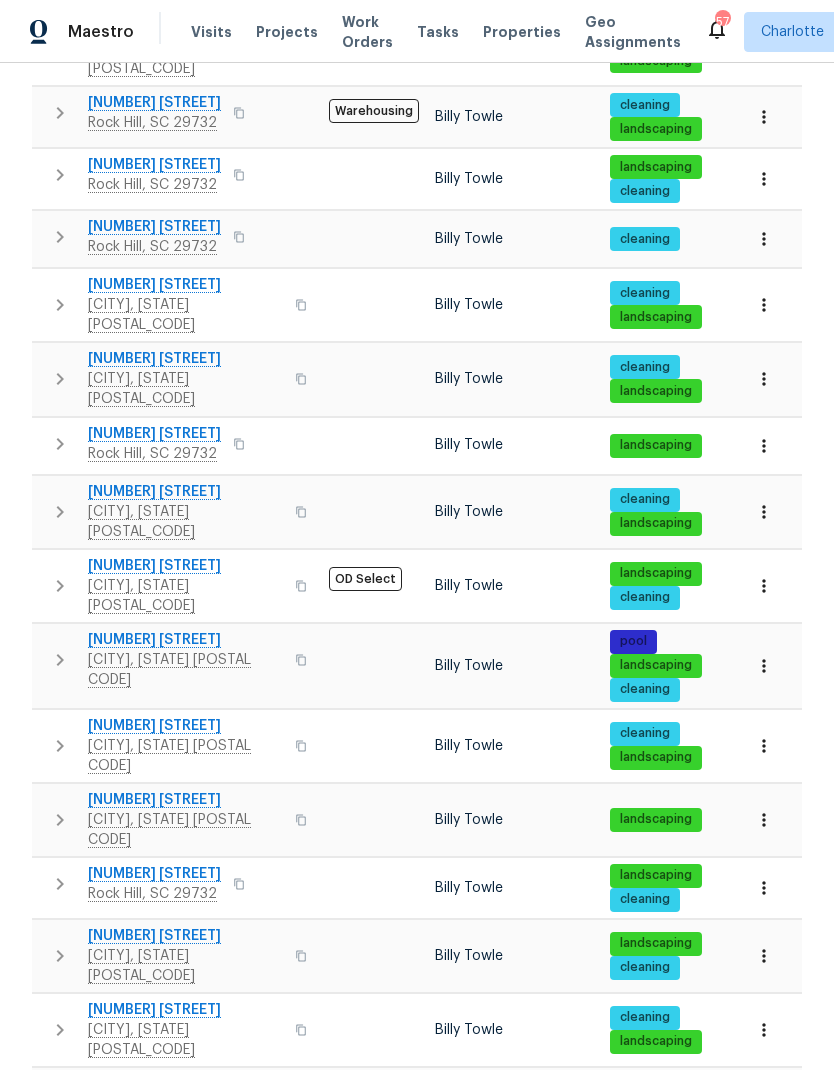 click 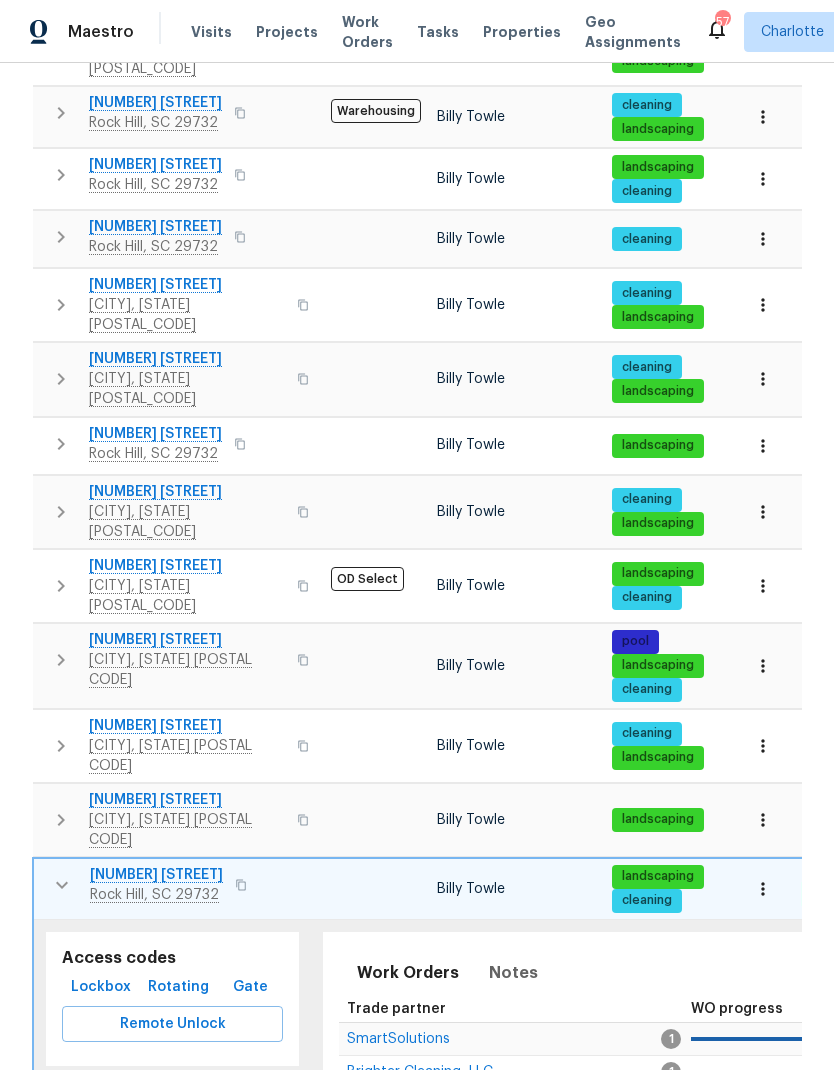 click on "Completed" at bounding box center (228, 1160) 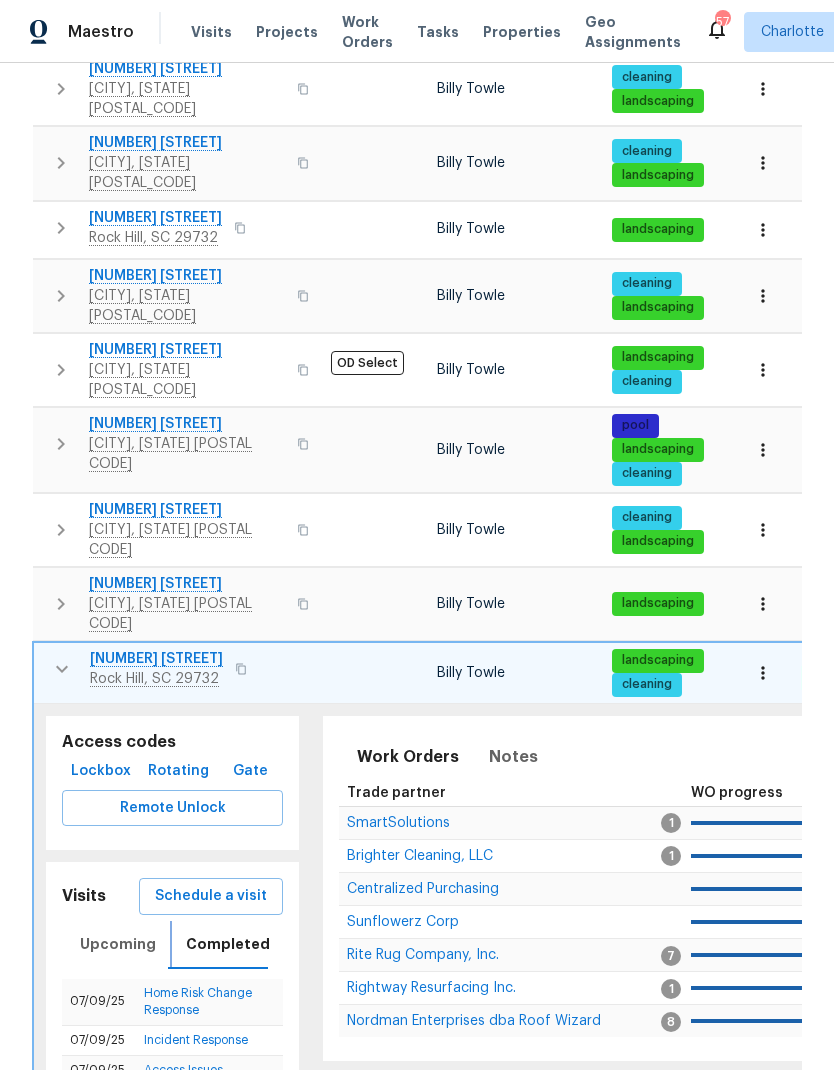 scroll, scrollTop: 1090, scrollLeft: 0, axis: vertical 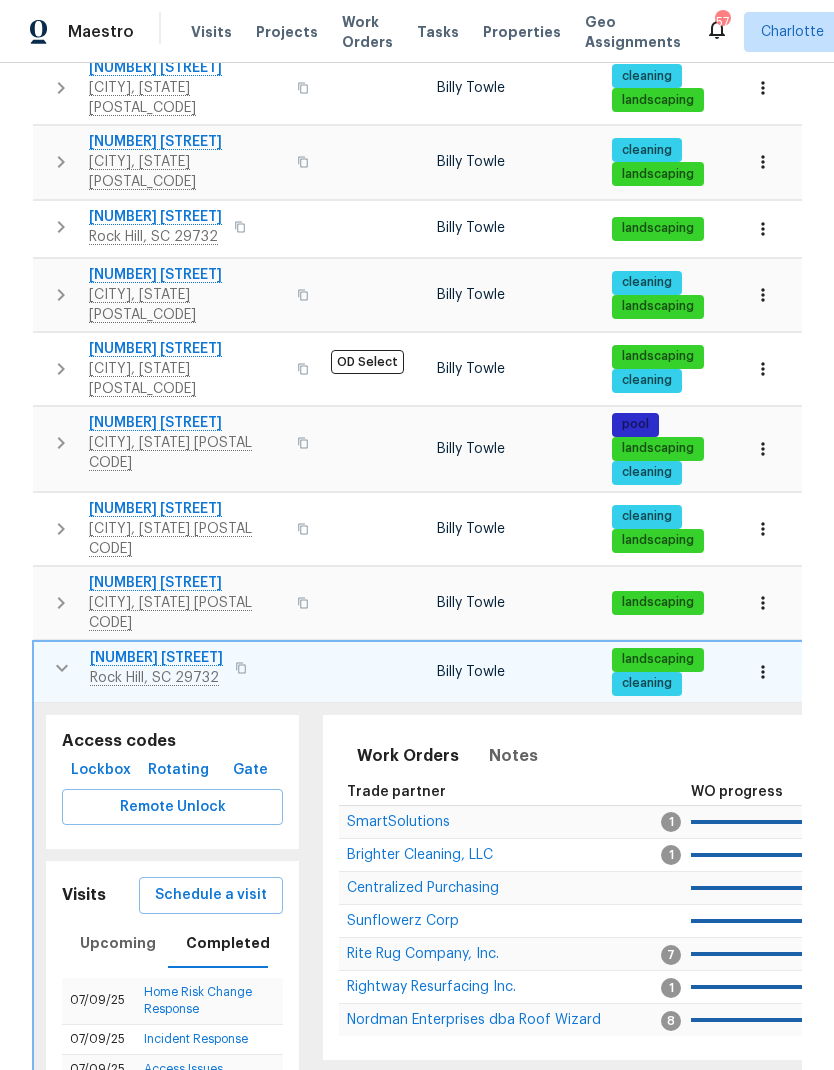 click on "Home Risk Change Response" at bounding box center (198, 1000) 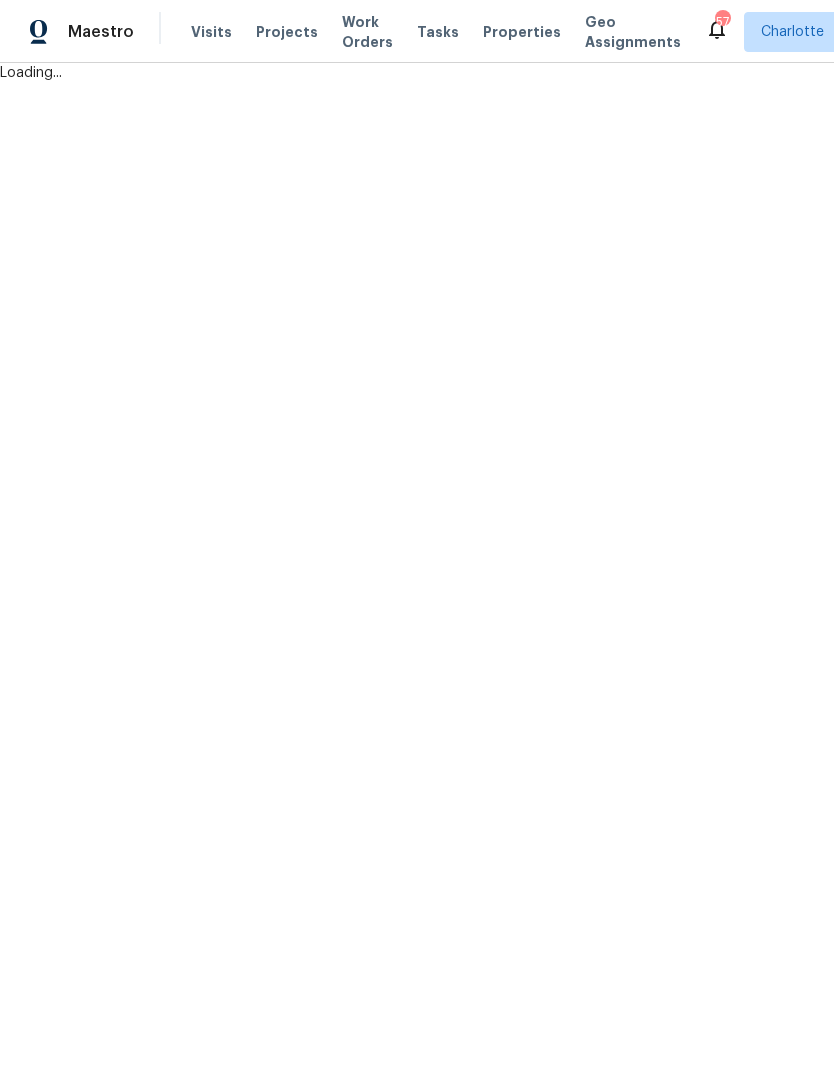 scroll, scrollTop: 0, scrollLeft: 0, axis: both 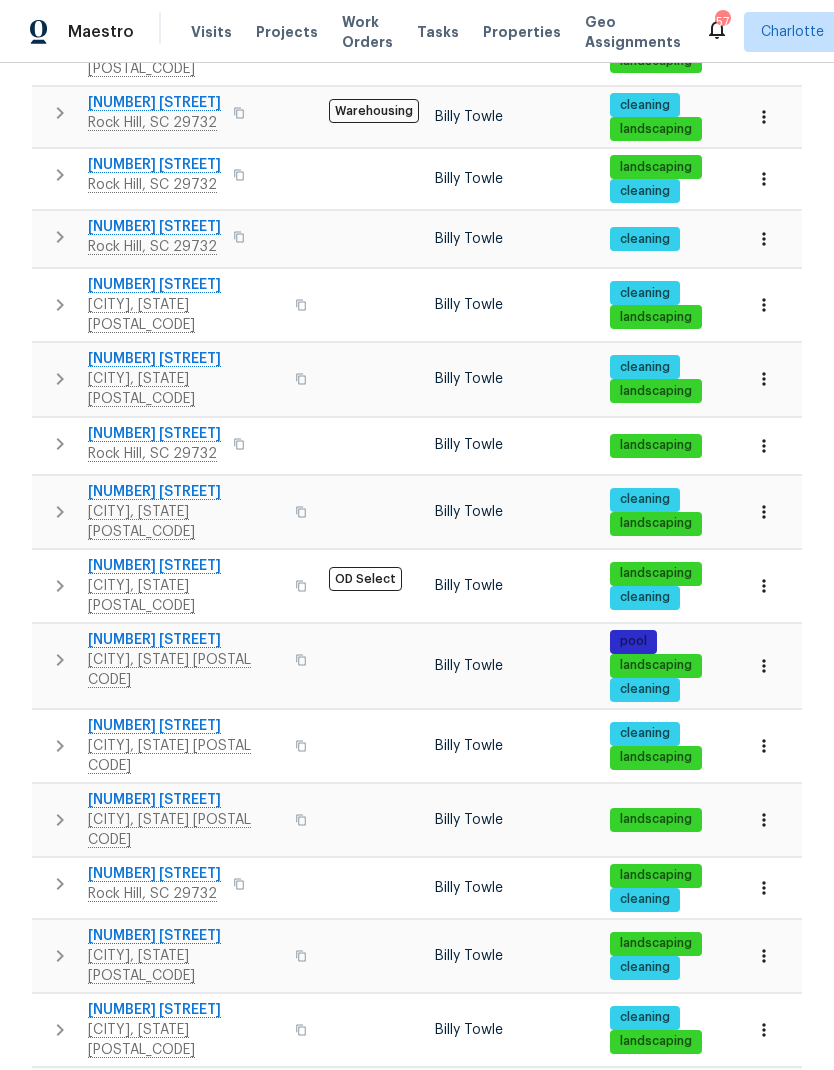click on "1523 Merrie Meadow Ct" at bounding box center [154, 874] 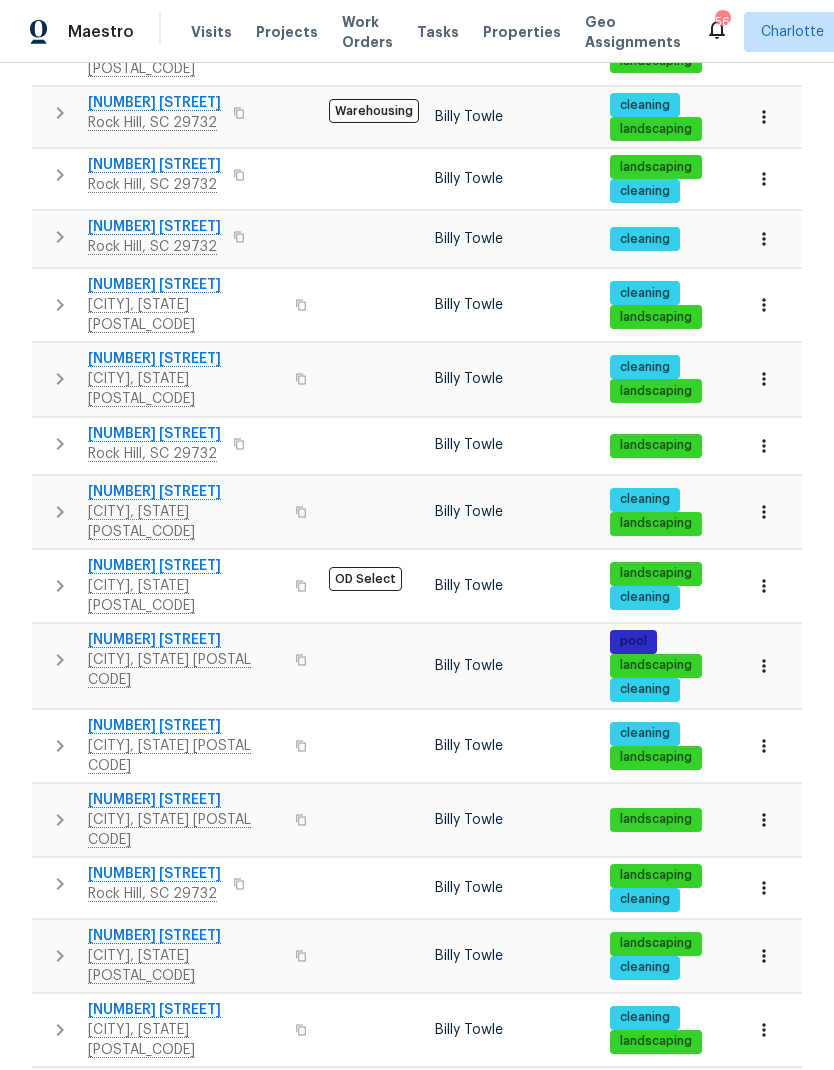 scroll, scrollTop: 0, scrollLeft: 0, axis: both 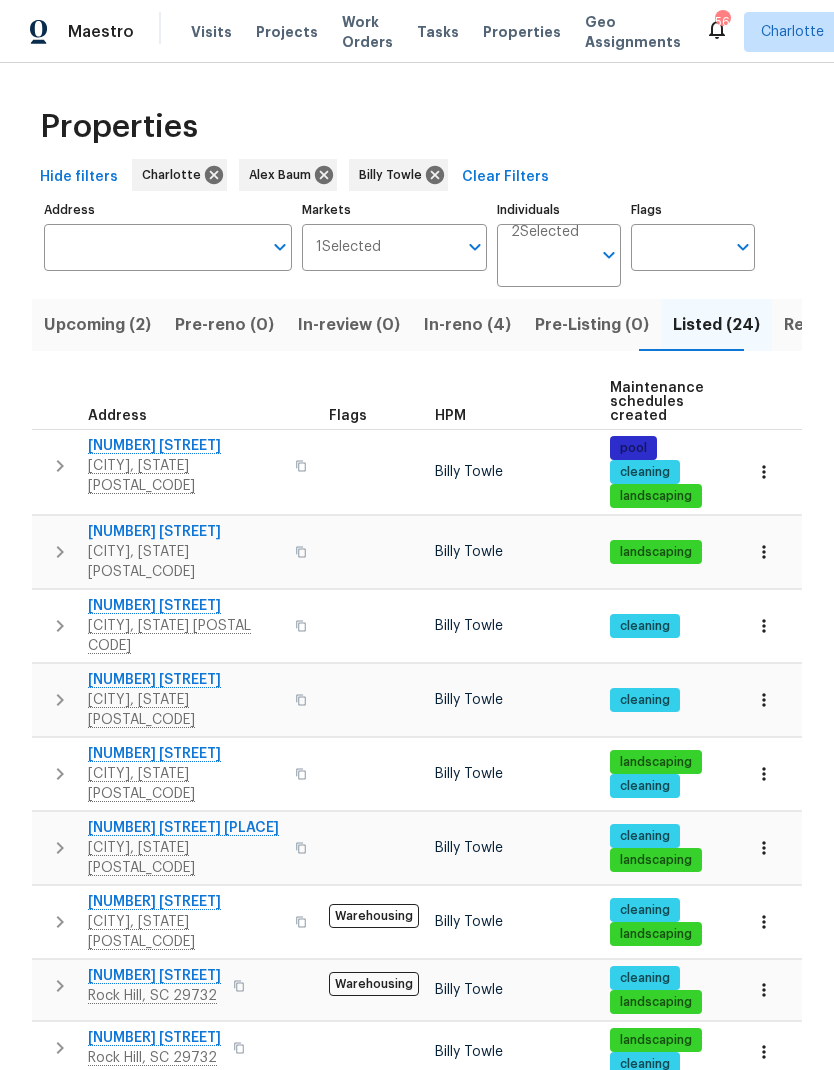 click on "Resale (12)" at bounding box center (826, 325) 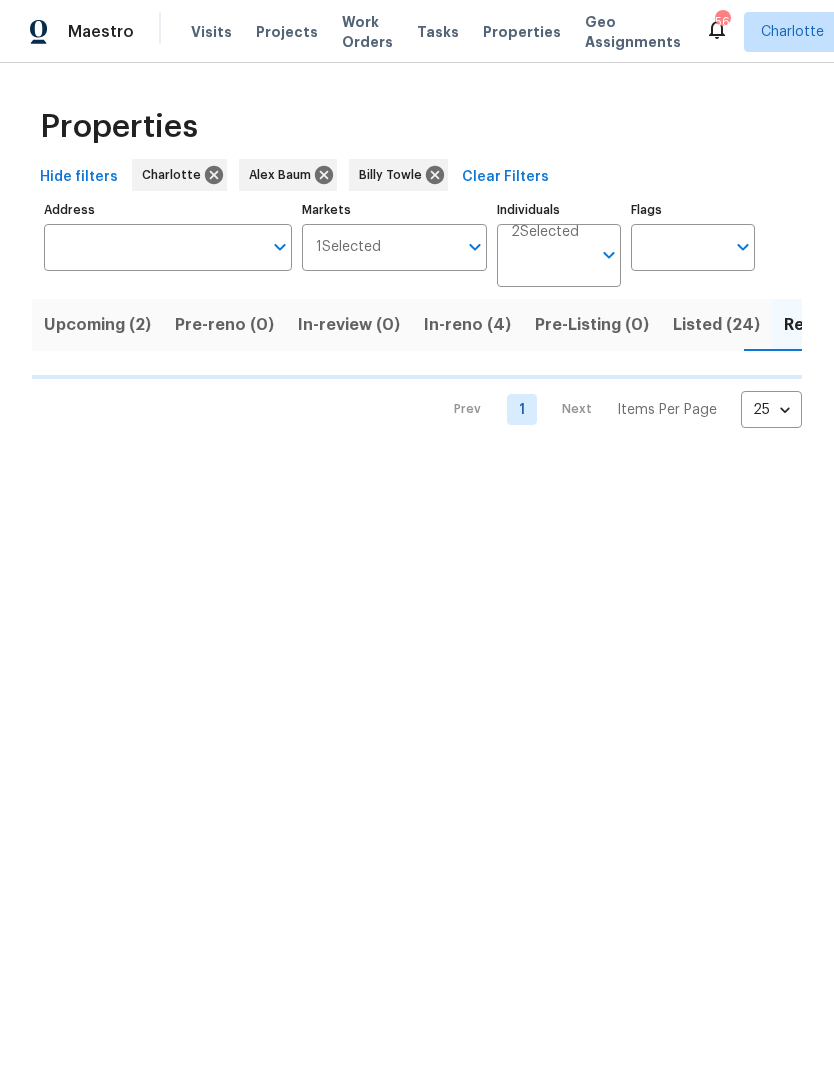 scroll, scrollTop: 0, scrollLeft: 0, axis: both 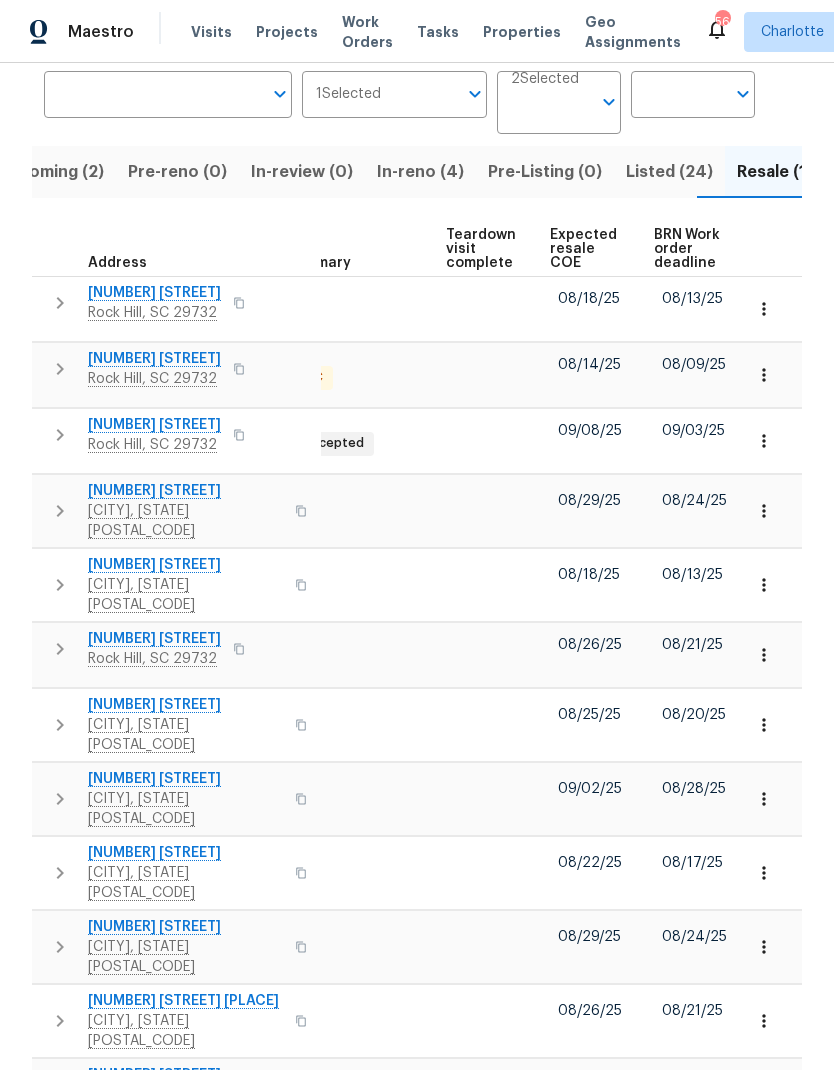 click on "Expected resale COE" at bounding box center [585, 249] 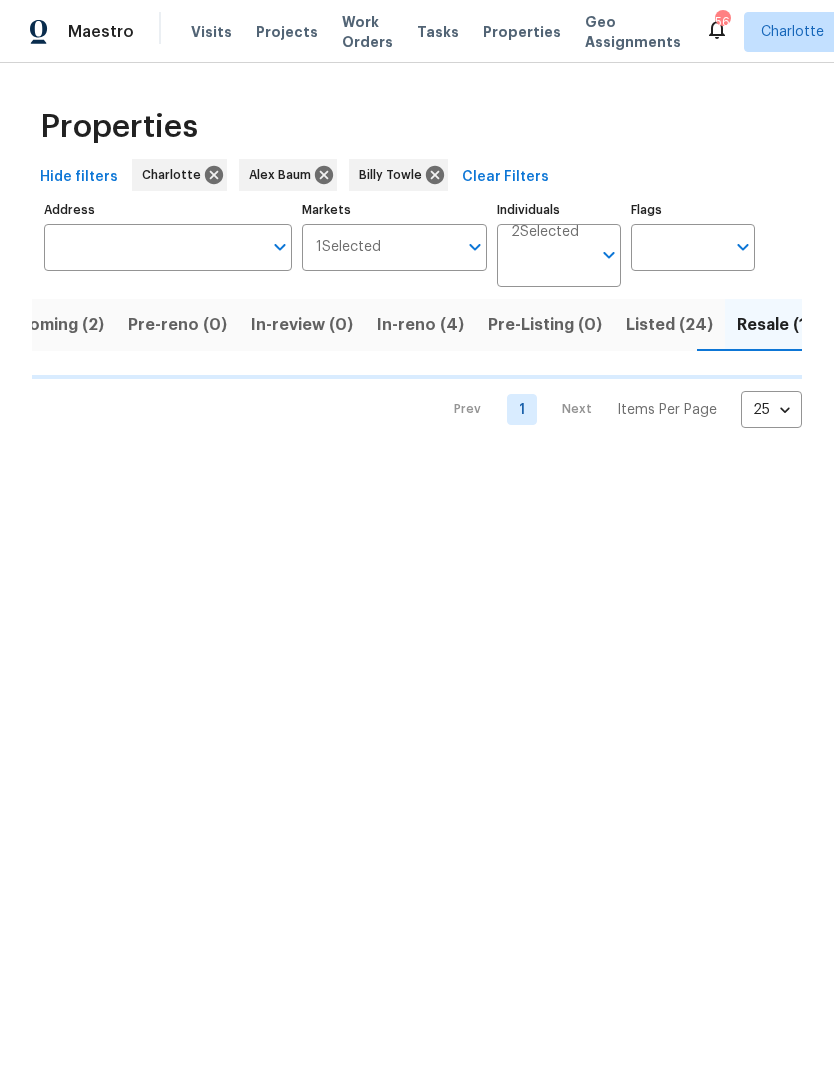 scroll, scrollTop: 0, scrollLeft: 0, axis: both 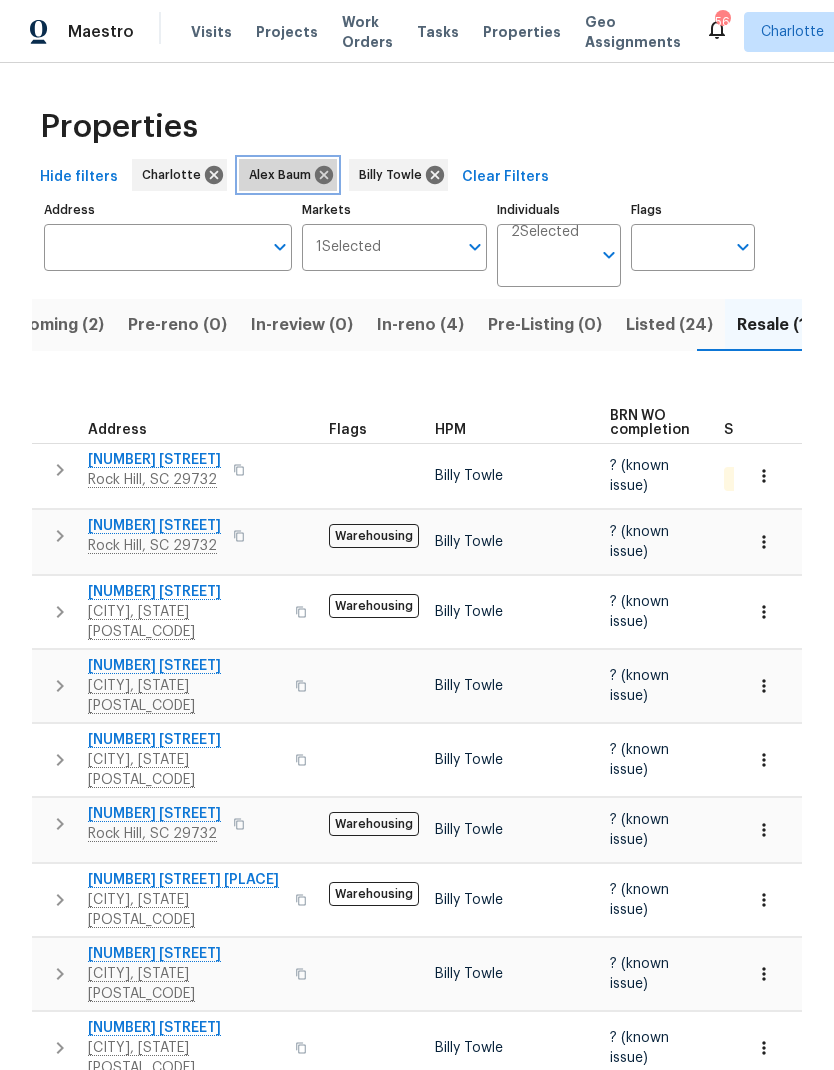click 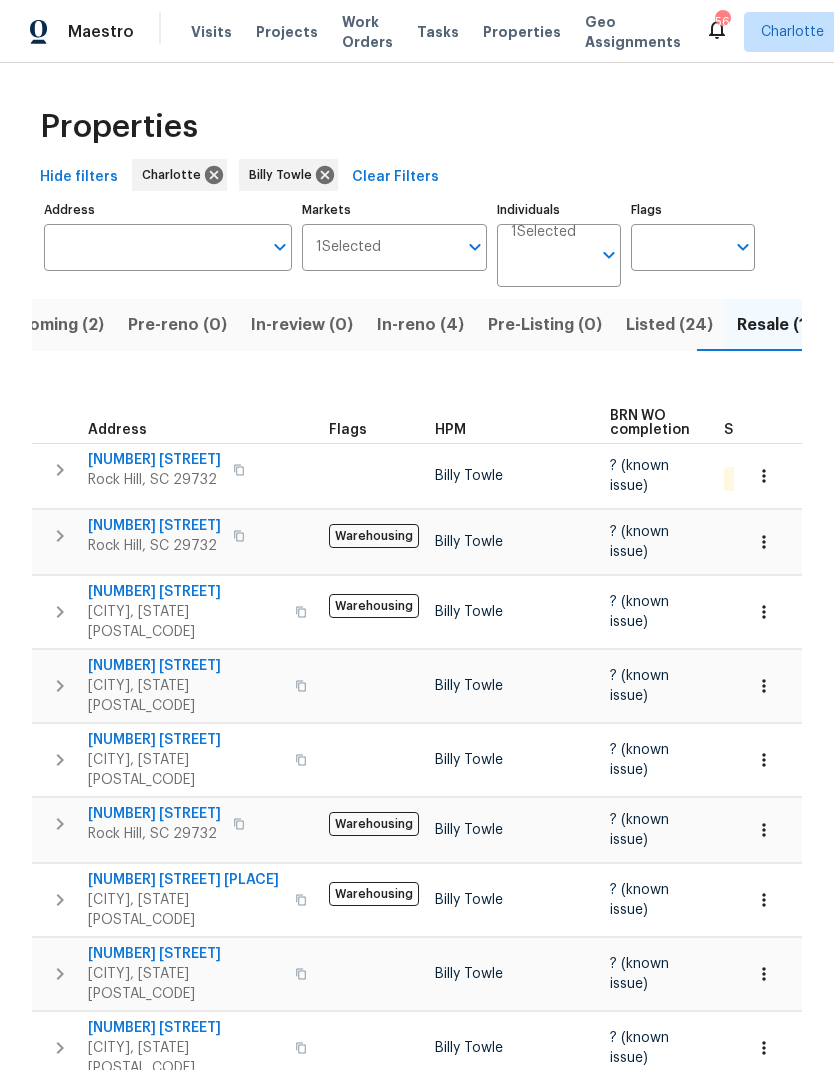 scroll, scrollTop: 0, scrollLeft: 47, axis: horizontal 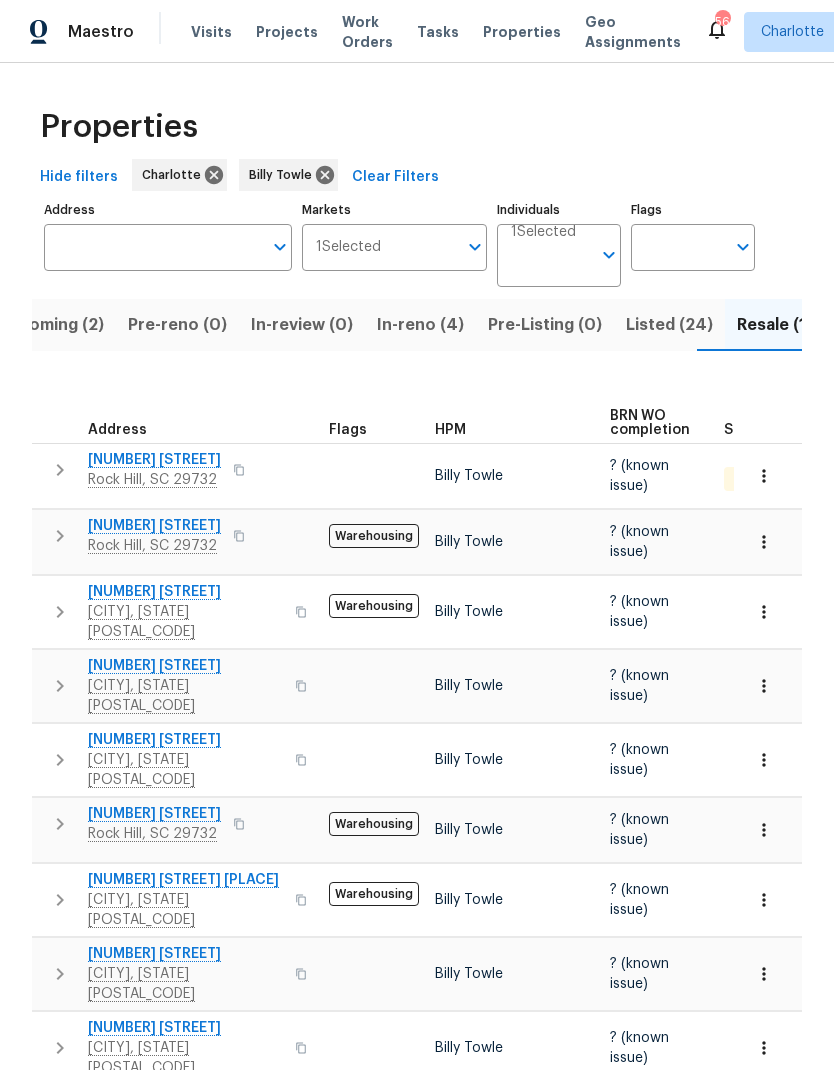 click on "In-reno (4)" at bounding box center (420, 325) 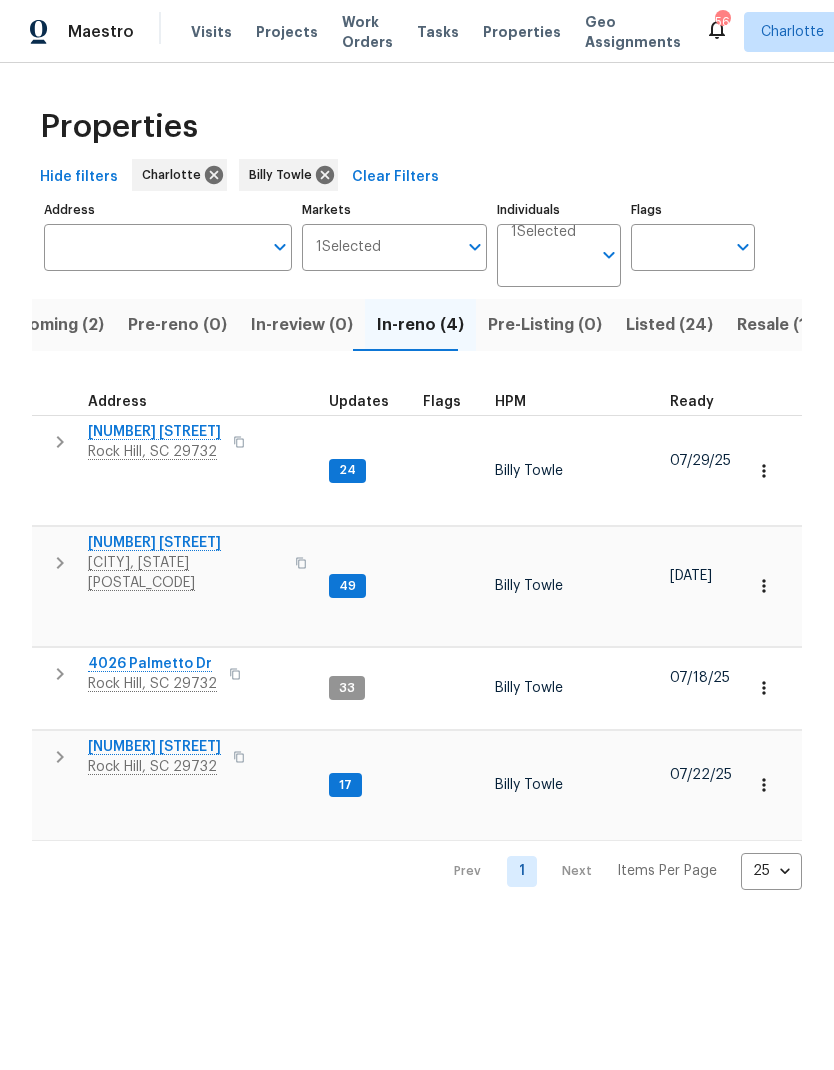 scroll, scrollTop: 0, scrollLeft: 0, axis: both 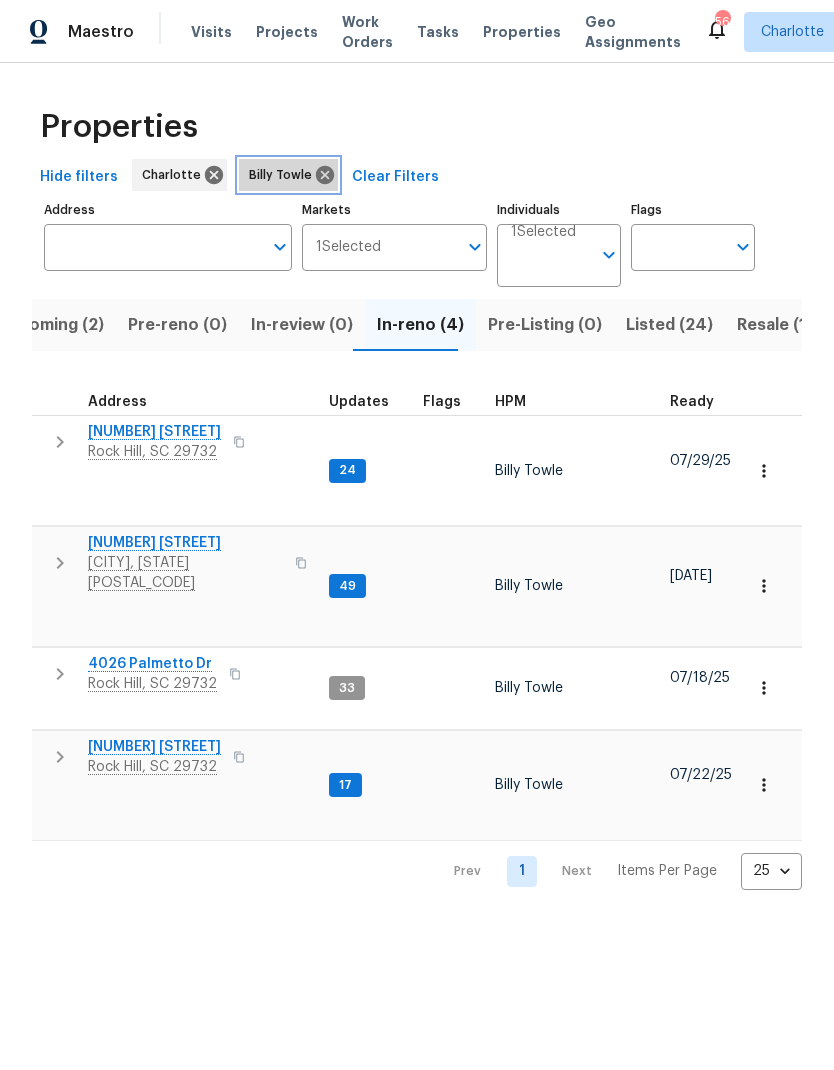 click 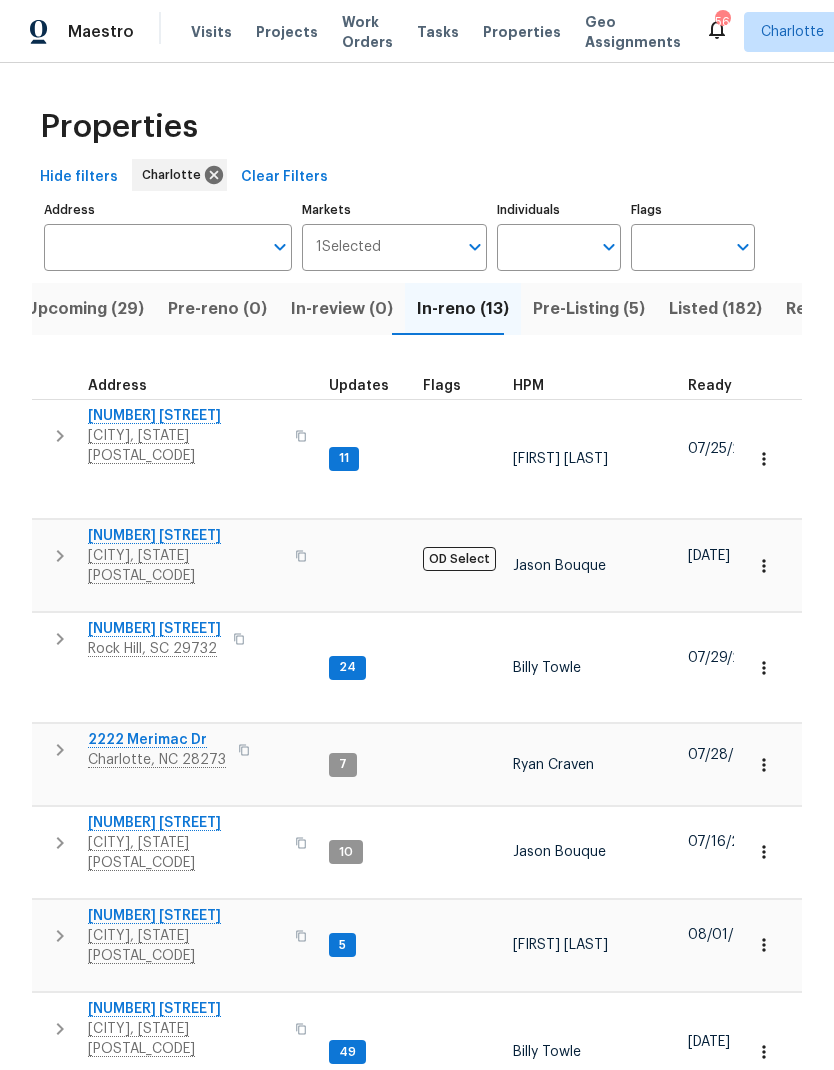 click on "HPM" at bounding box center [528, 386] 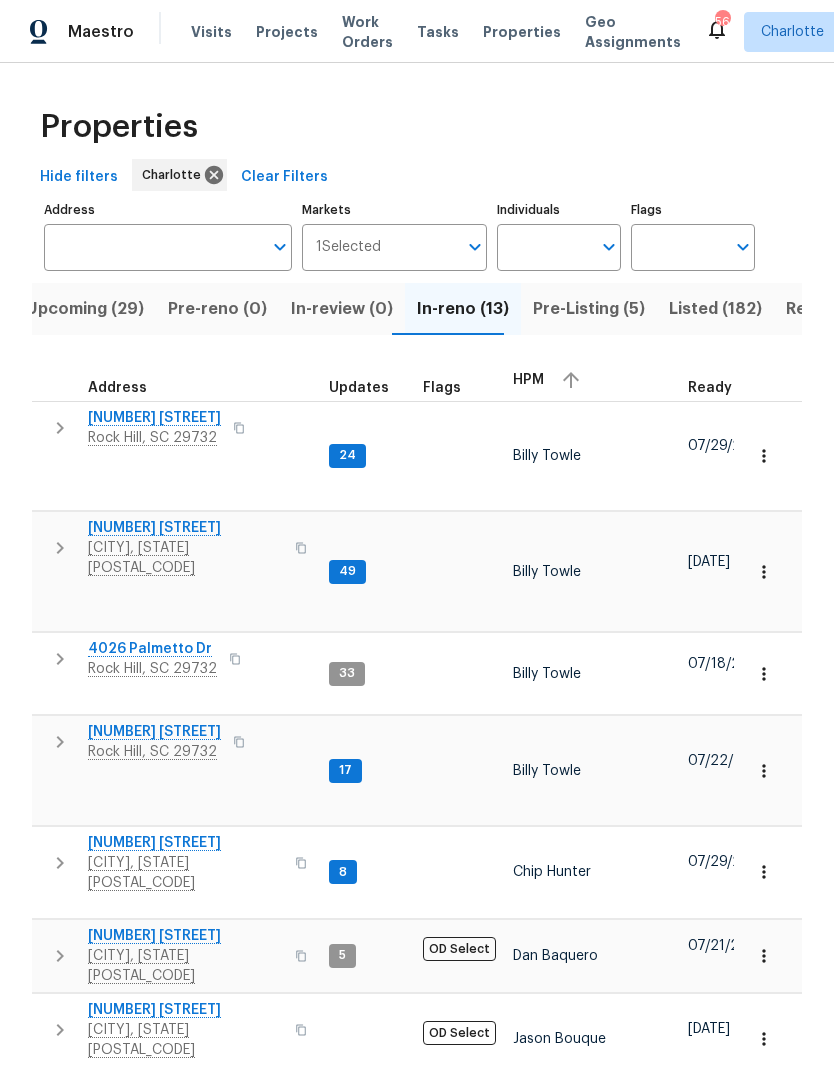 scroll, scrollTop: 16, scrollLeft: 0, axis: vertical 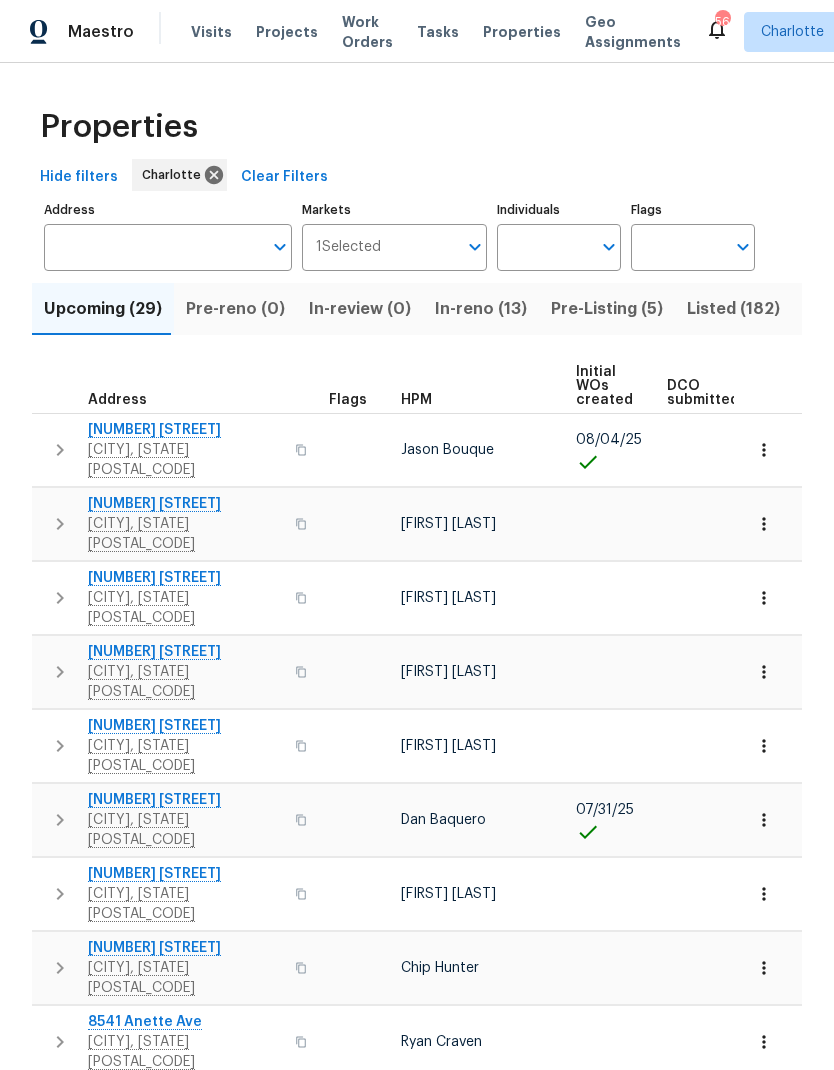 click on "HPM" at bounding box center (416, 400) 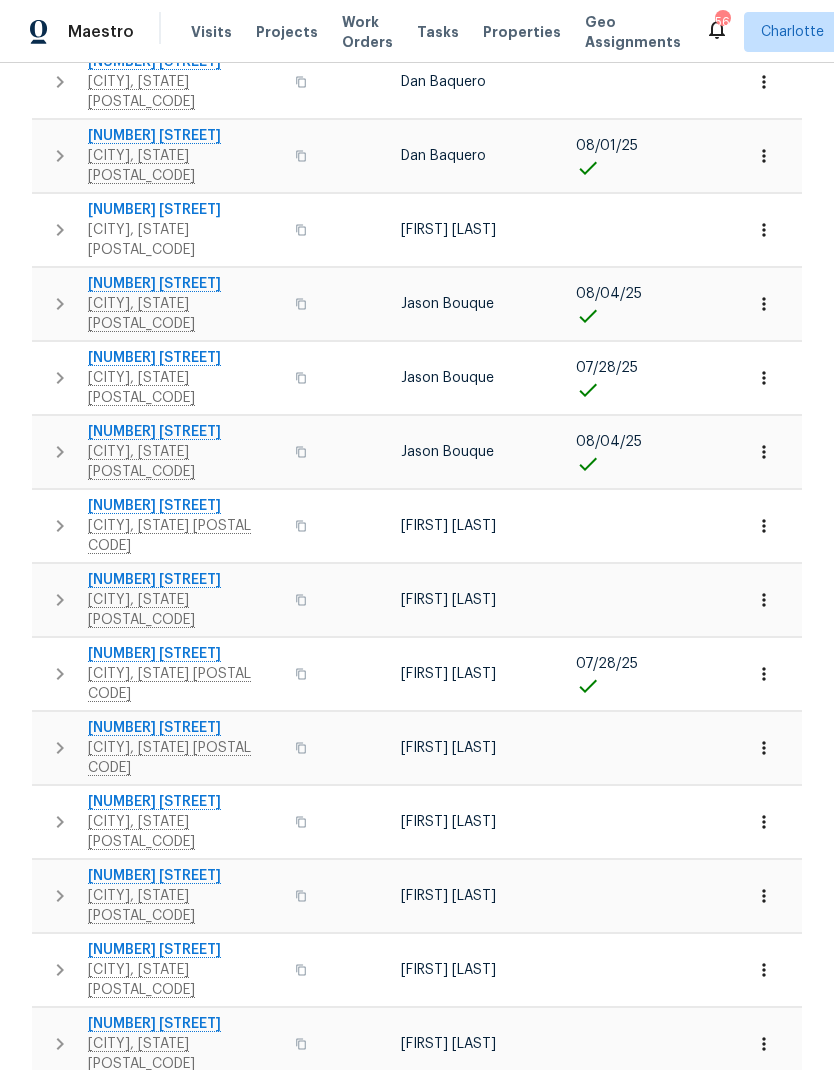 scroll, scrollTop: 795, scrollLeft: 0, axis: vertical 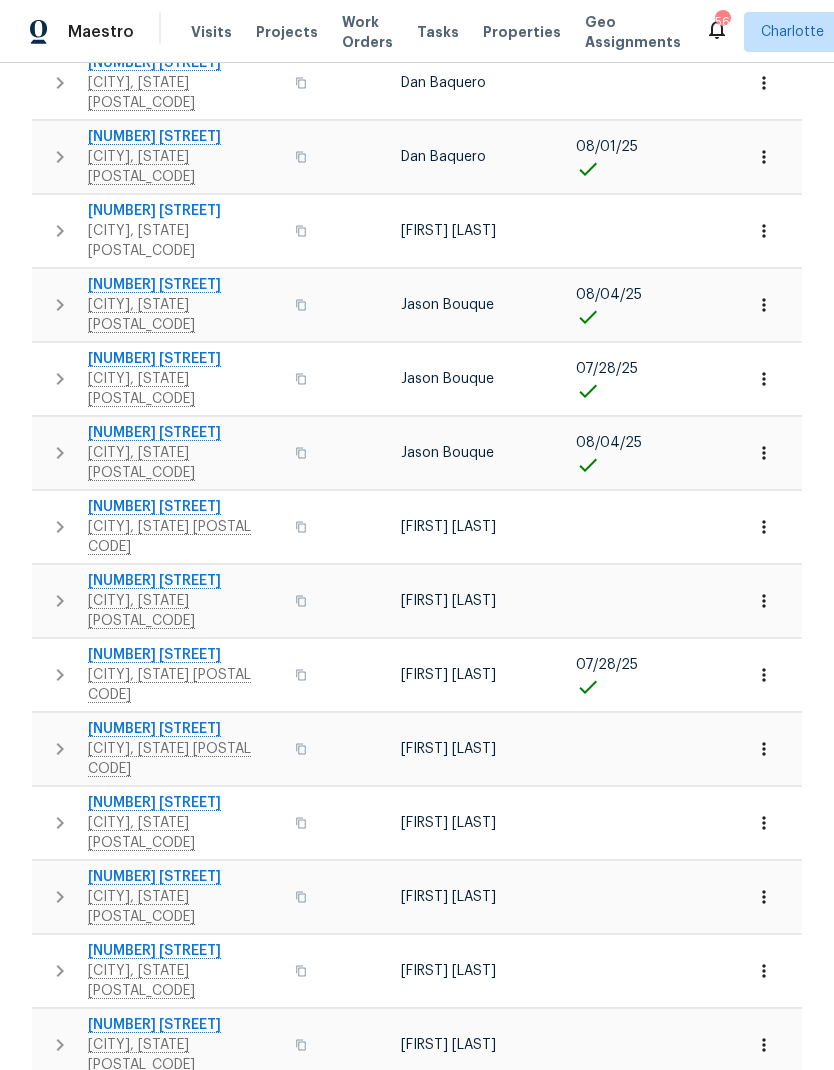click on "2" at bounding box center (522, 1483) 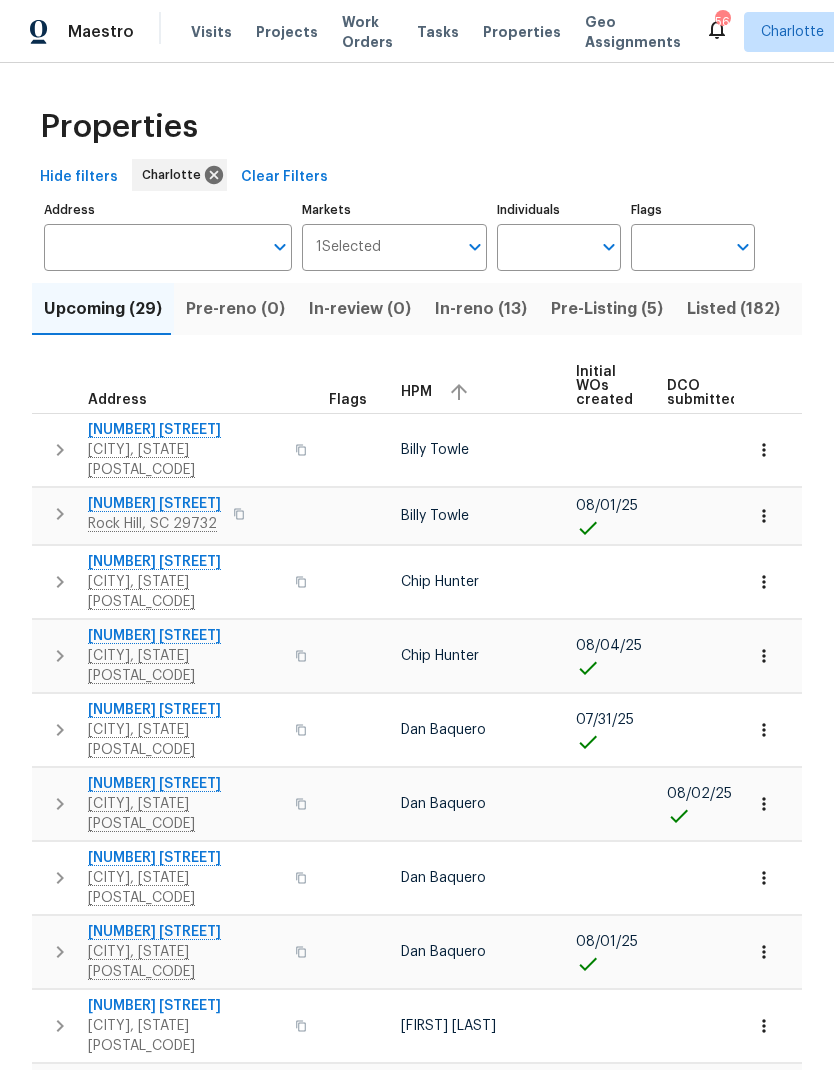 scroll, scrollTop: 0, scrollLeft: 0, axis: both 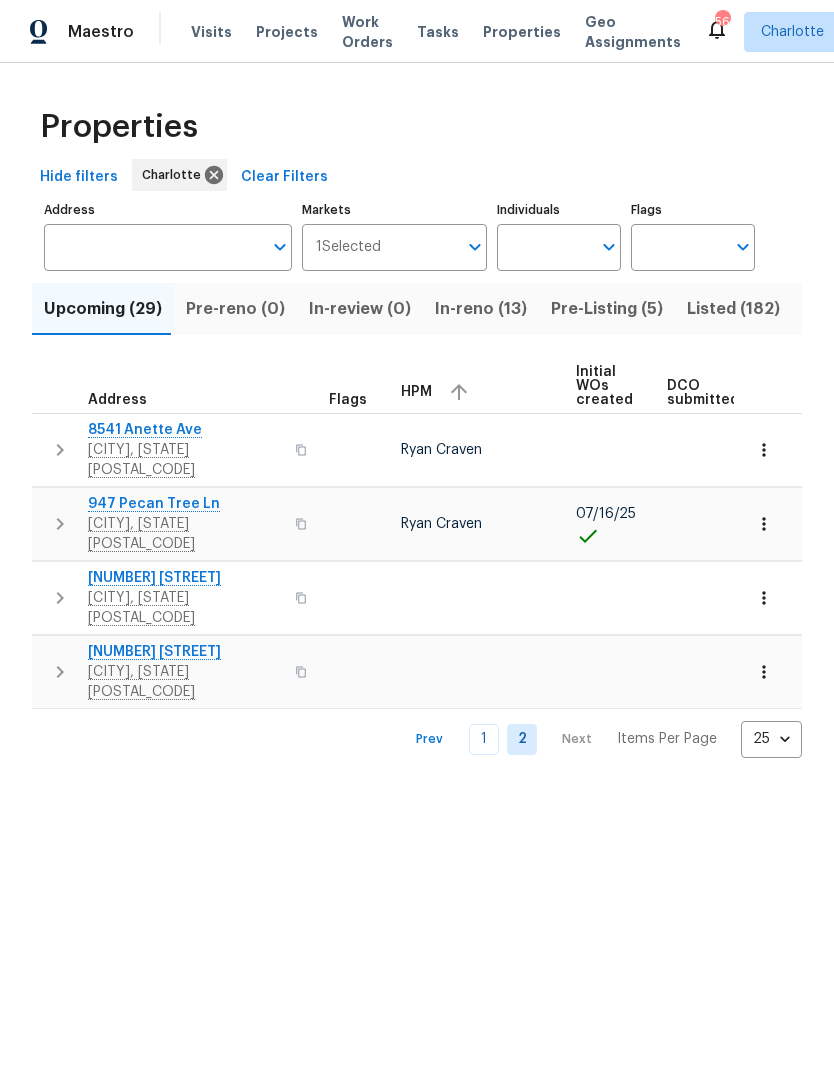 click on "1" at bounding box center (484, 739) 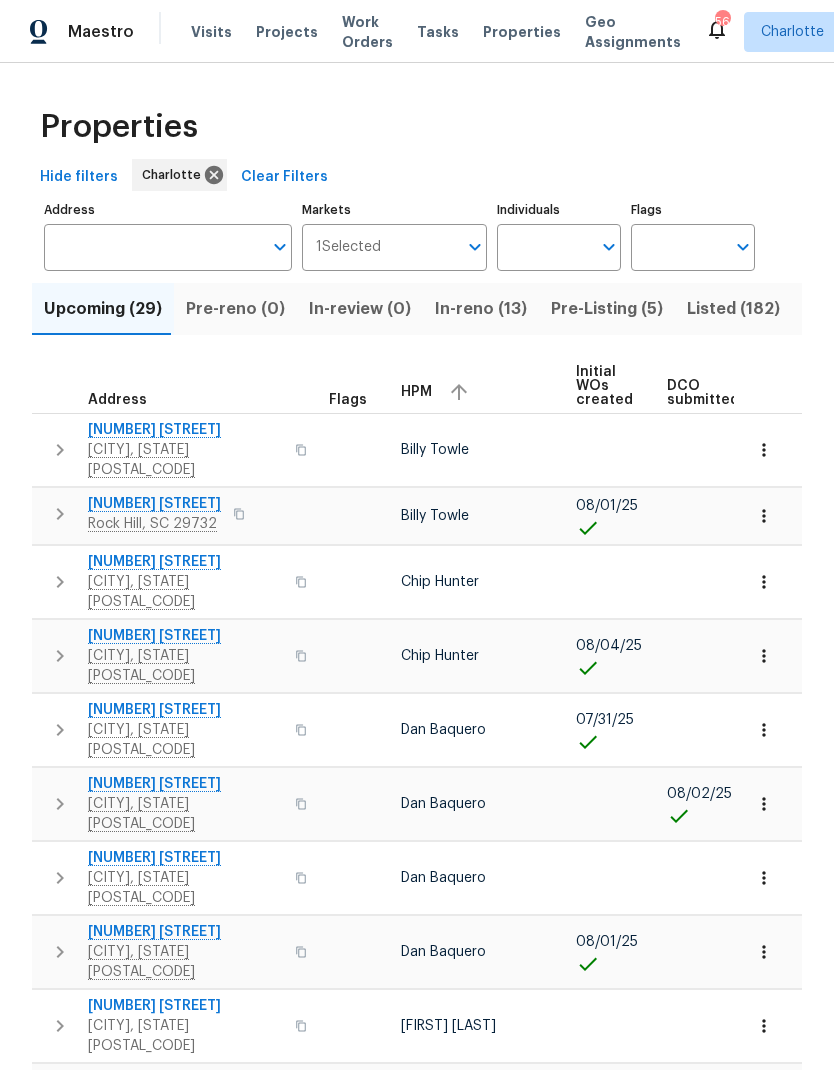 scroll, scrollTop: 0, scrollLeft: 0, axis: both 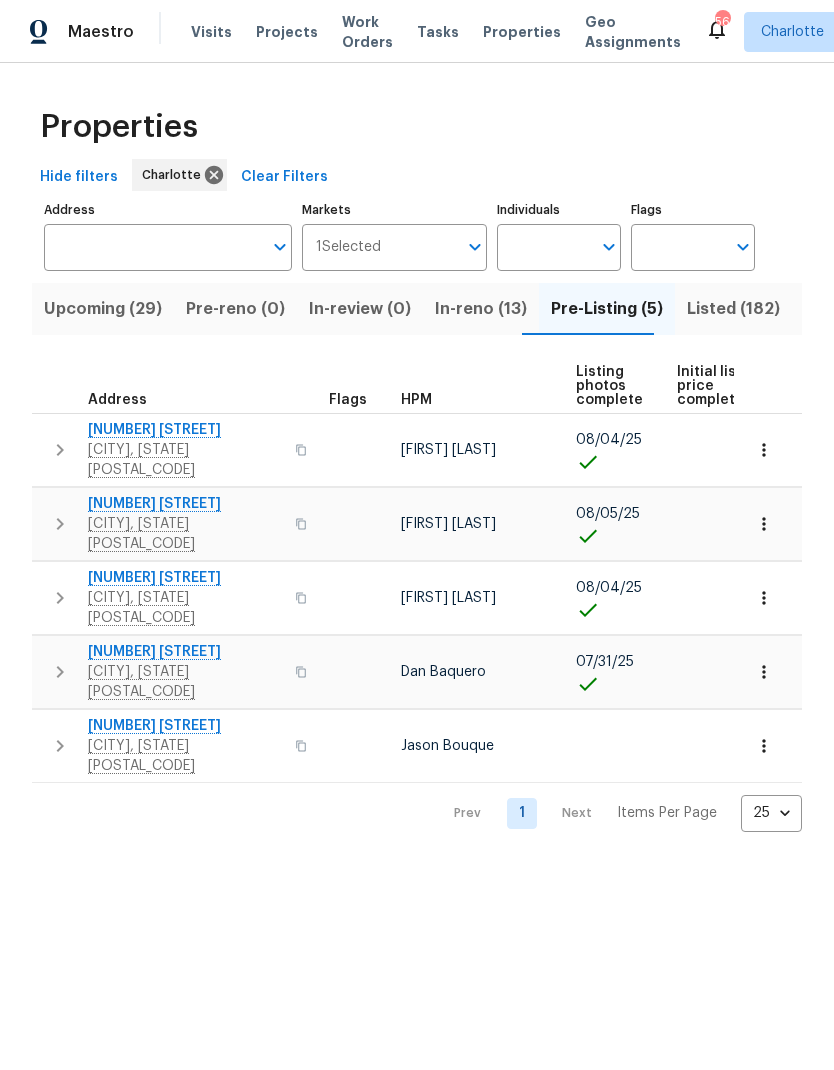 click on "Listed (182)" at bounding box center (733, 309) 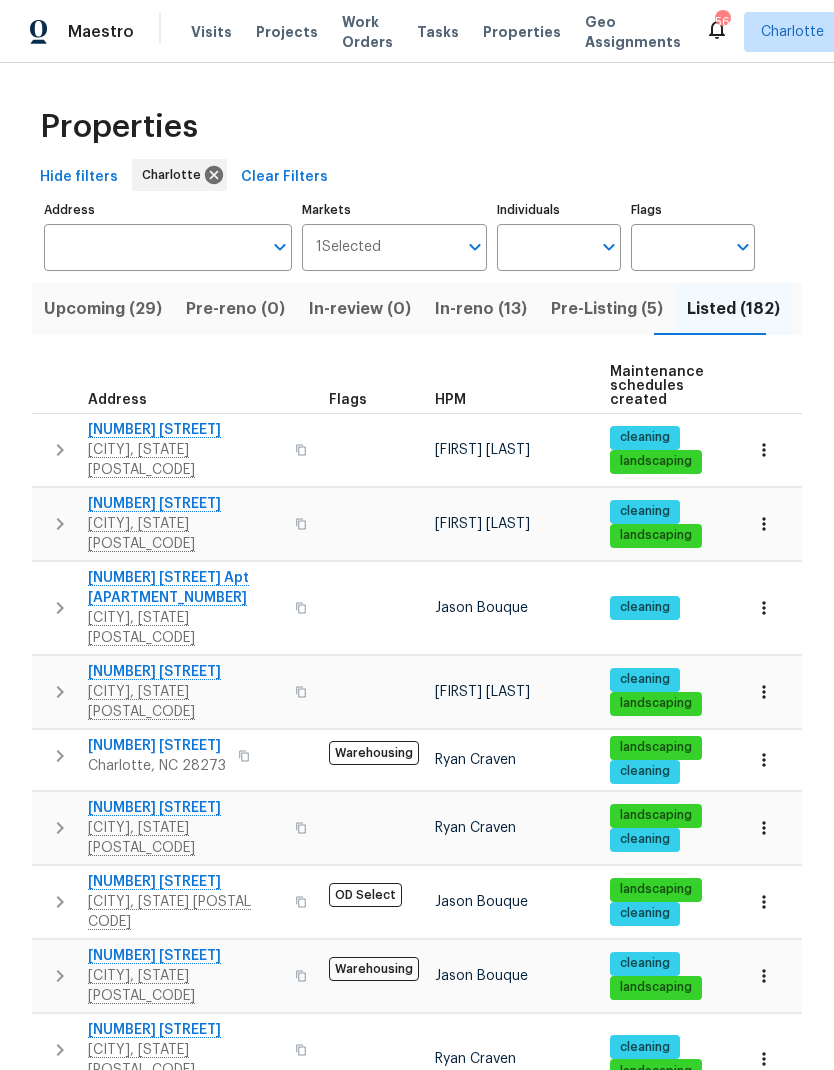 click on "HPM" at bounding box center (450, 400) 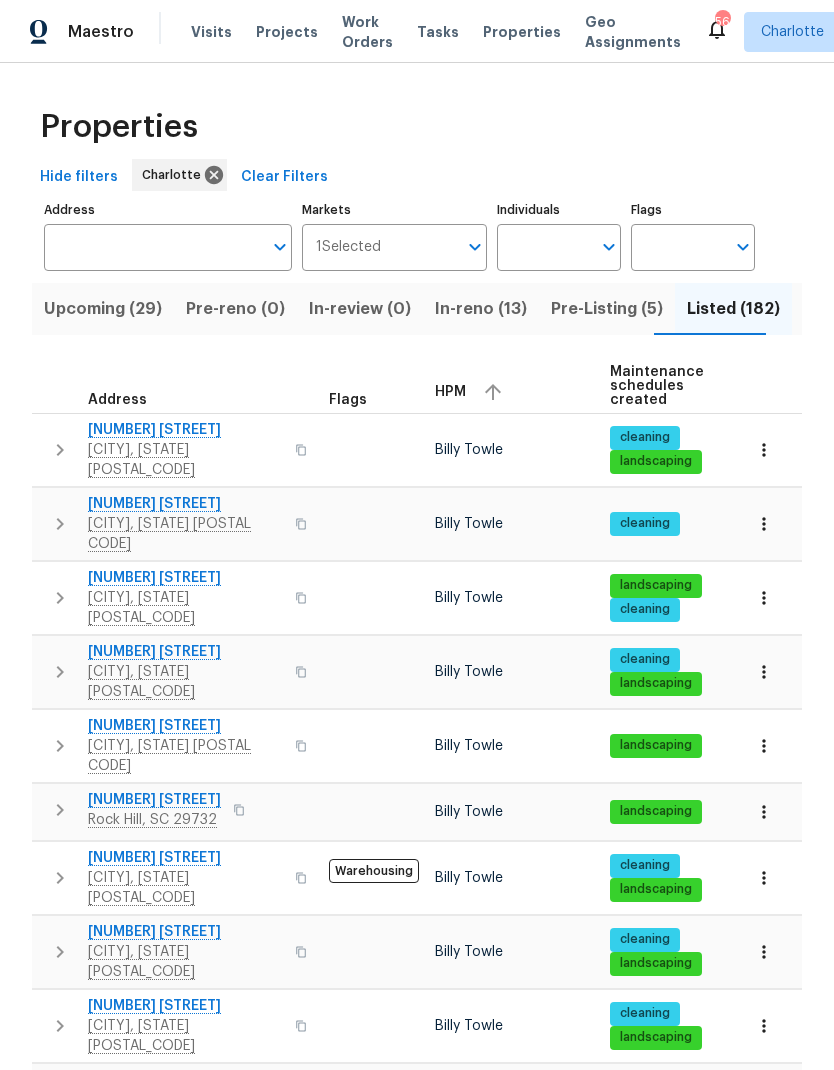 scroll, scrollTop: 0, scrollLeft: 0, axis: both 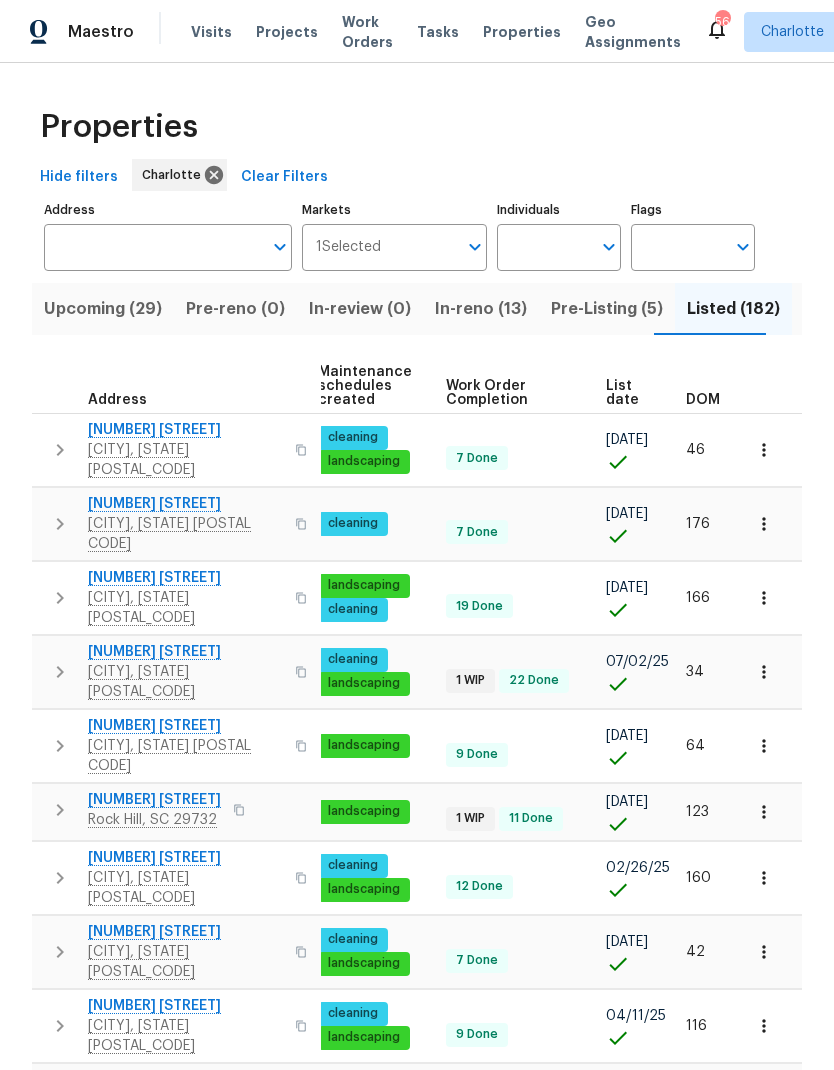 click on "DOM" at bounding box center (703, 400) 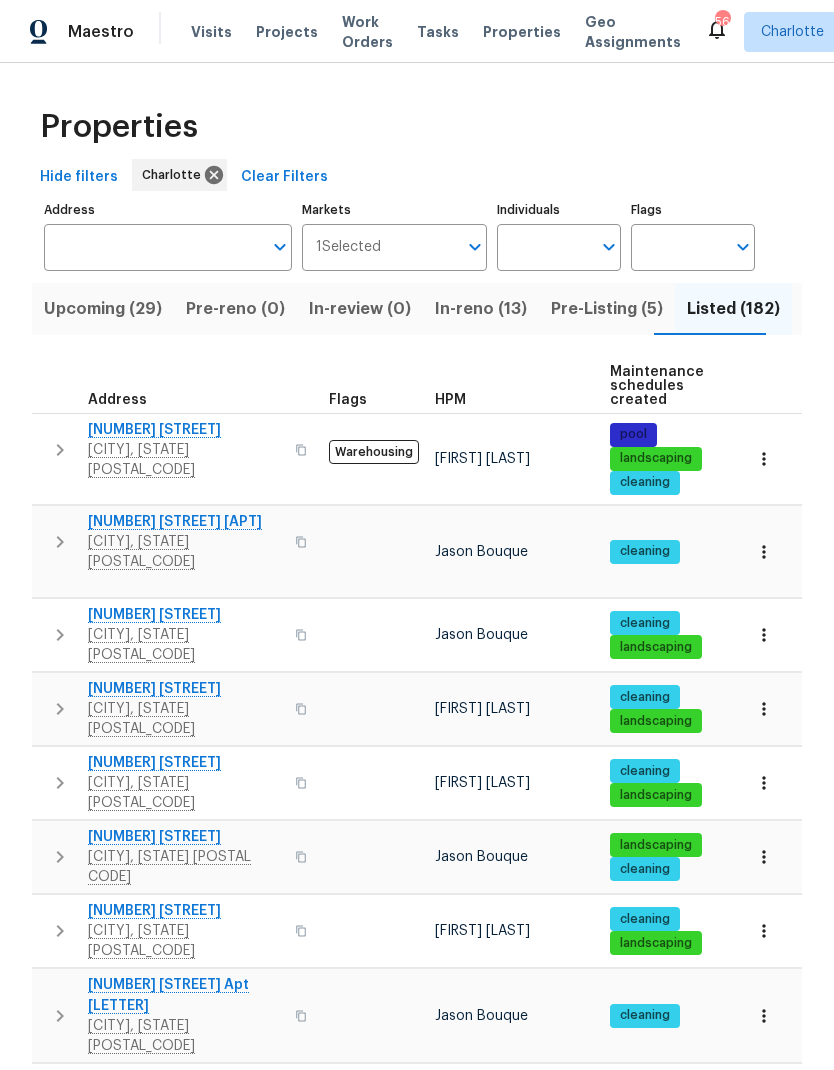 scroll, scrollTop: 16, scrollLeft: 0, axis: vertical 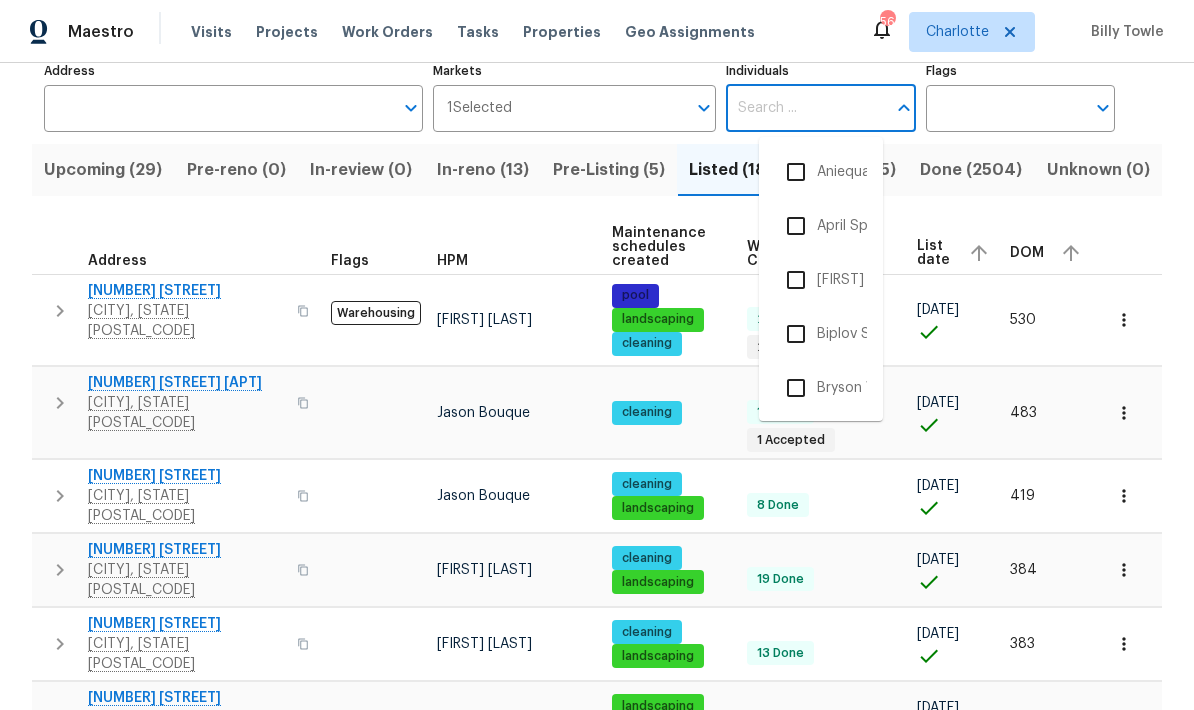 click on "Individuals" at bounding box center (805, 108) 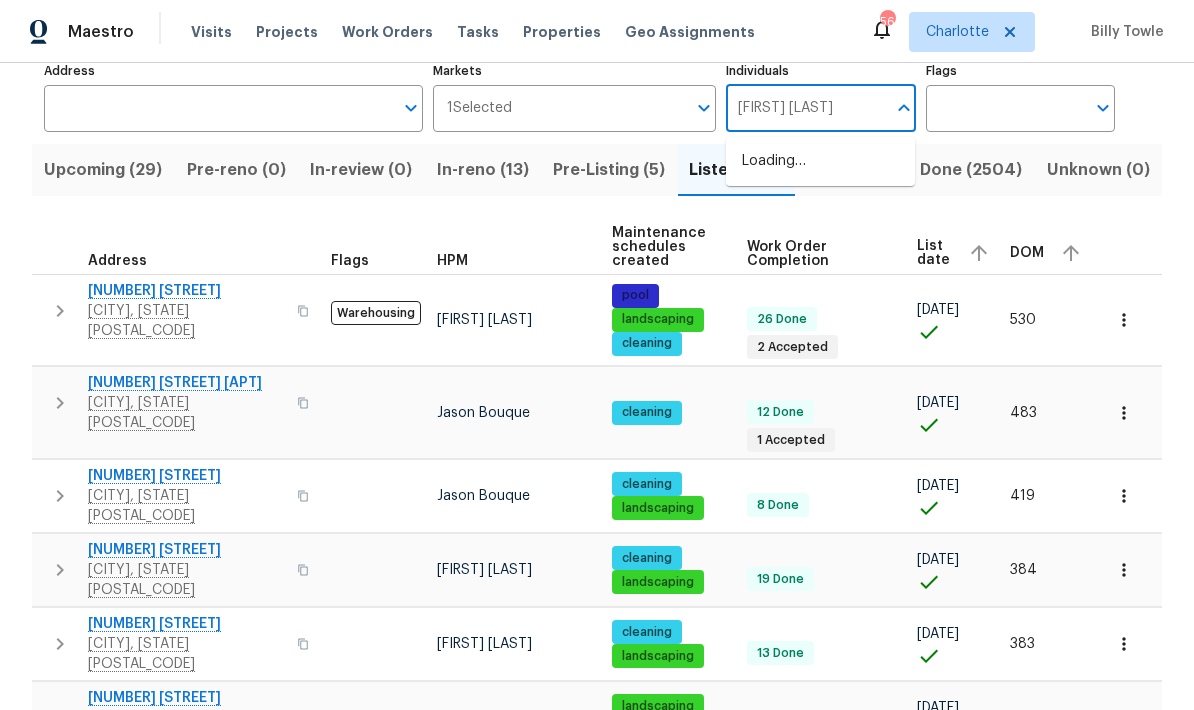 type on "billy towle" 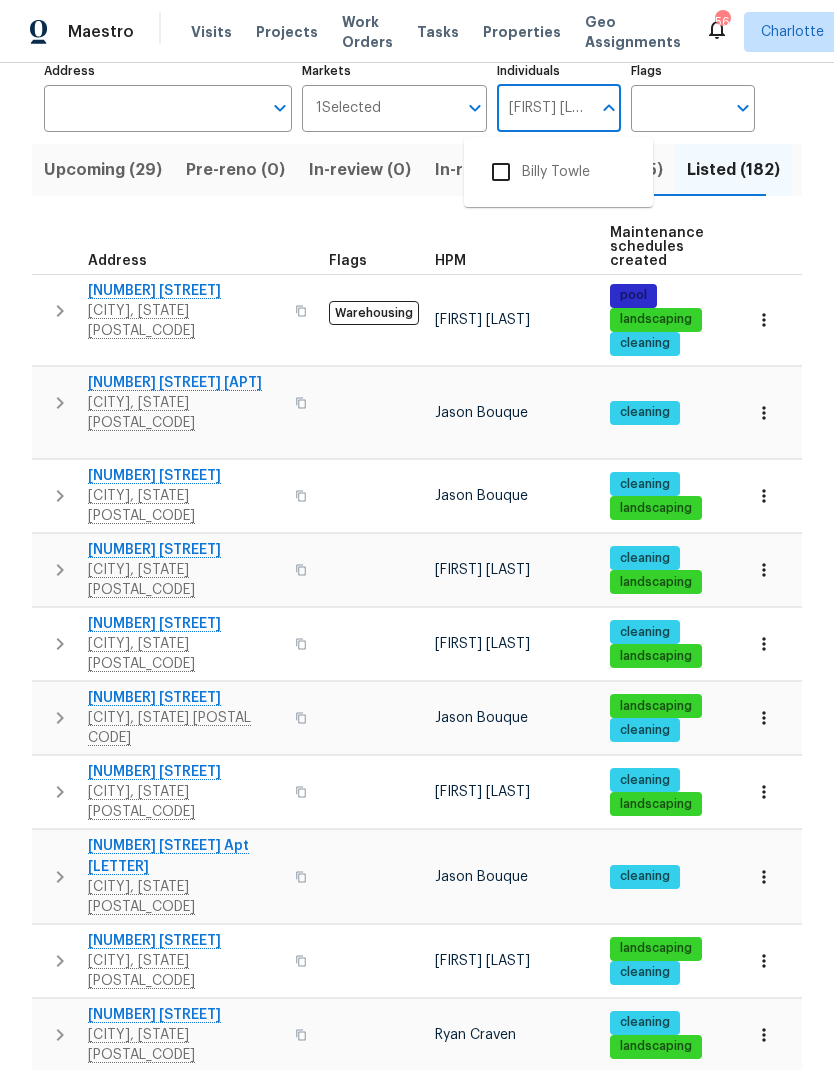 click at bounding box center [501, 172] 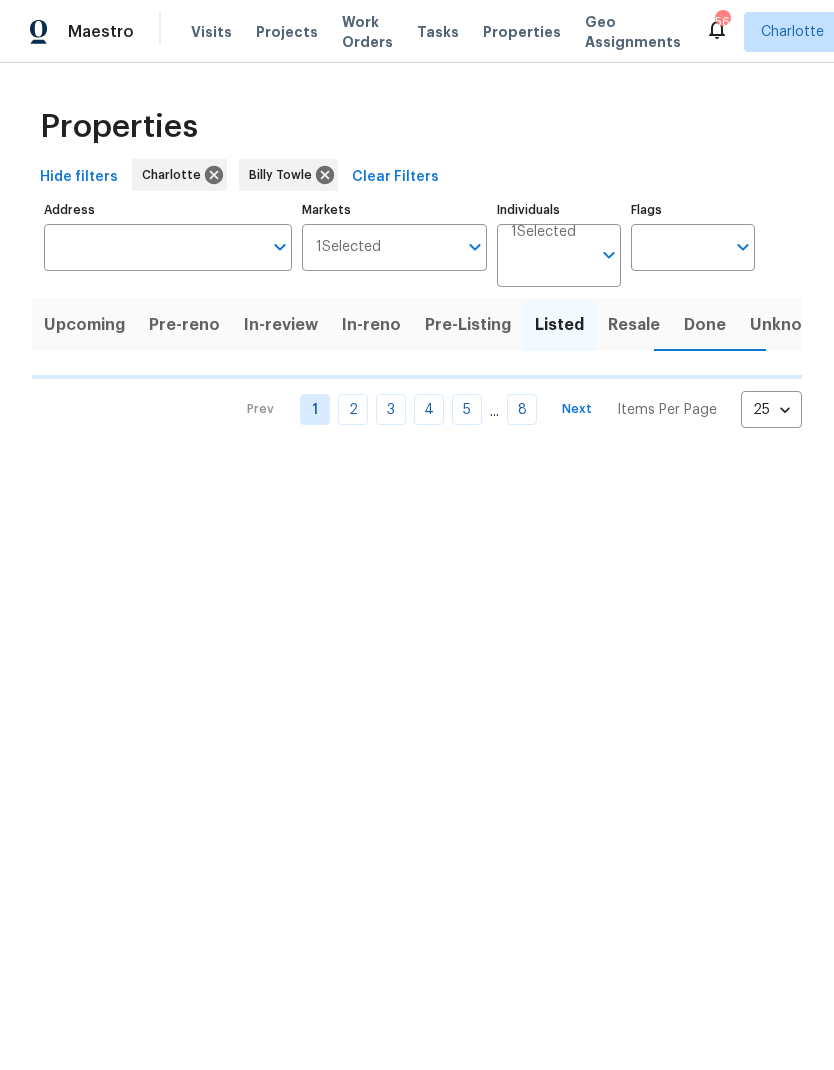 scroll, scrollTop: 0, scrollLeft: 0, axis: both 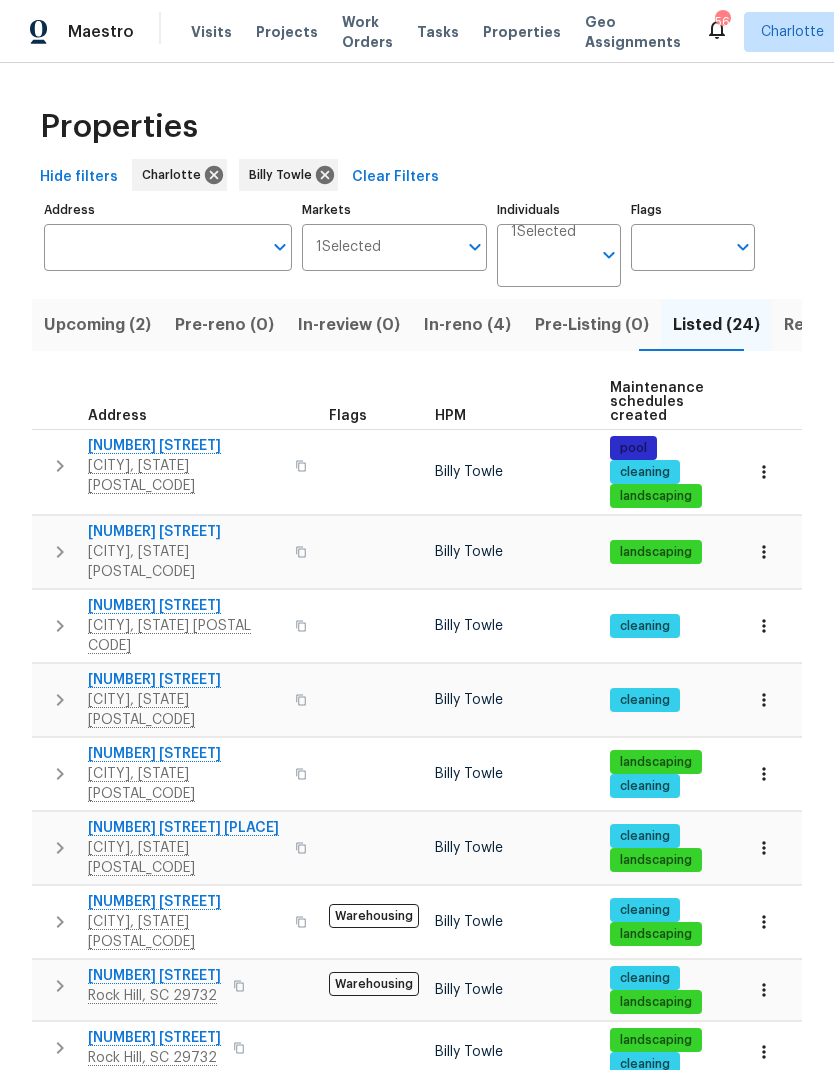 click on "In-reno (4)" at bounding box center (467, 325) 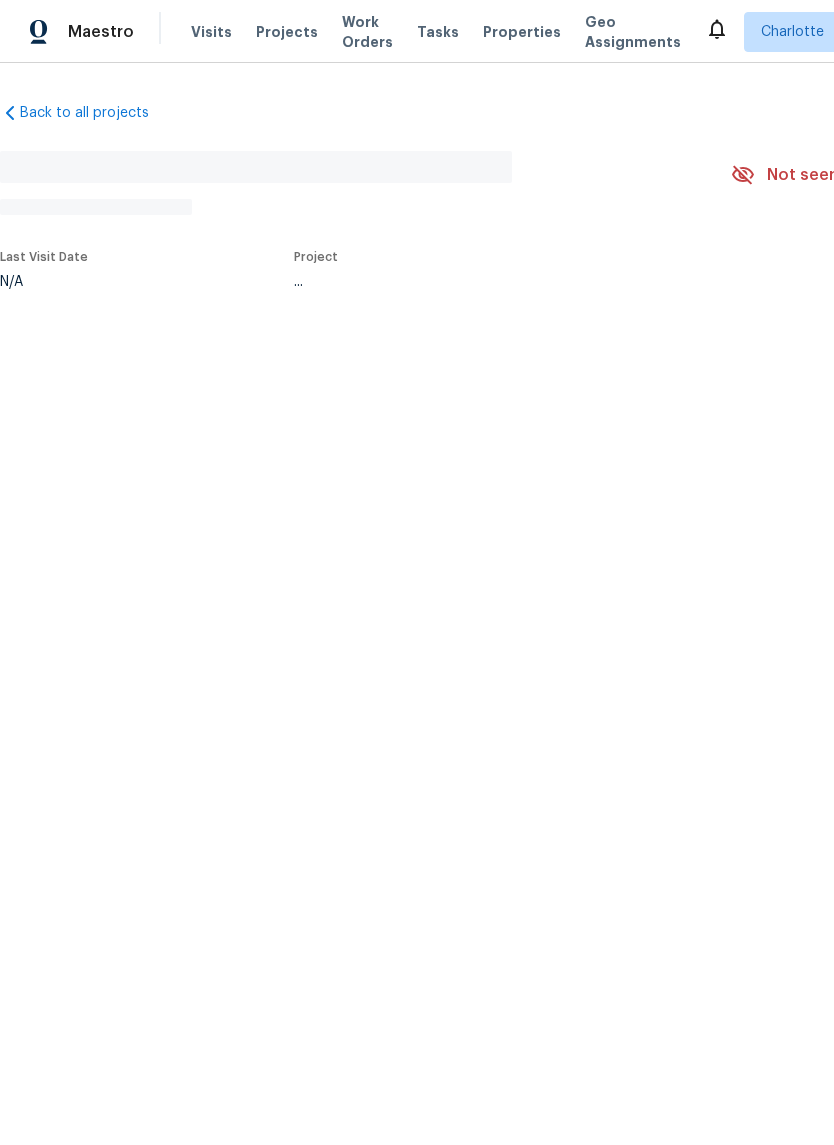 scroll, scrollTop: 0, scrollLeft: 0, axis: both 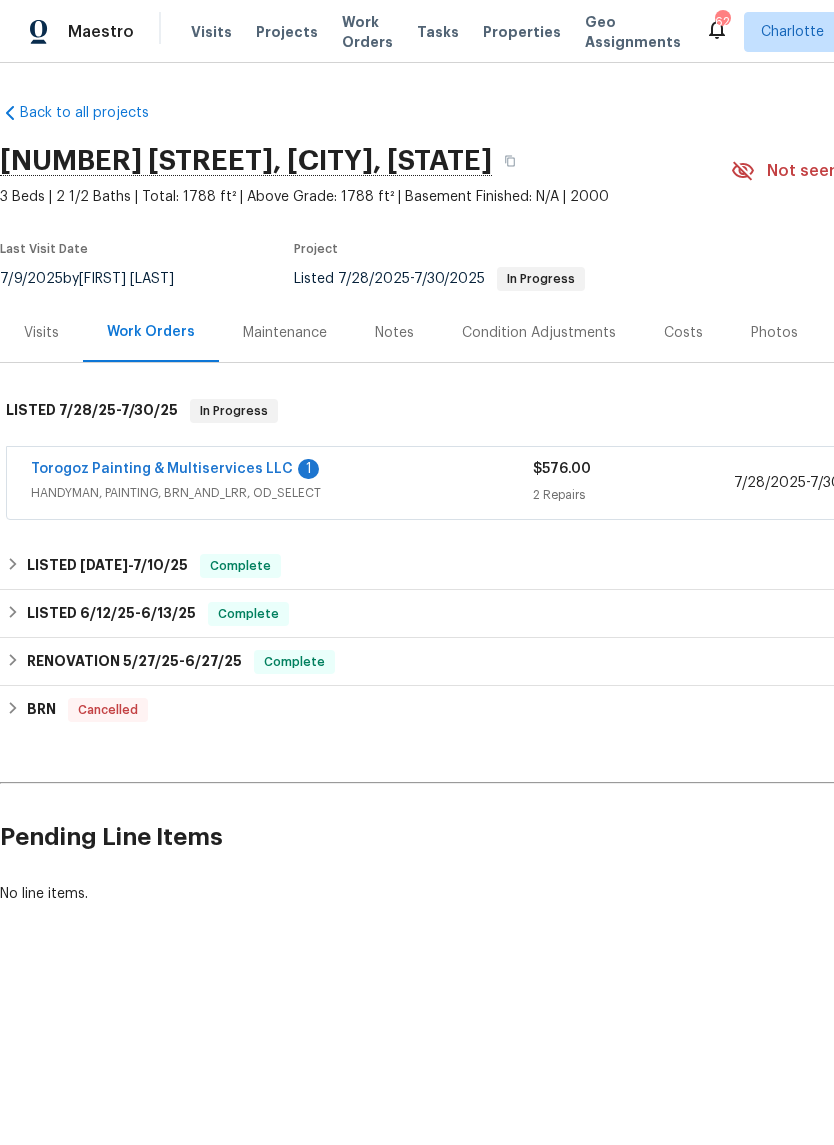 click on "Torogoz Painting & Multiservices LLC" at bounding box center [162, 469] 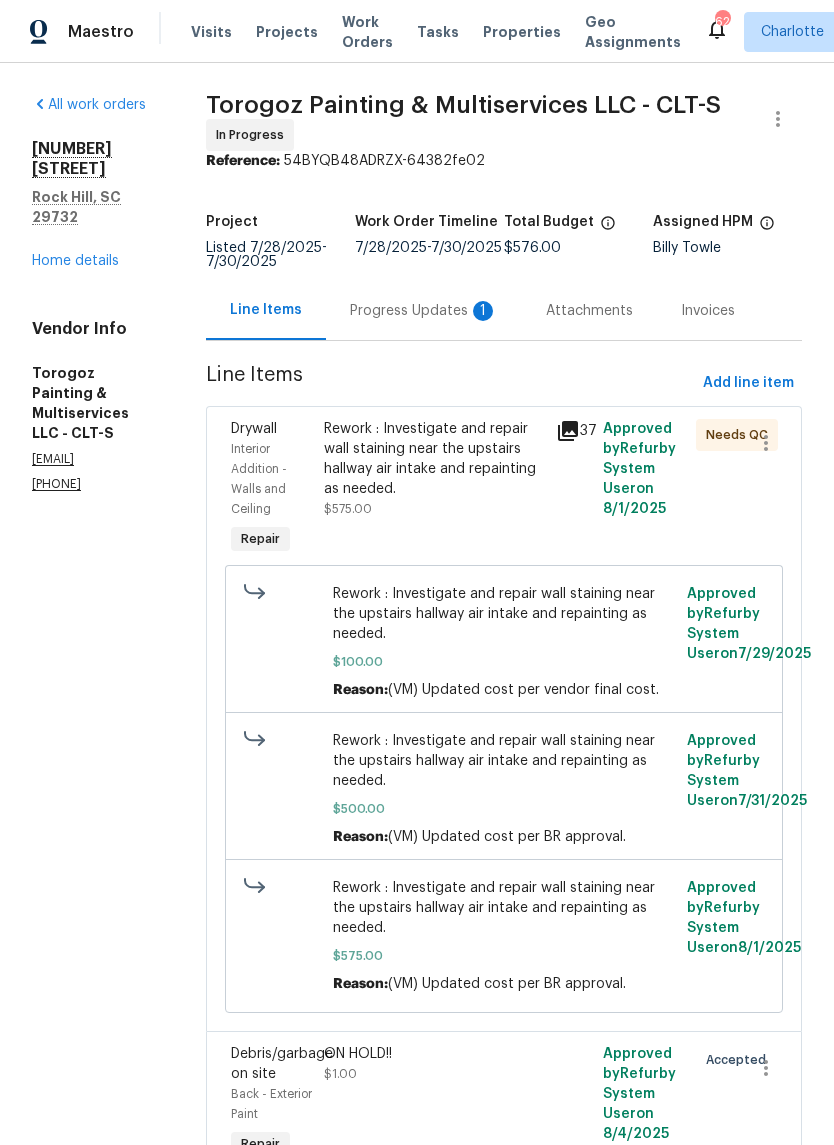 click on "Progress Updates 1" at bounding box center (424, 310) 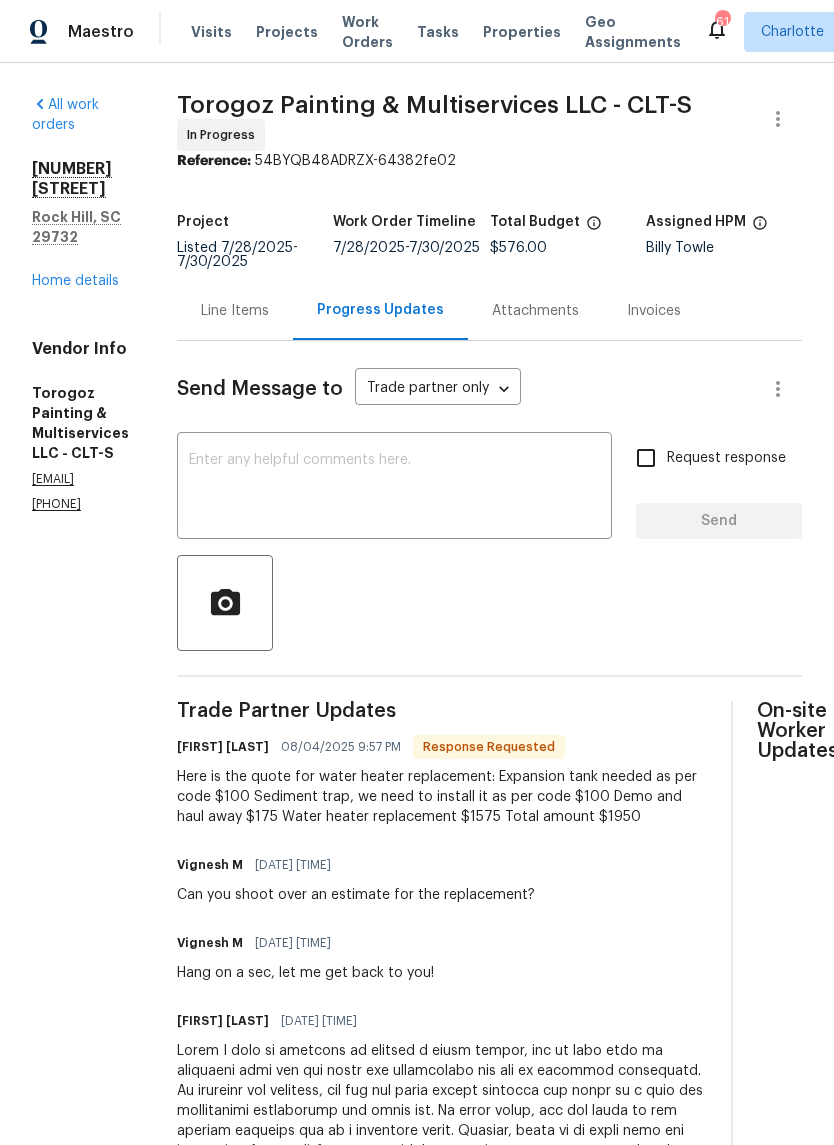 scroll, scrollTop: 0, scrollLeft: 0, axis: both 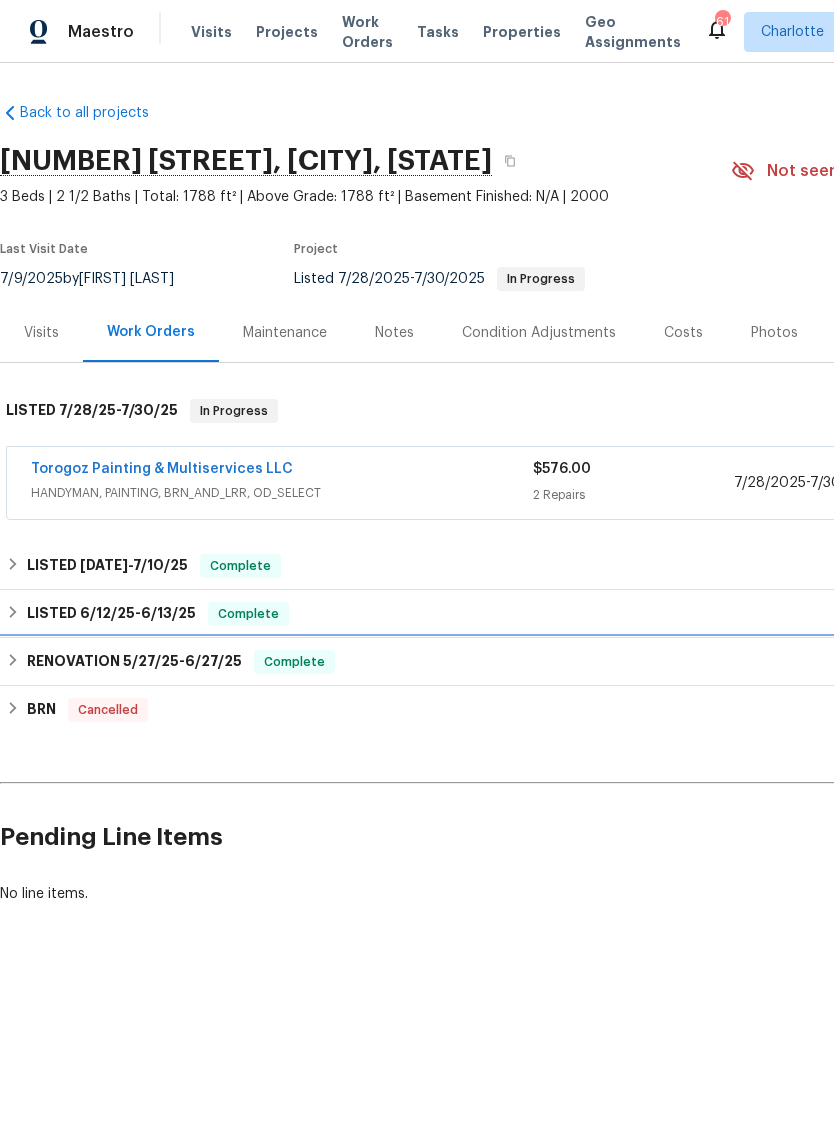 click 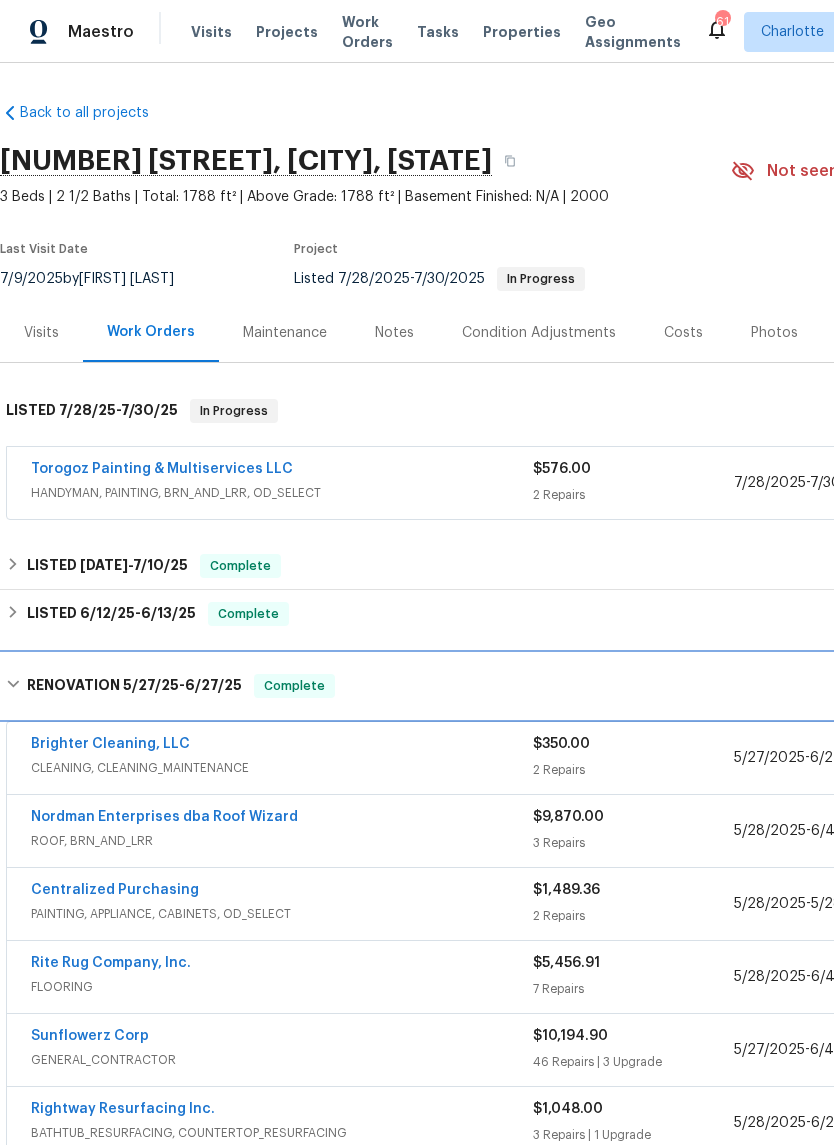 scroll, scrollTop: 0, scrollLeft: 0, axis: both 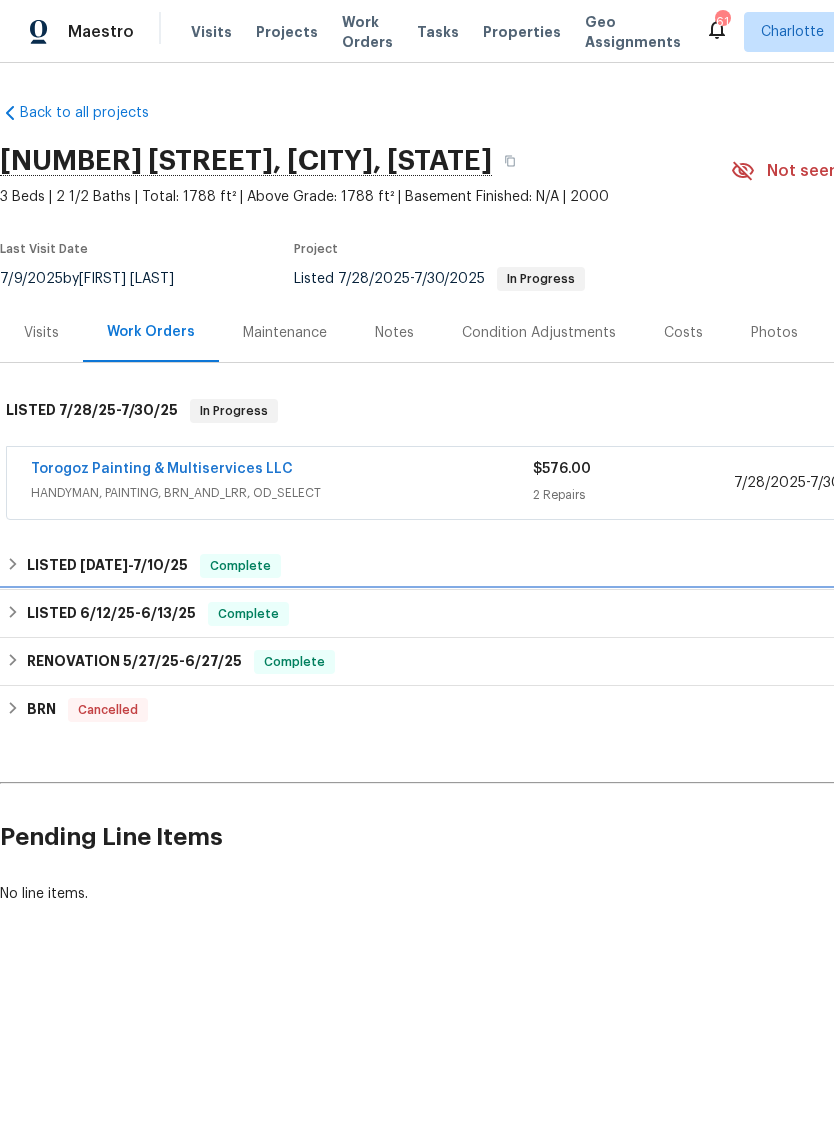 click 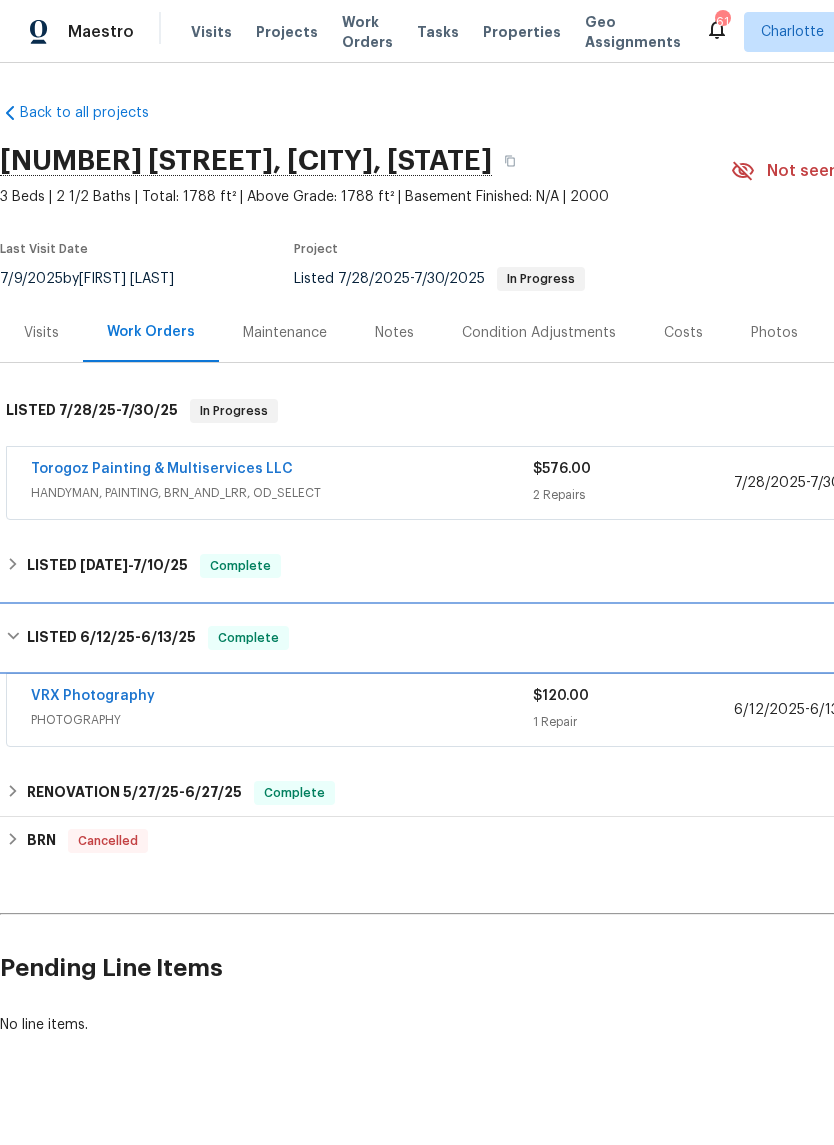 click 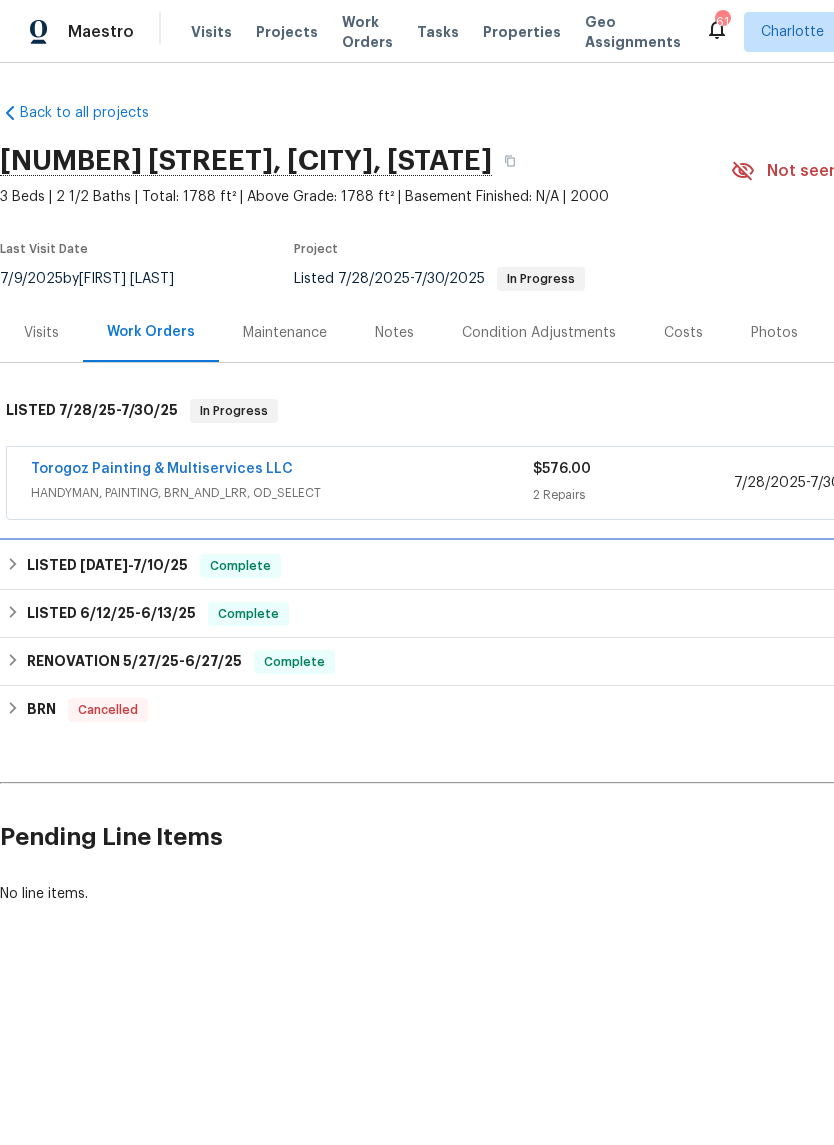 click on "LISTED   7/6/25  -  7/10/25 Complete" at bounding box center [565, 566] 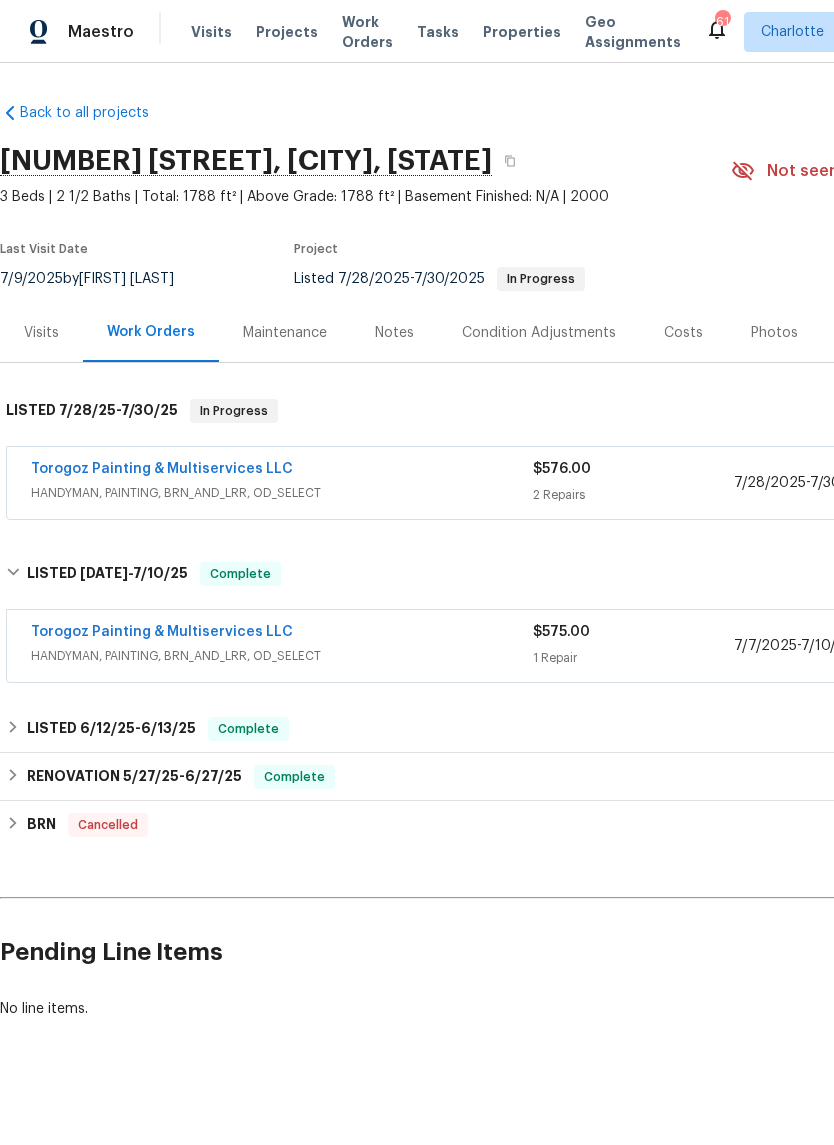 click on "Torogoz Painting & Multiservices LLC" at bounding box center (162, 632) 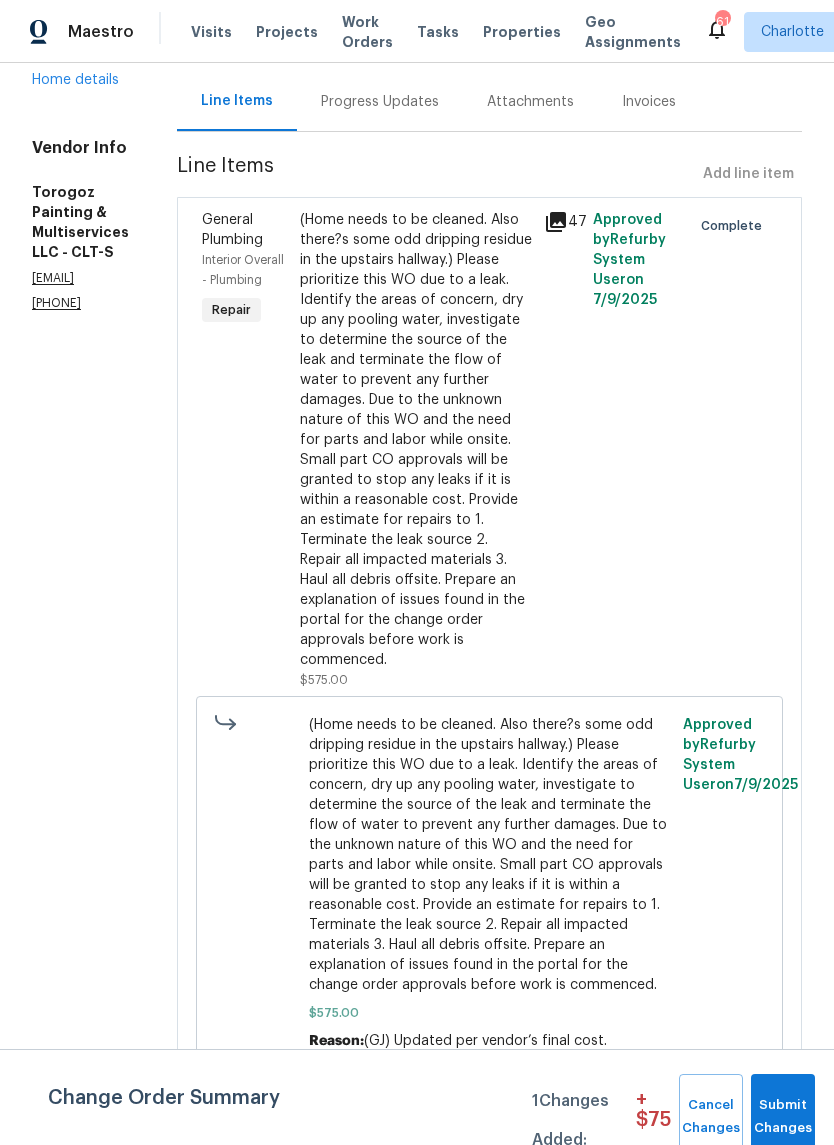 scroll, scrollTop: 336, scrollLeft: 0, axis: vertical 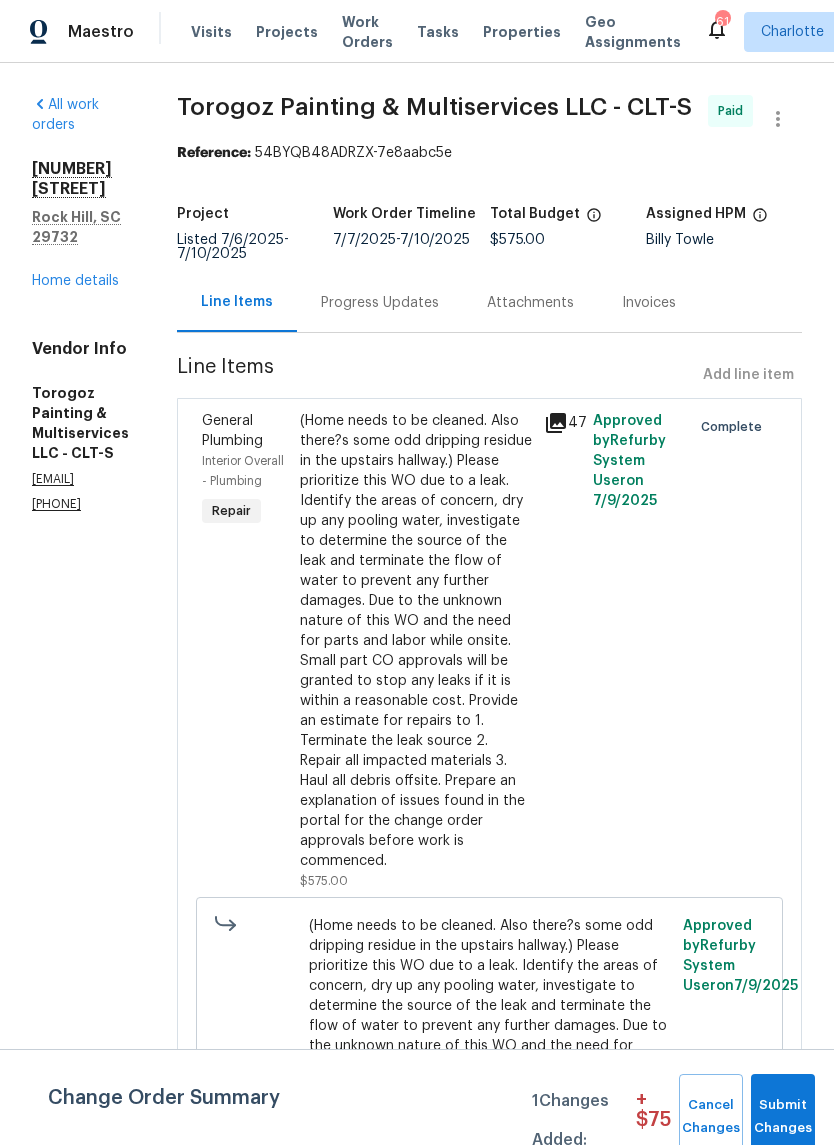 click on "Home details" at bounding box center (75, 281) 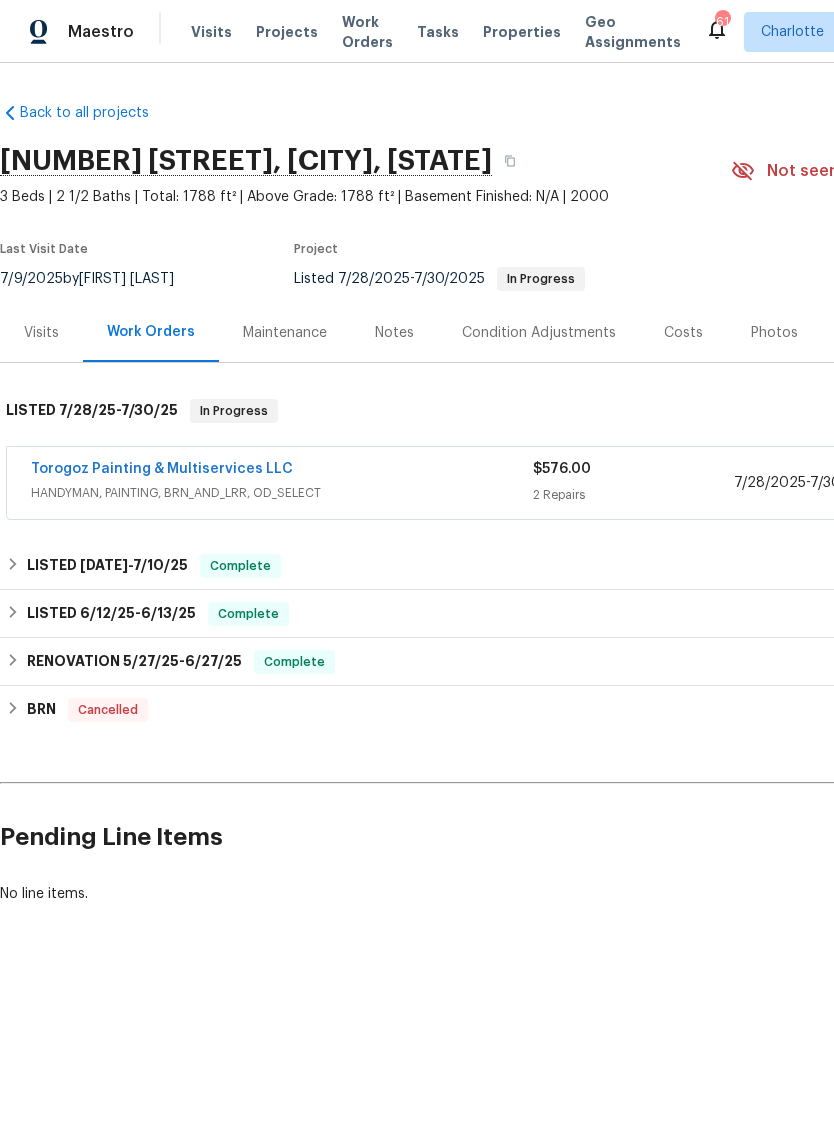 click on "Torogoz Painting & Multiservices LLC" at bounding box center (162, 469) 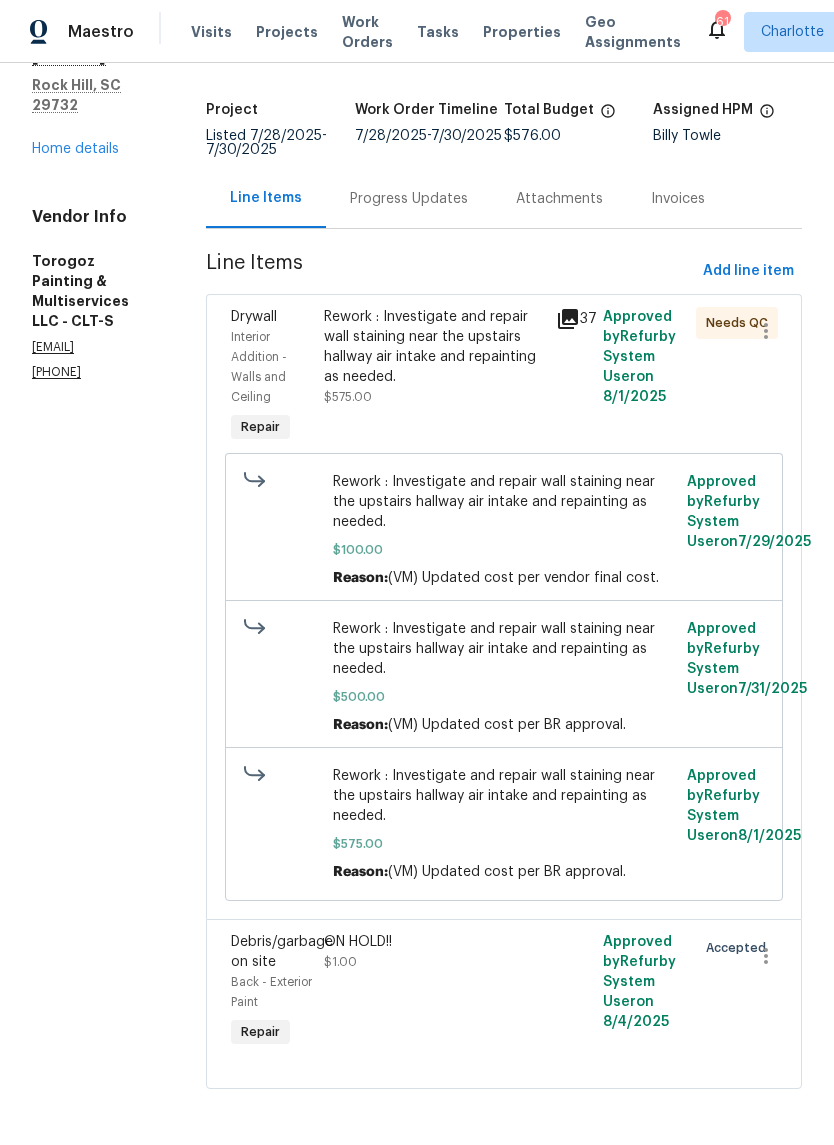 scroll, scrollTop: 166, scrollLeft: 0, axis: vertical 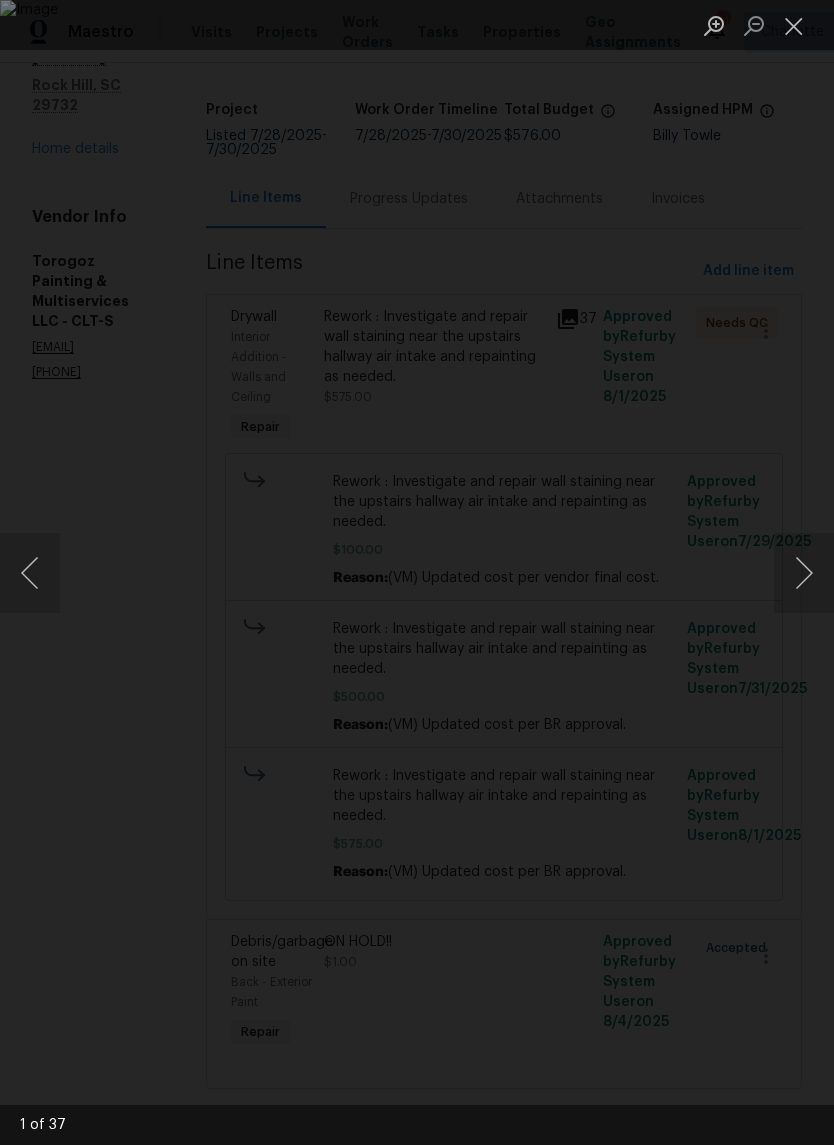 click at bounding box center (804, 573) 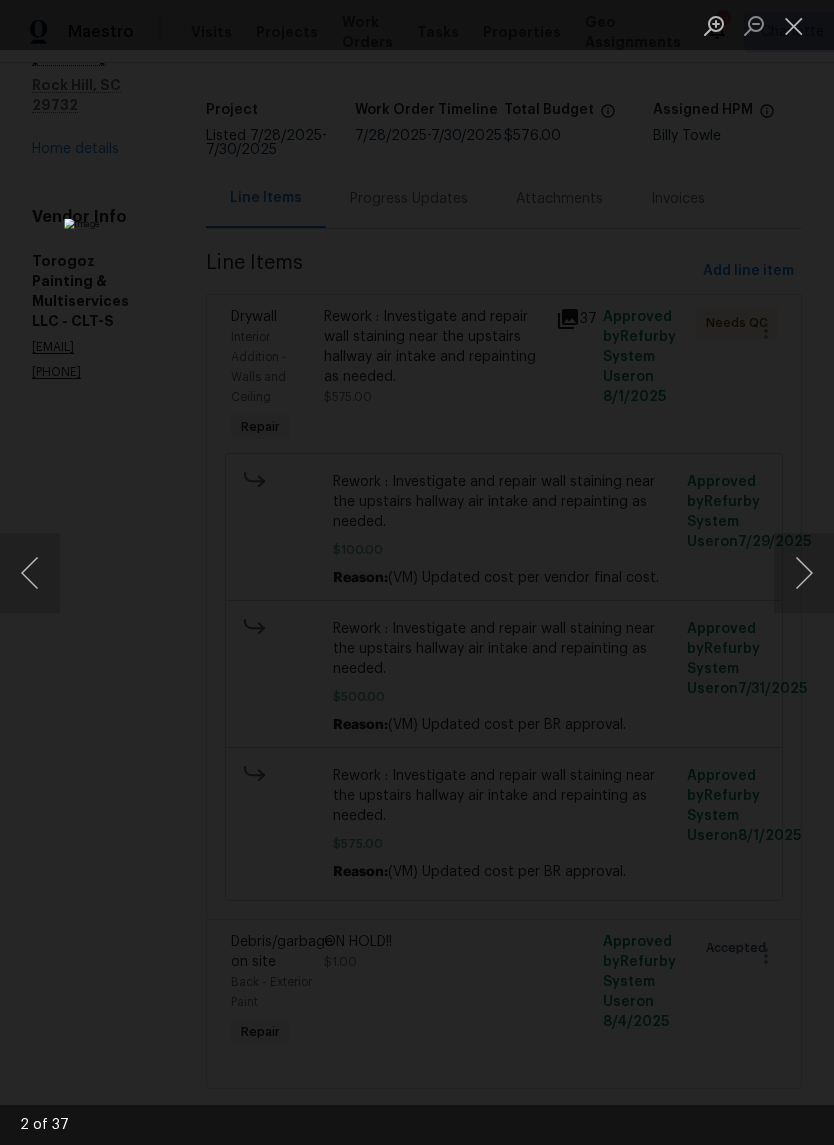 click at bounding box center (804, 573) 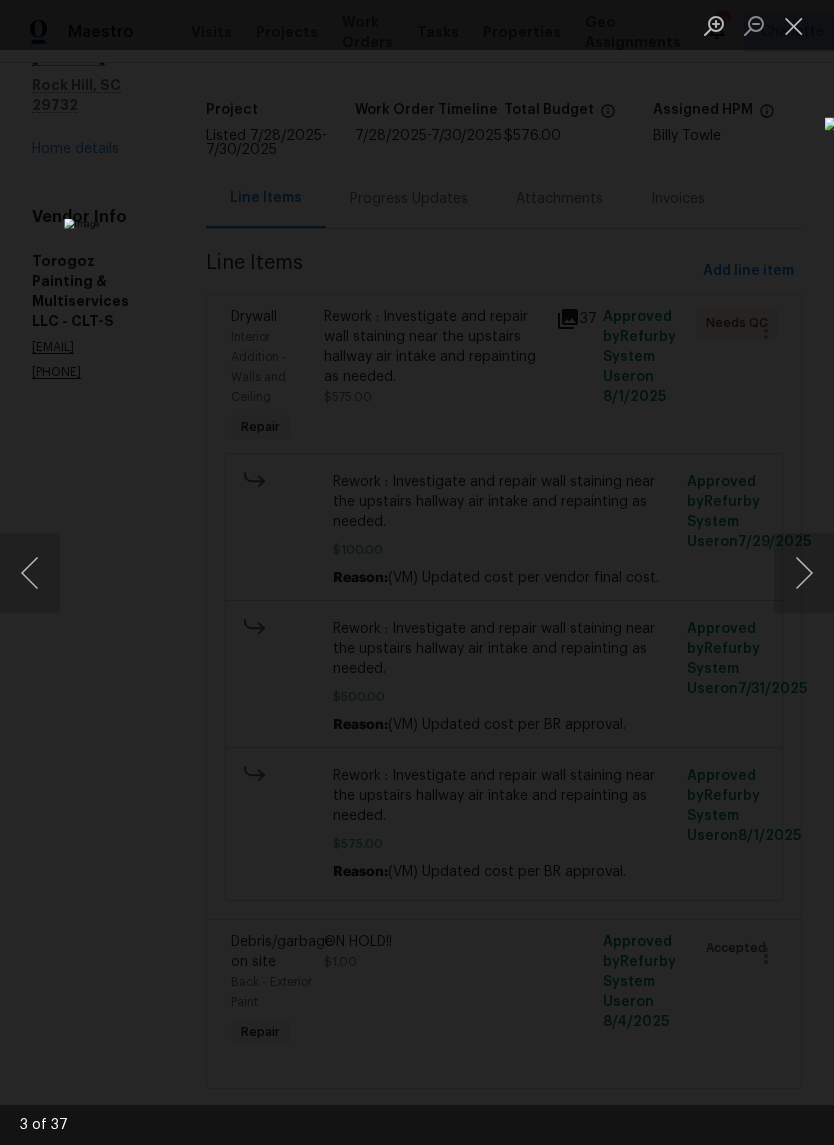 click at bounding box center [804, 573] 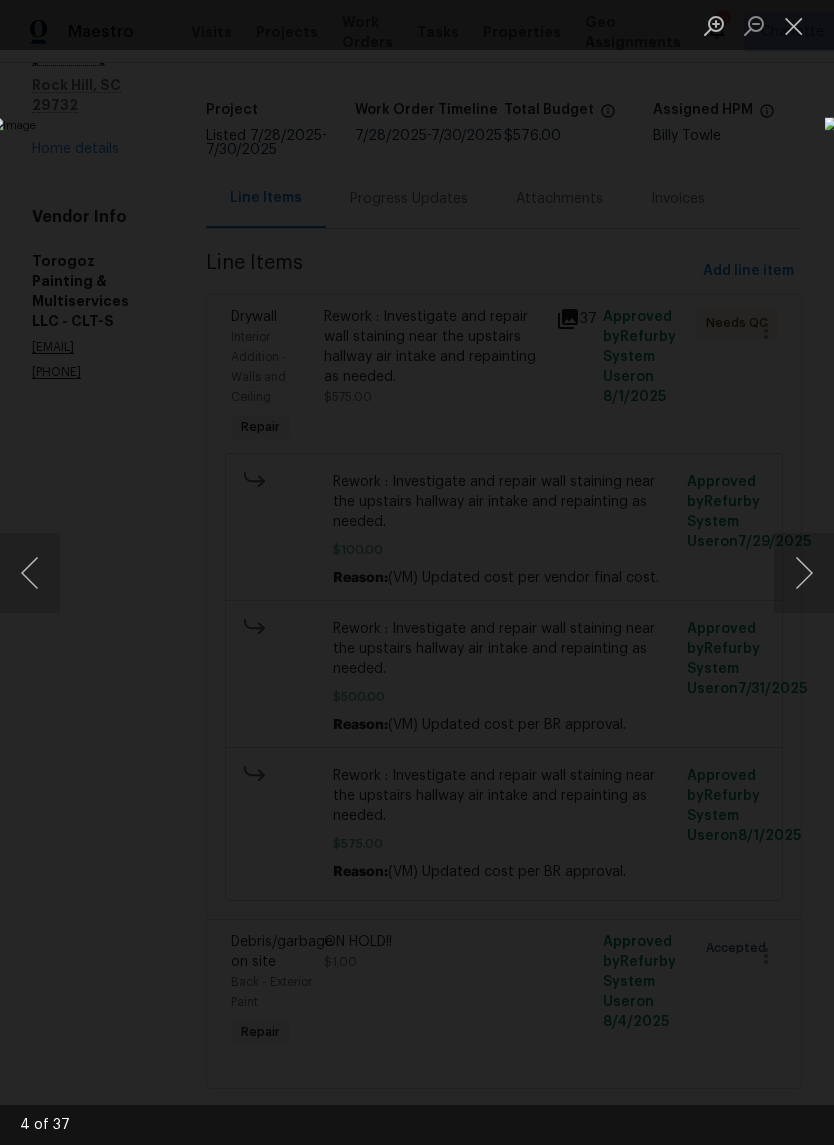 click at bounding box center (804, 573) 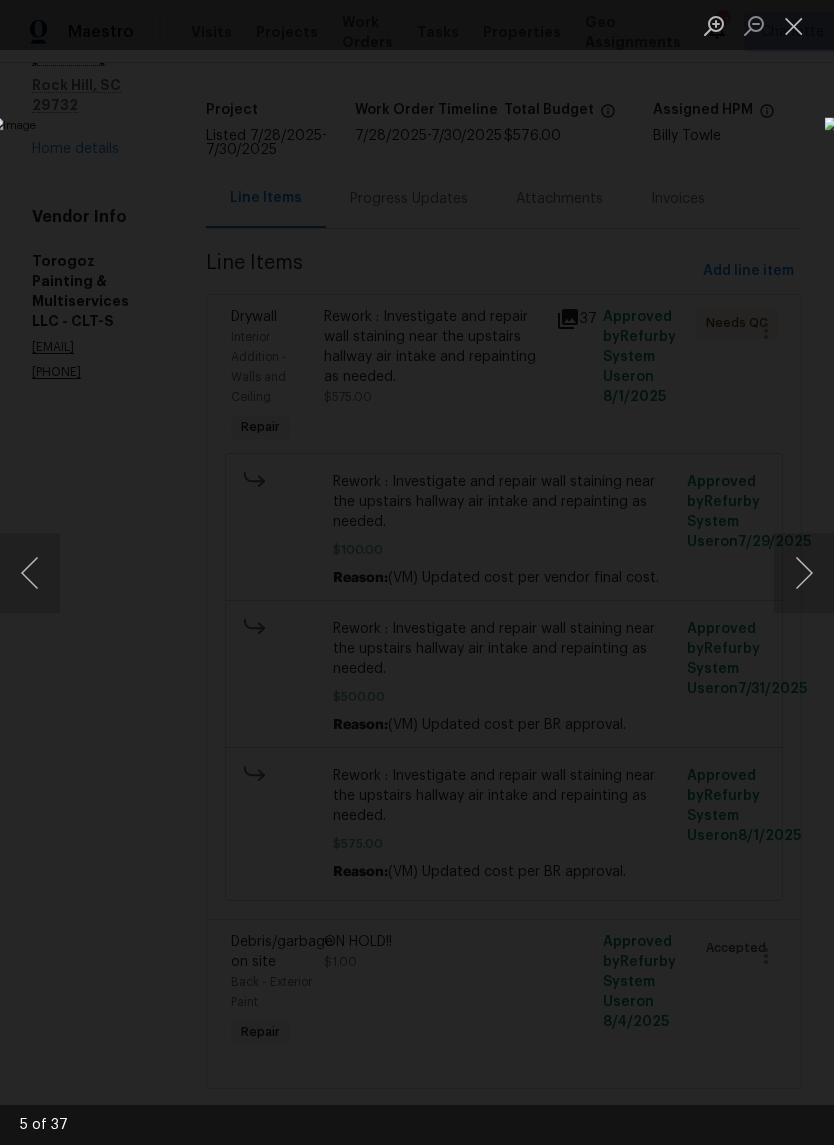 click at bounding box center [804, 573] 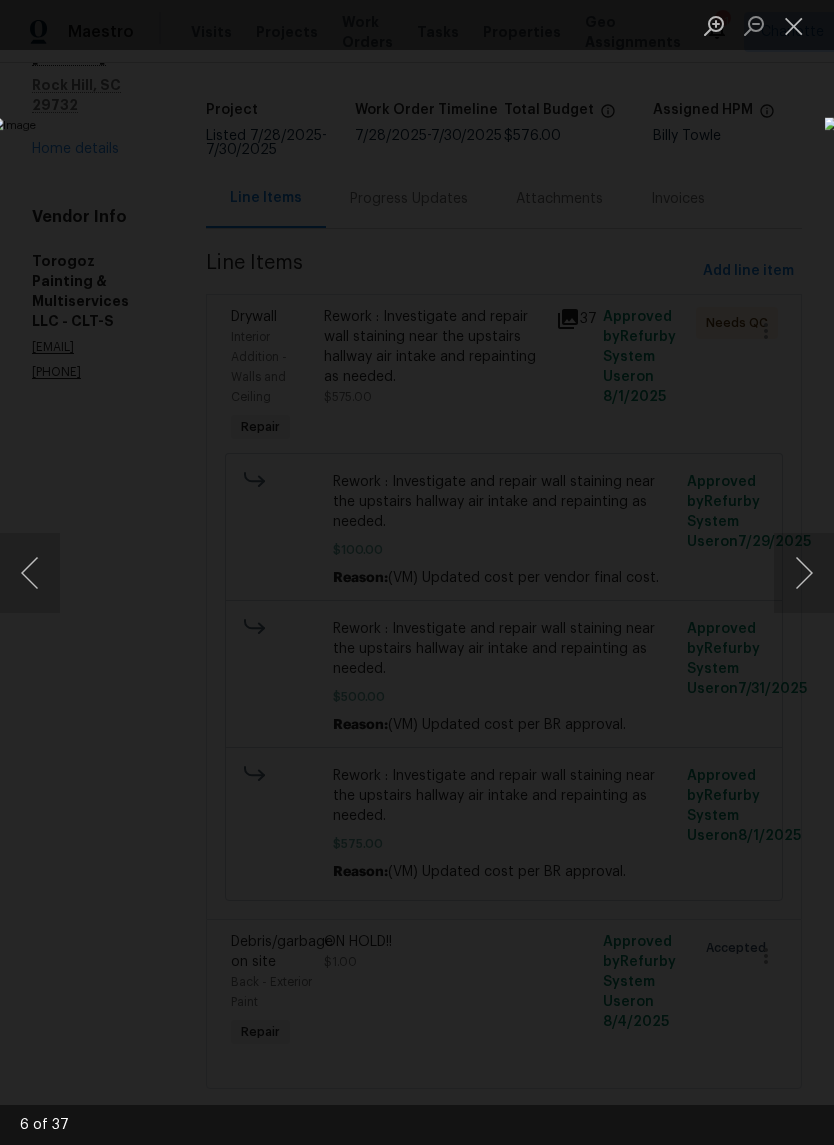 click at bounding box center [804, 573] 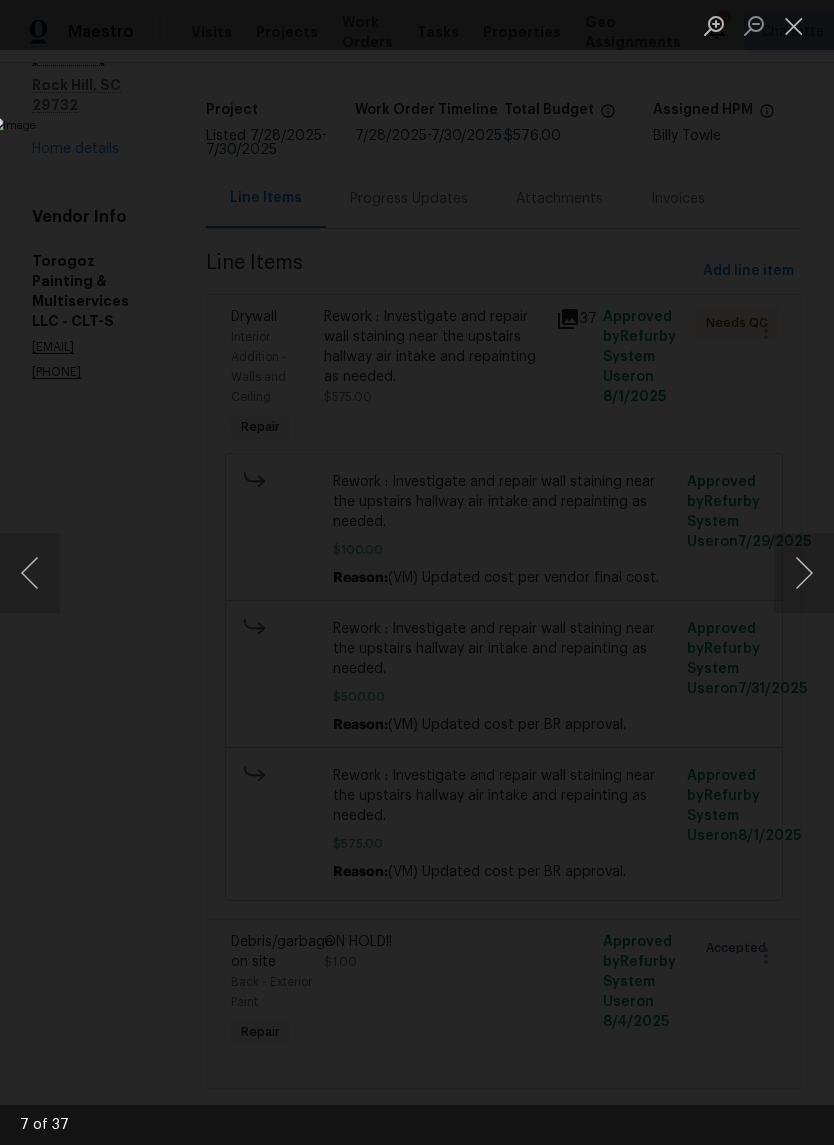 click at bounding box center (804, 573) 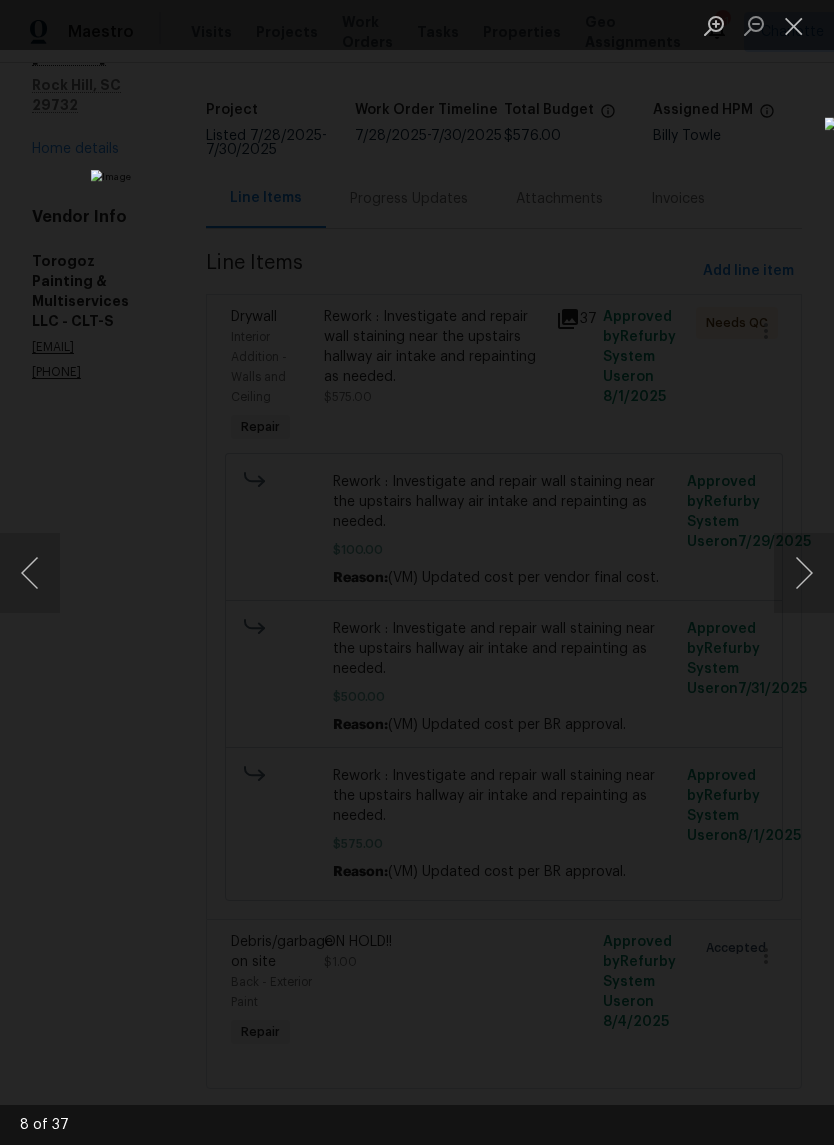 click at bounding box center (804, 573) 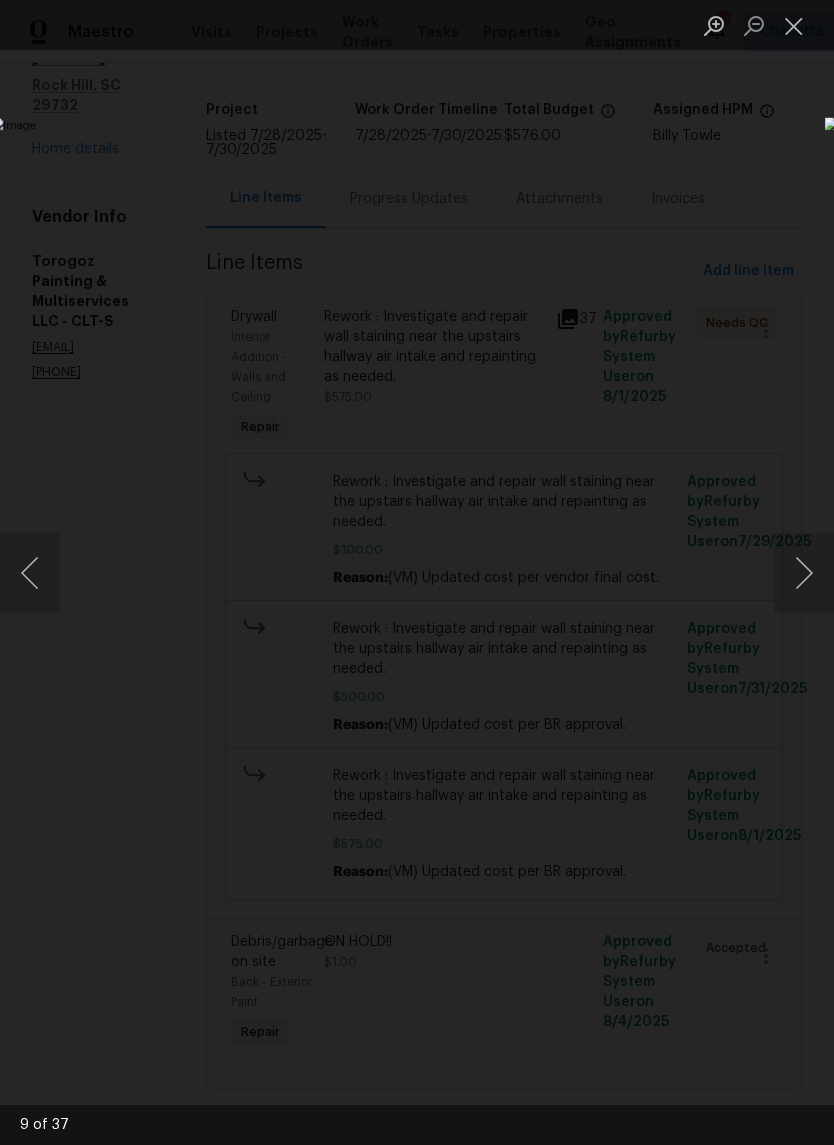 click at bounding box center [804, 573] 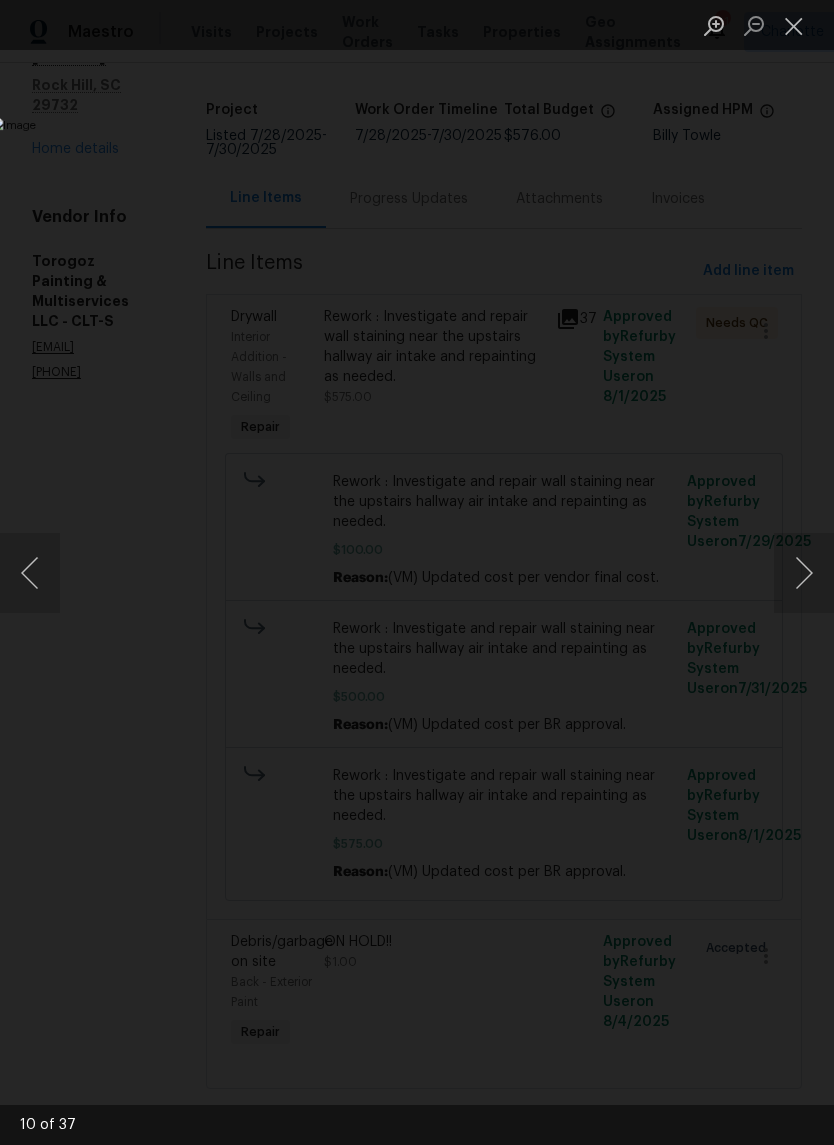 click at bounding box center [804, 573] 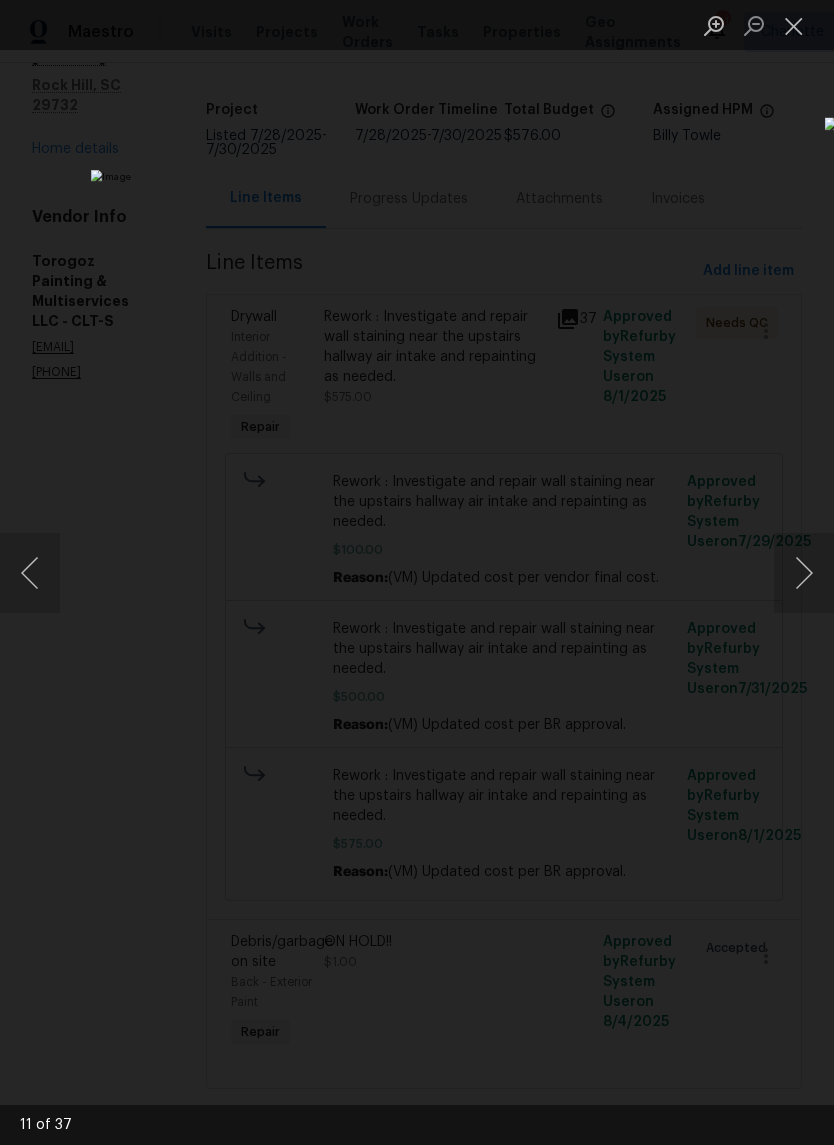 click at bounding box center (804, 573) 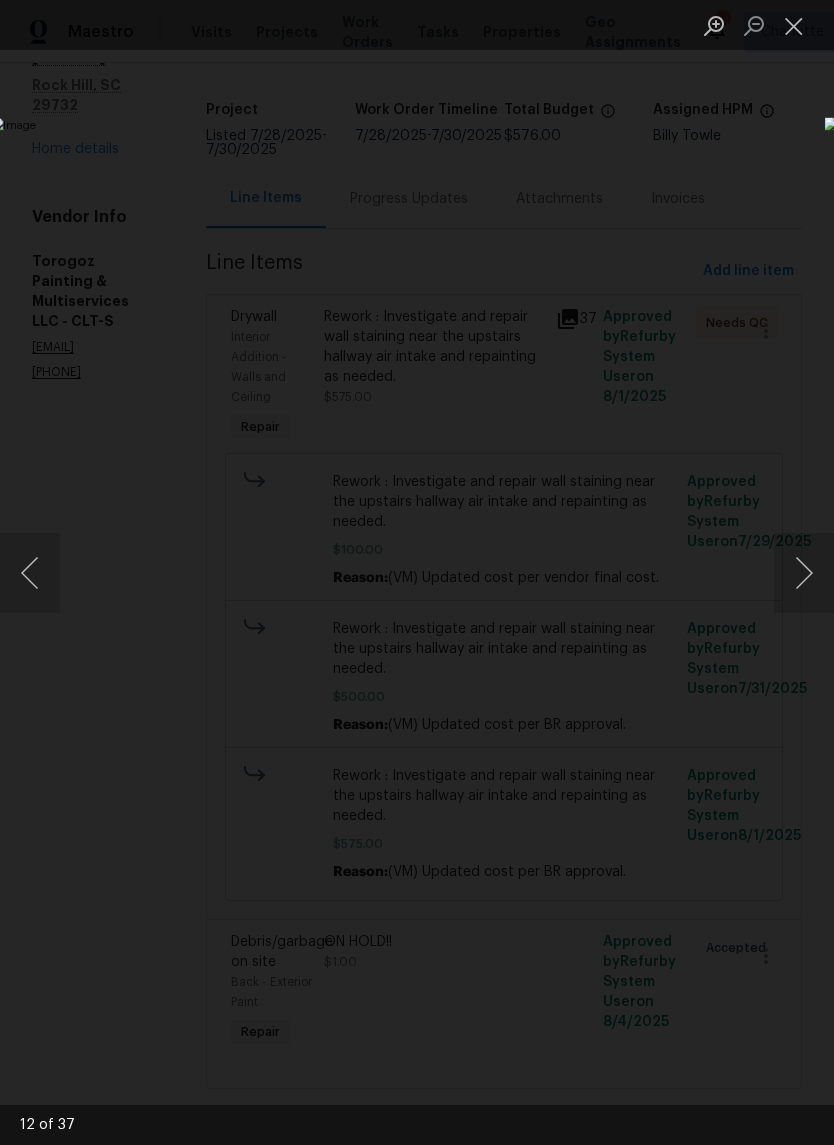 click at bounding box center [804, 573] 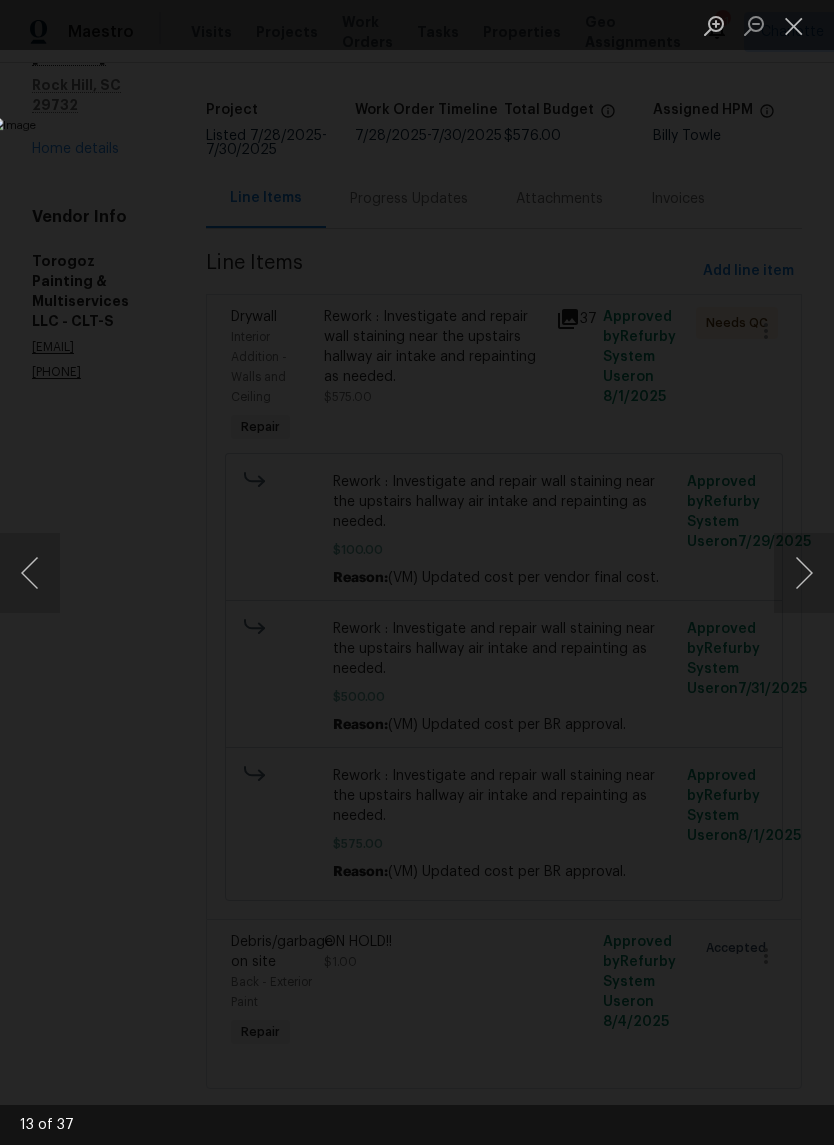 click at bounding box center [804, 573] 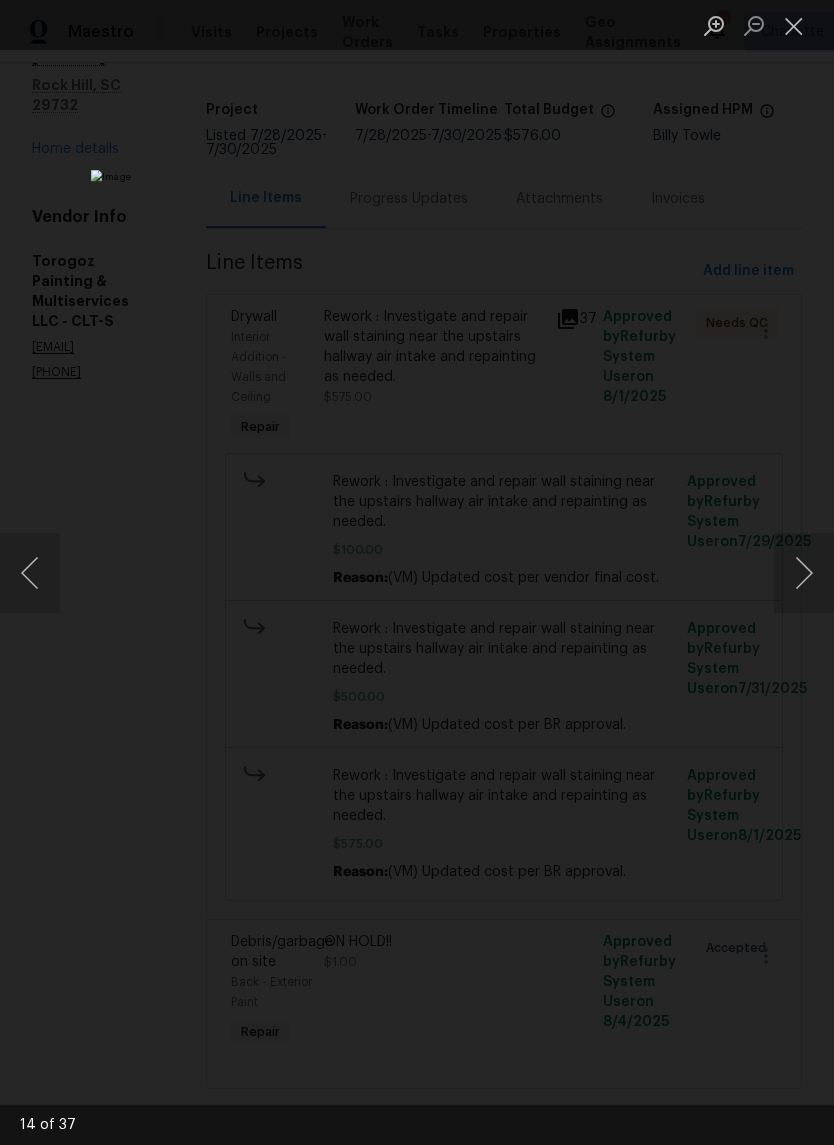 click at bounding box center [804, 573] 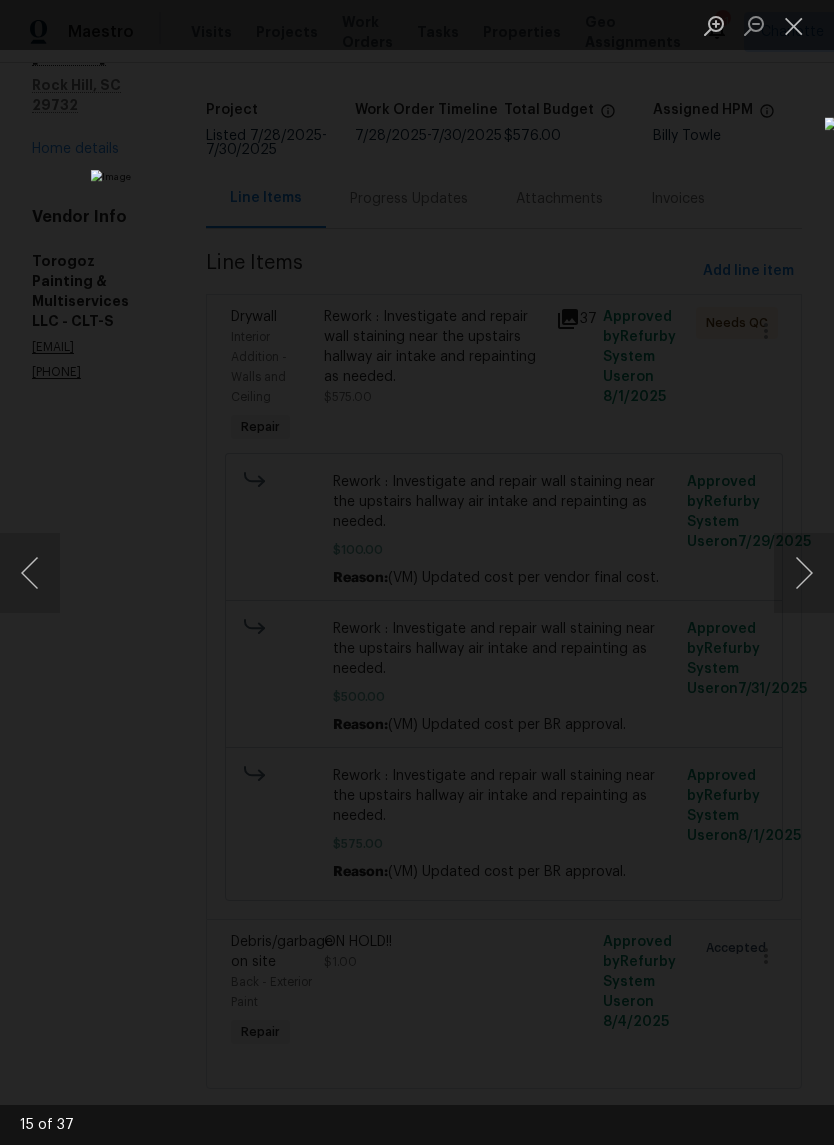 click at bounding box center (804, 573) 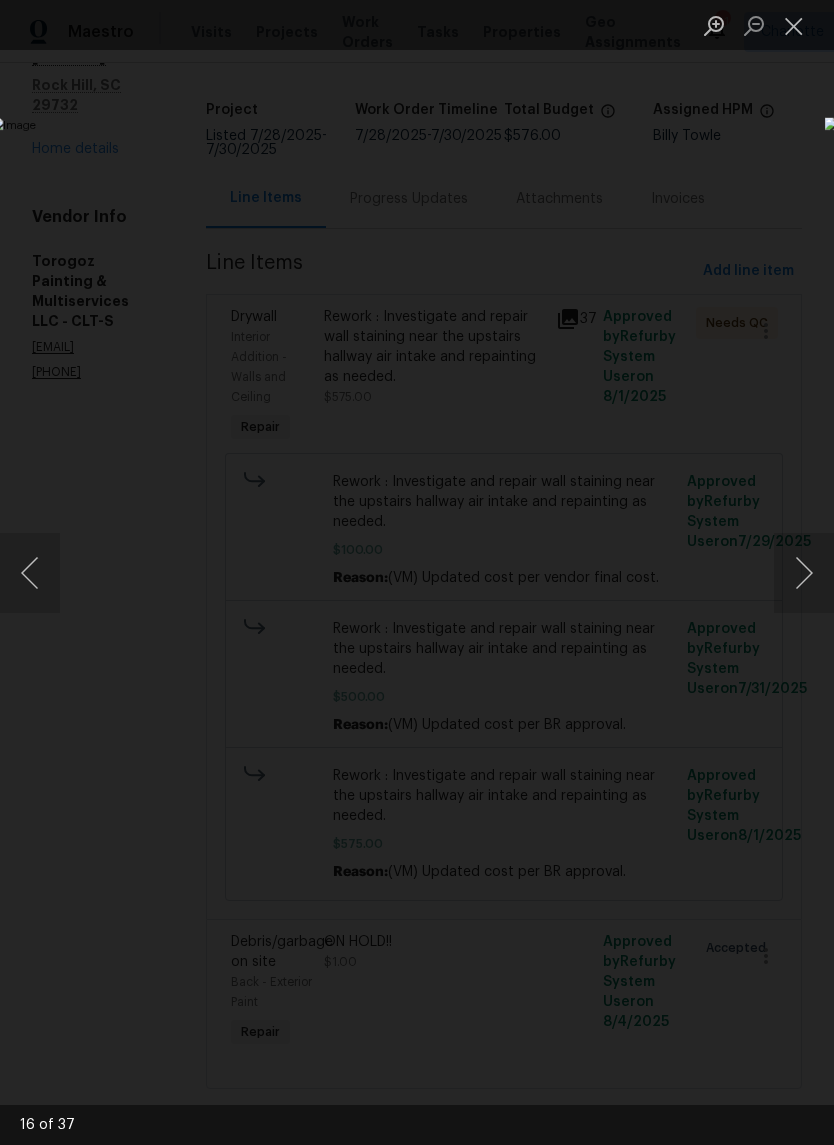 click at bounding box center (804, 573) 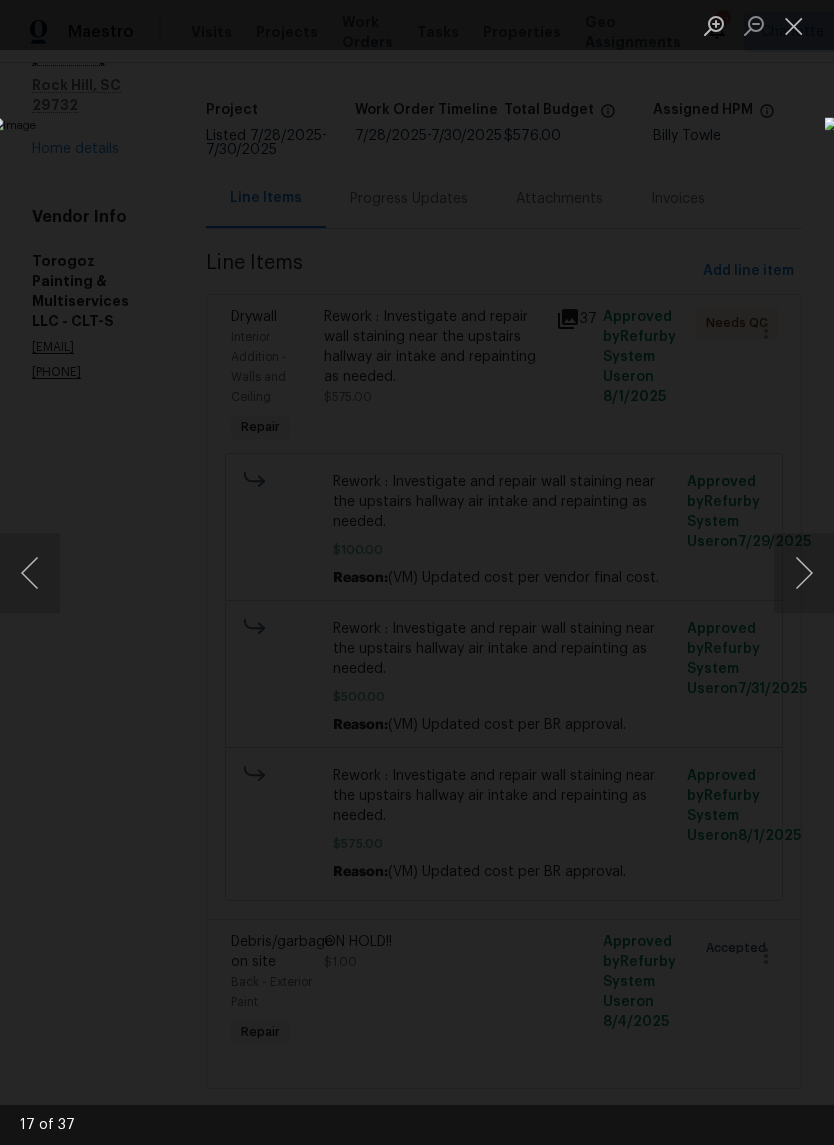 click at bounding box center (804, 573) 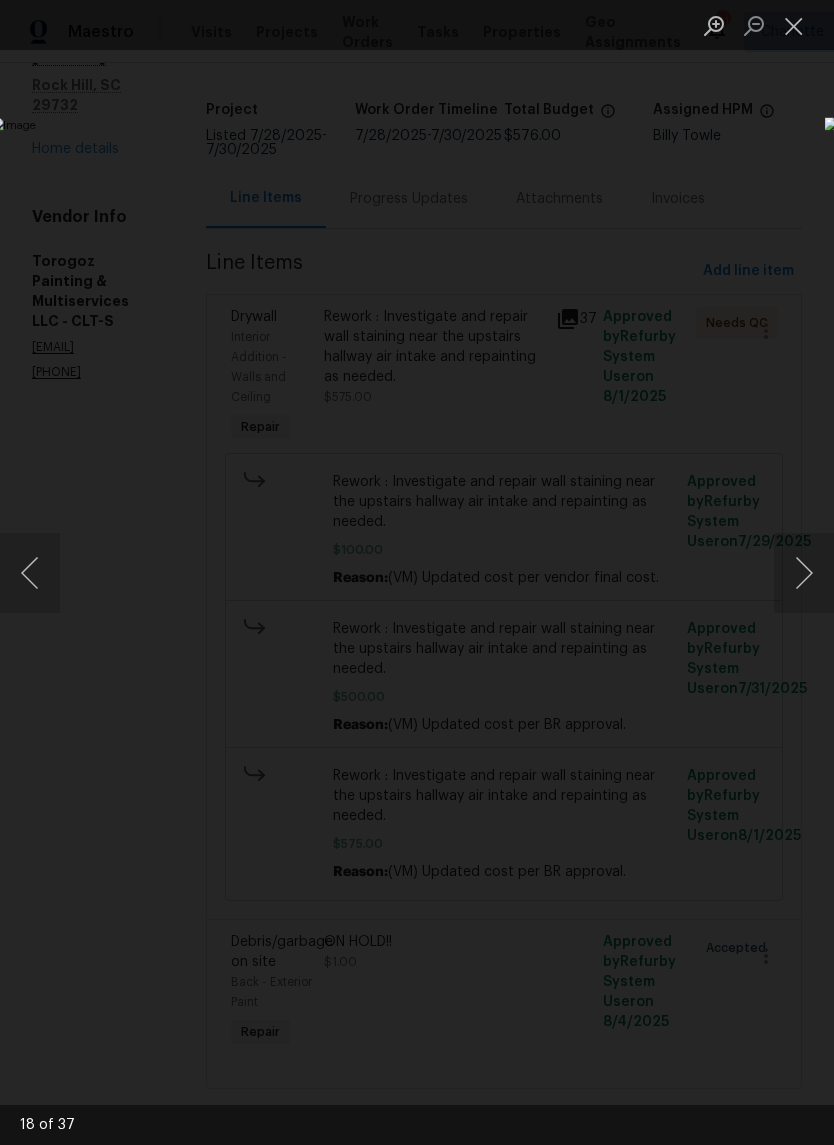 click at bounding box center (804, 573) 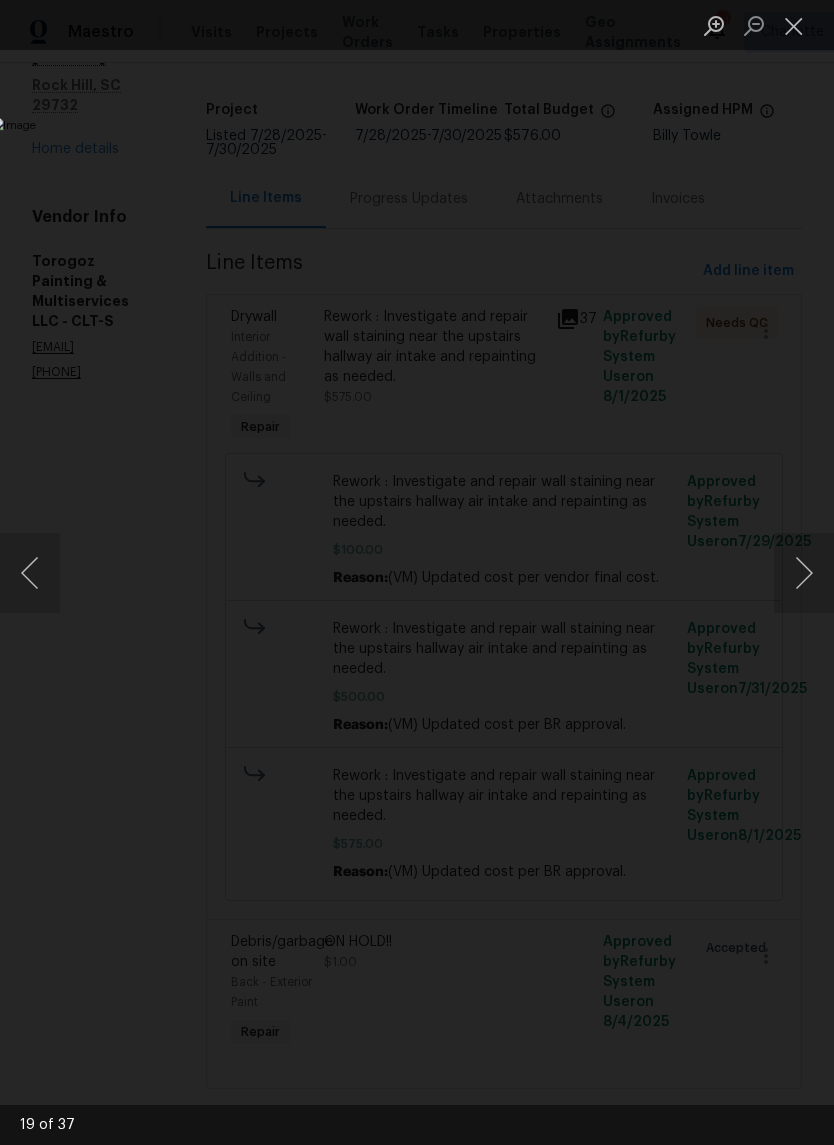click at bounding box center (804, 573) 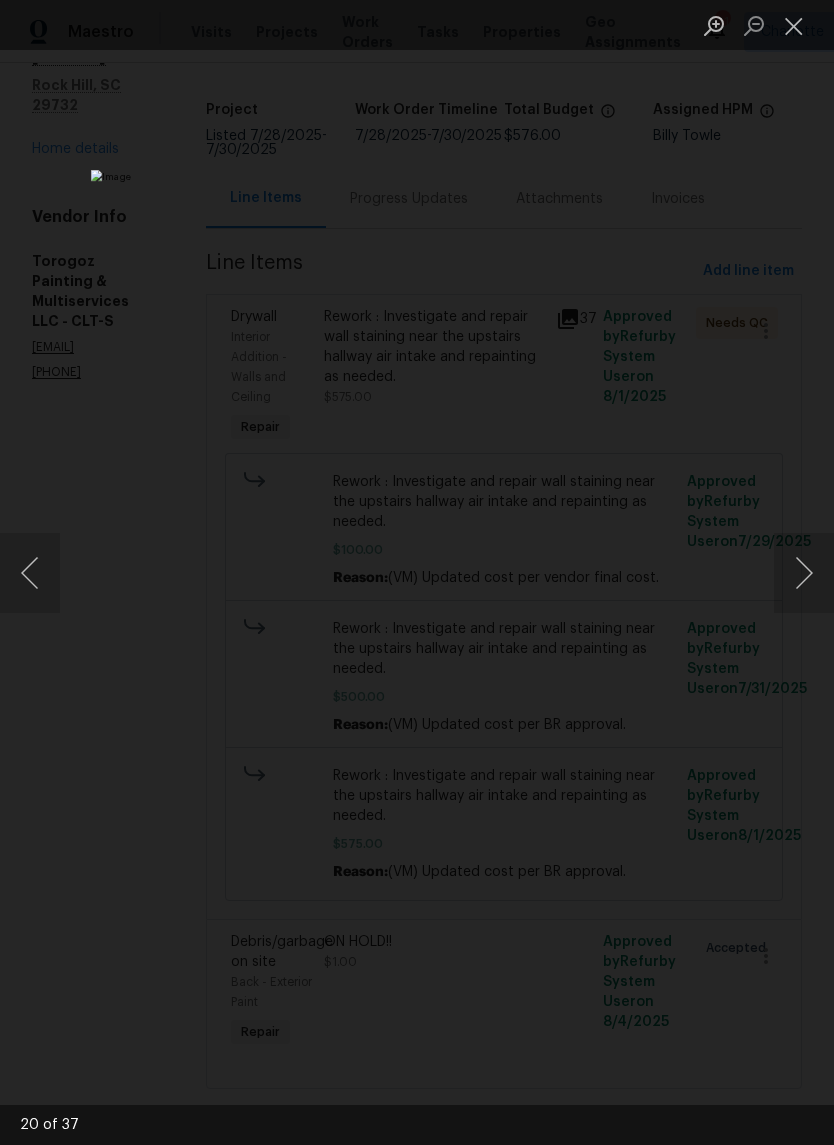click at bounding box center [804, 573] 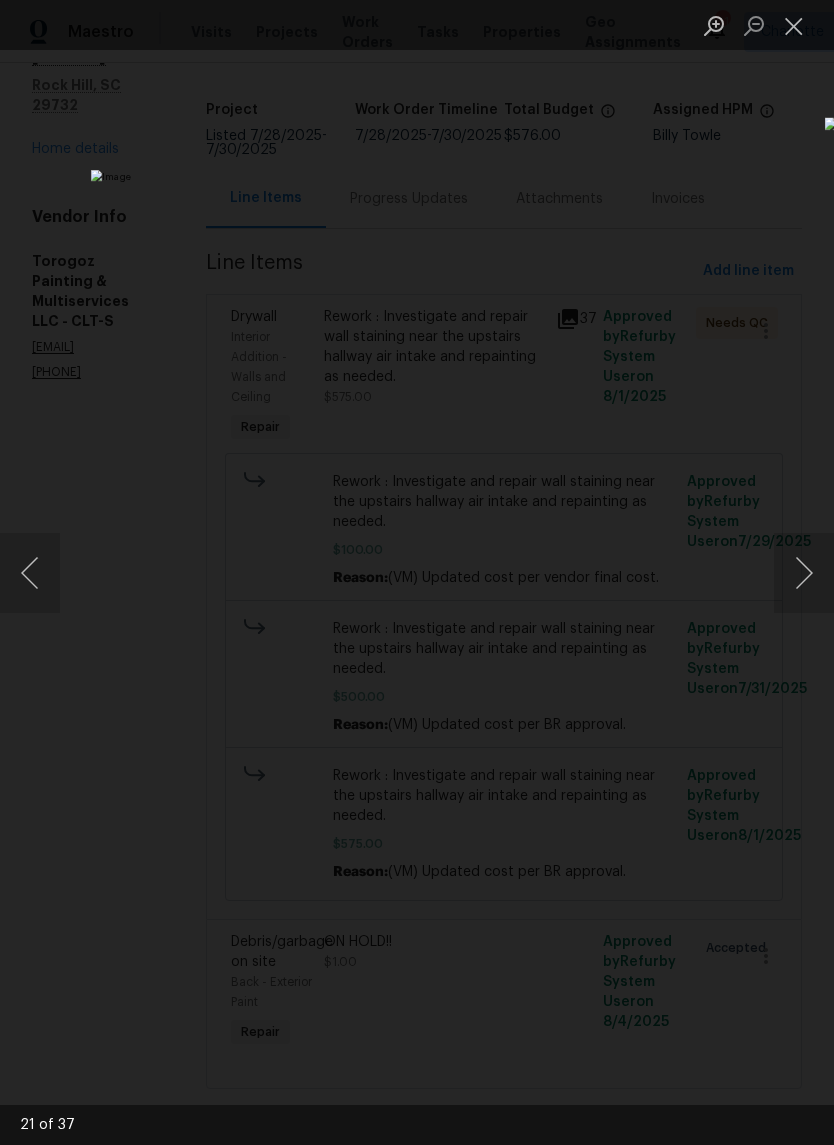 click at bounding box center [804, 573] 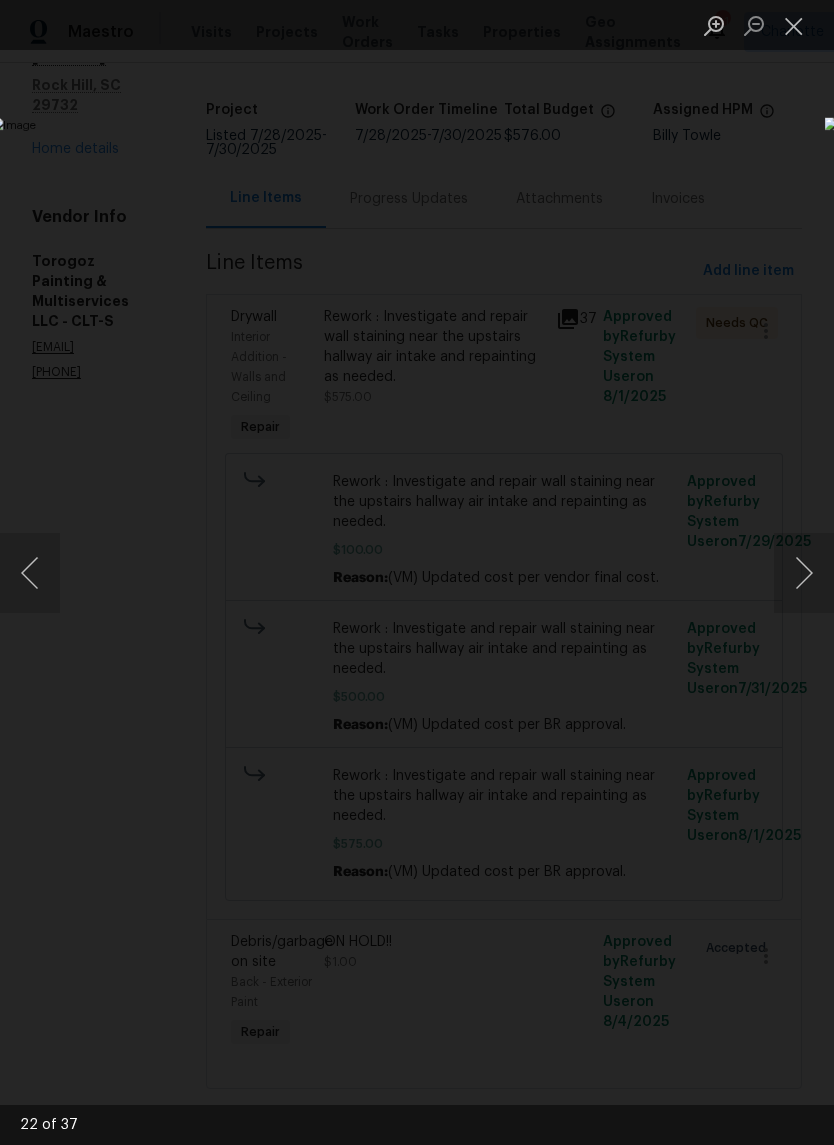 click at bounding box center (804, 573) 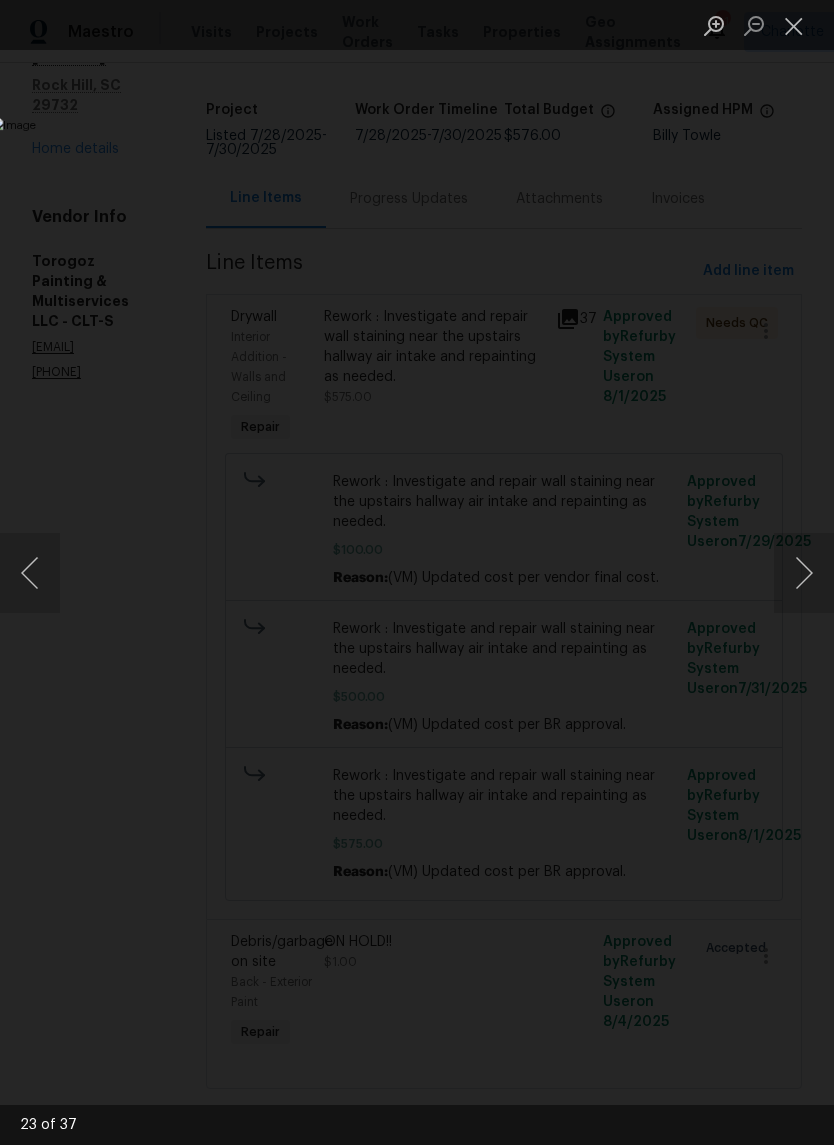 click at bounding box center [804, 573] 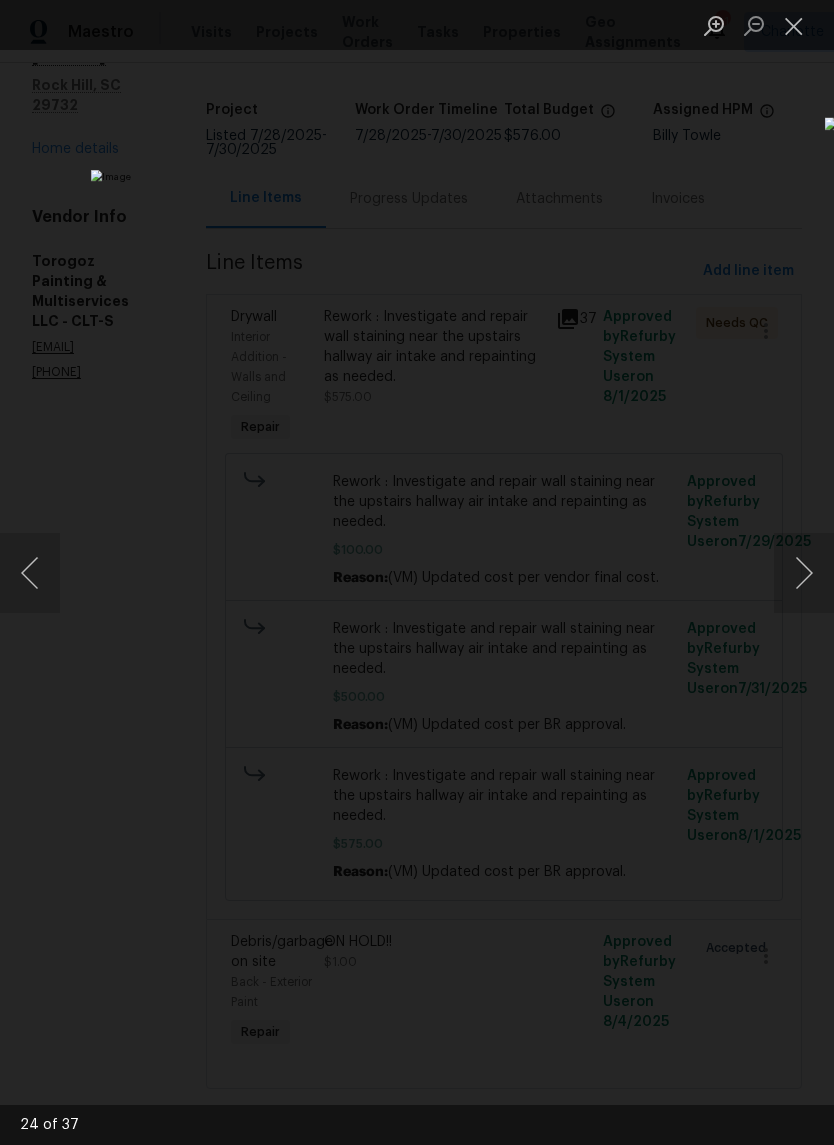 click at bounding box center [804, 573] 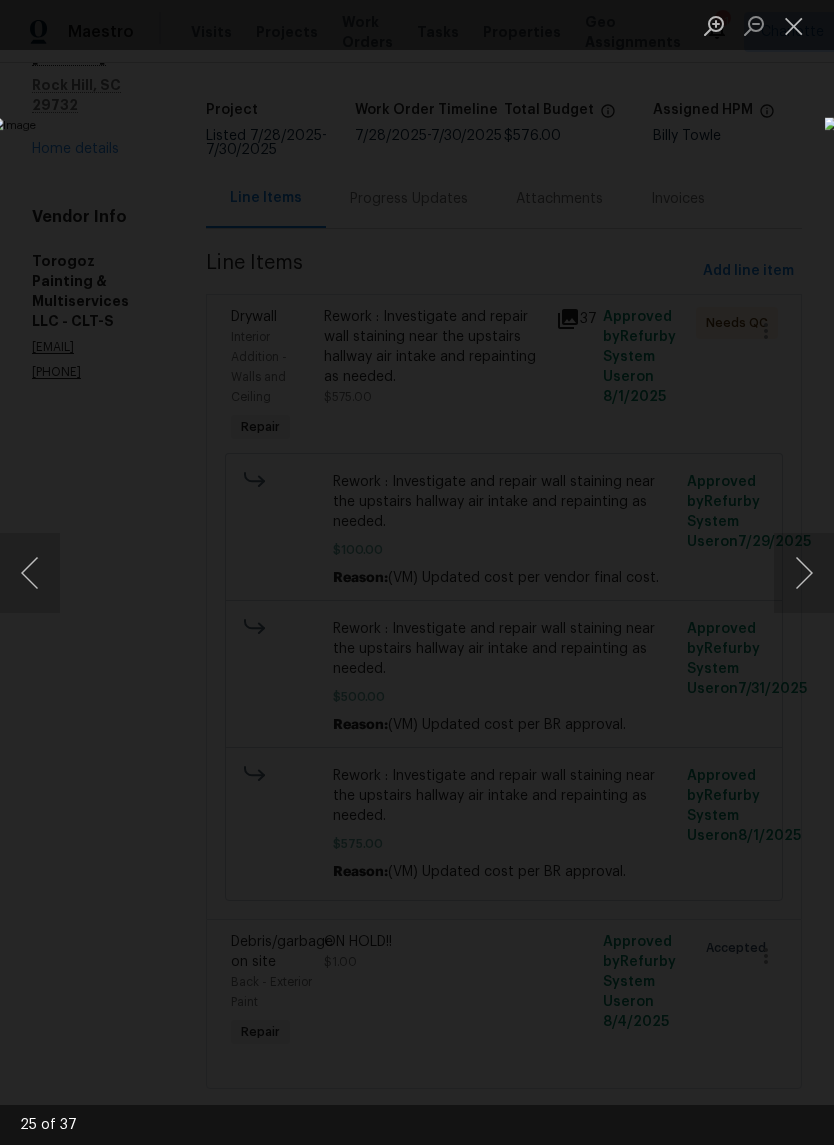 click at bounding box center [804, 573] 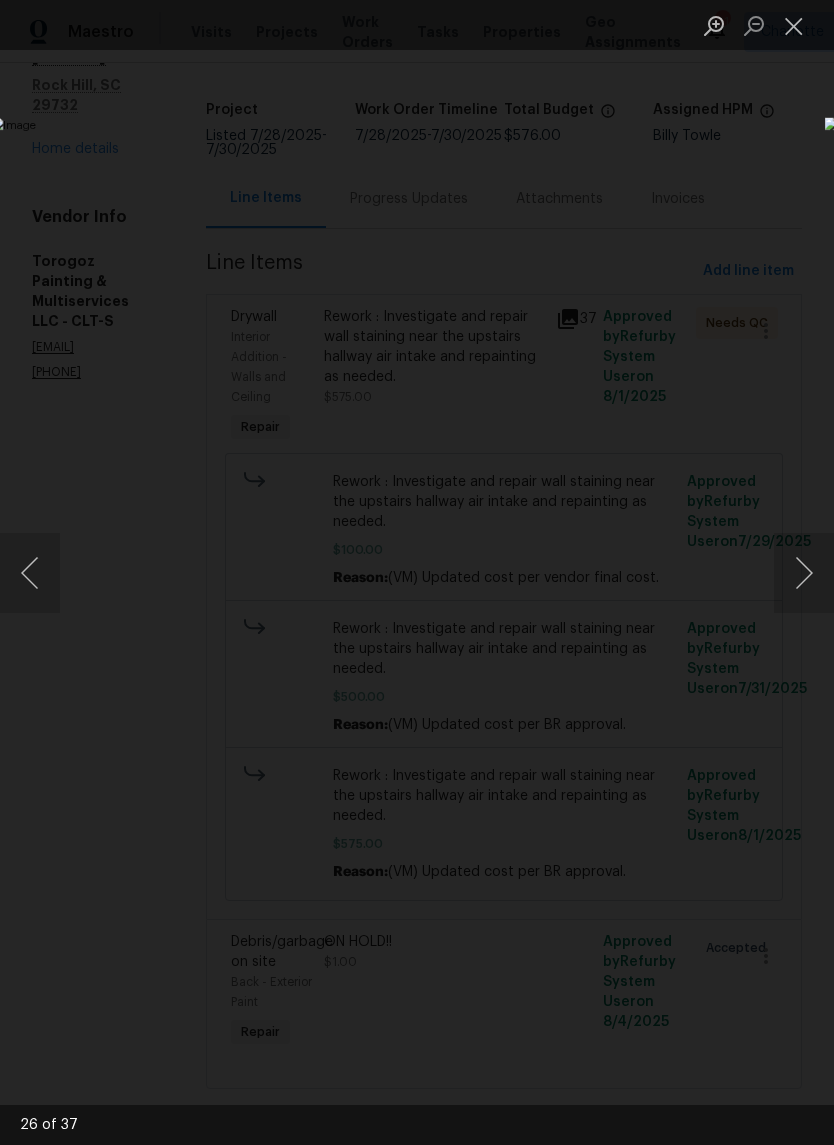 click at bounding box center [794, 25] 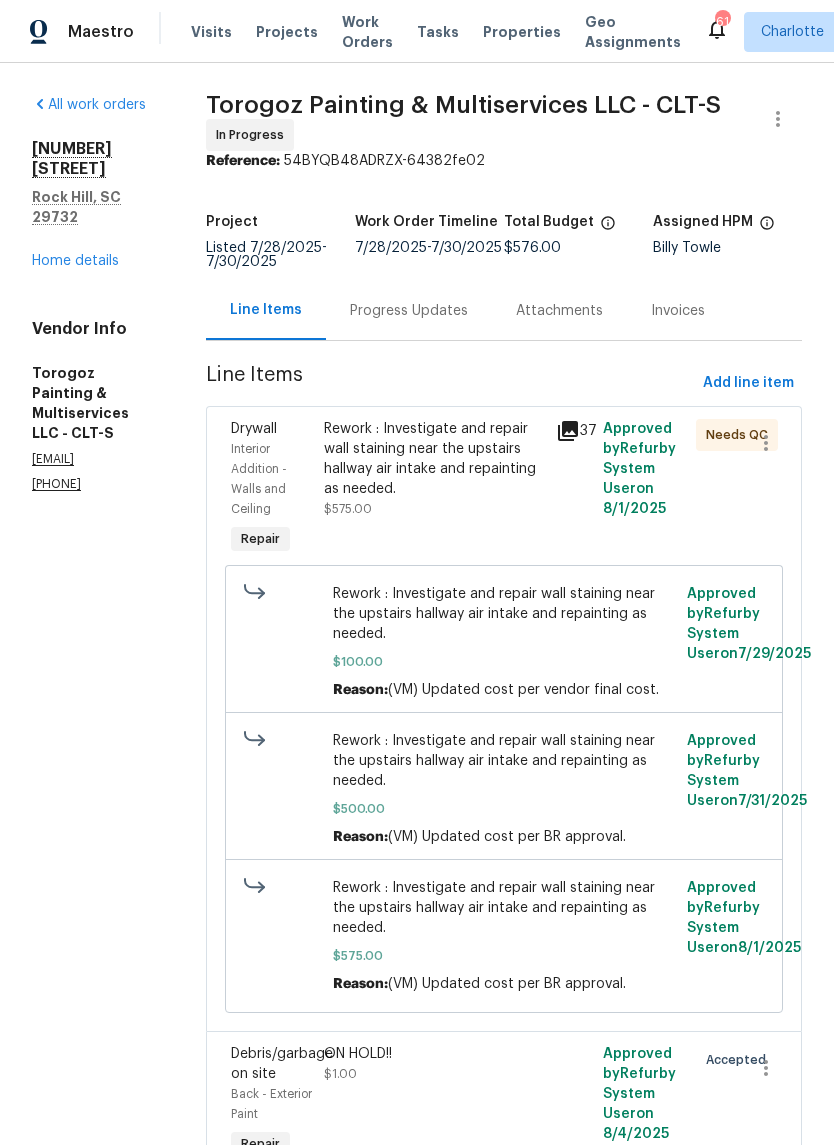 scroll, scrollTop: 0, scrollLeft: 0, axis: both 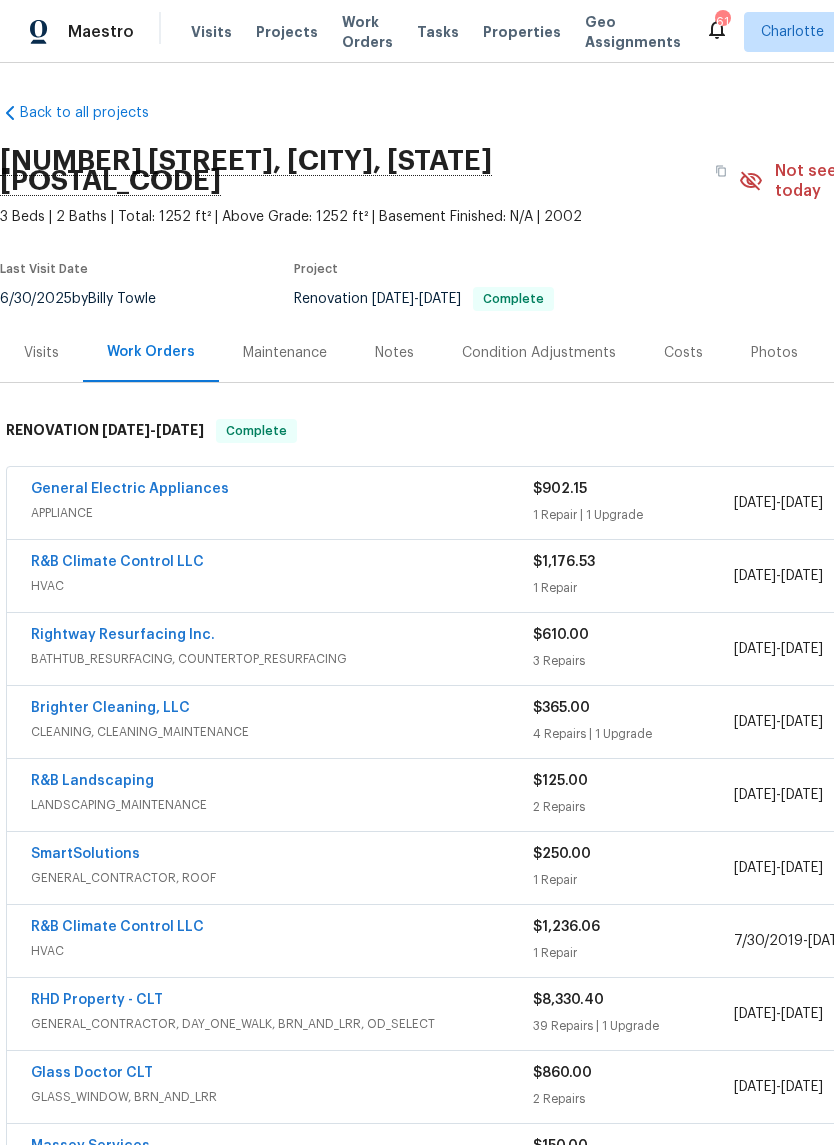click on "Notes" at bounding box center (394, 353) 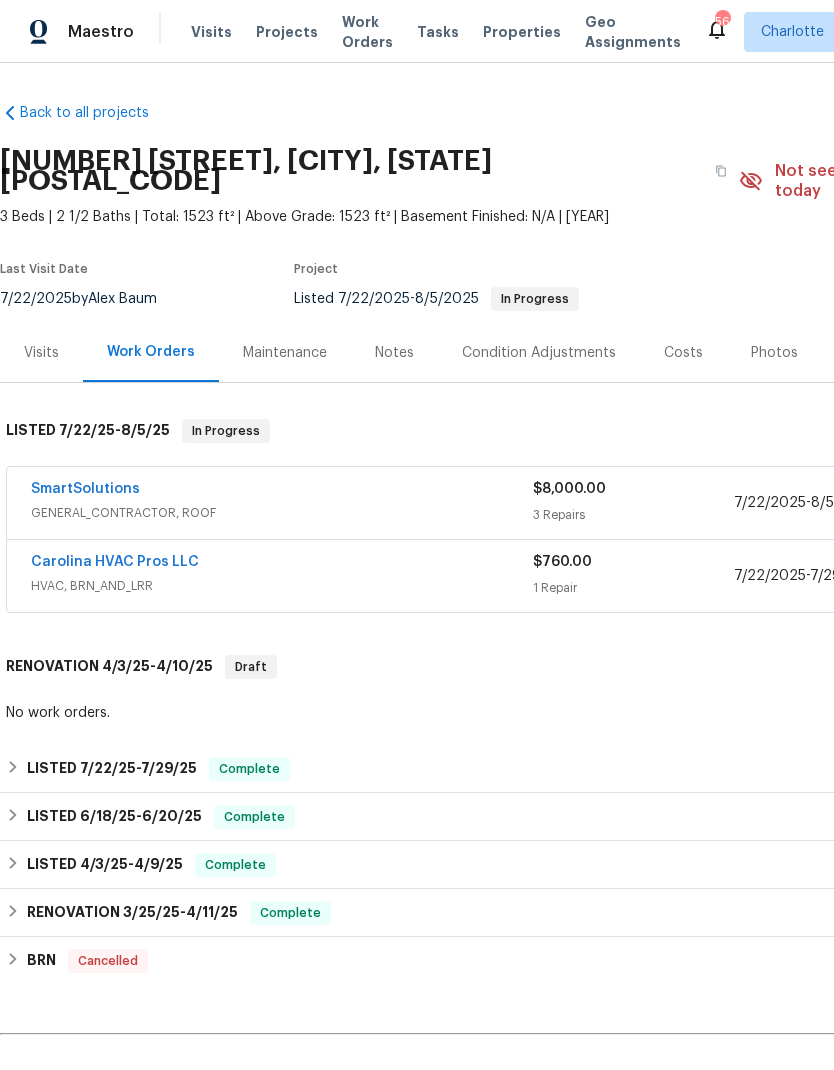 scroll, scrollTop: 0, scrollLeft: 0, axis: both 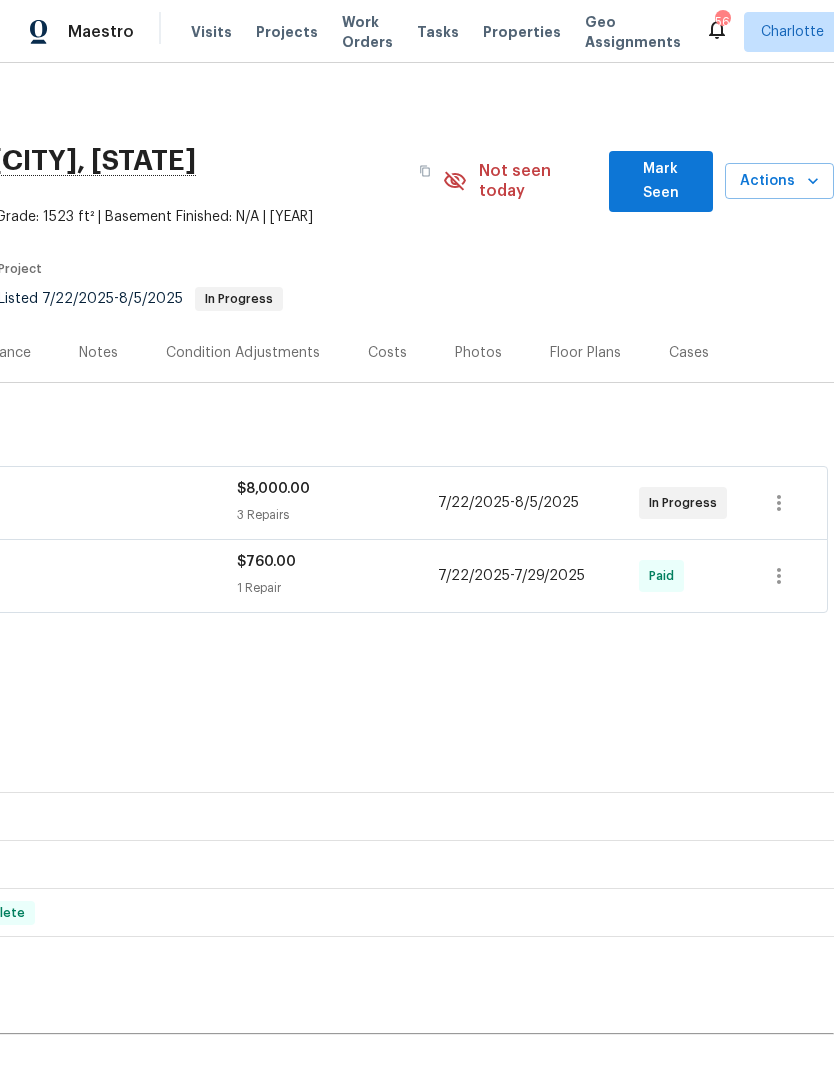click on "Photos" at bounding box center (478, 353) 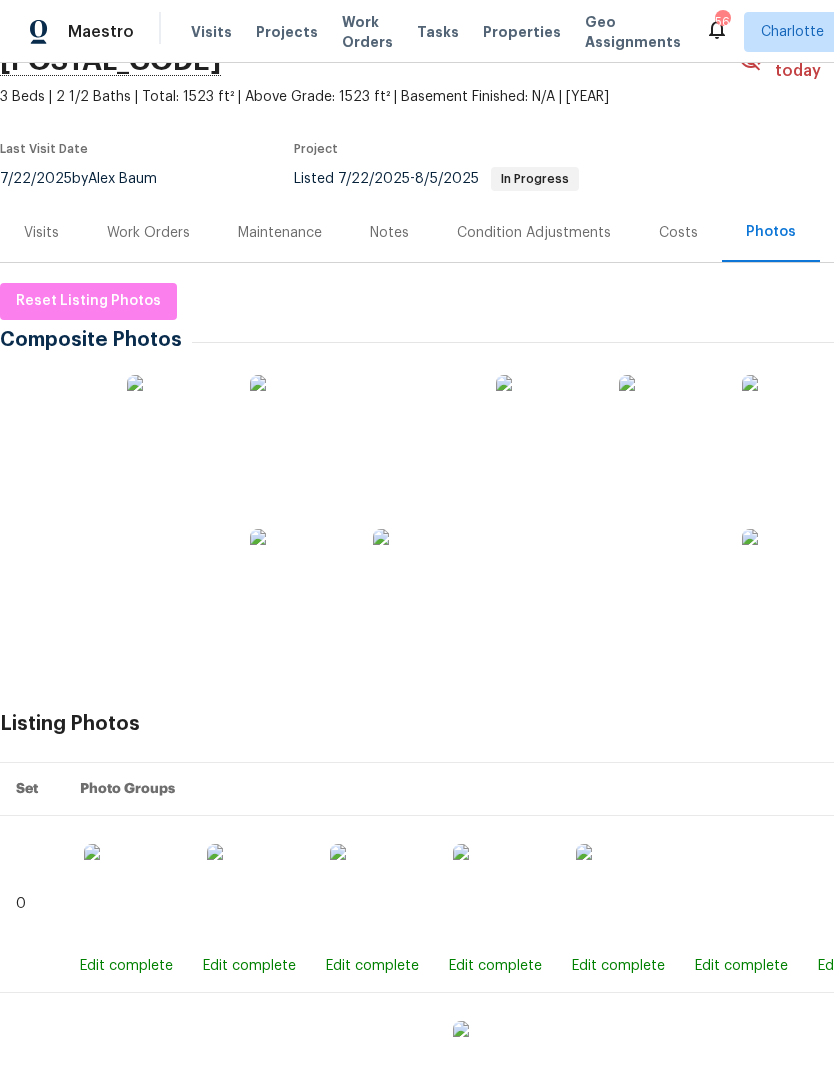 scroll, scrollTop: 120, scrollLeft: 0, axis: vertical 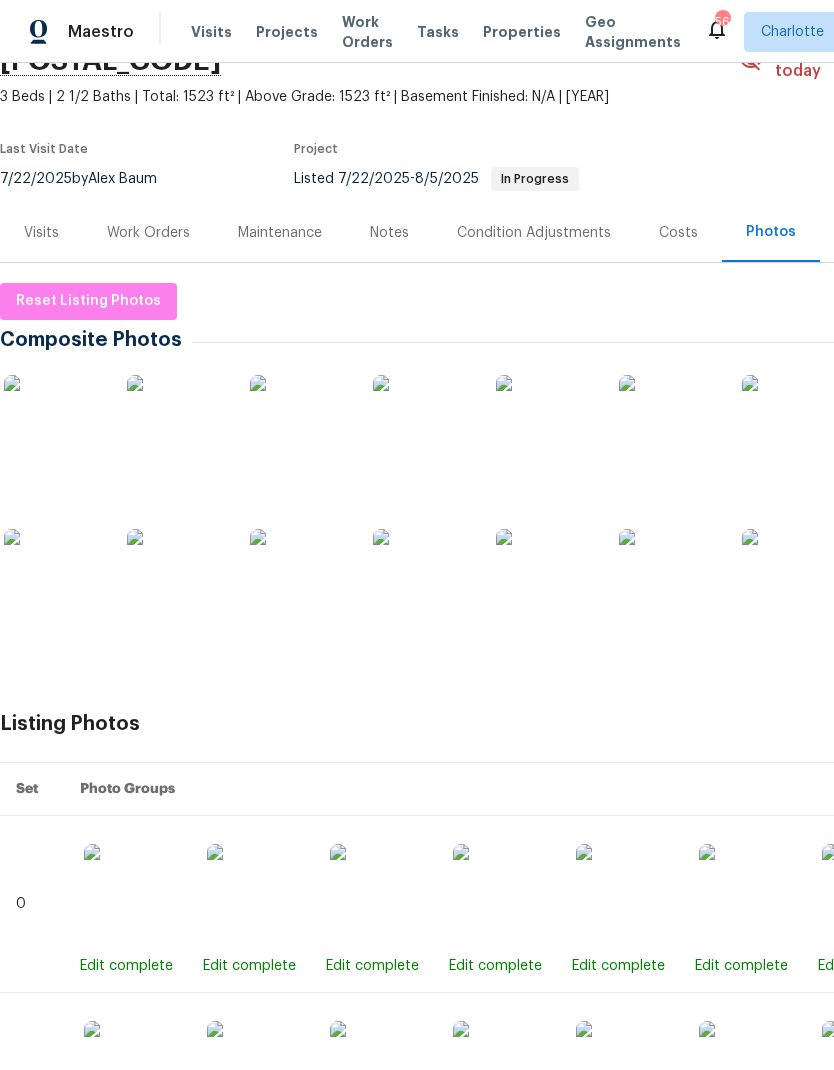 click at bounding box center (54, 425) 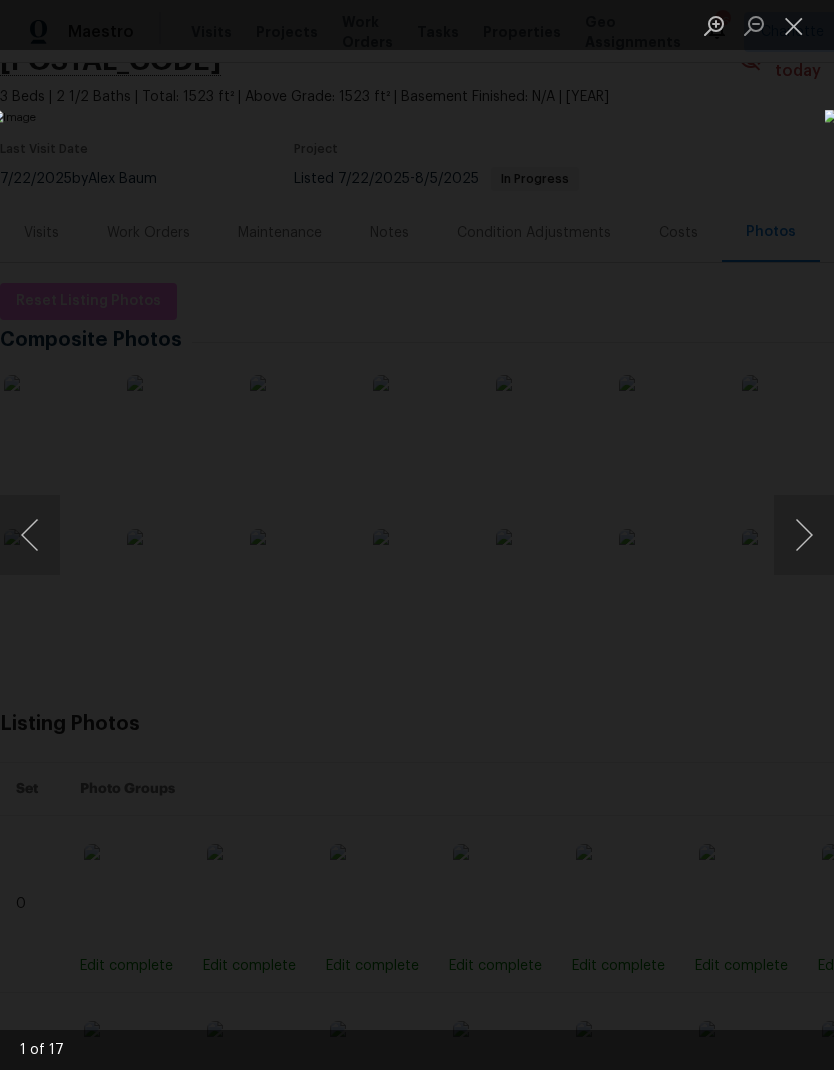 click at bounding box center [804, 535] 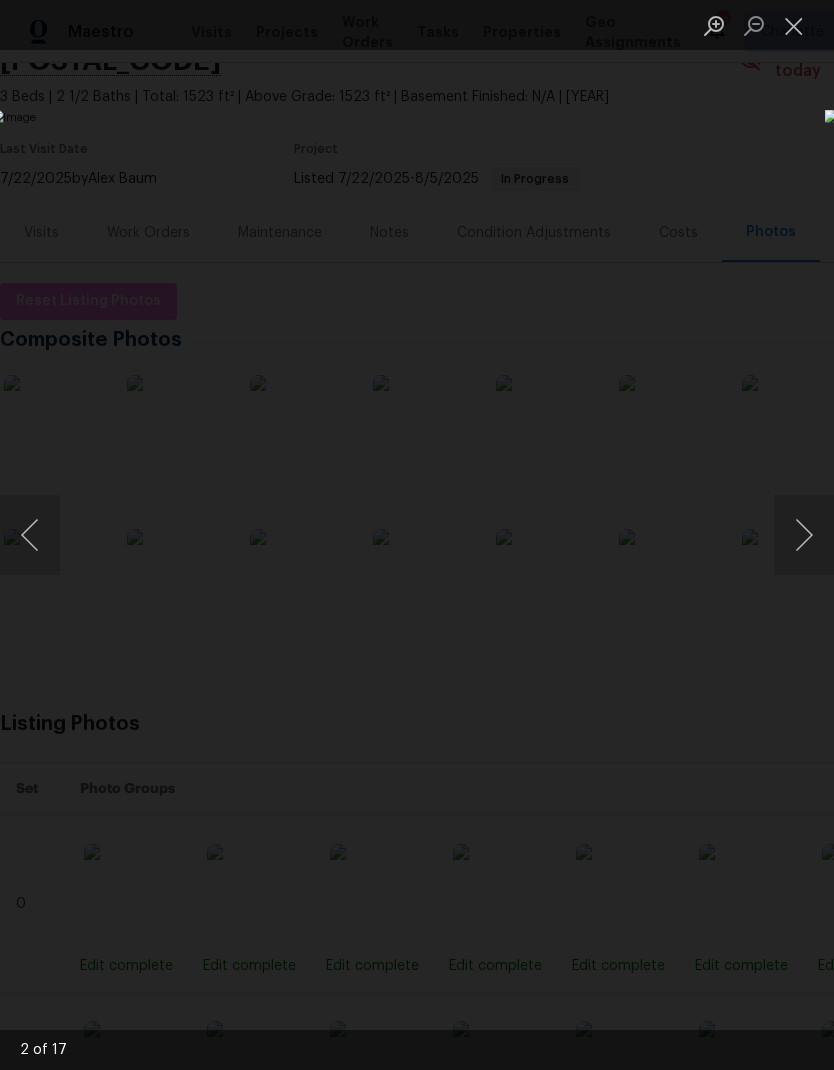 click at bounding box center (804, 535) 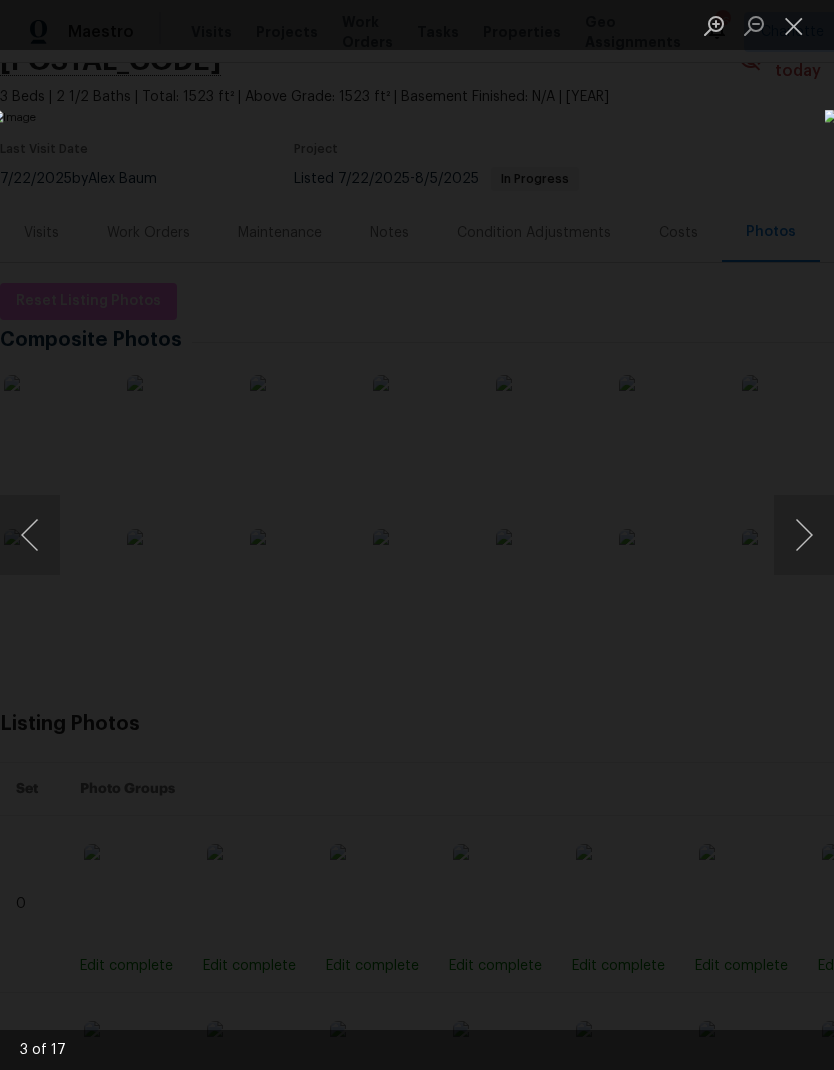click at bounding box center [804, 535] 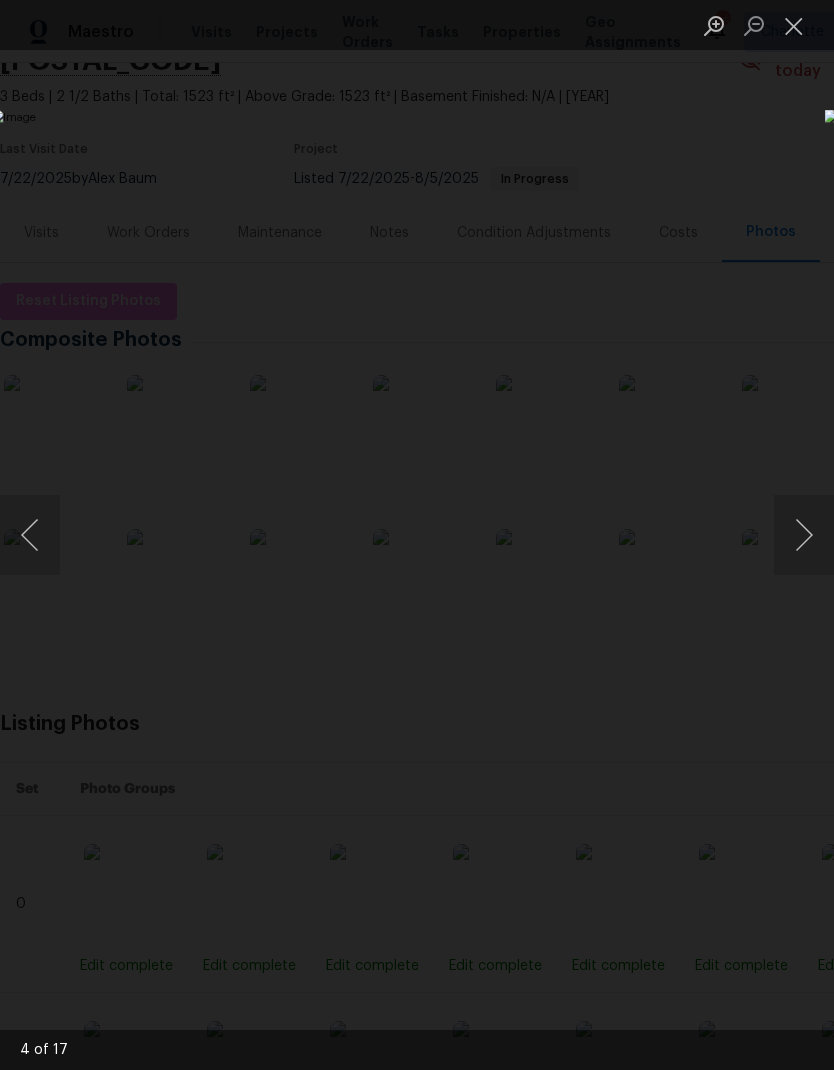 click at bounding box center (804, 535) 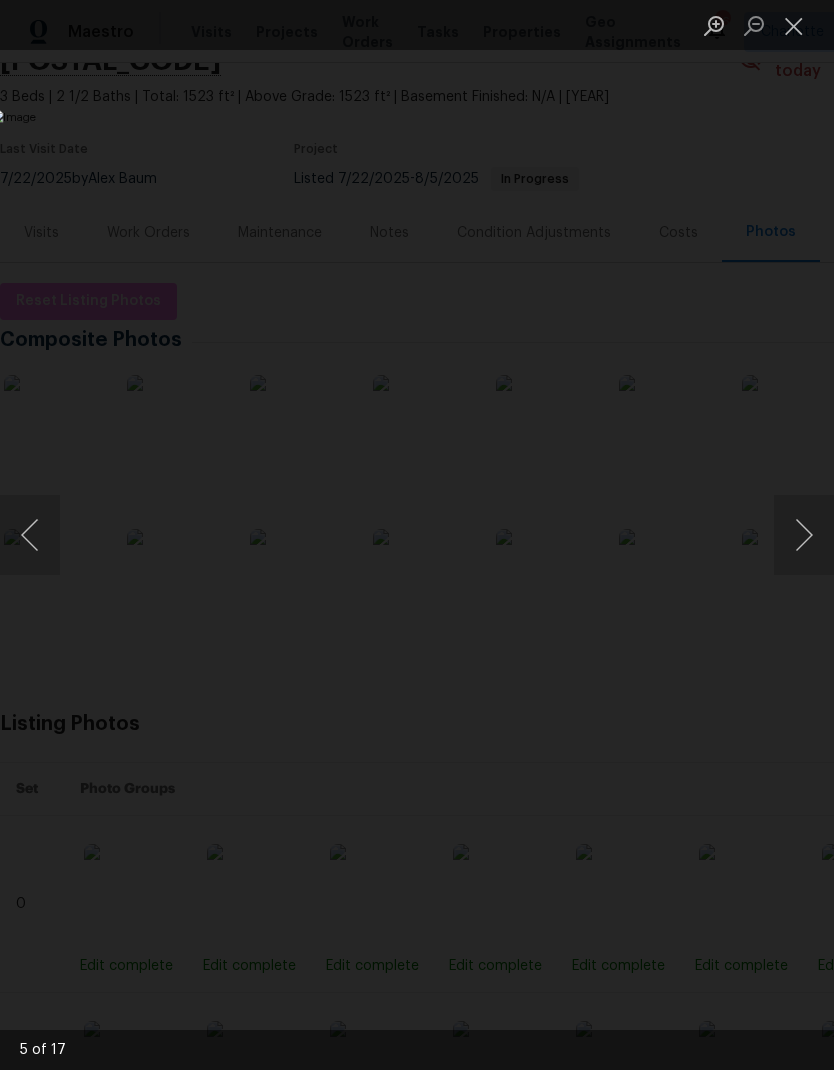 click at bounding box center [804, 535] 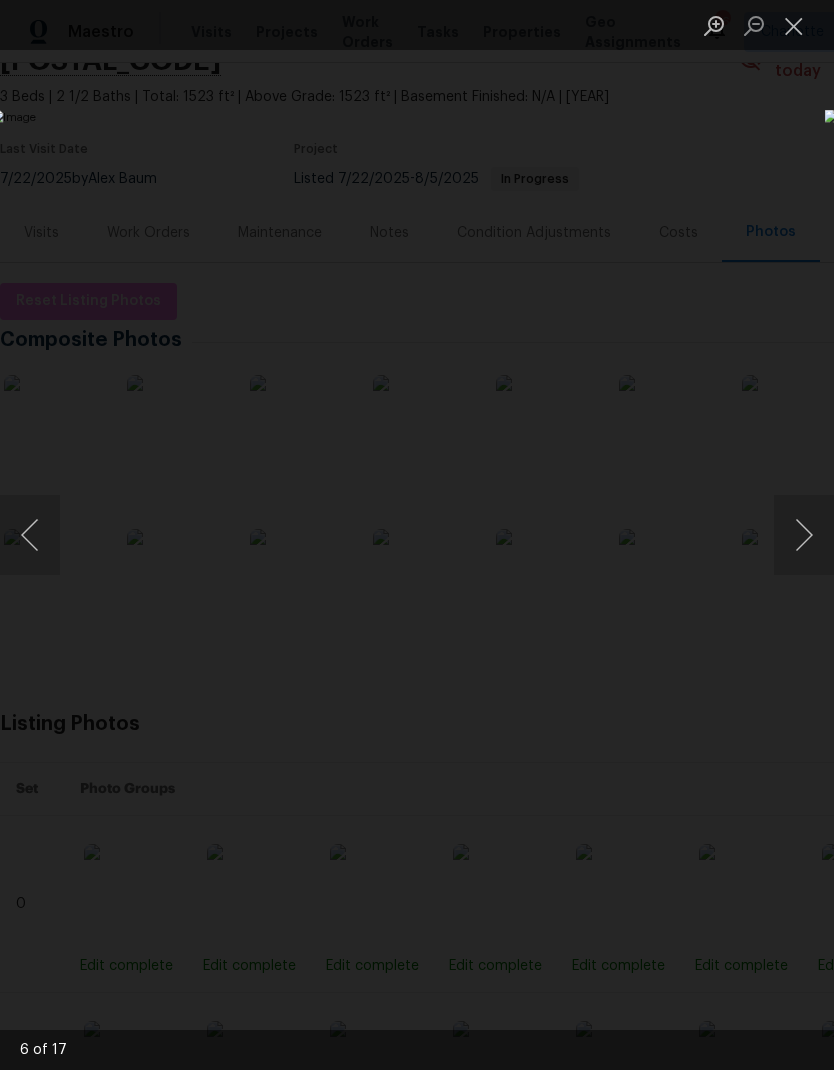 click at bounding box center (804, 535) 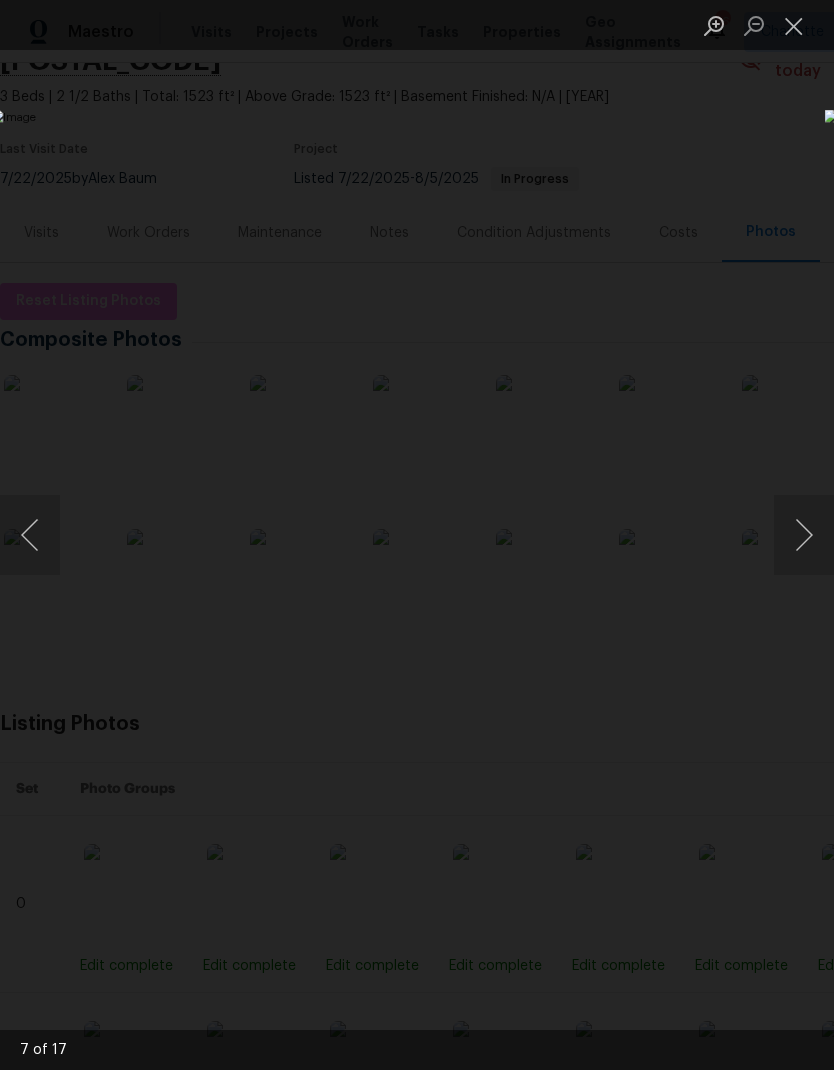 click at bounding box center (804, 535) 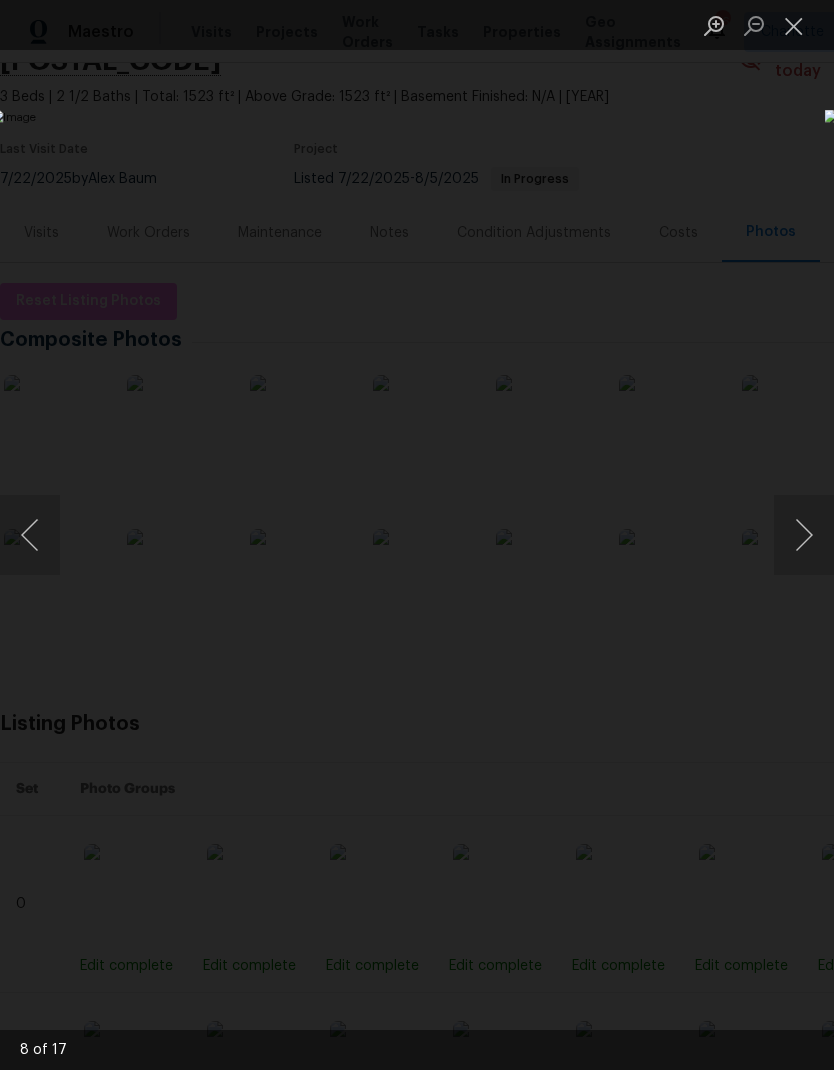 click at bounding box center (804, 535) 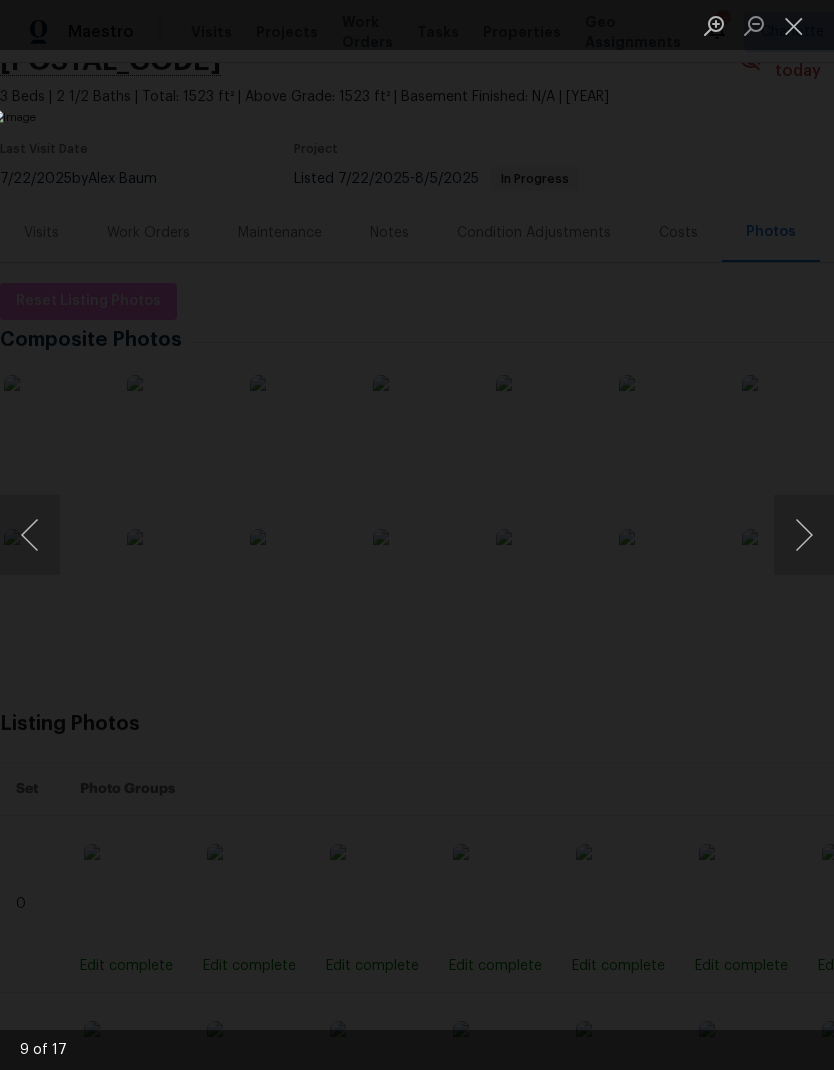 click at bounding box center (804, 535) 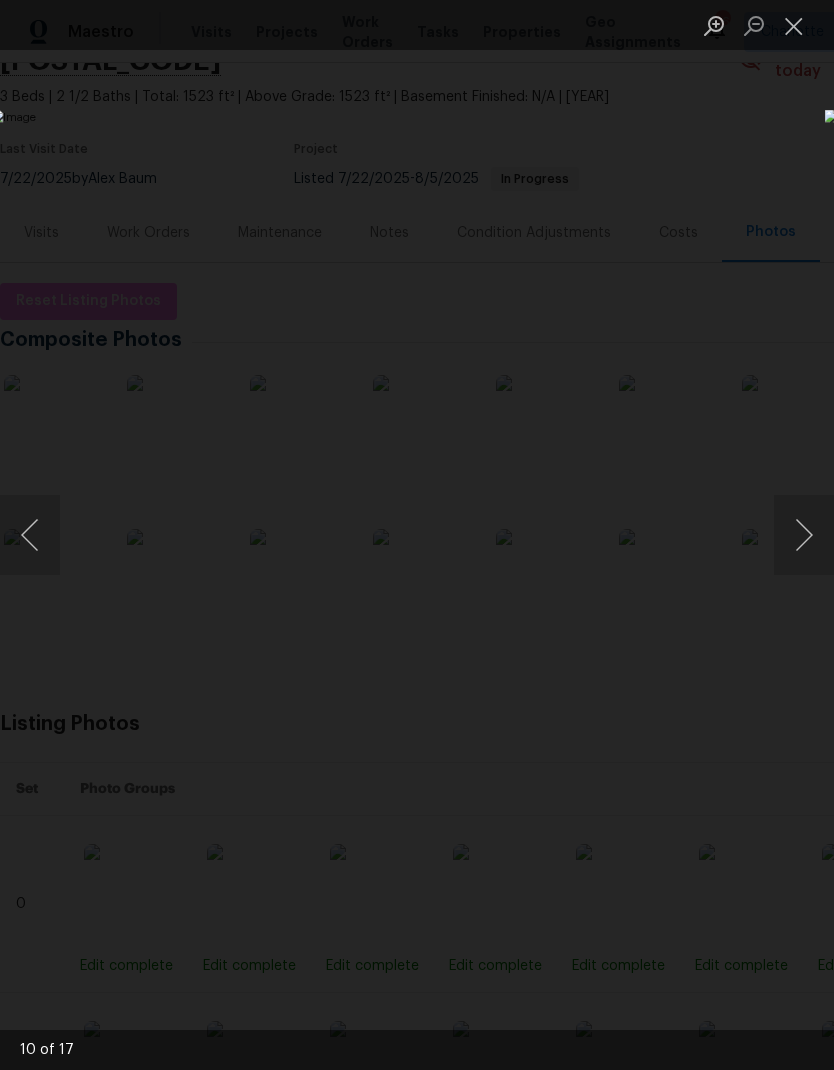 click at bounding box center [804, 535] 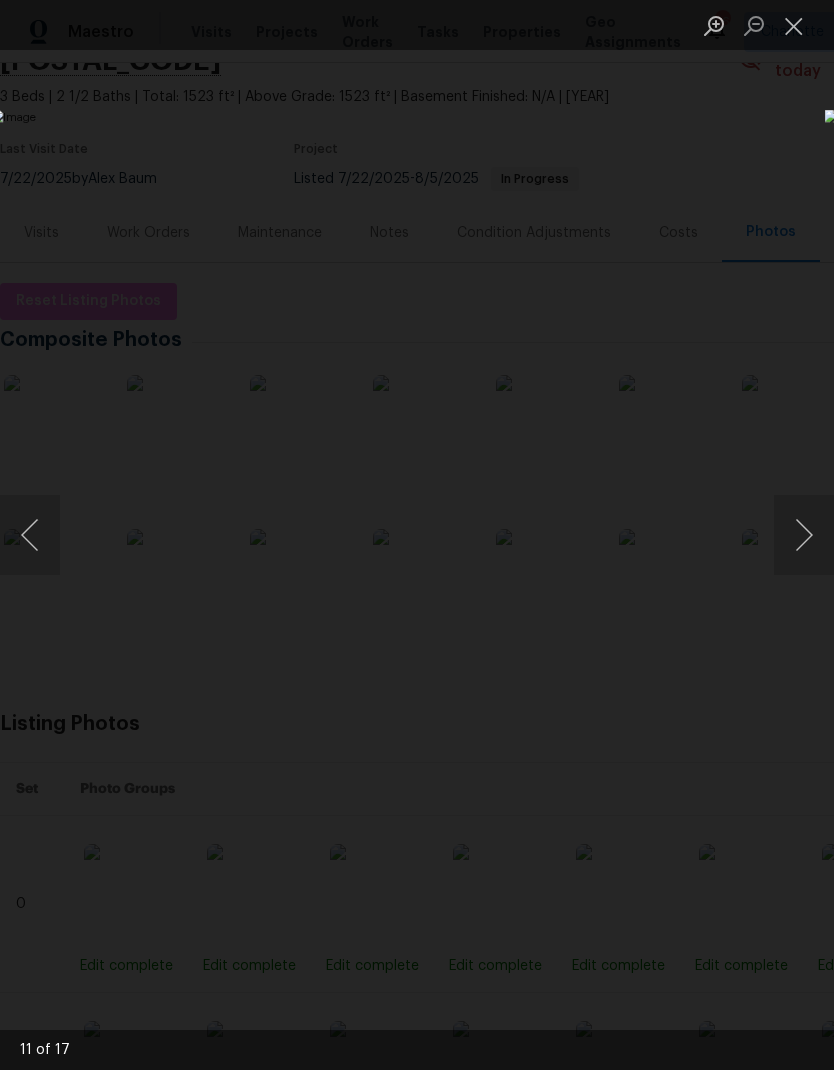 click at bounding box center (804, 535) 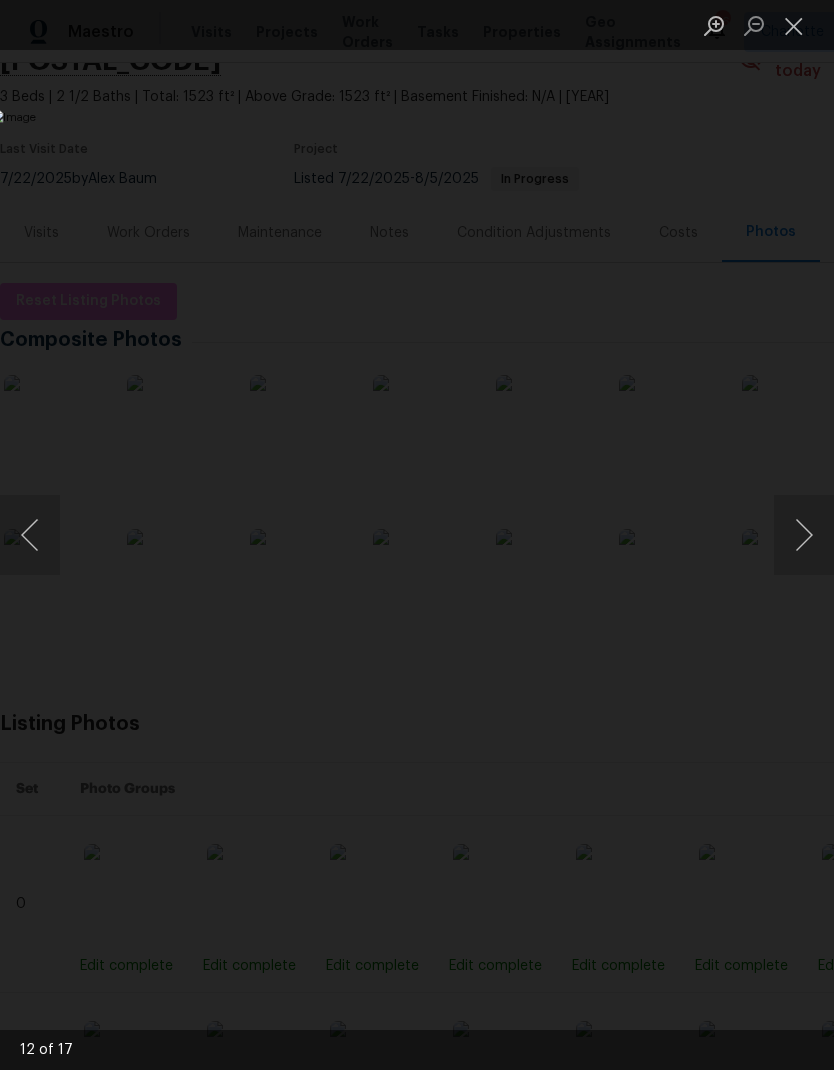 click at bounding box center (804, 535) 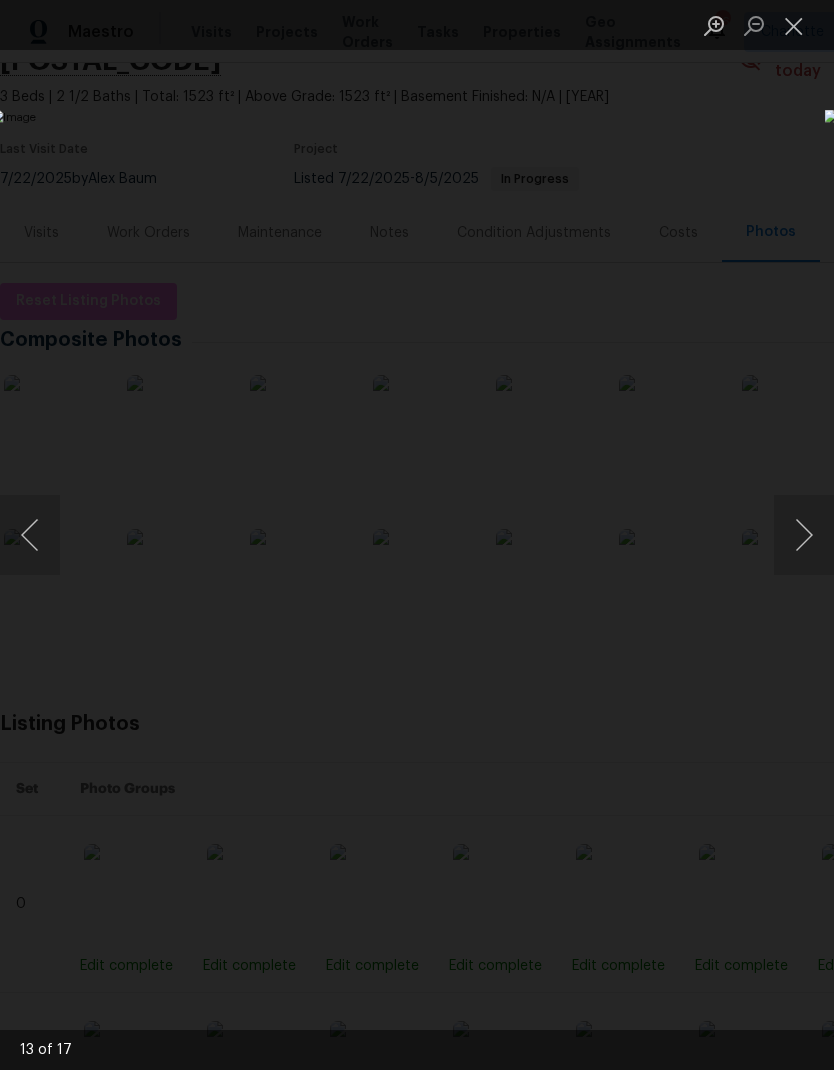 click at bounding box center [804, 535] 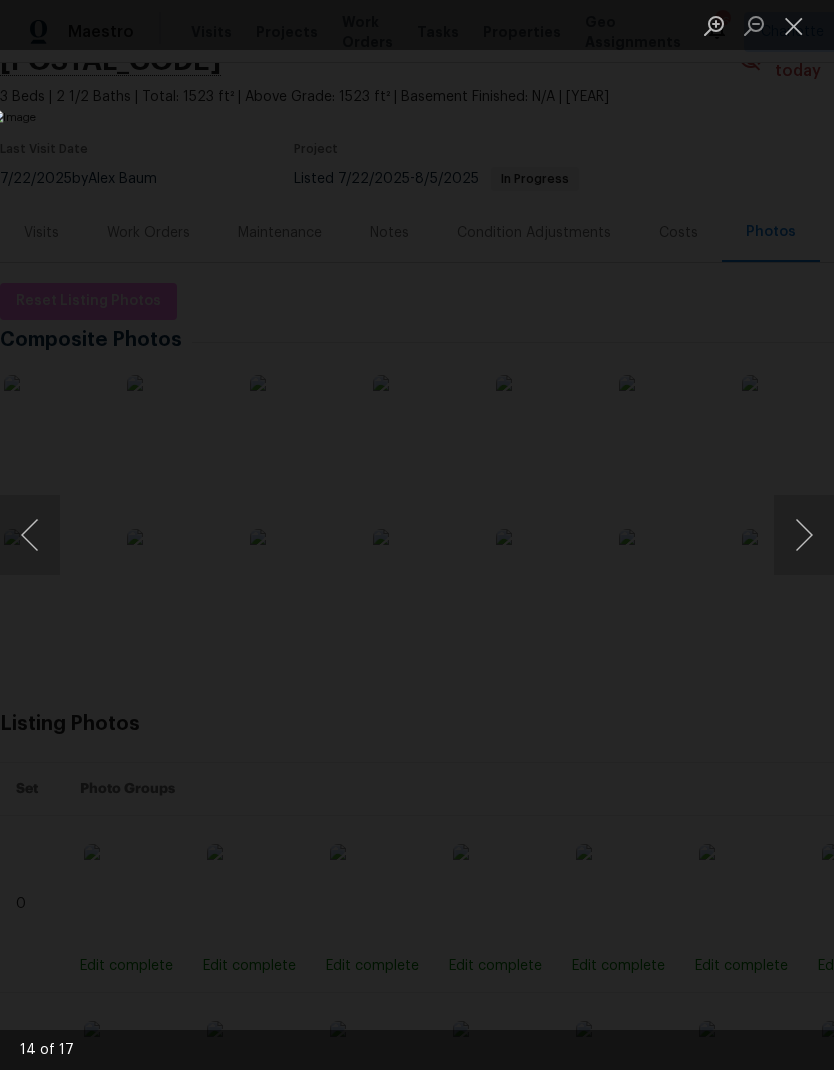 click at bounding box center [804, 535] 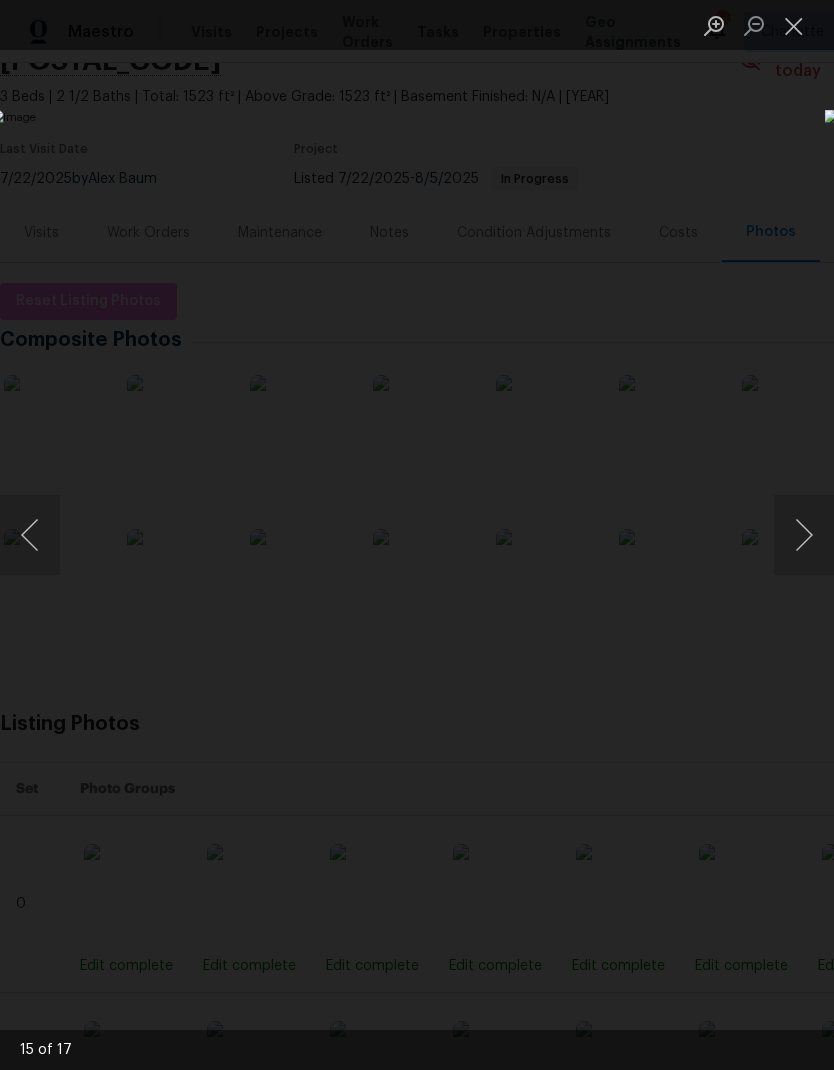 click at bounding box center [794, 25] 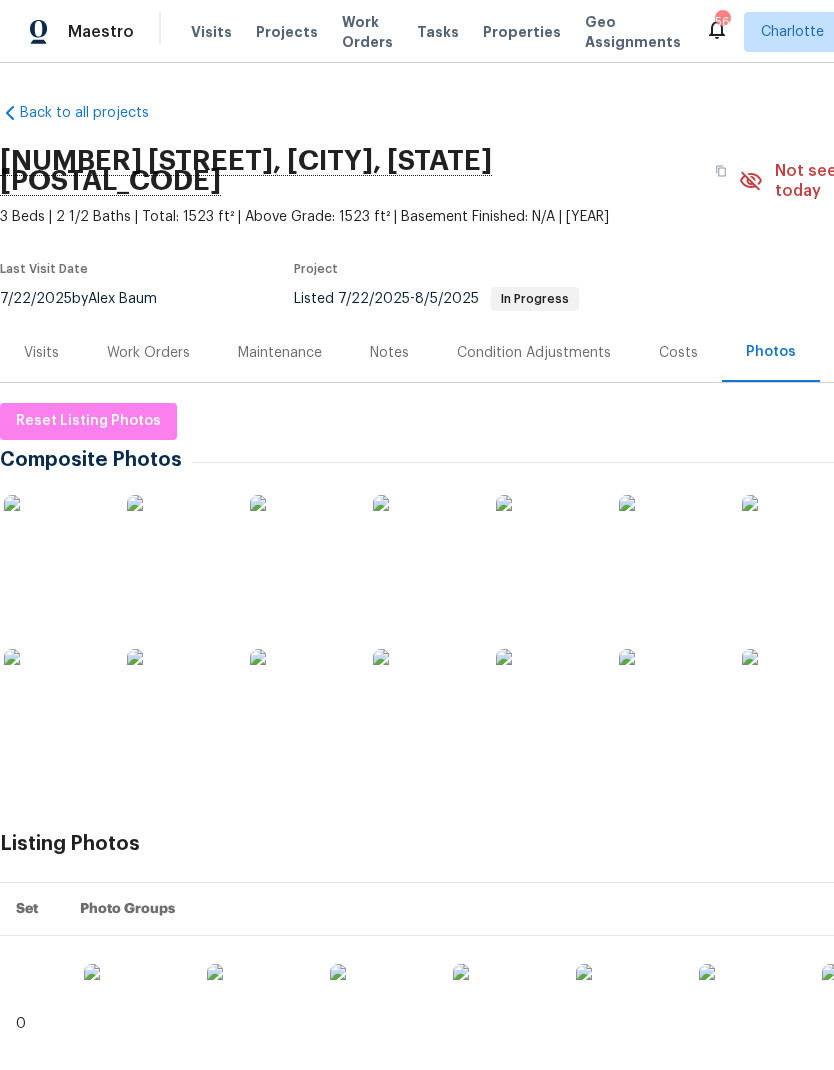 scroll, scrollTop: 0, scrollLeft: 0, axis: both 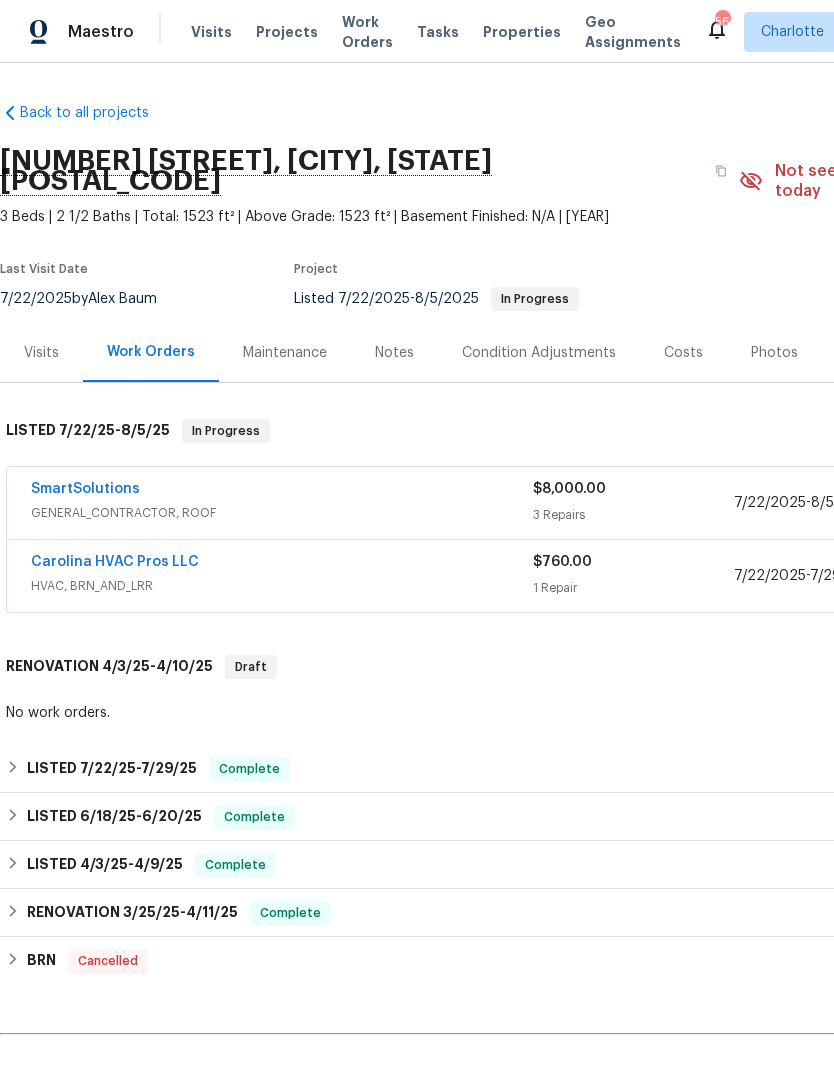 click on "SmartSolutions" at bounding box center [85, 489] 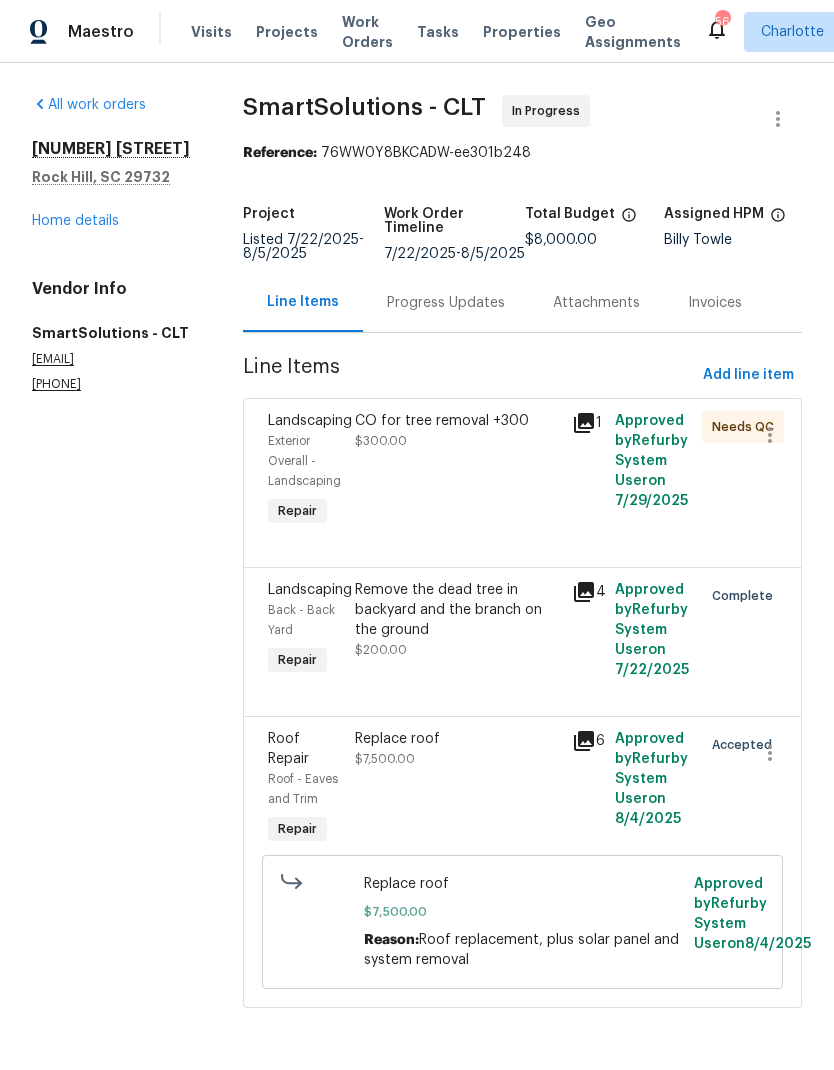 click on "Progress Updates" at bounding box center (446, 303) 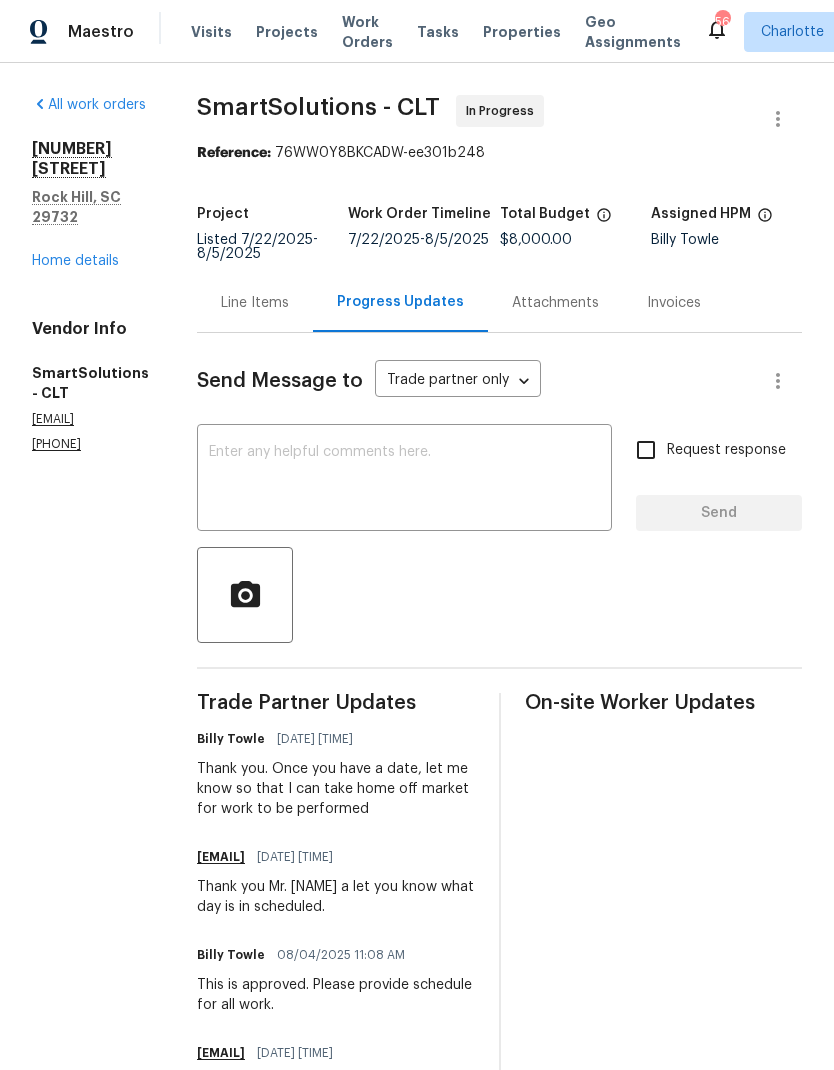 click on "Line Items" at bounding box center [255, 303] 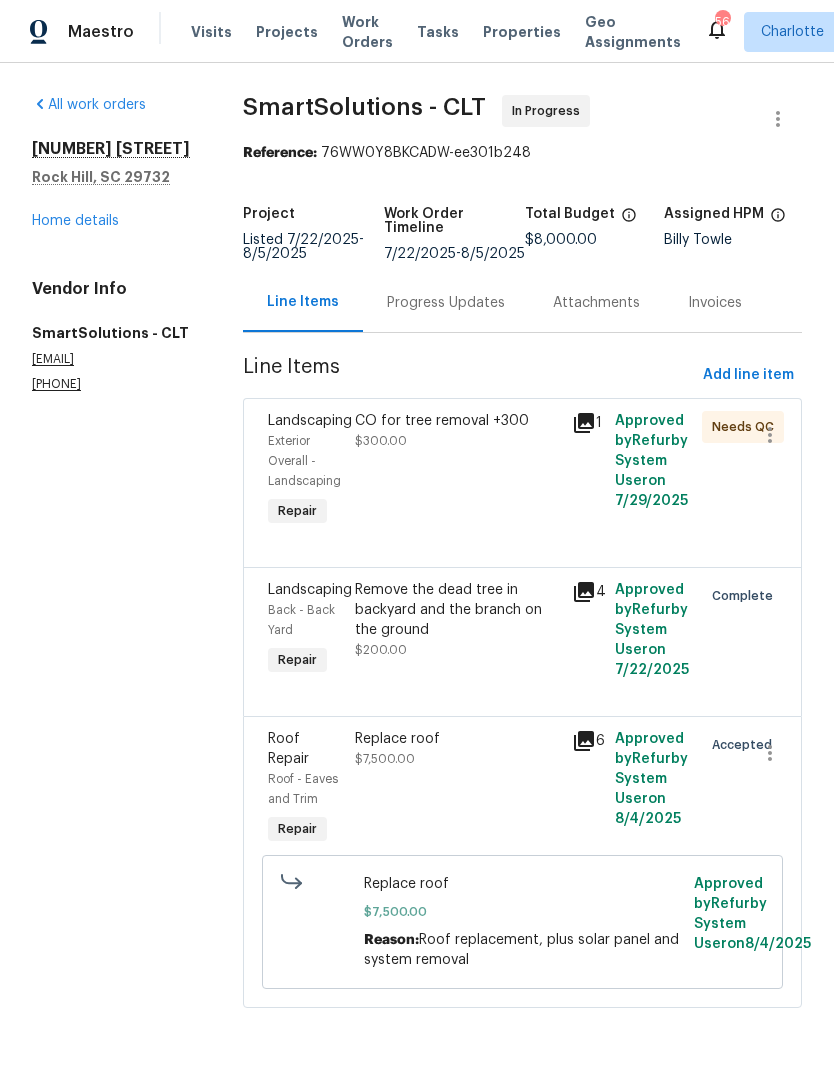 click 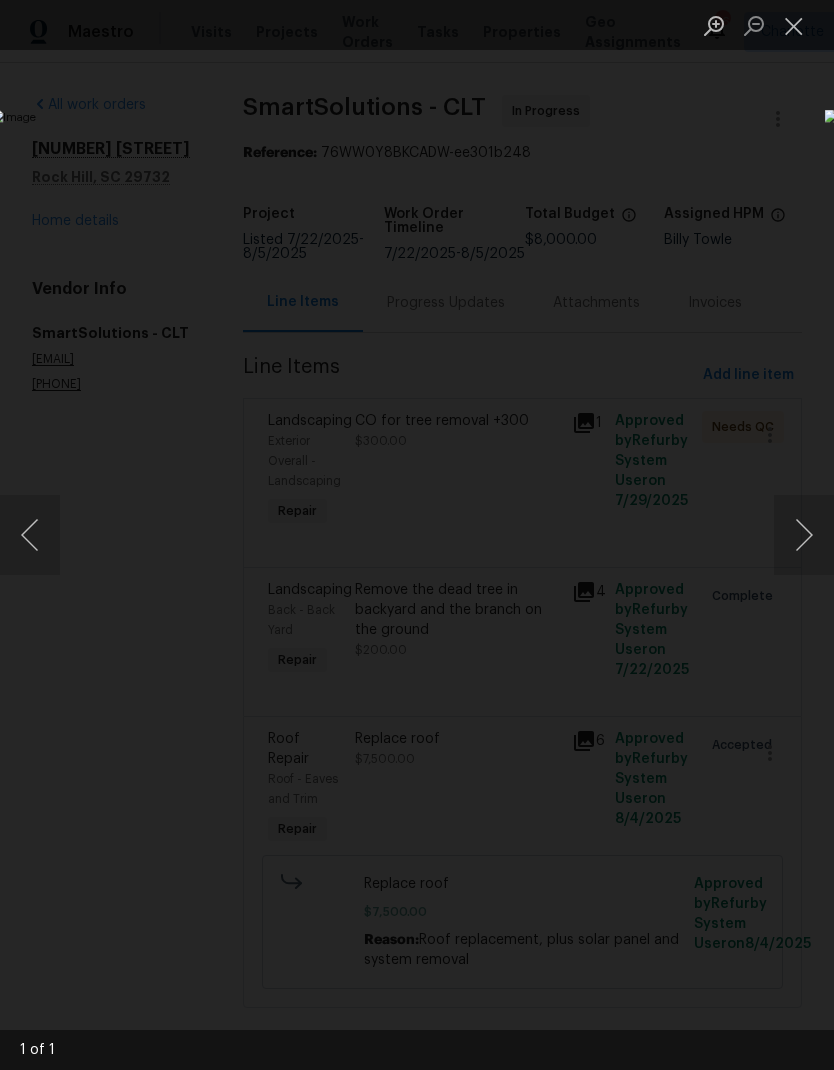 click at bounding box center [417, 535] 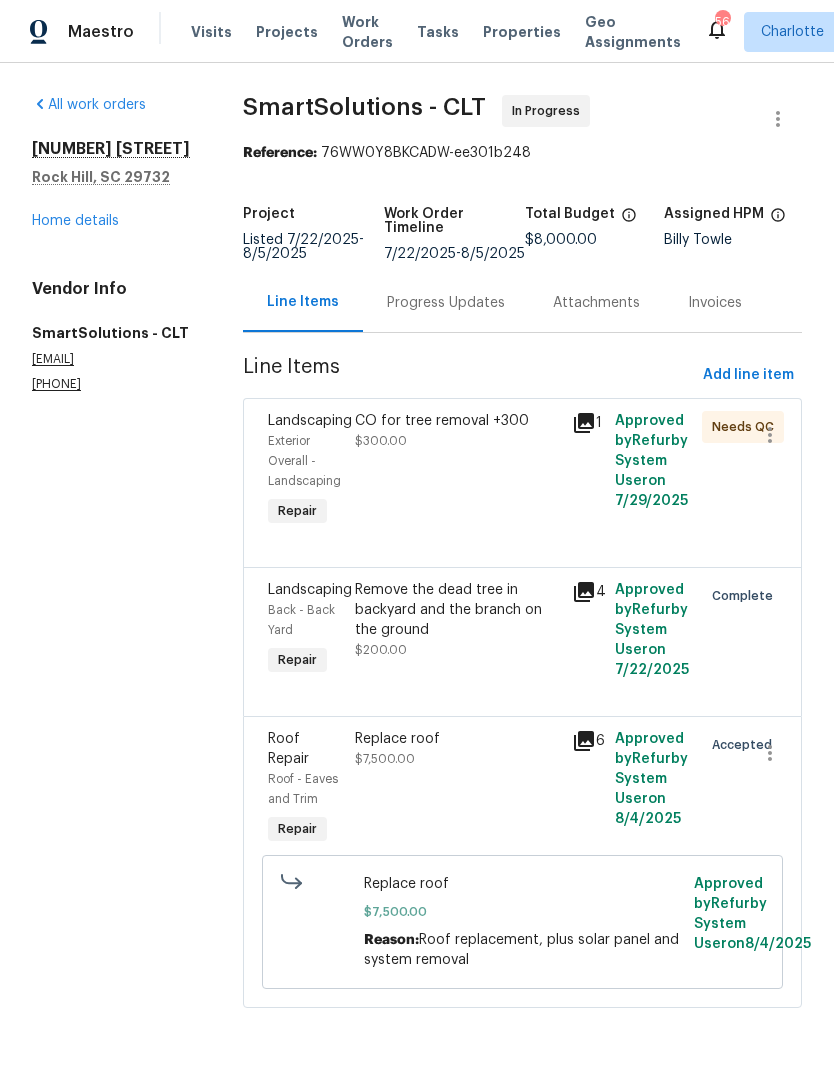 scroll, scrollTop: 25, scrollLeft: 0, axis: vertical 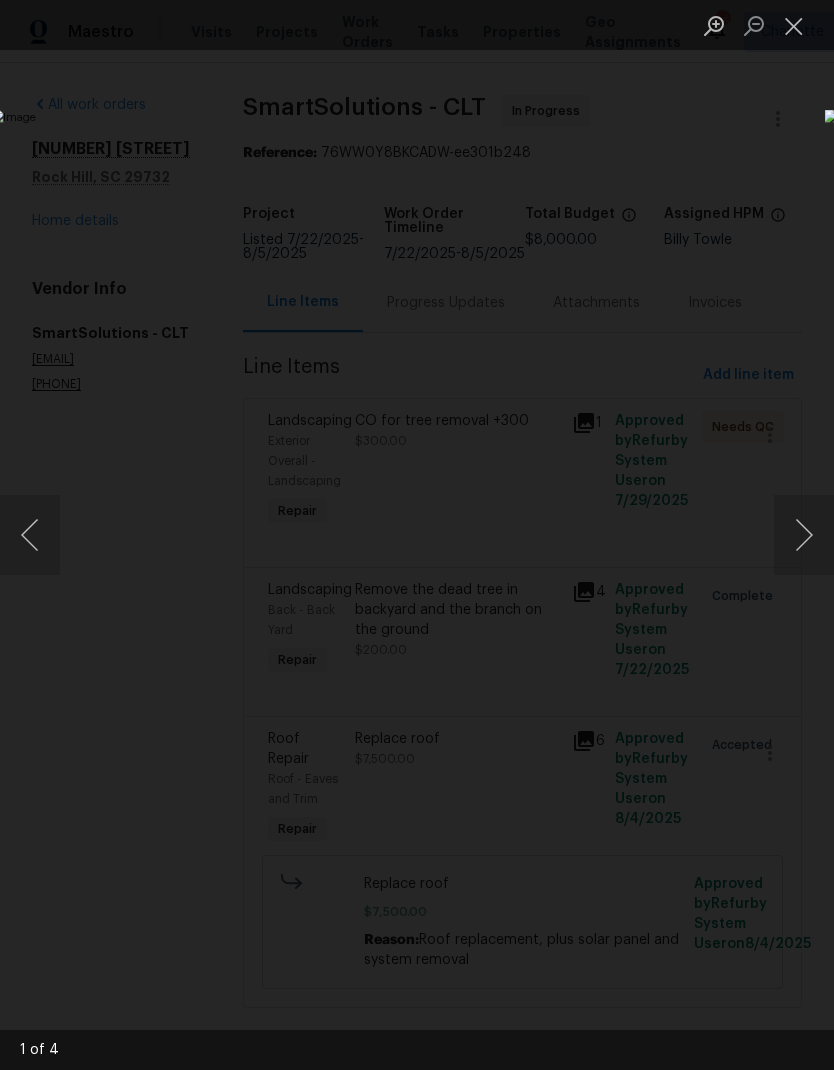 click at bounding box center [804, 535] 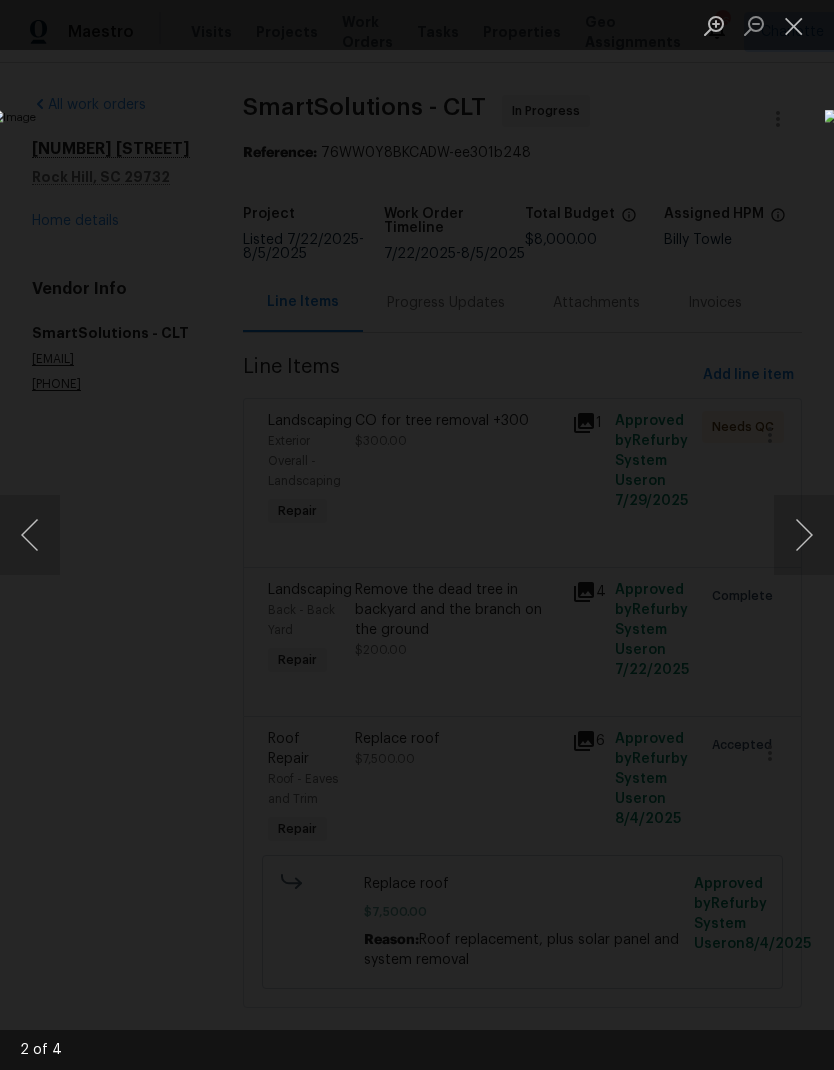 click at bounding box center [804, 535] 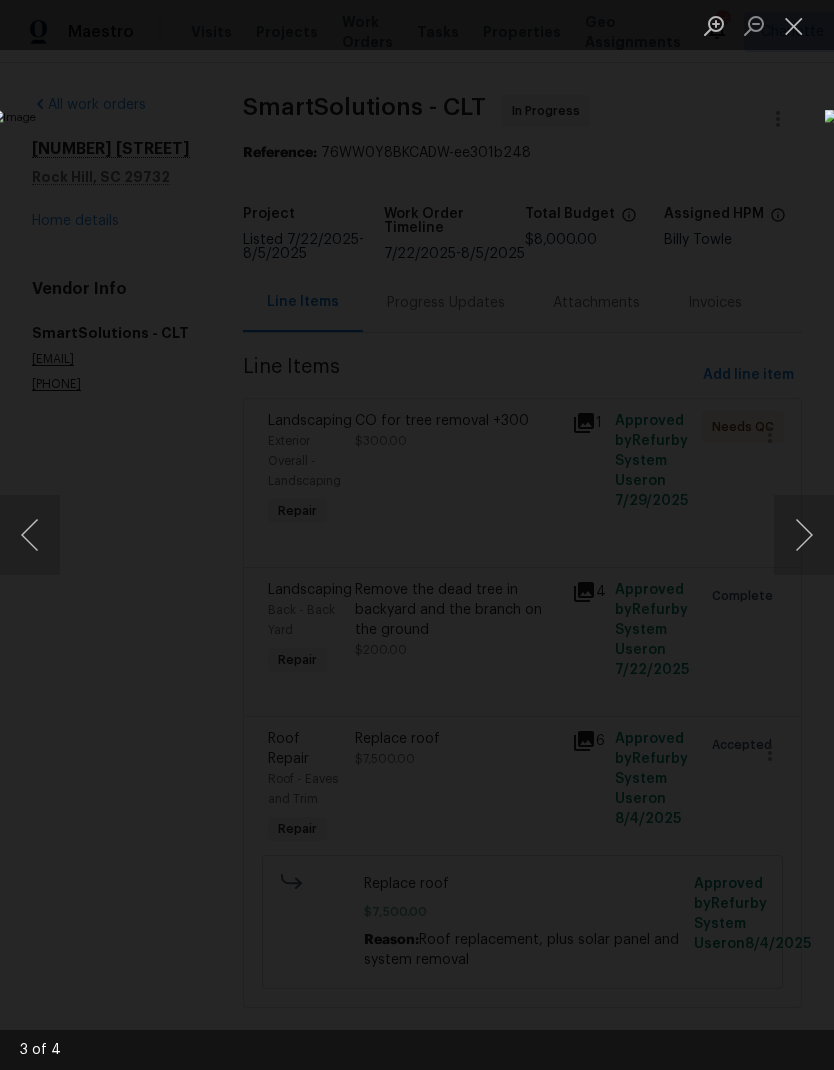 click at bounding box center (804, 535) 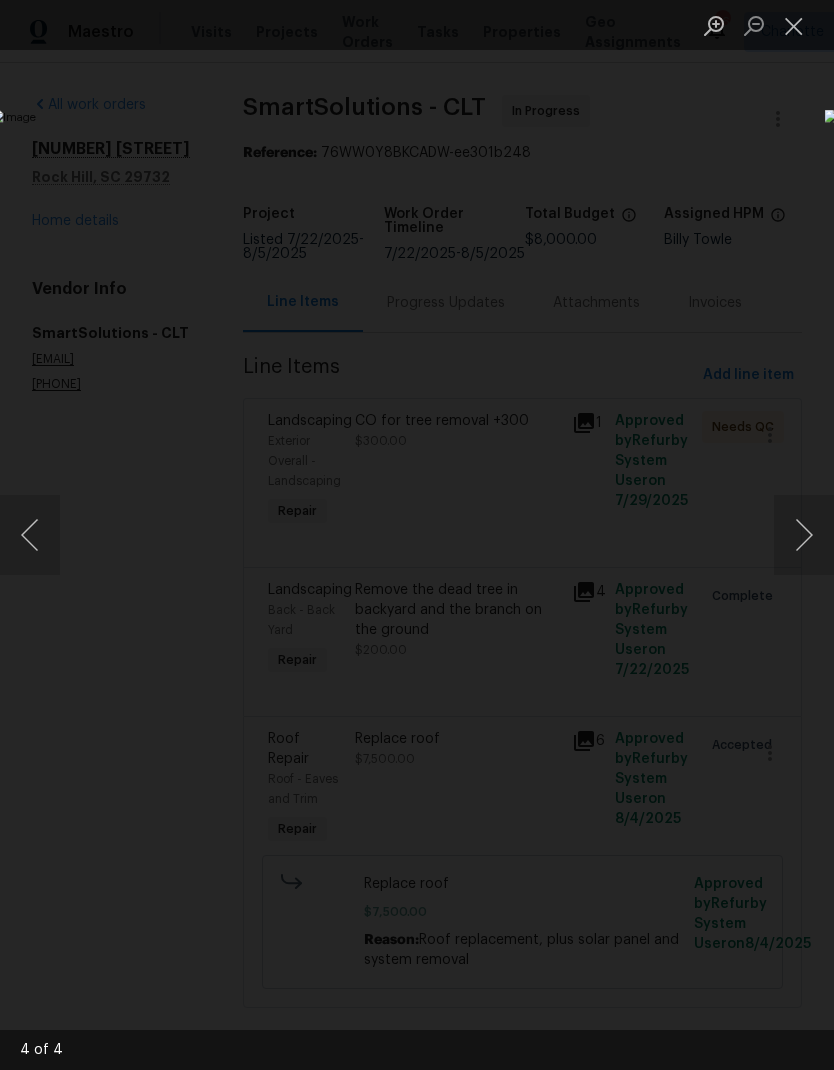 click at bounding box center (804, 535) 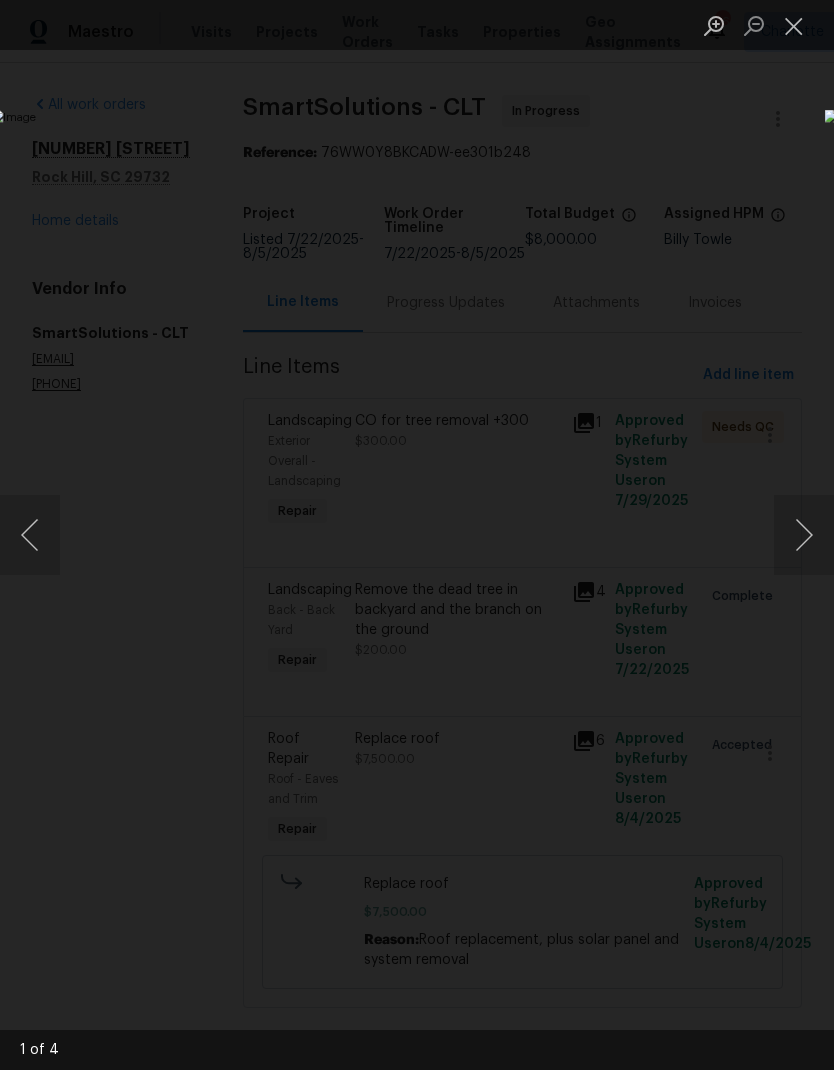 click at bounding box center [322, 535] 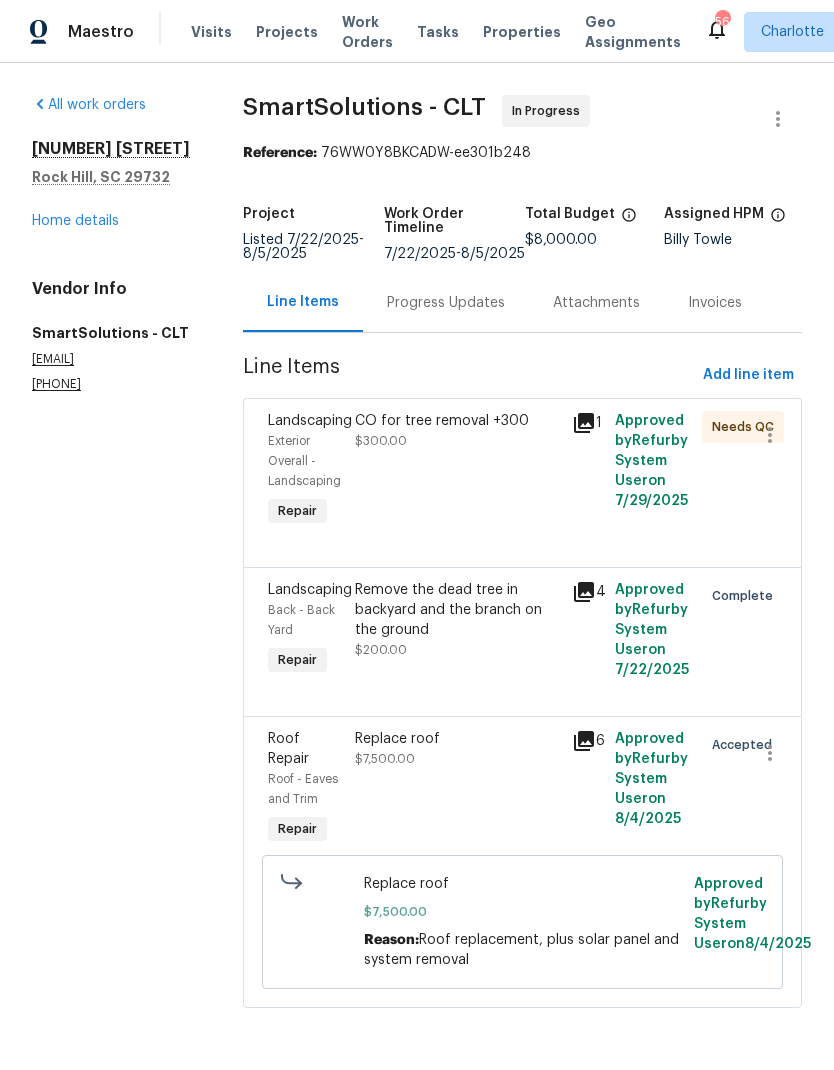 click on "Progress Updates" at bounding box center (446, 303) 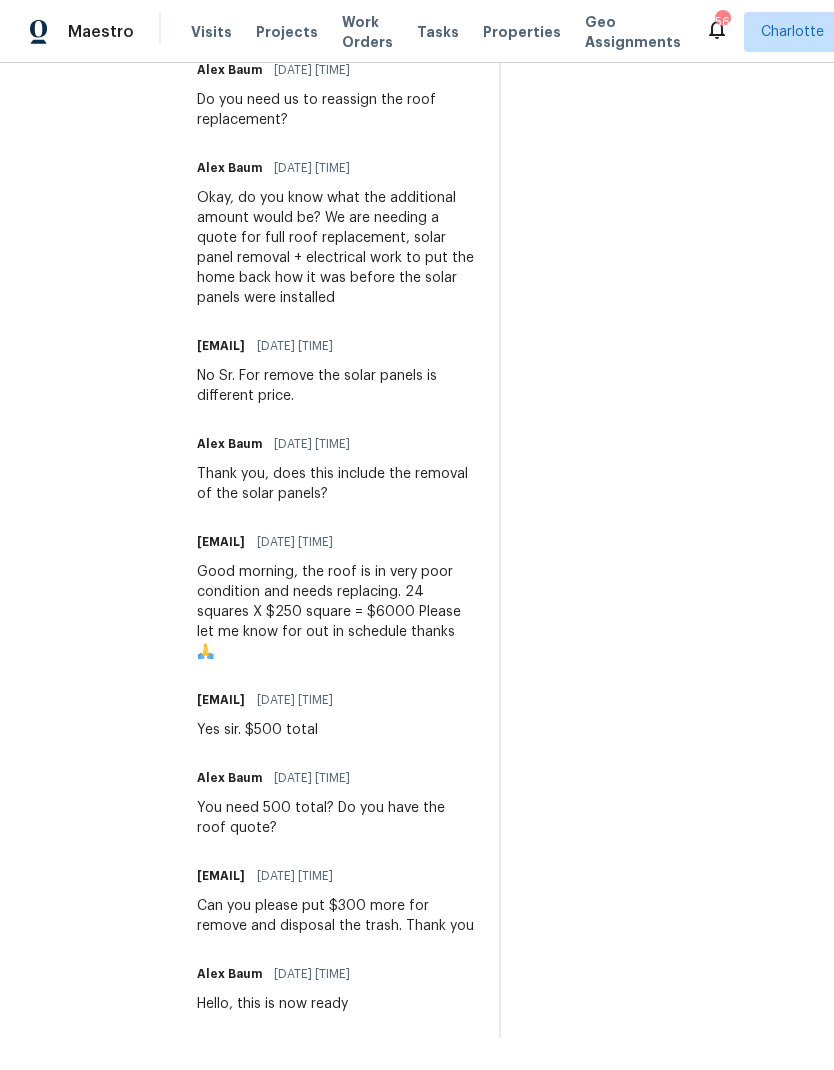 scroll, scrollTop: 1138, scrollLeft: 0, axis: vertical 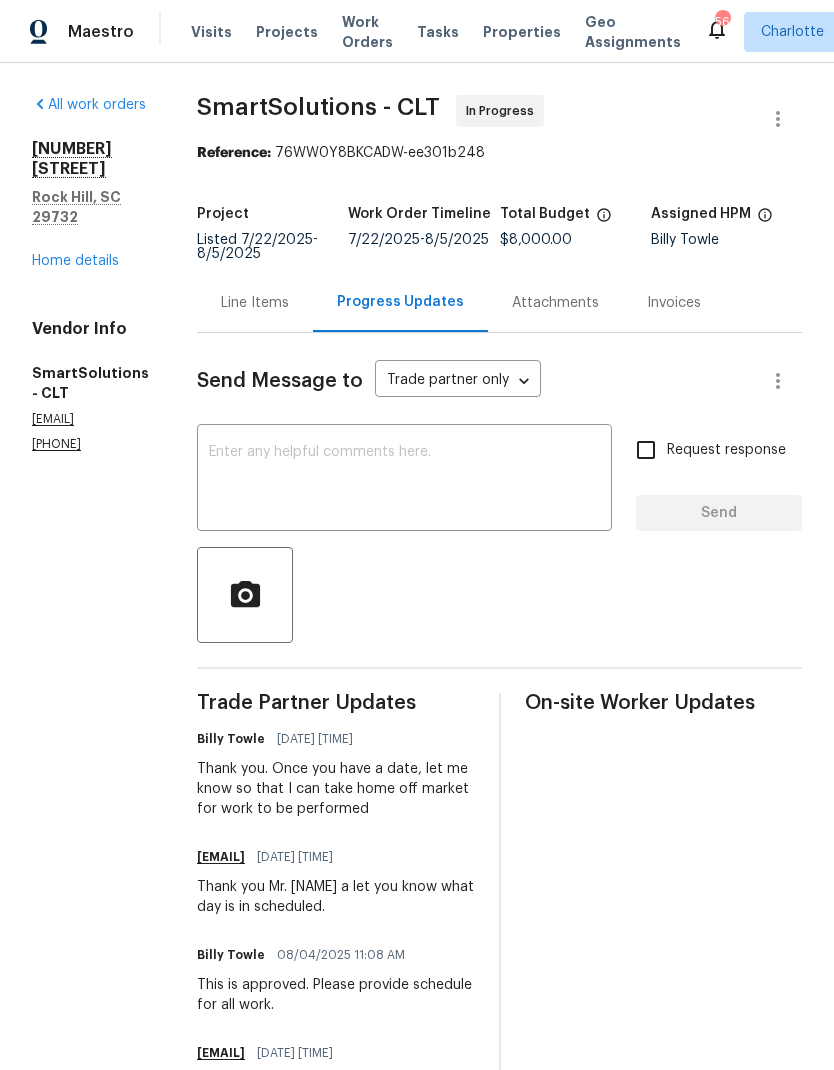 click on "Line Items" at bounding box center [255, 303] 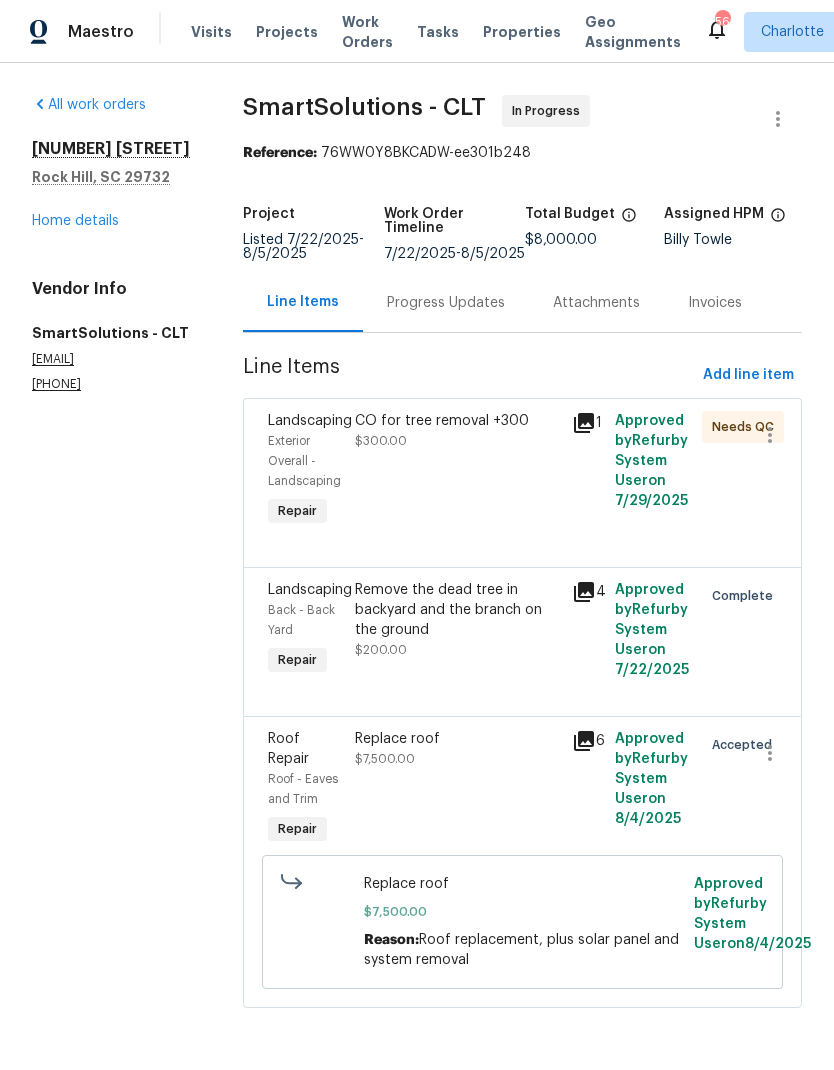 click on "Home details" at bounding box center [75, 221] 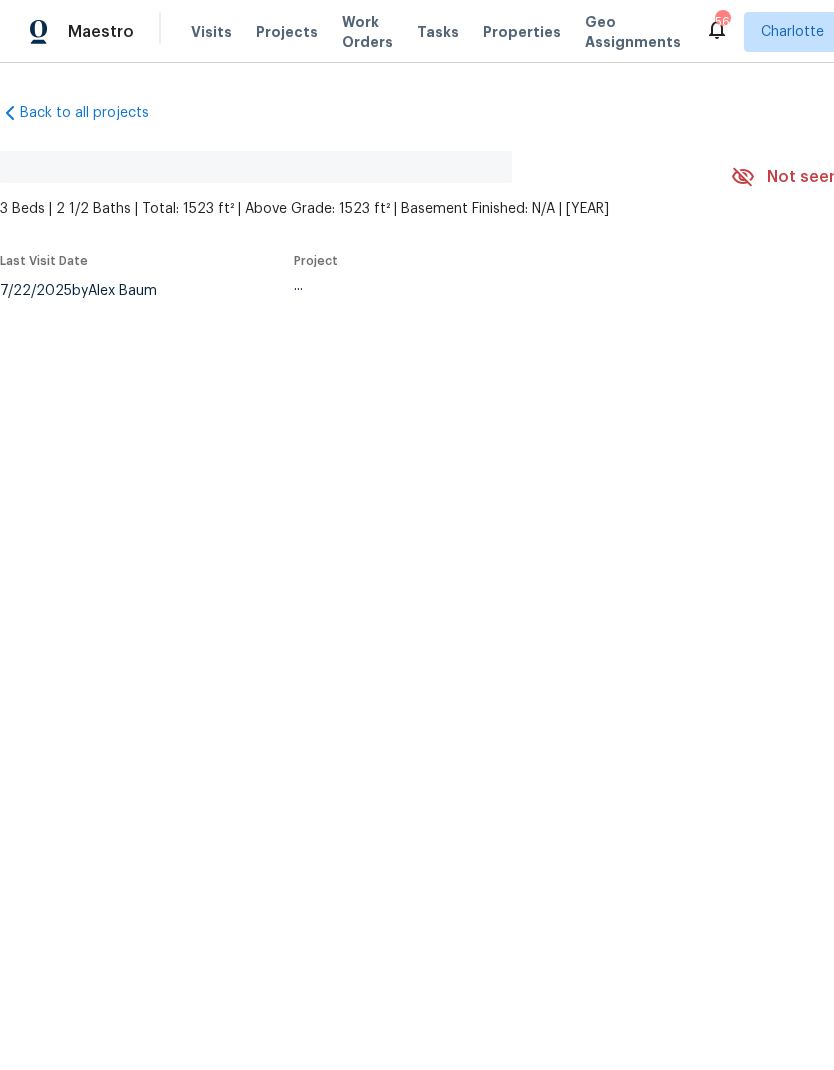 scroll, scrollTop: 0, scrollLeft: 0, axis: both 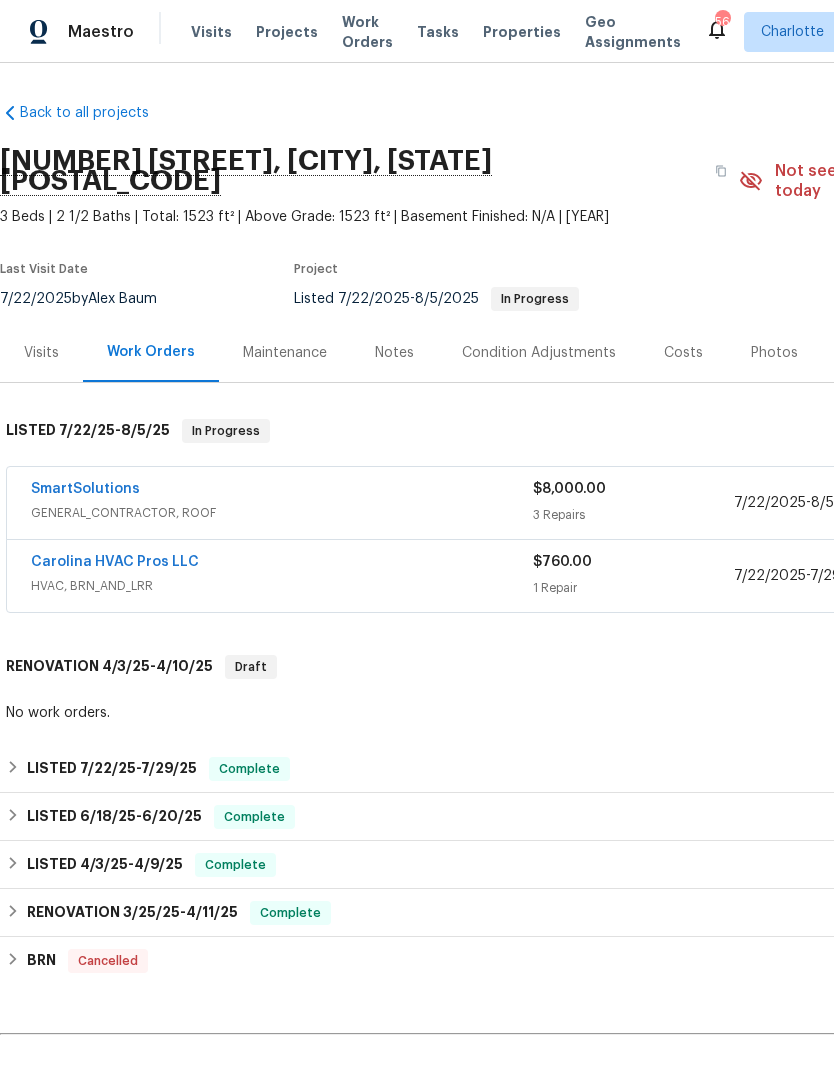 click on "HVAC, BRN_AND_LRR" at bounding box center (282, 586) 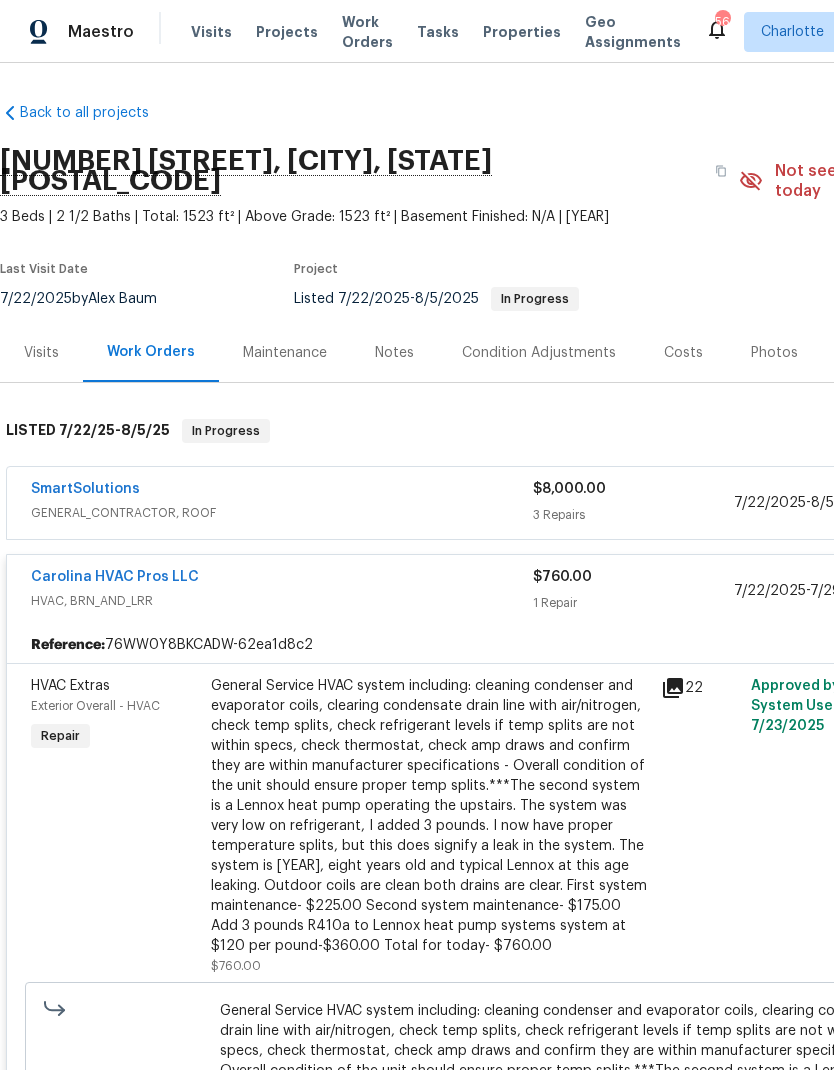 scroll, scrollTop: 0, scrollLeft: 0, axis: both 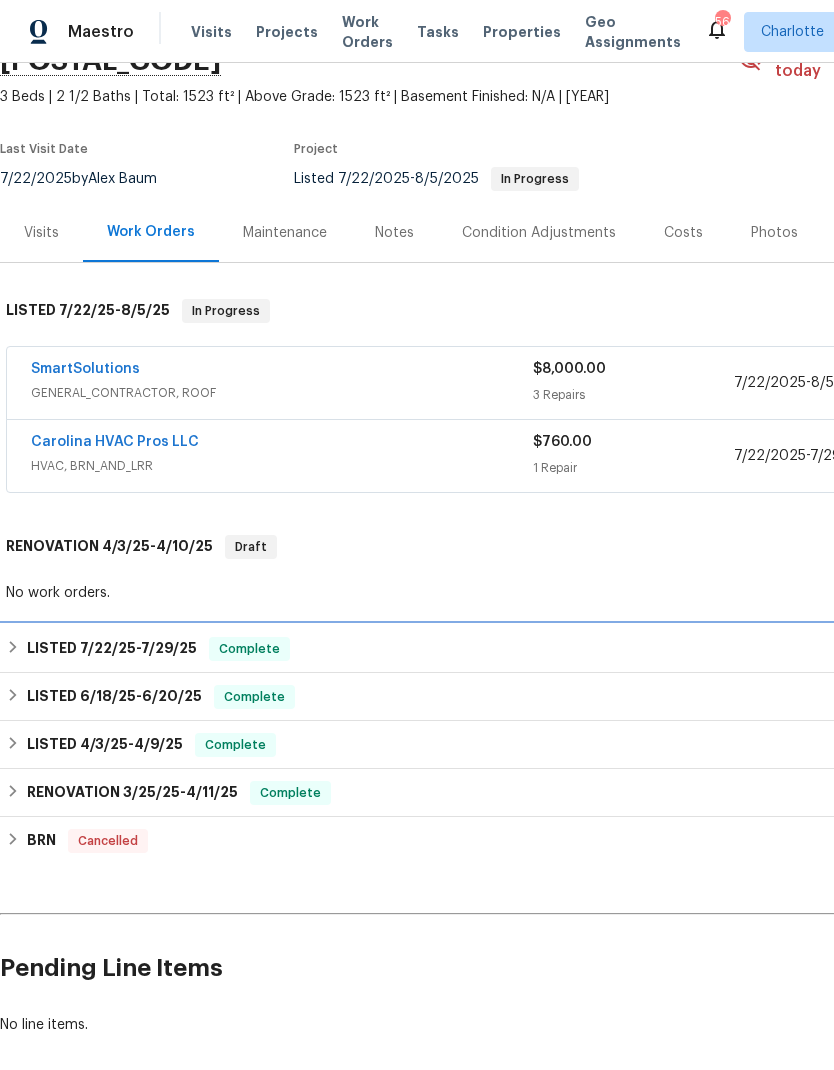 click on "7/22/25  -  7/29/25" at bounding box center (138, 648) 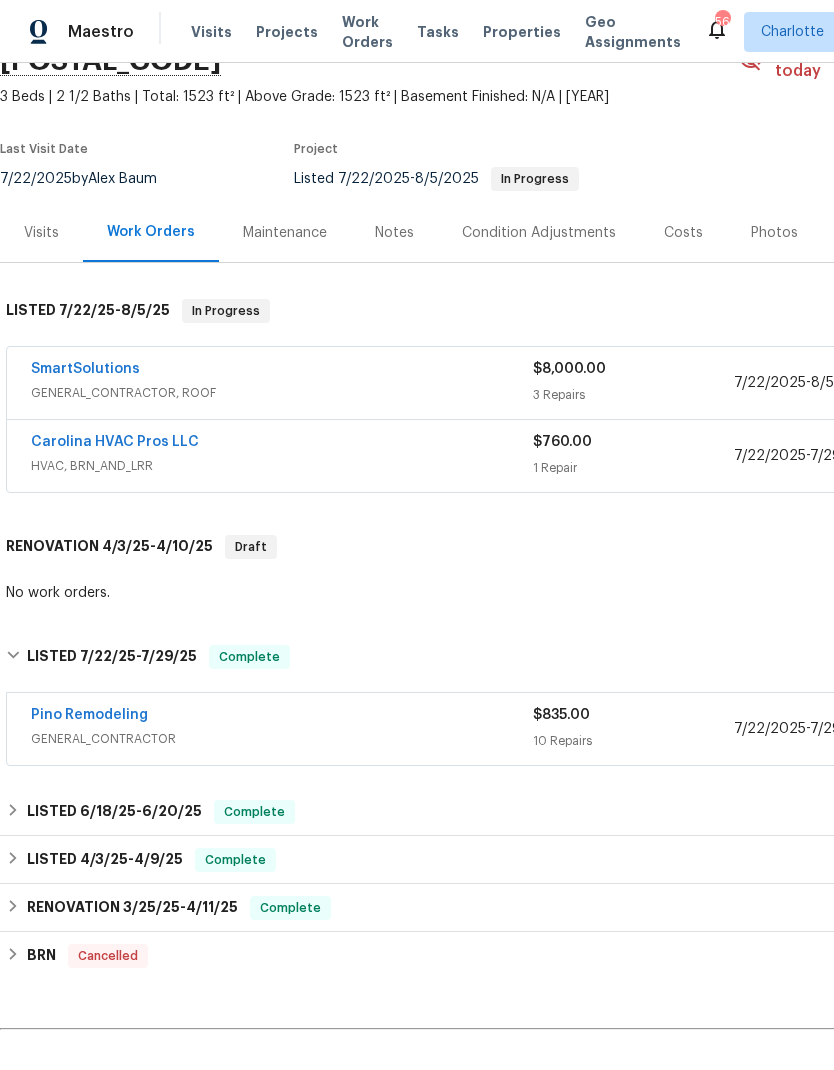click on "Pino Remodeling" at bounding box center [282, 717] 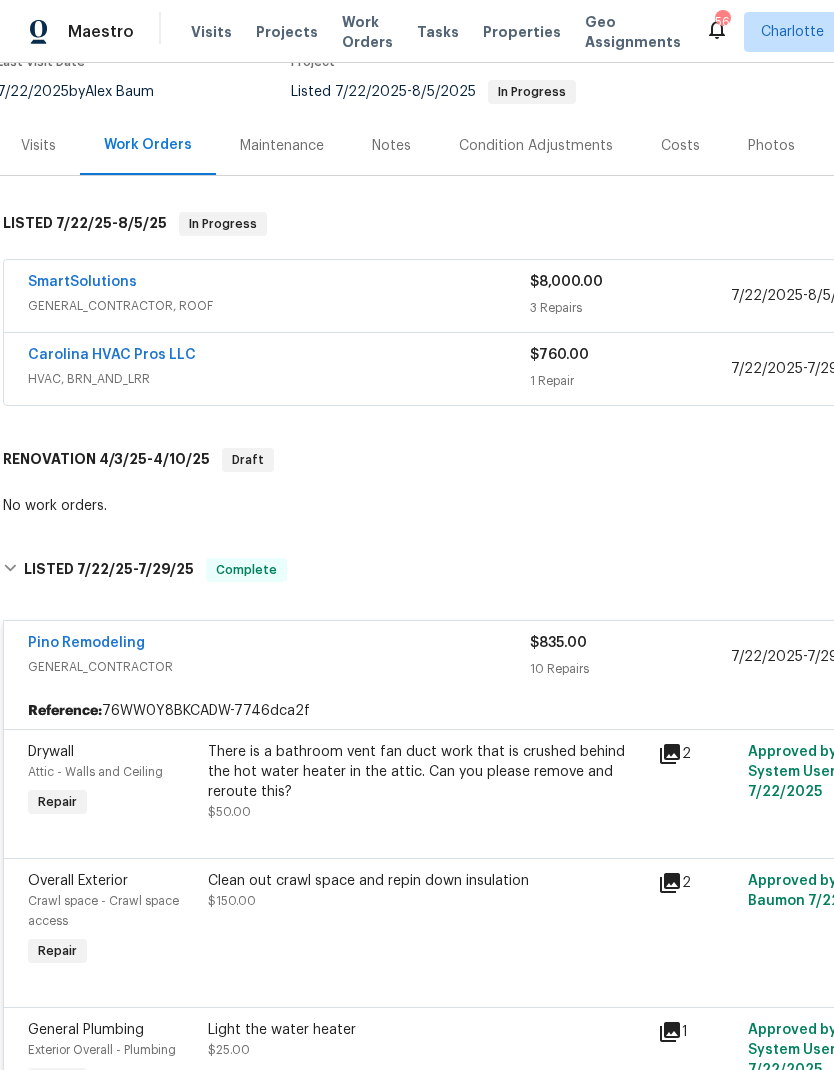 scroll, scrollTop: 207, scrollLeft: 5, axis: both 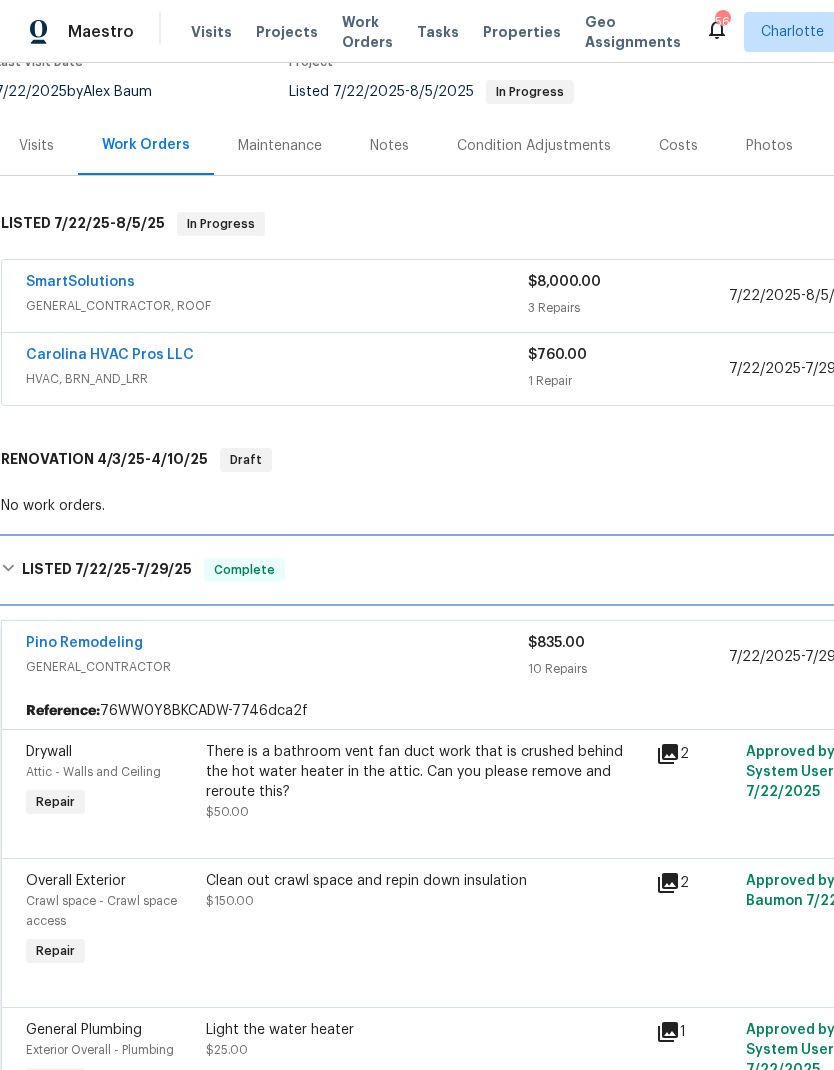 click on "7/22/25" at bounding box center [103, 569] 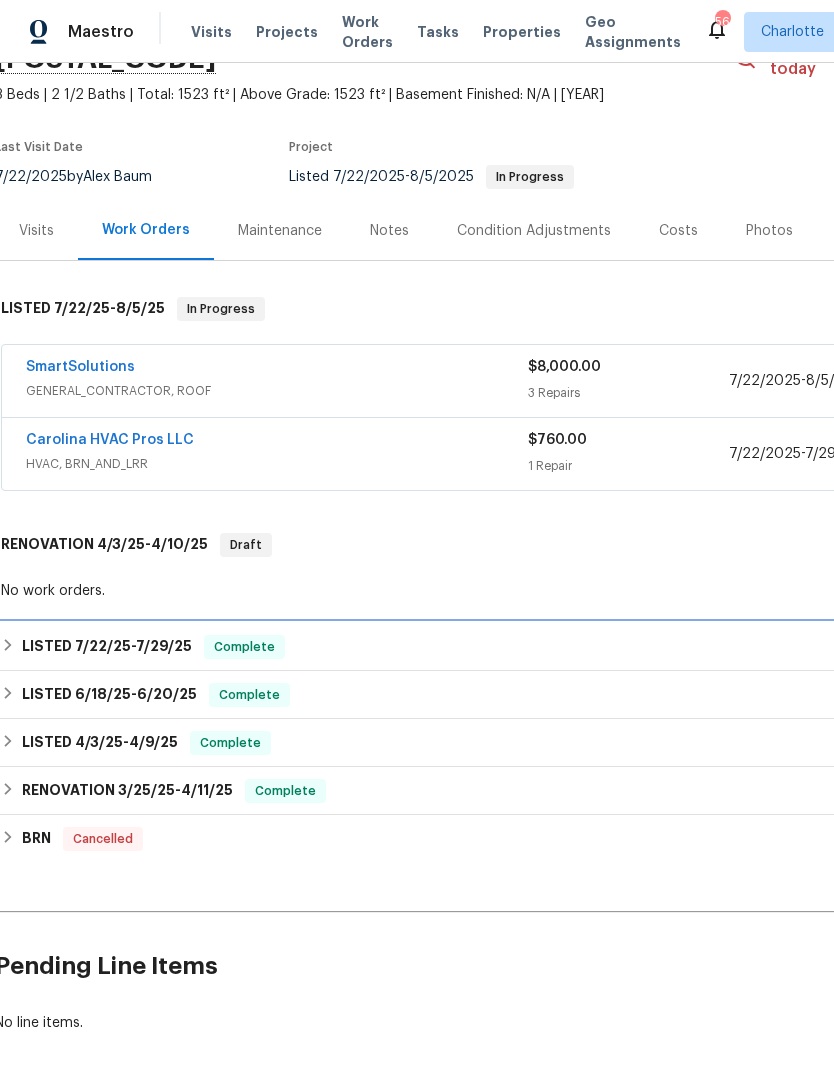 scroll, scrollTop: 120, scrollLeft: 5, axis: both 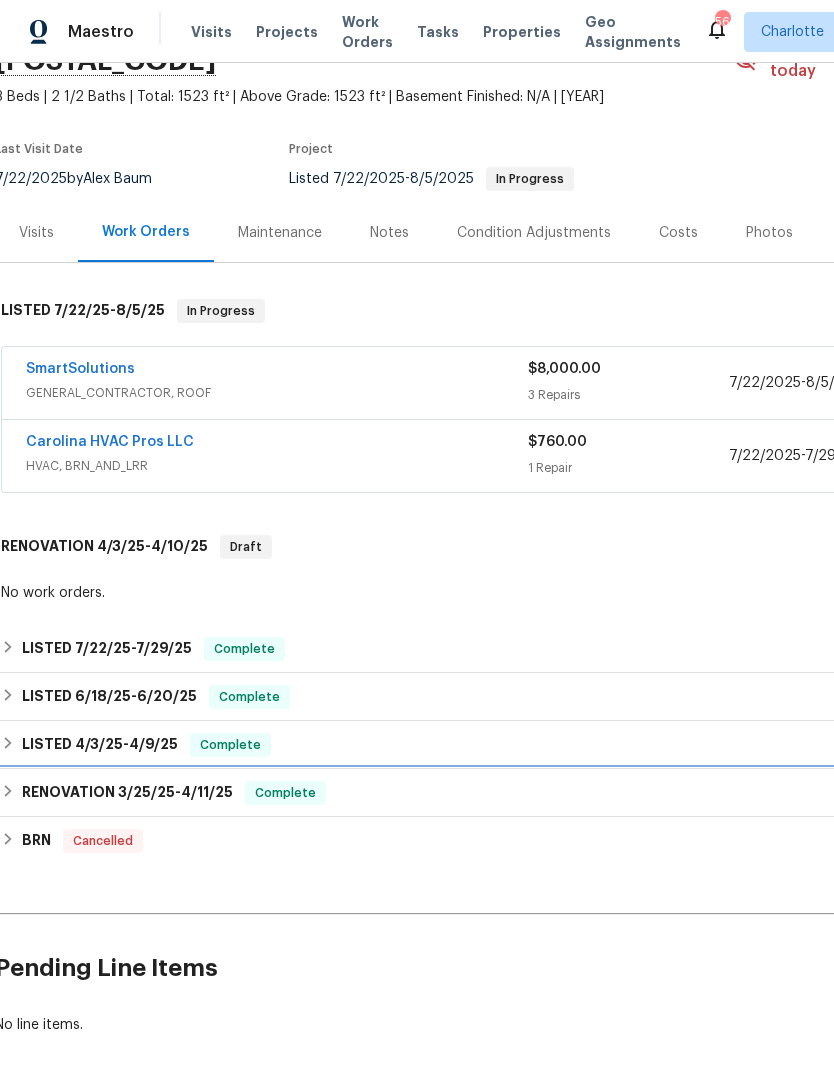 click on "3/25/25" at bounding box center [146, 792] 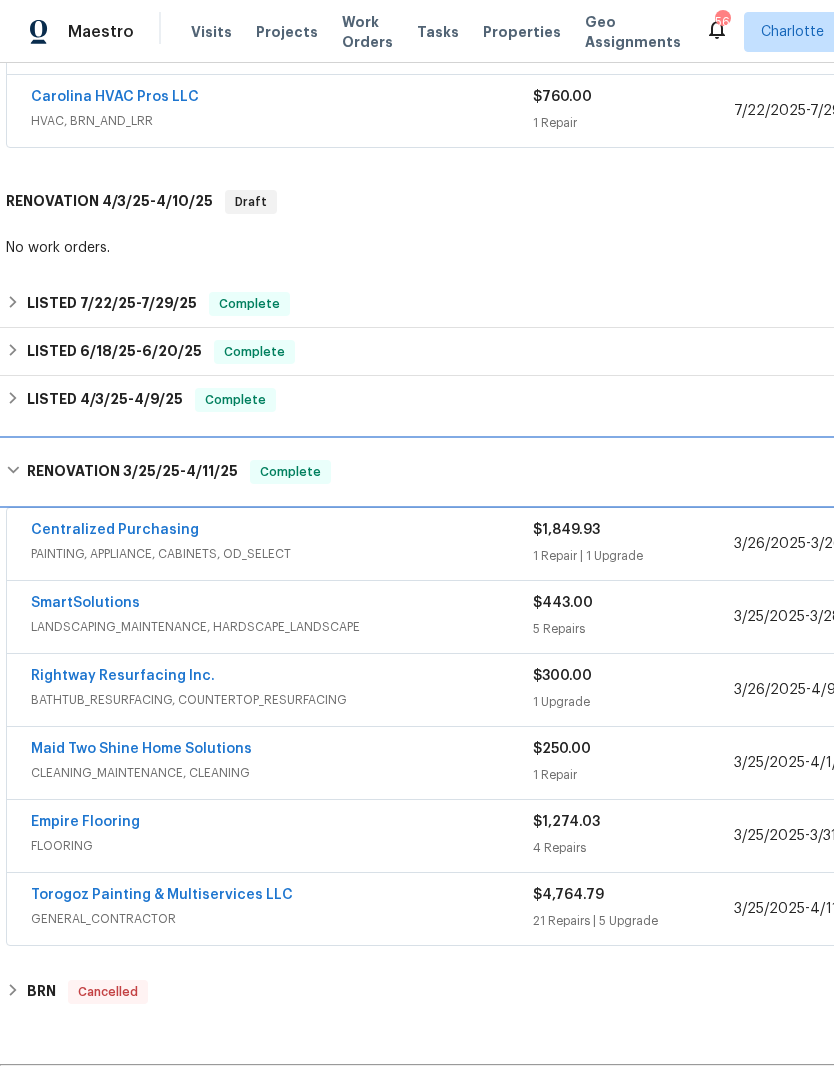 scroll, scrollTop: 466, scrollLeft: -3, axis: both 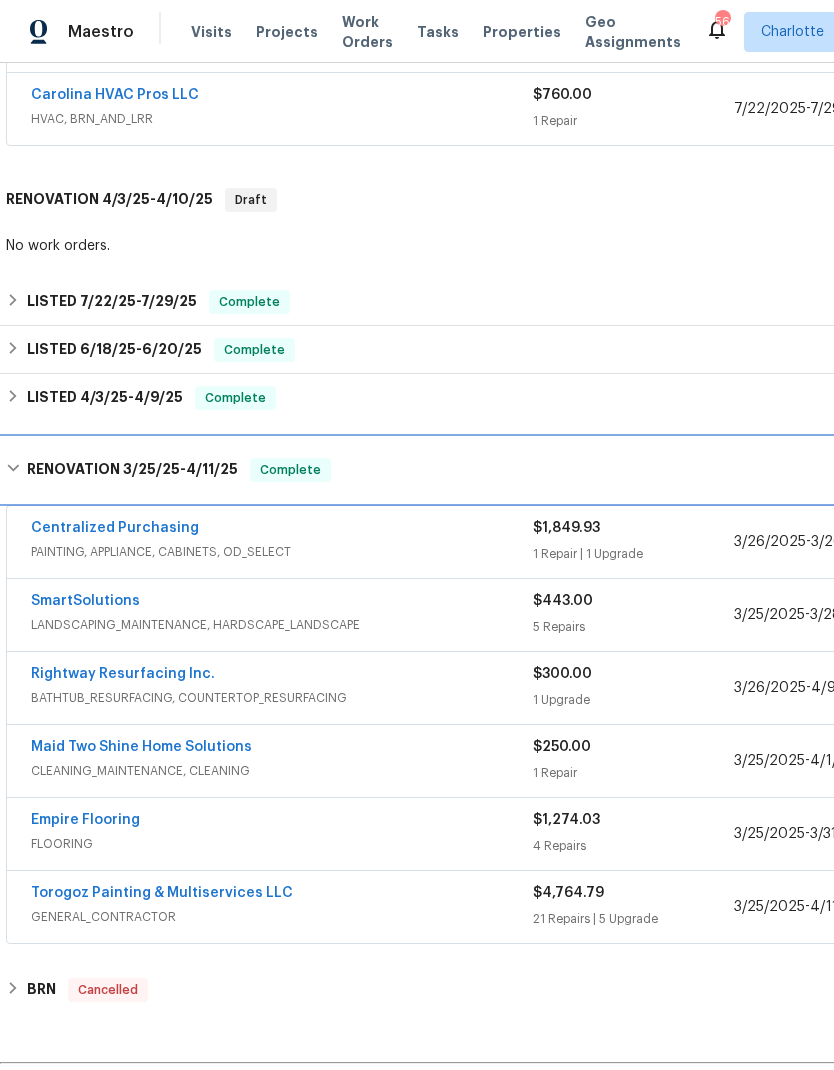 click on "RENOVATION   3/25/25  -  4/11/25" at bounding box center [132, 470] 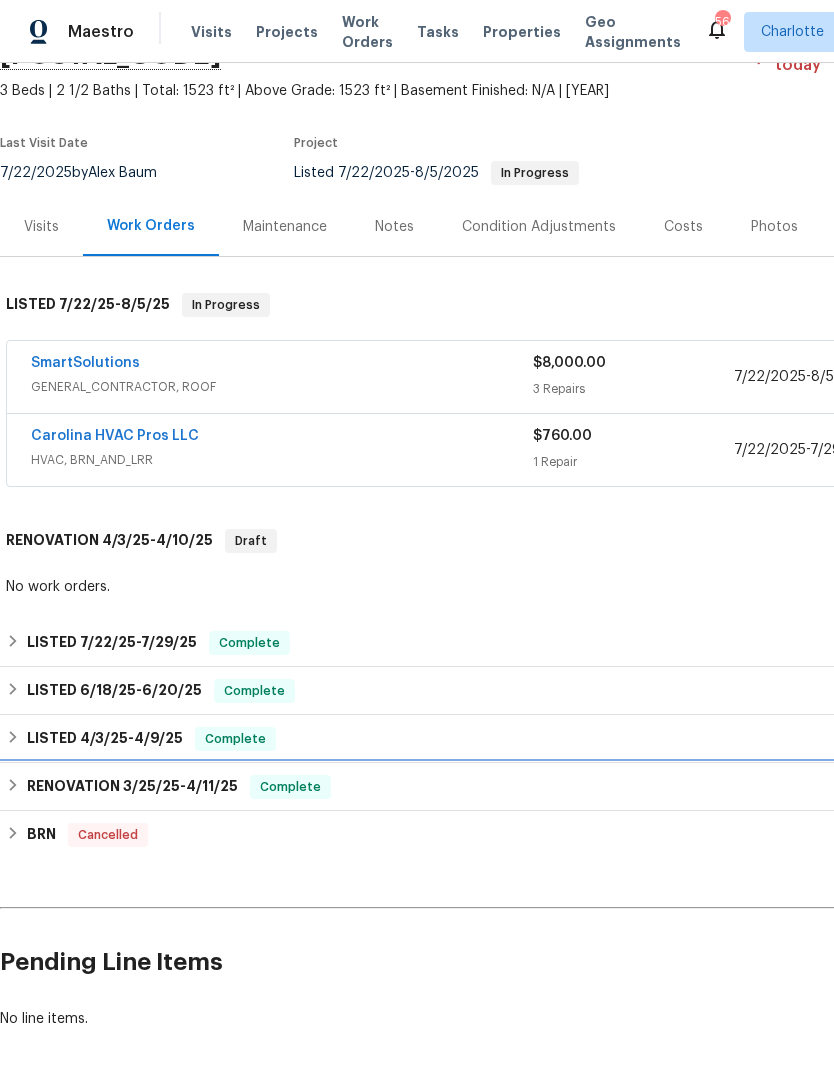 scroll, scrollTop: 120, scrollLeft: 0, axis: vertical 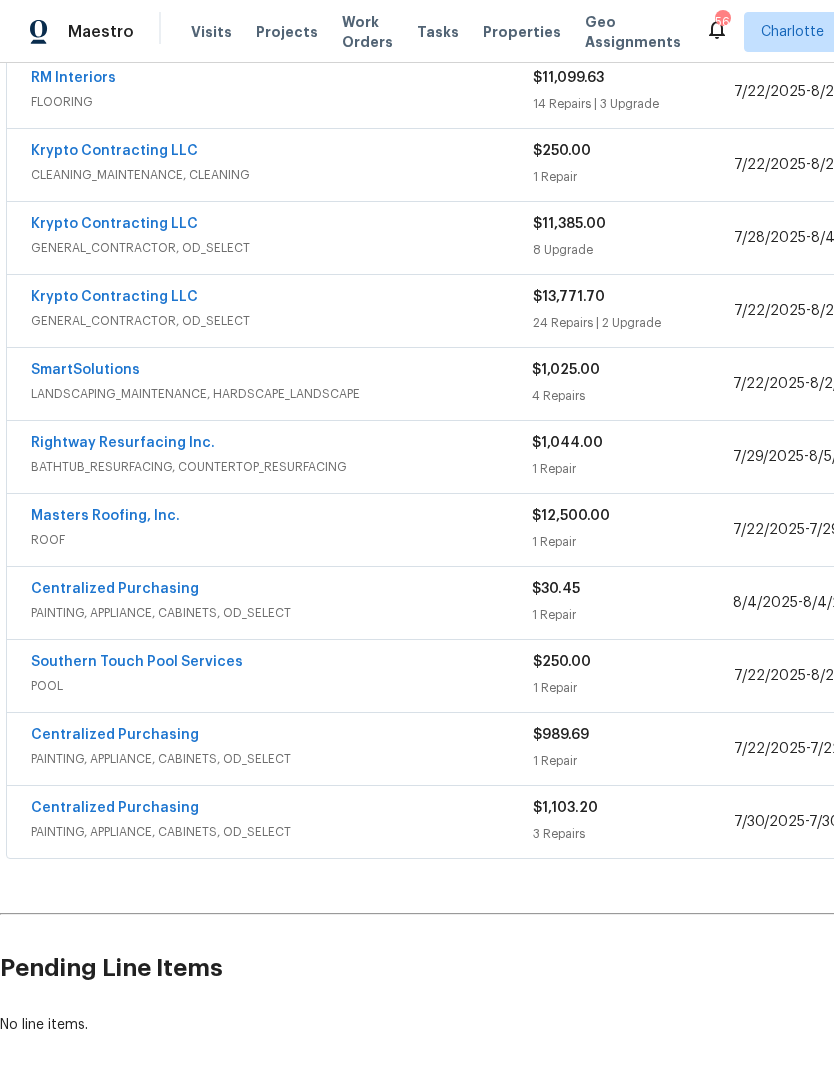 click on "Southern Touch Pool Services" at bounding box center (137, 662) 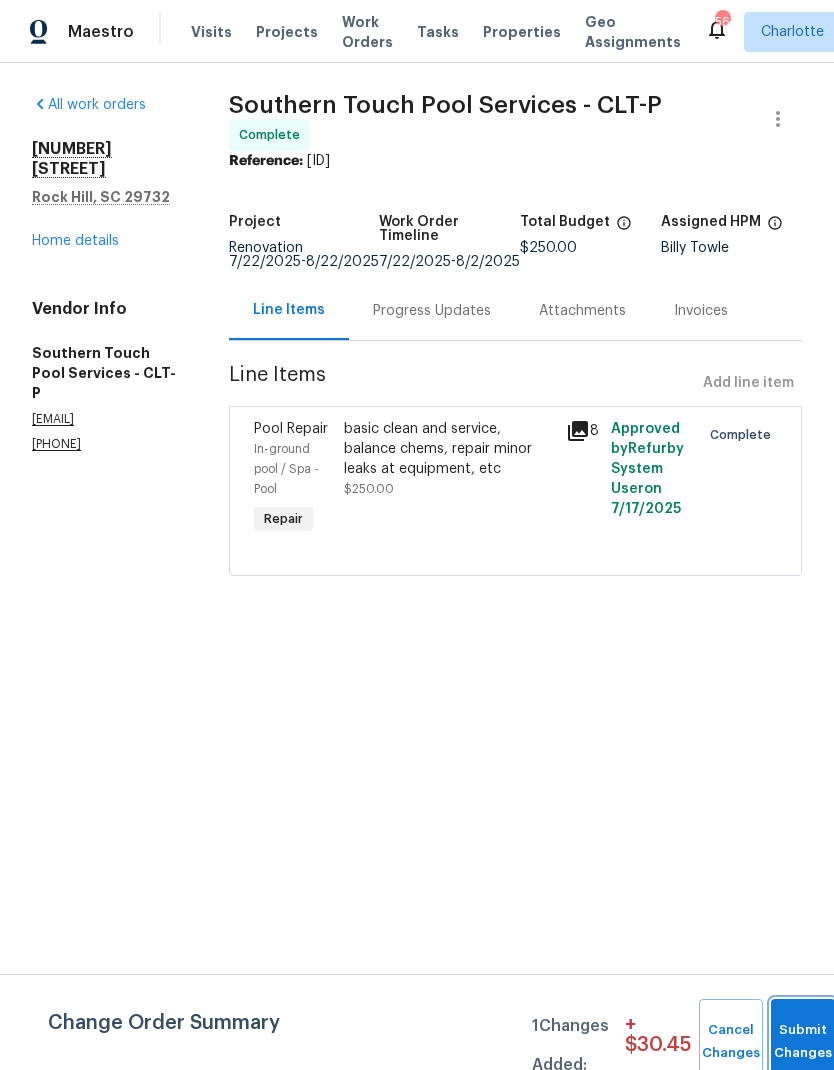 click on "Submit Changes" at bounding box center [803, 1042] 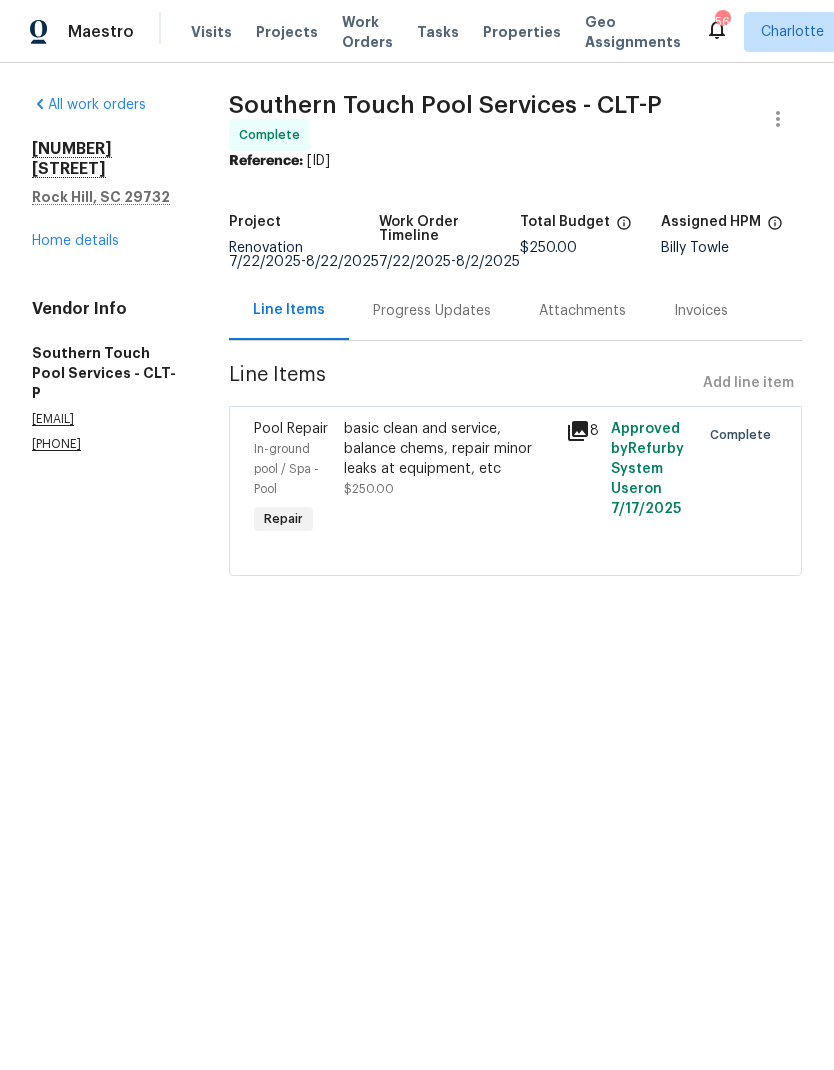 click on "Progress Updates" at bounding box center (432, 311) 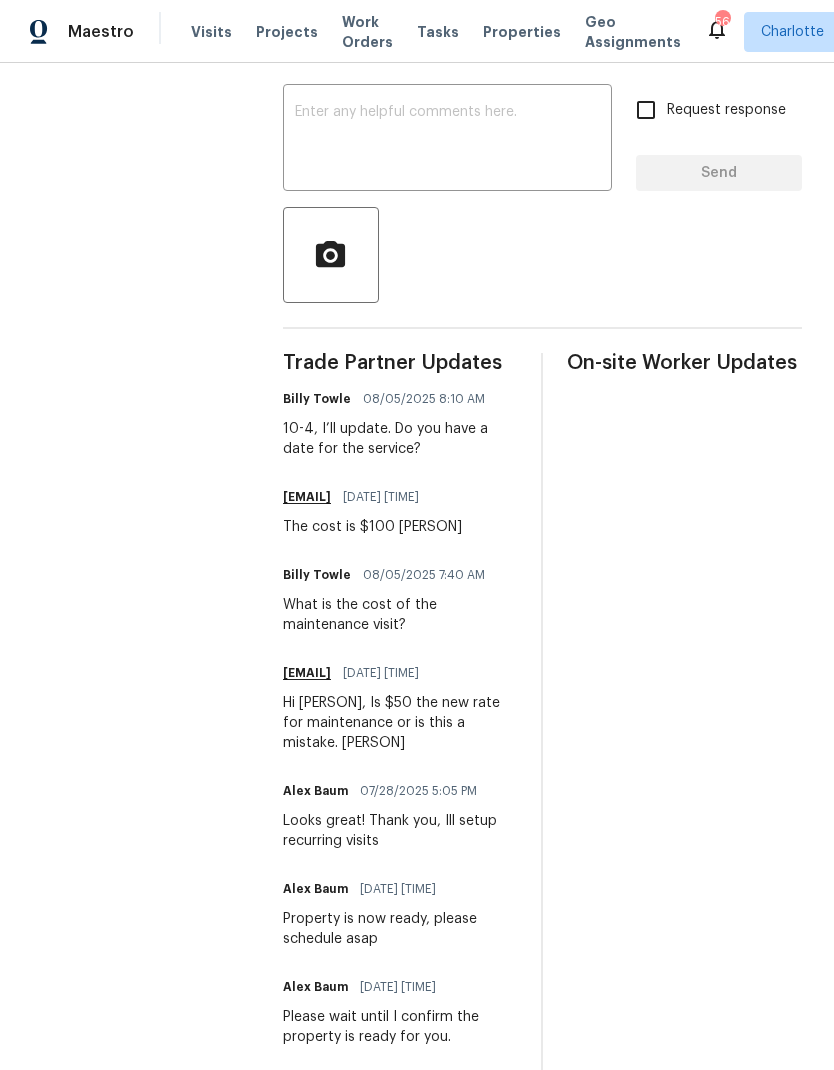 scroll, scrollTop: 347, scrollLeft: 0, axis: vertical 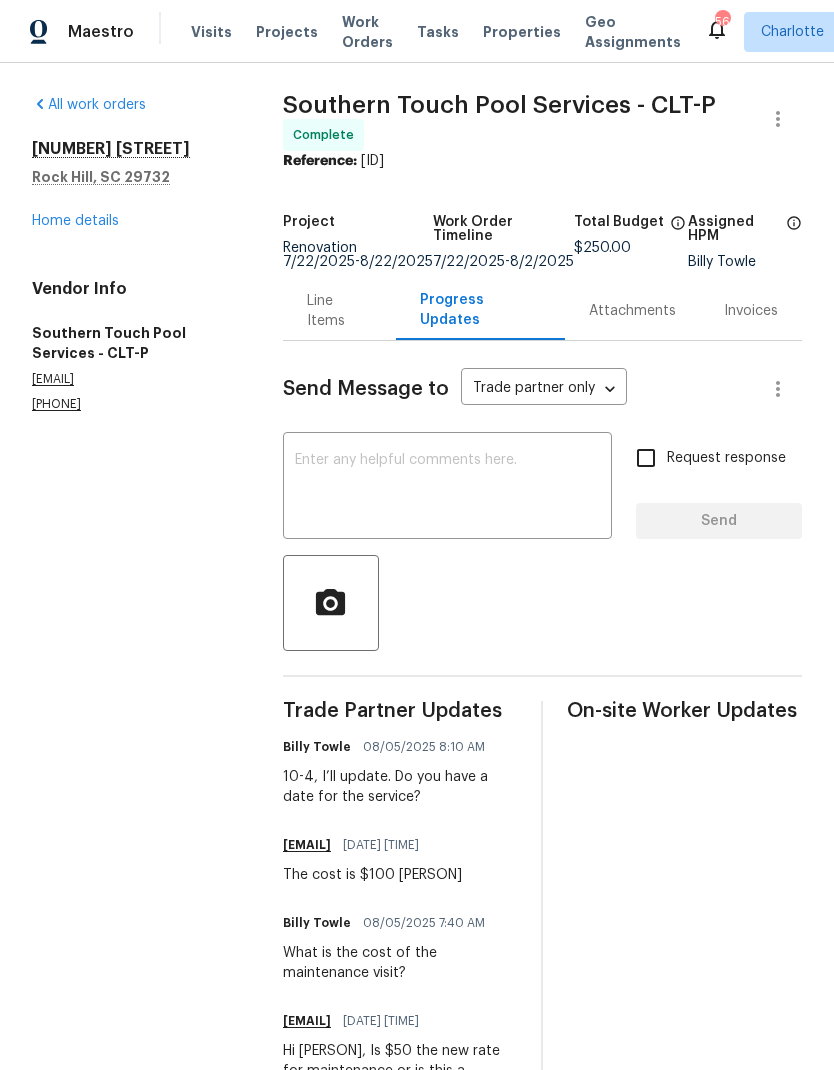 click on "Line Items" at bounding box center (339, 311) 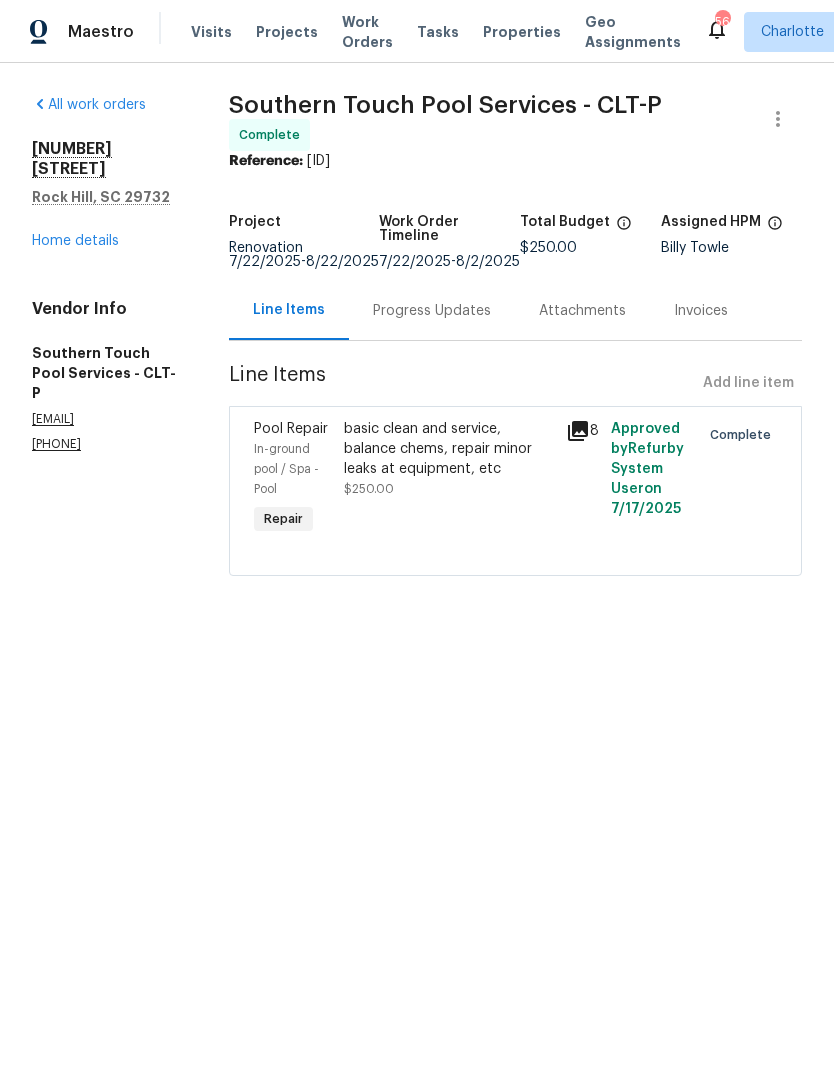 click 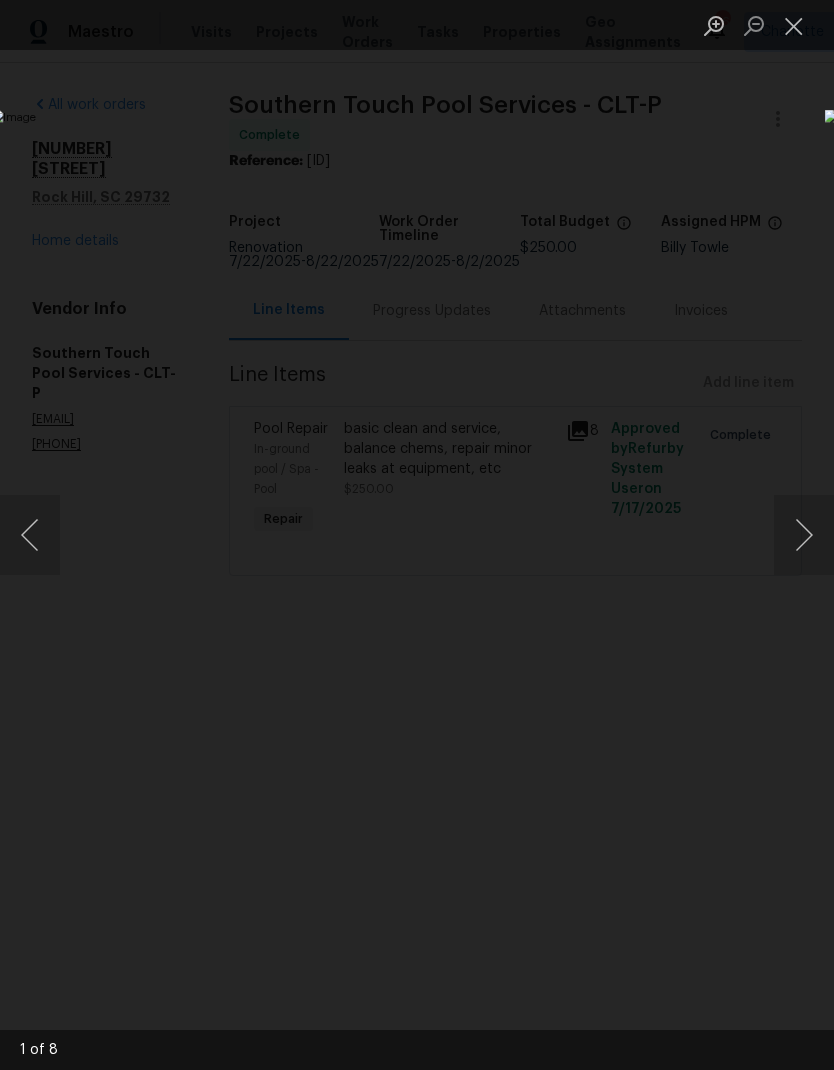 click at bounding box center (804, 535) 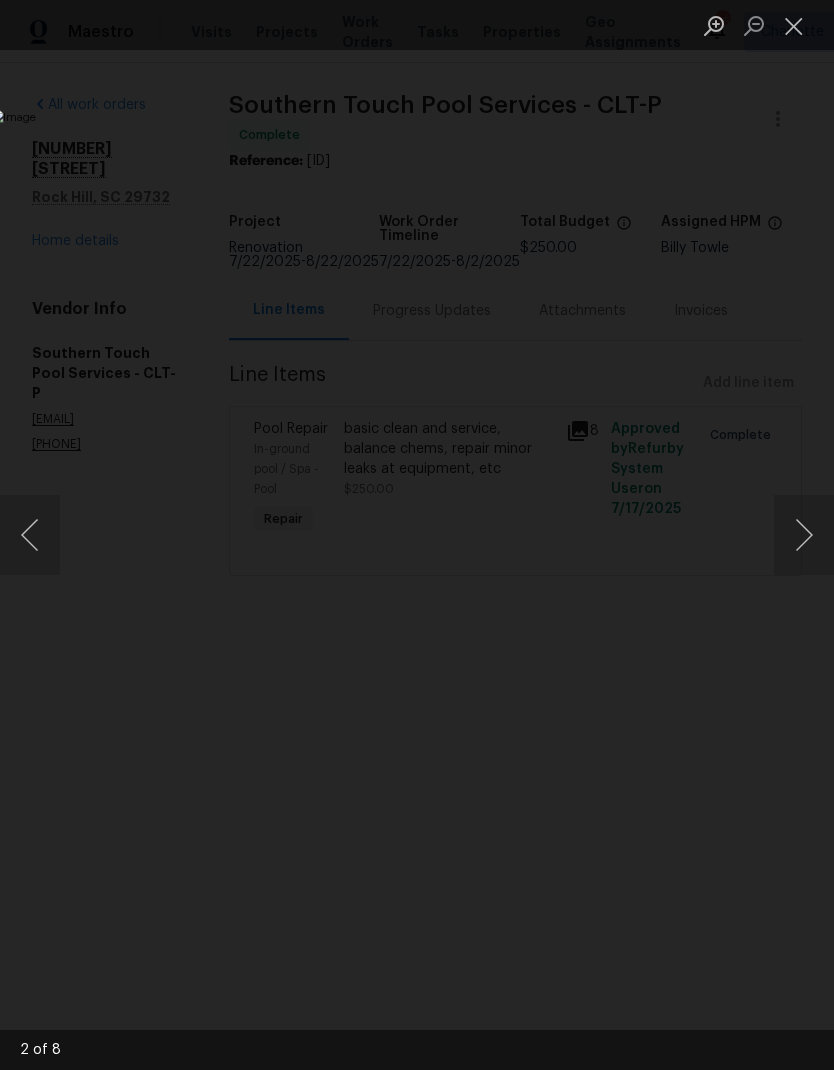 click at bounding box center (804, 535) 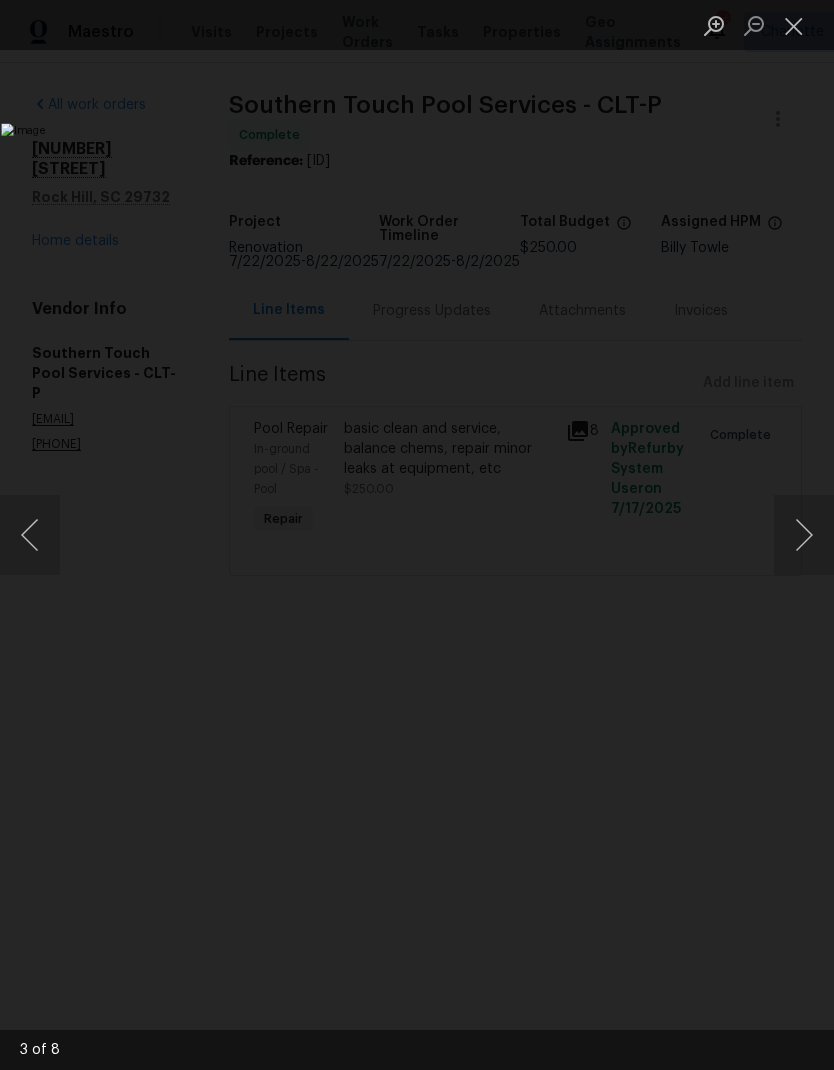 click at bounding box center [804, 535] 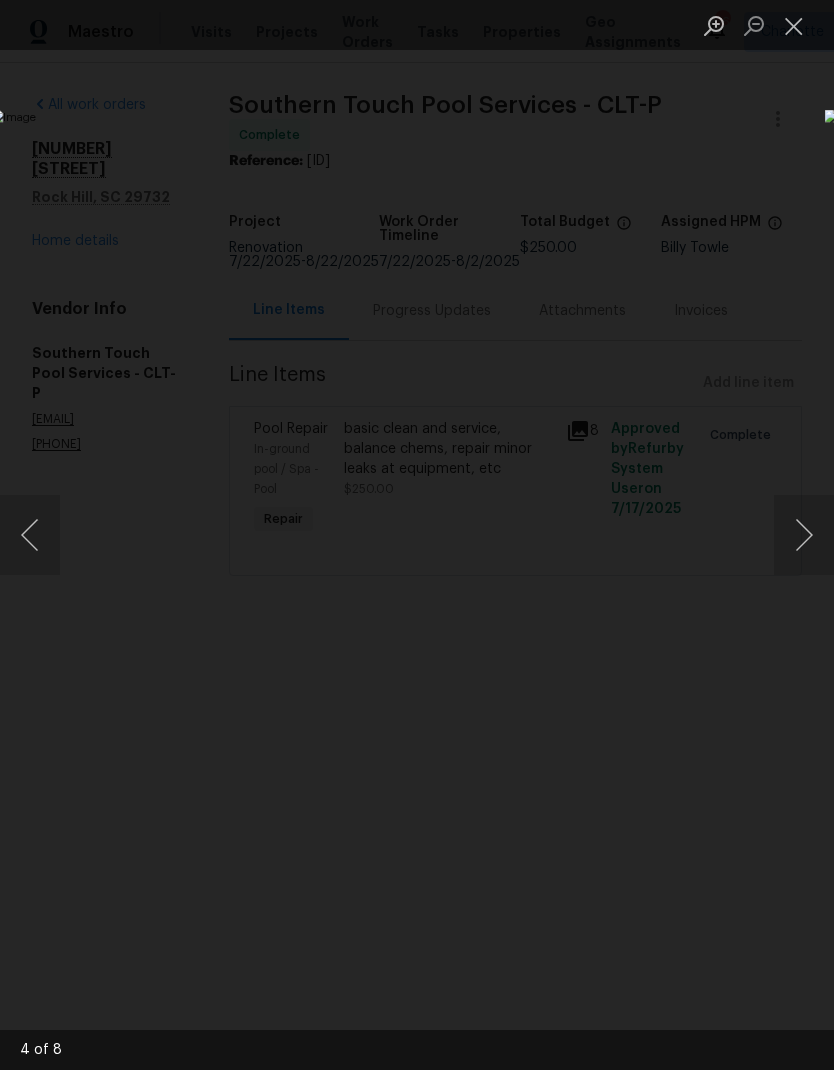 click at bounding box center [804, 535] 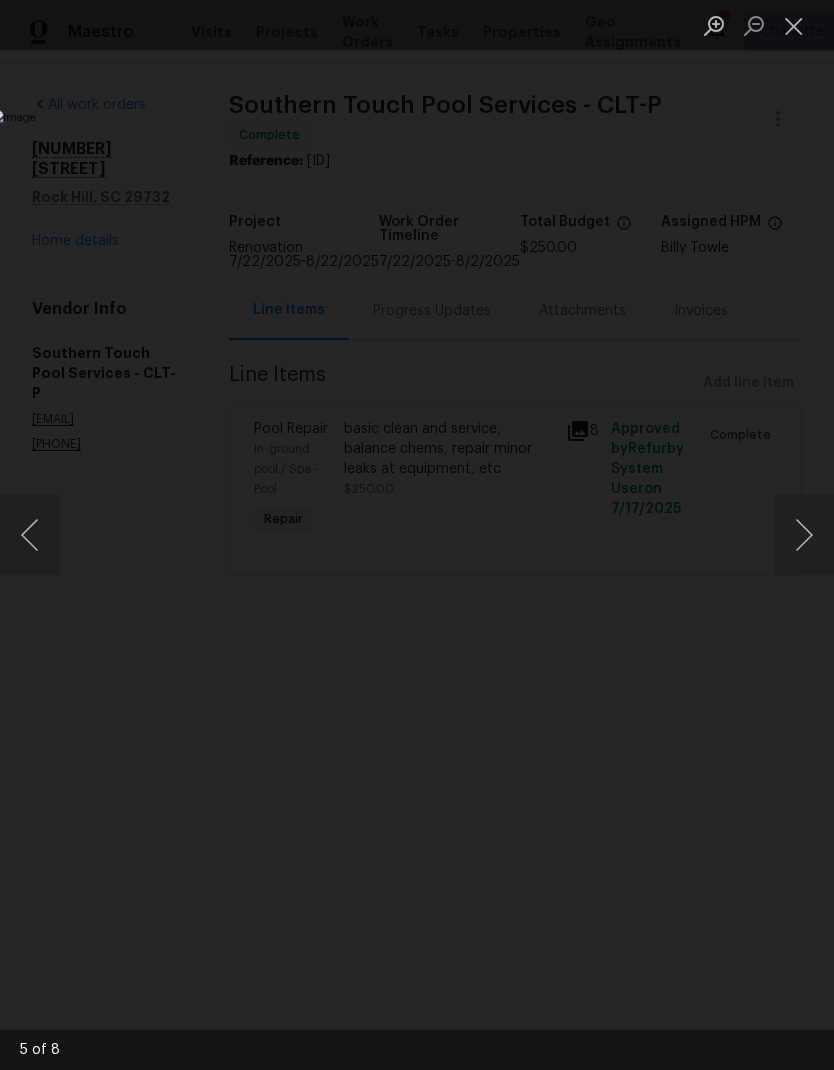 click at bounding box center [804, 535] 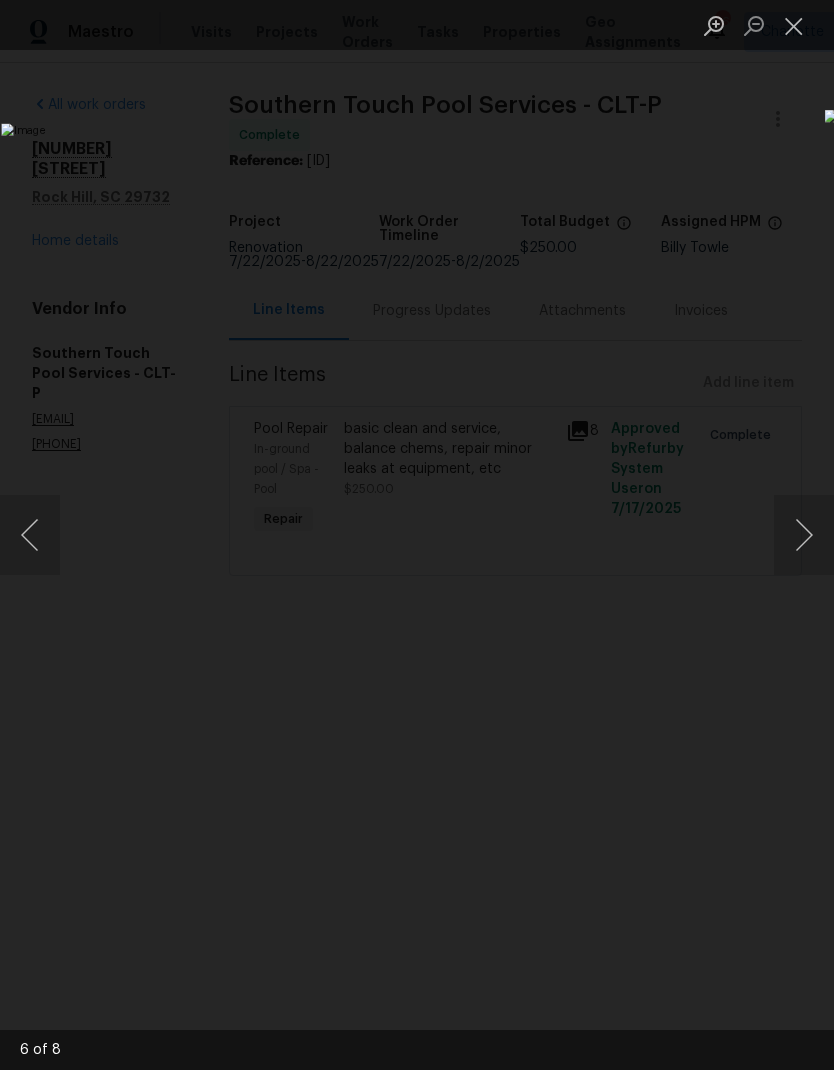 click at bounding box center (804, 535) 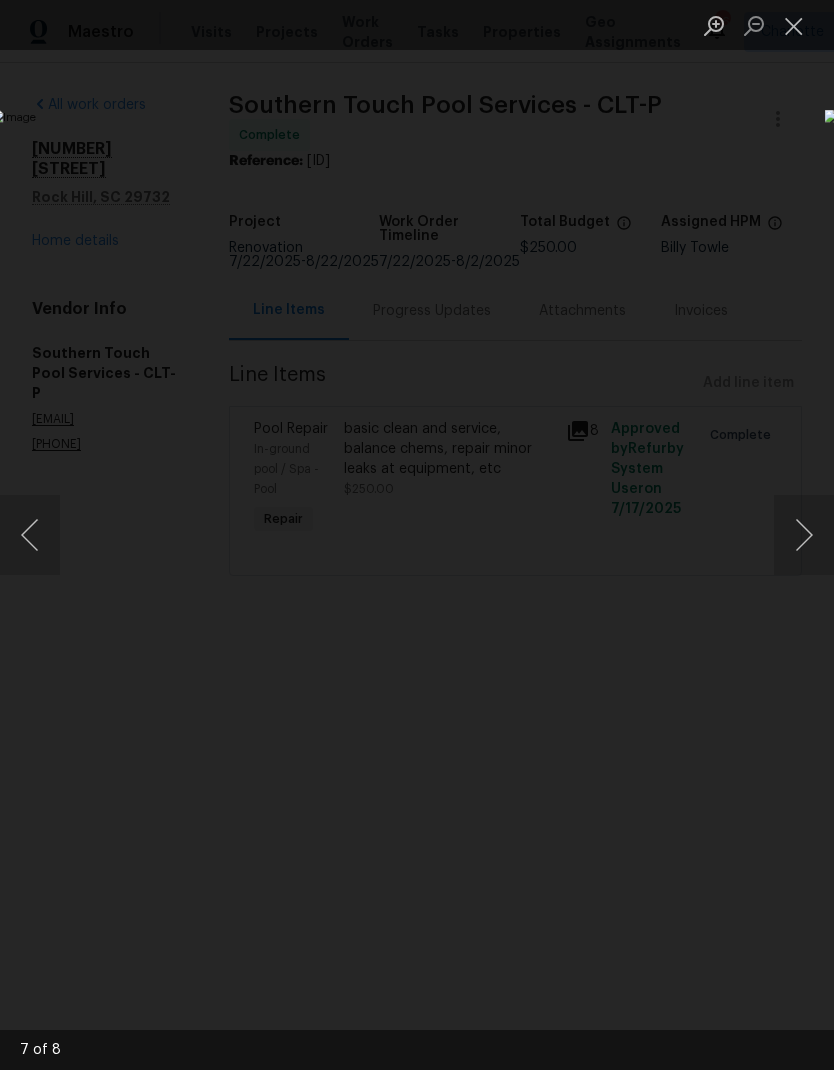 click at bounding box center [794, 25] 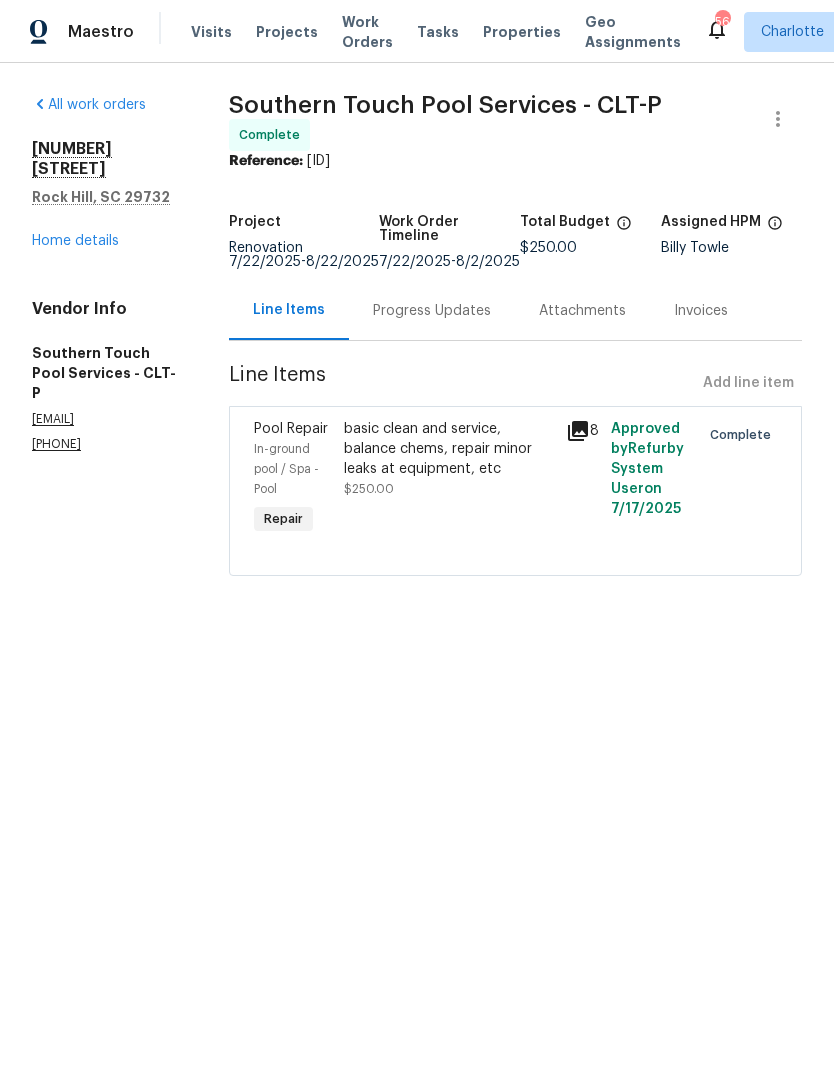 click on "Progress Updates" at bounding box center (432, 311) 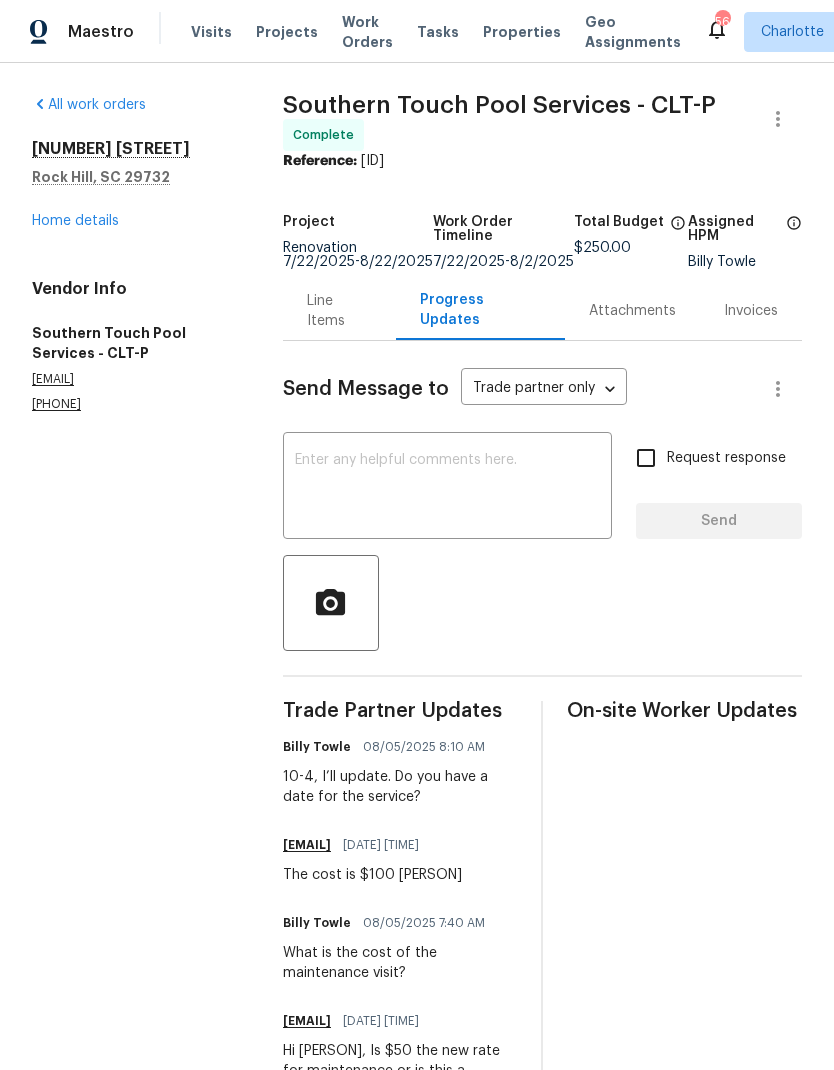 click on "Home details" at bounding box center (75, 221) 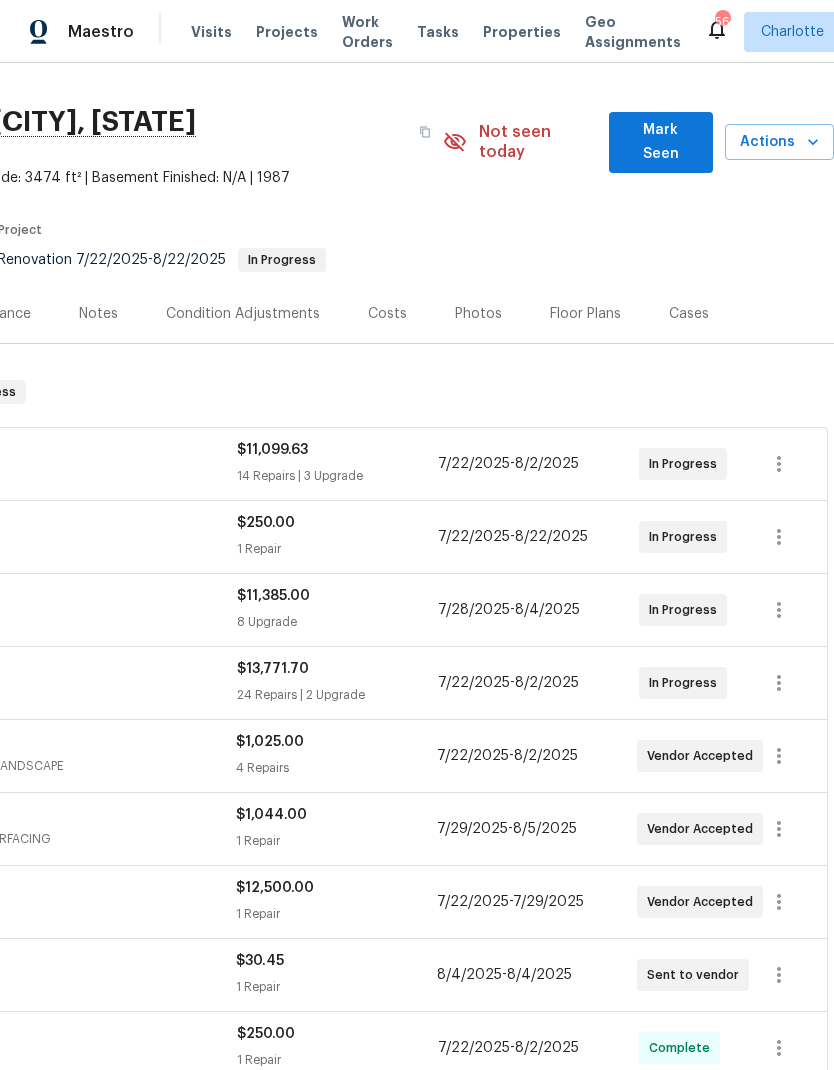 scroll, scrollTop: 39, scrollLeft: 296, axis: both 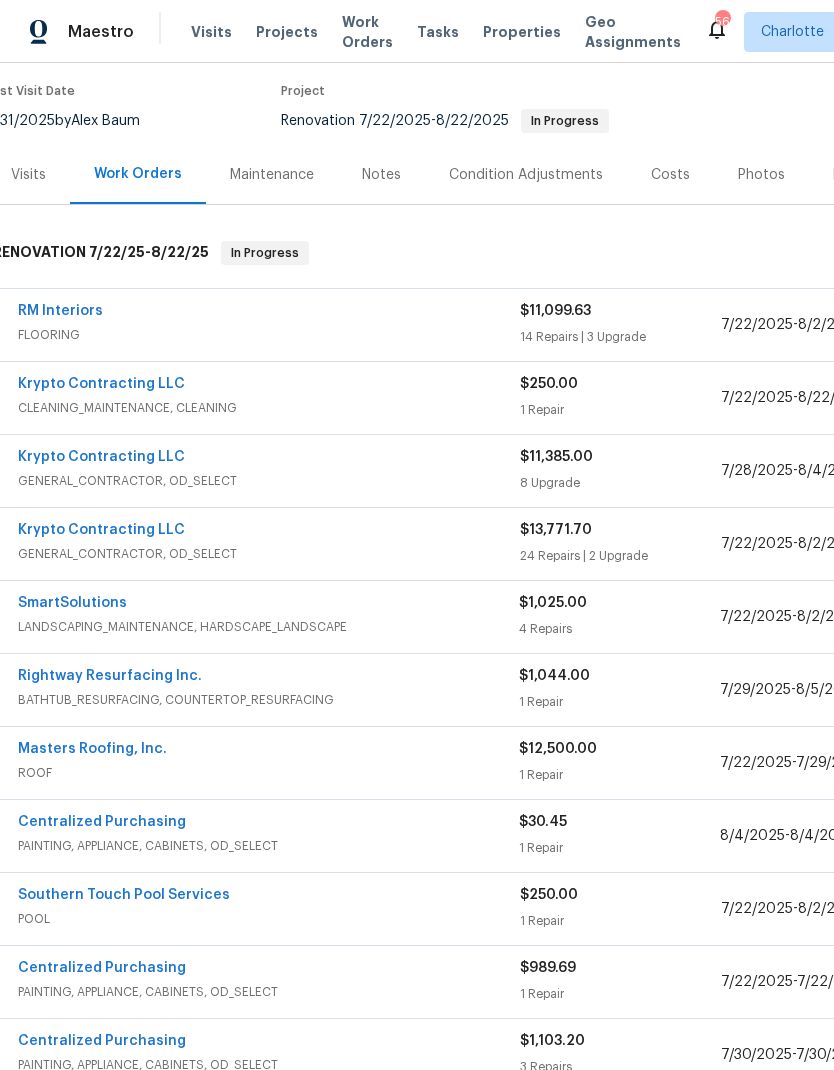click on "SmartSolutions" at bounding box center [72, 603] 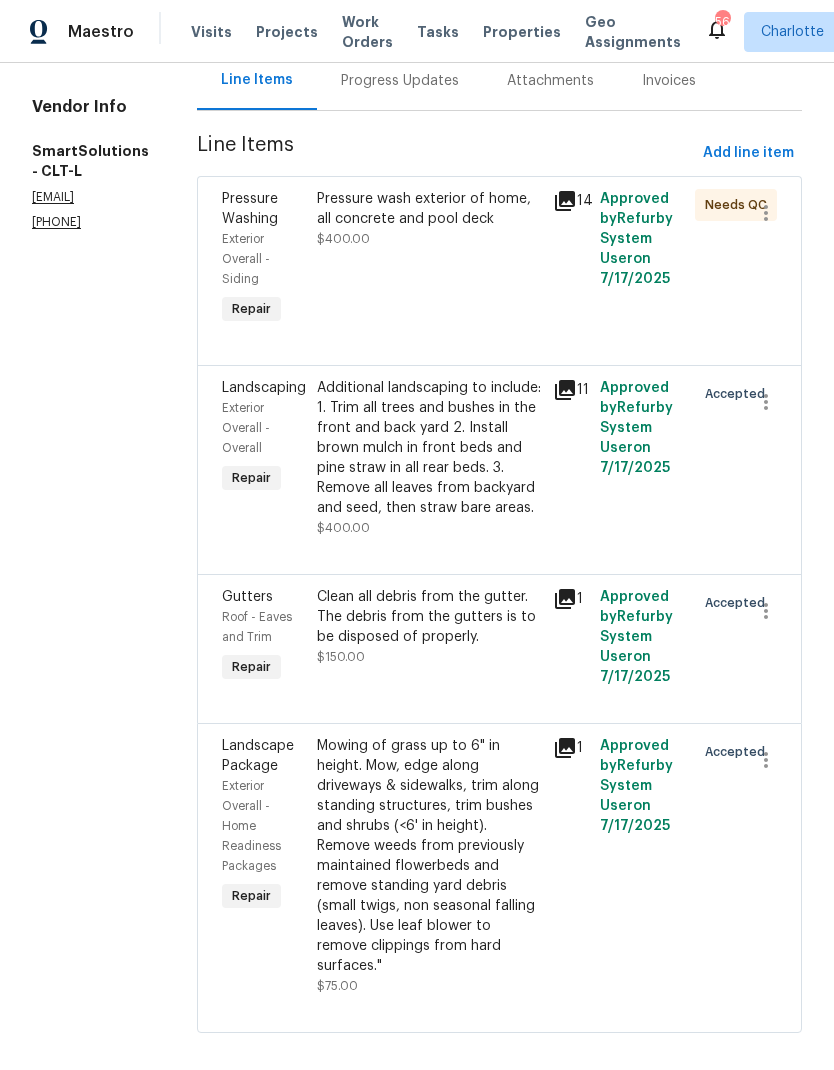 scroll, scrollTop: 163, scrollLeft: 0, axis: vertical 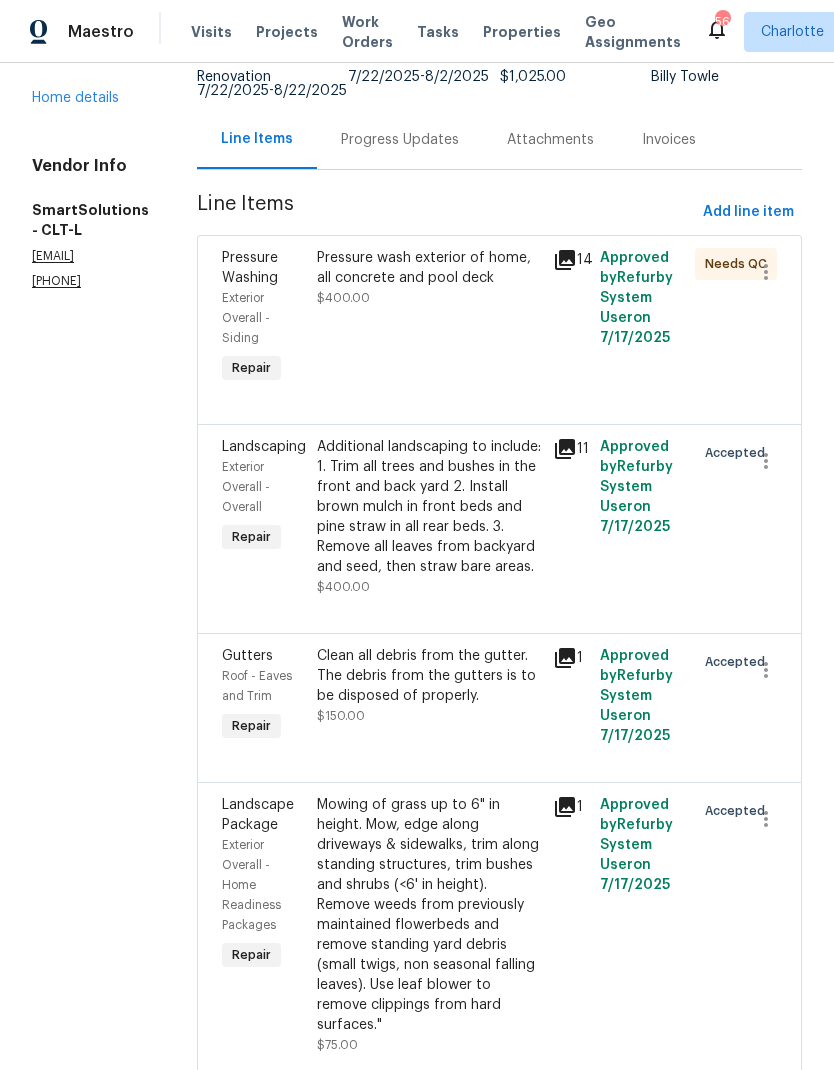click on "Progress Updates" at bounding box center (400, 139) 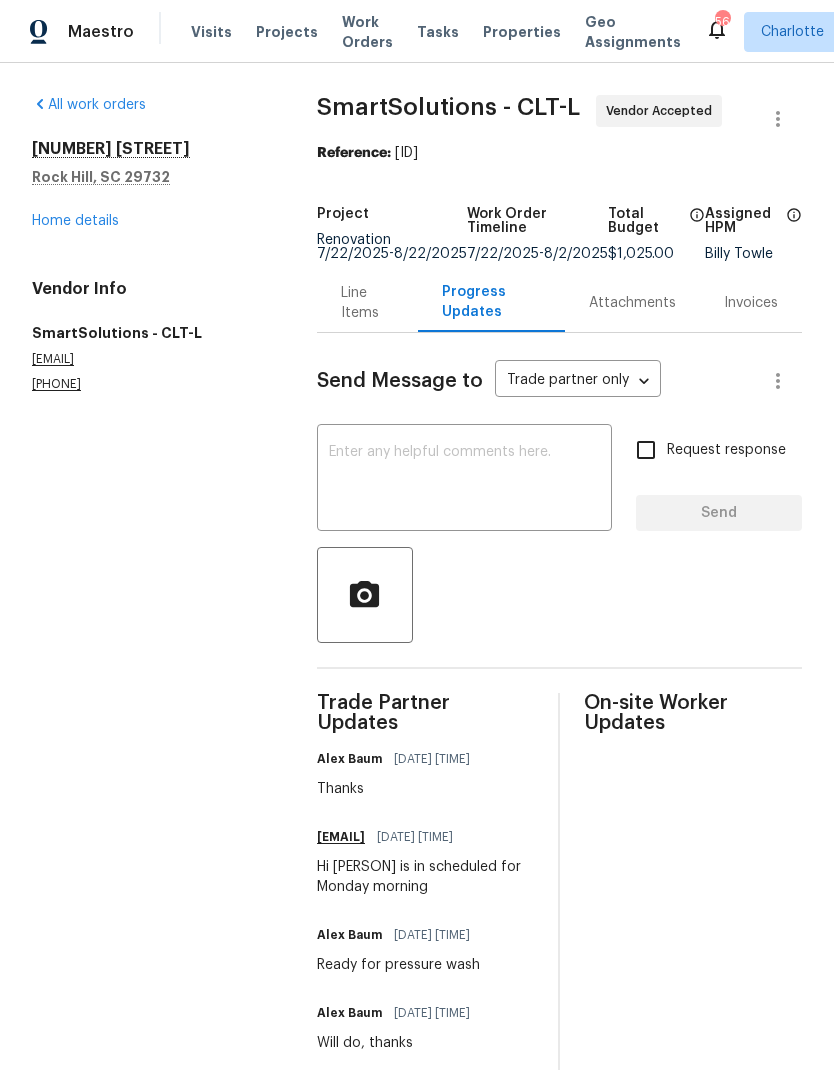 scroll, scrollTop: 0, scrollLeft: 0, axis: both 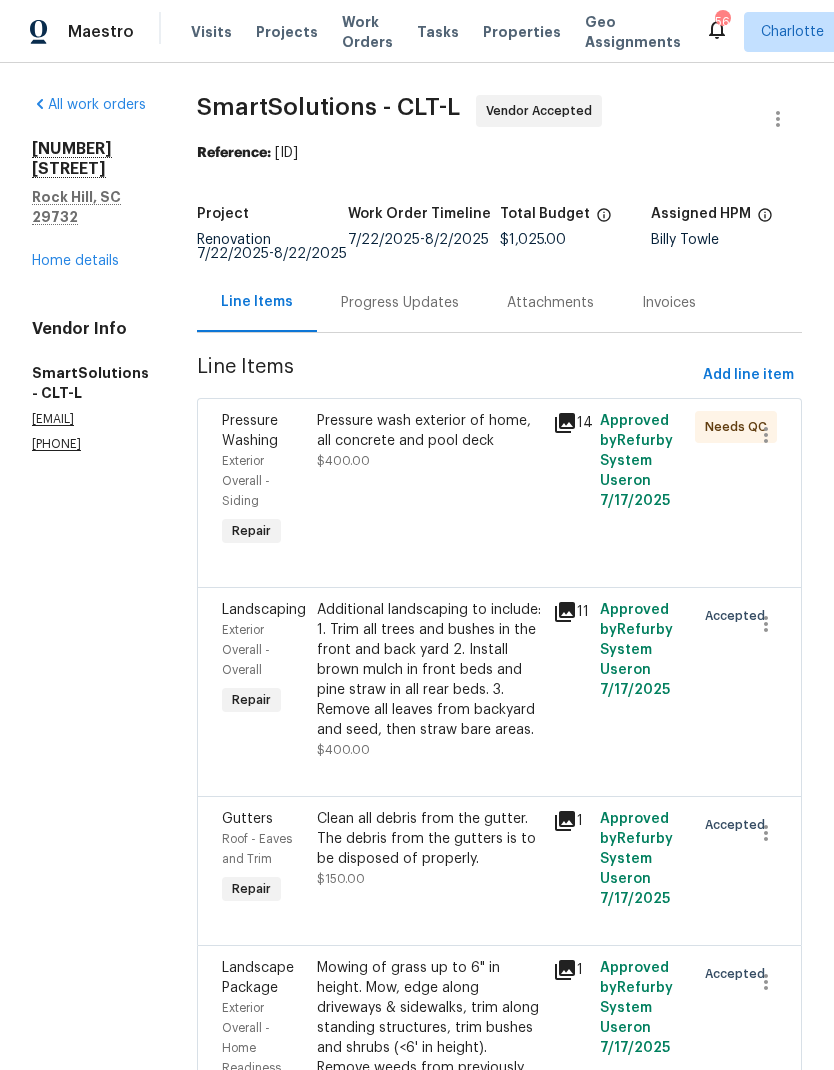 click 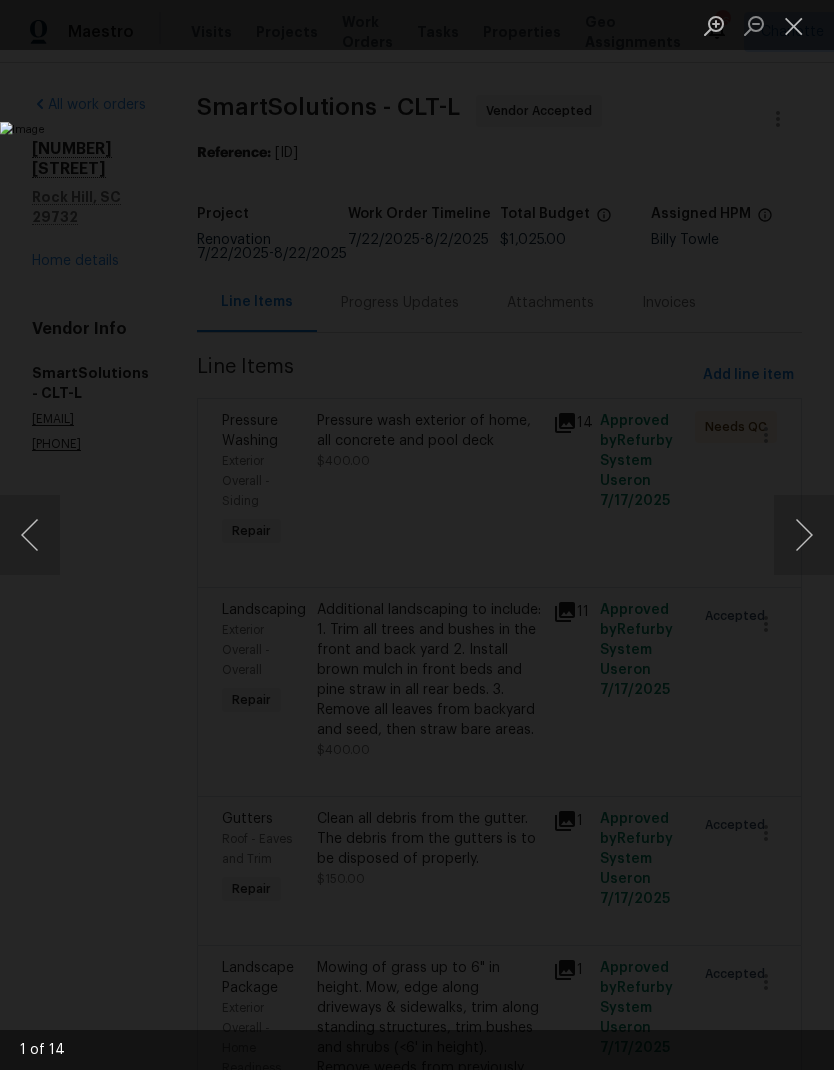 click at bounding box center (804, 535) 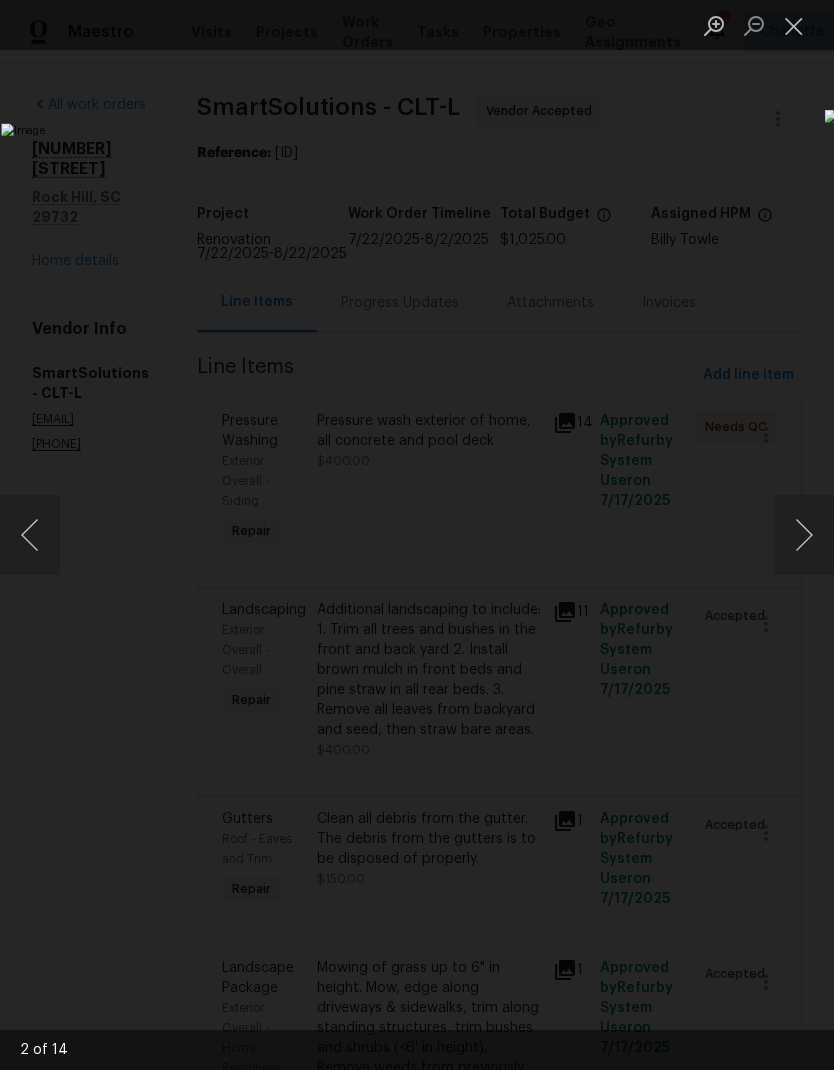 click at bounding box center [804, 535] 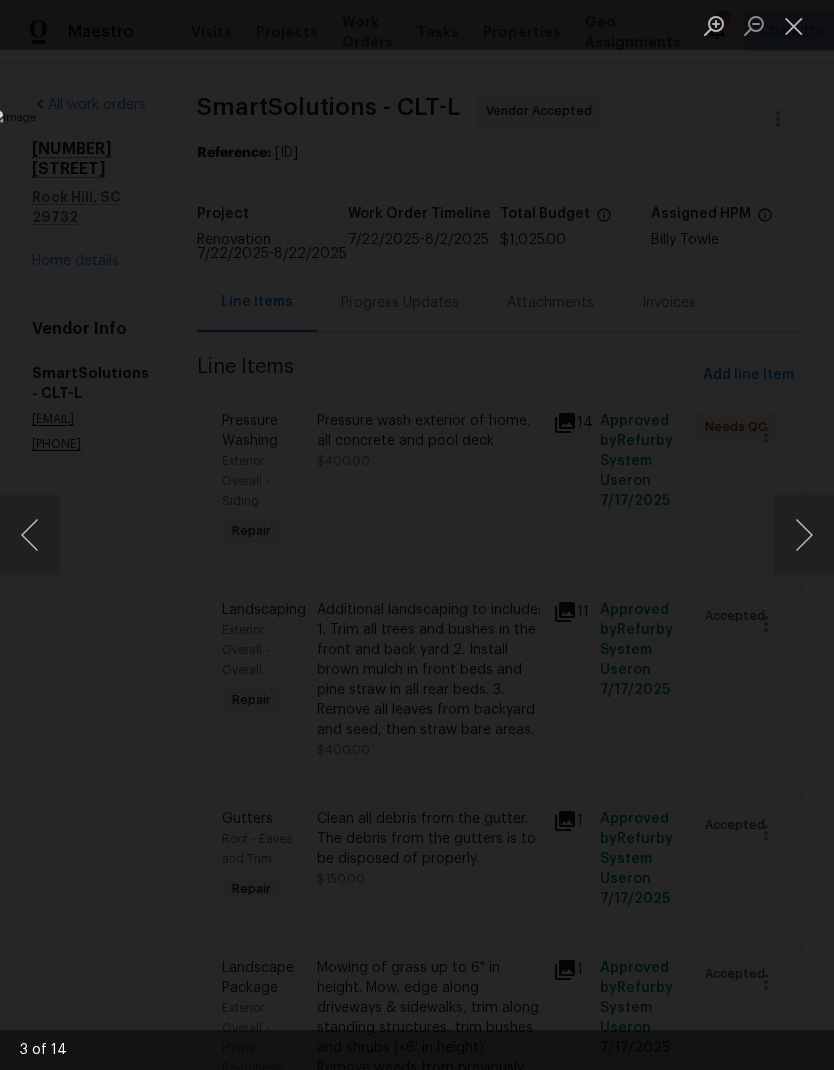 click at bounding box center (804, 535) 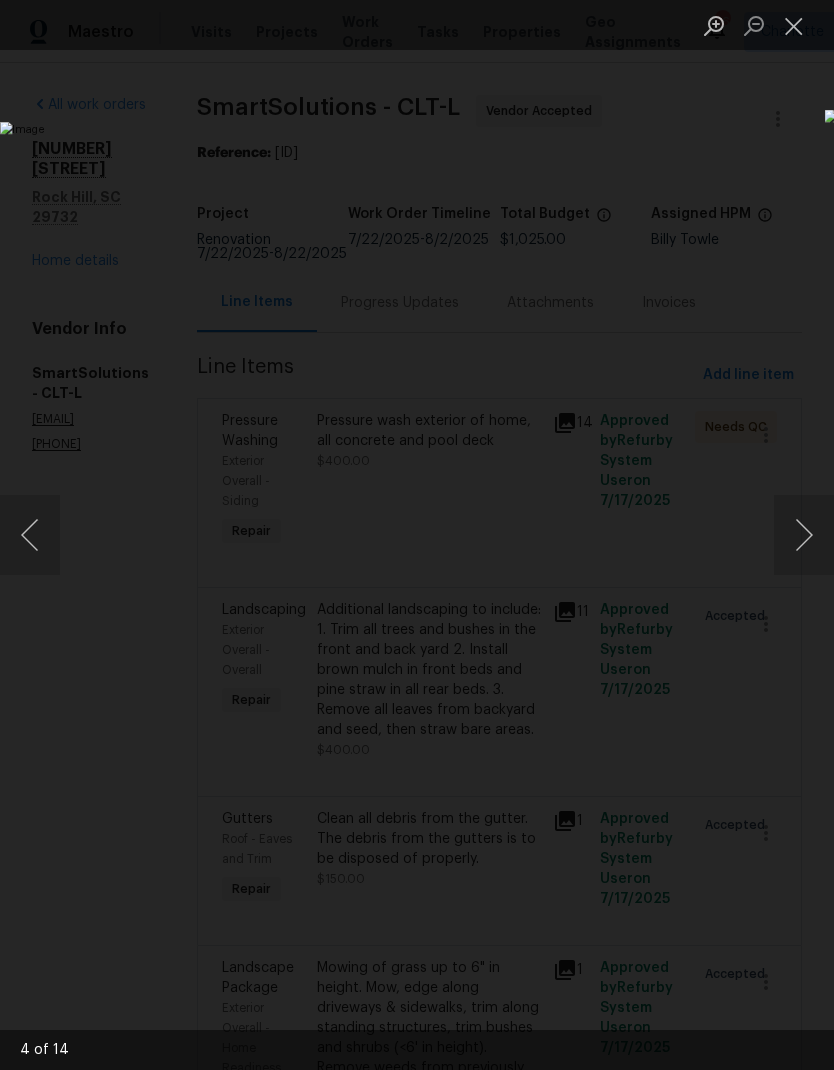 click at bounding box center [804, 535] 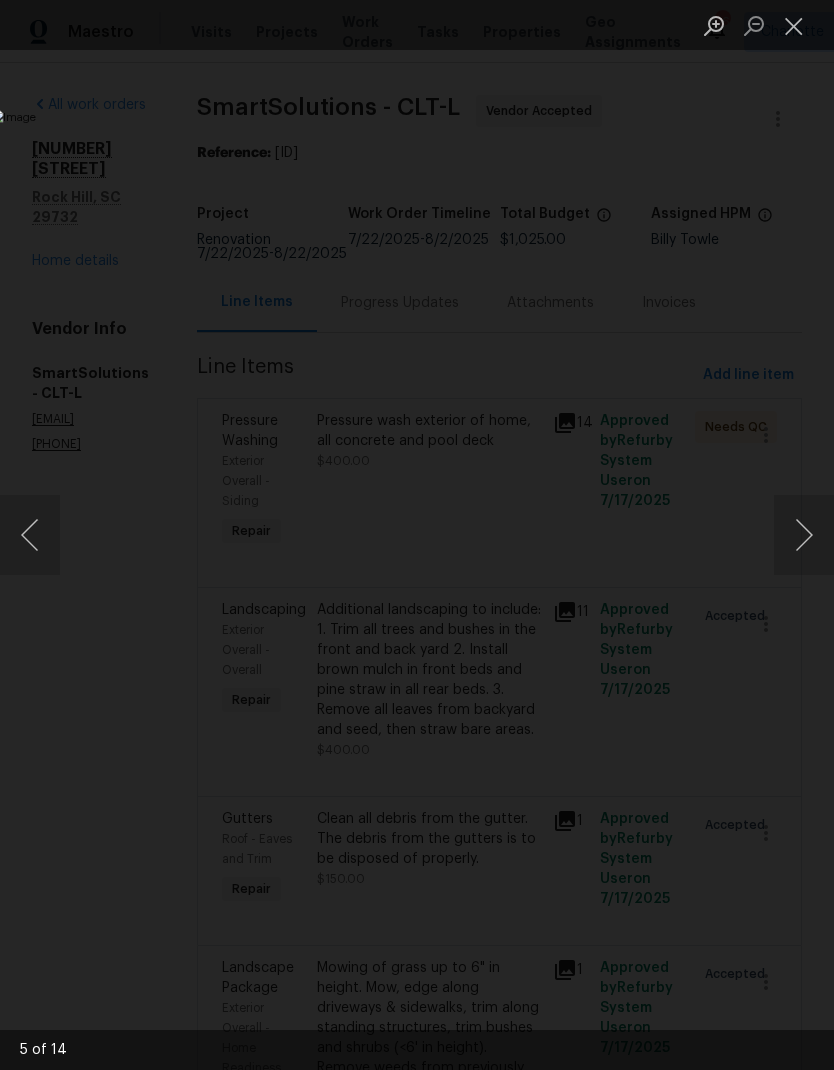 click at bounding box center (804, 535) 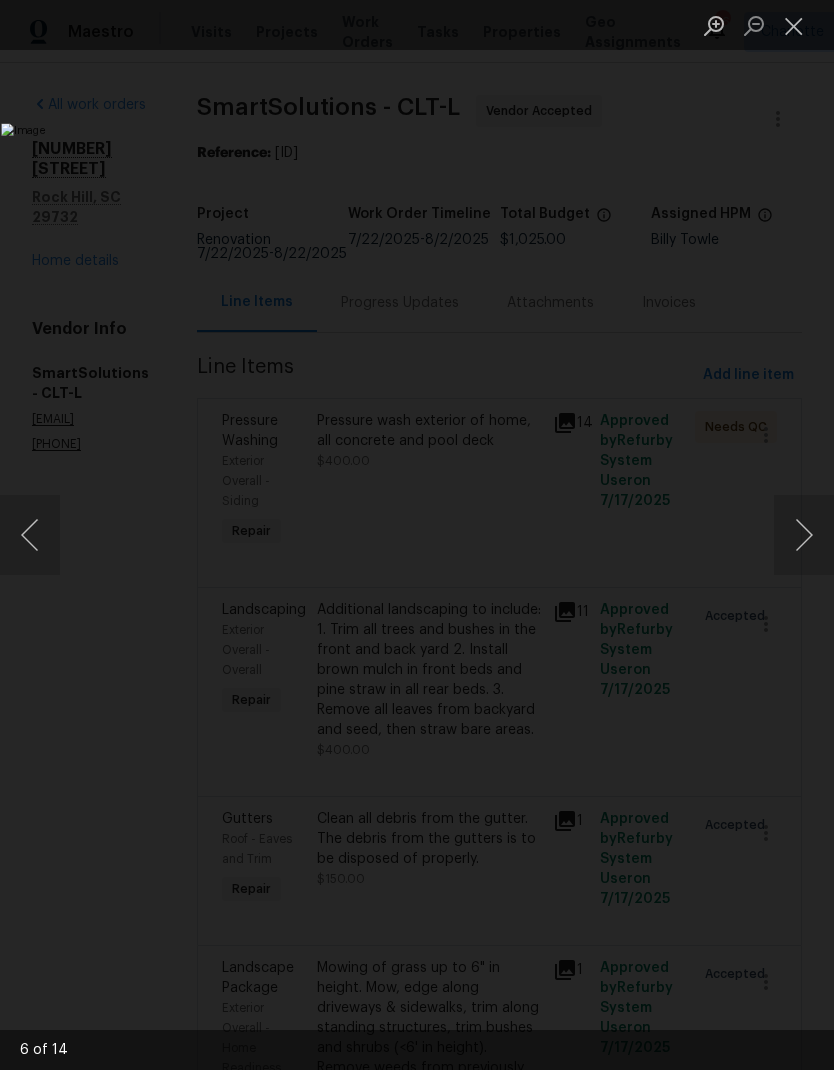 click at bounding box center (804, 535) 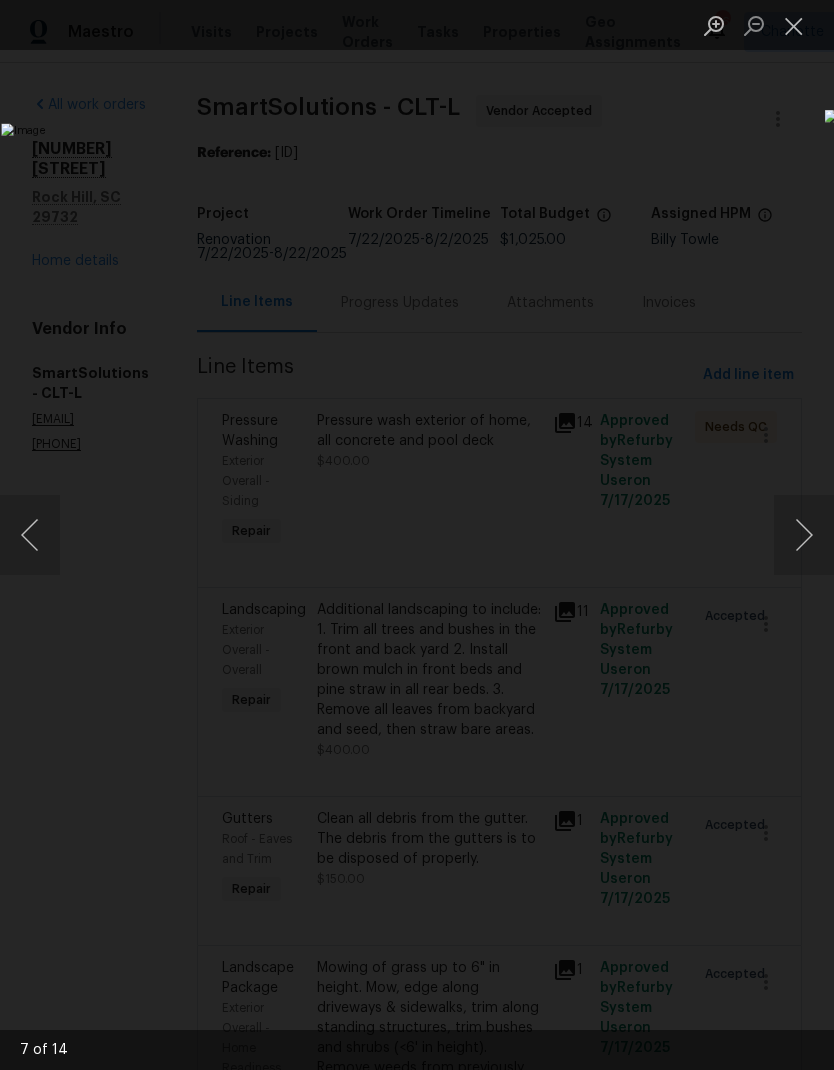 click at bounding box center (804, 535) 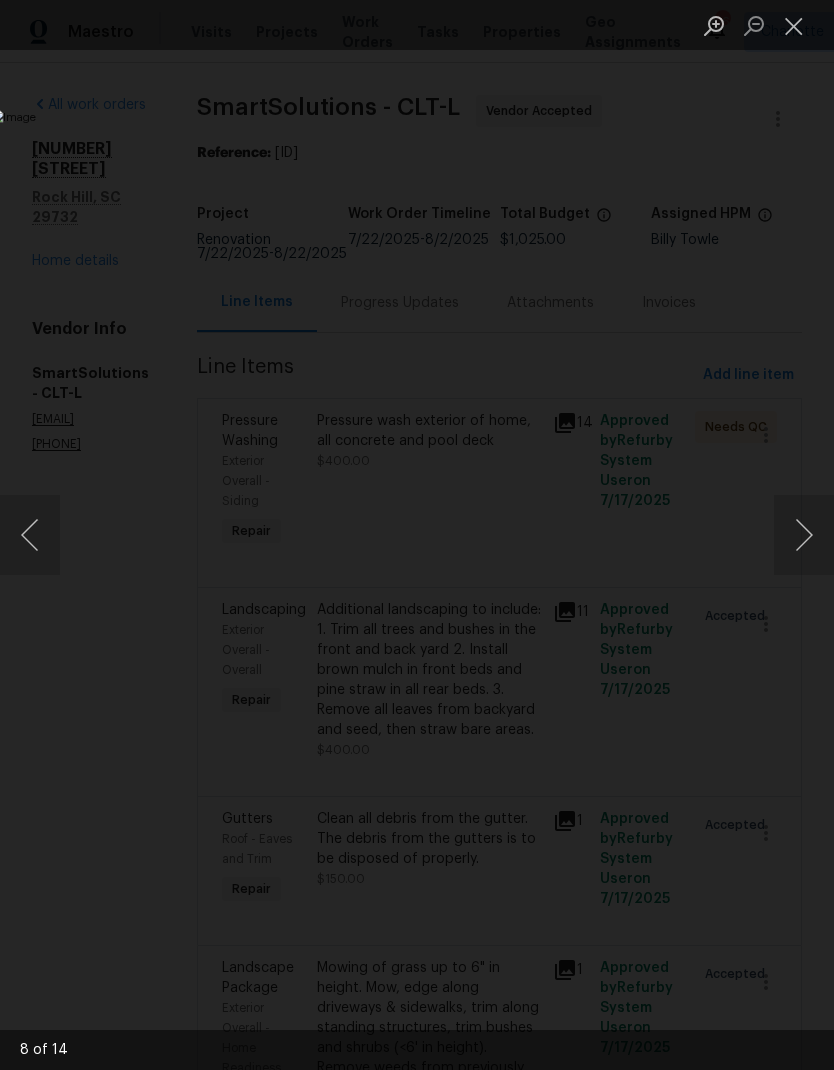 click at bounding box center [804, 535] 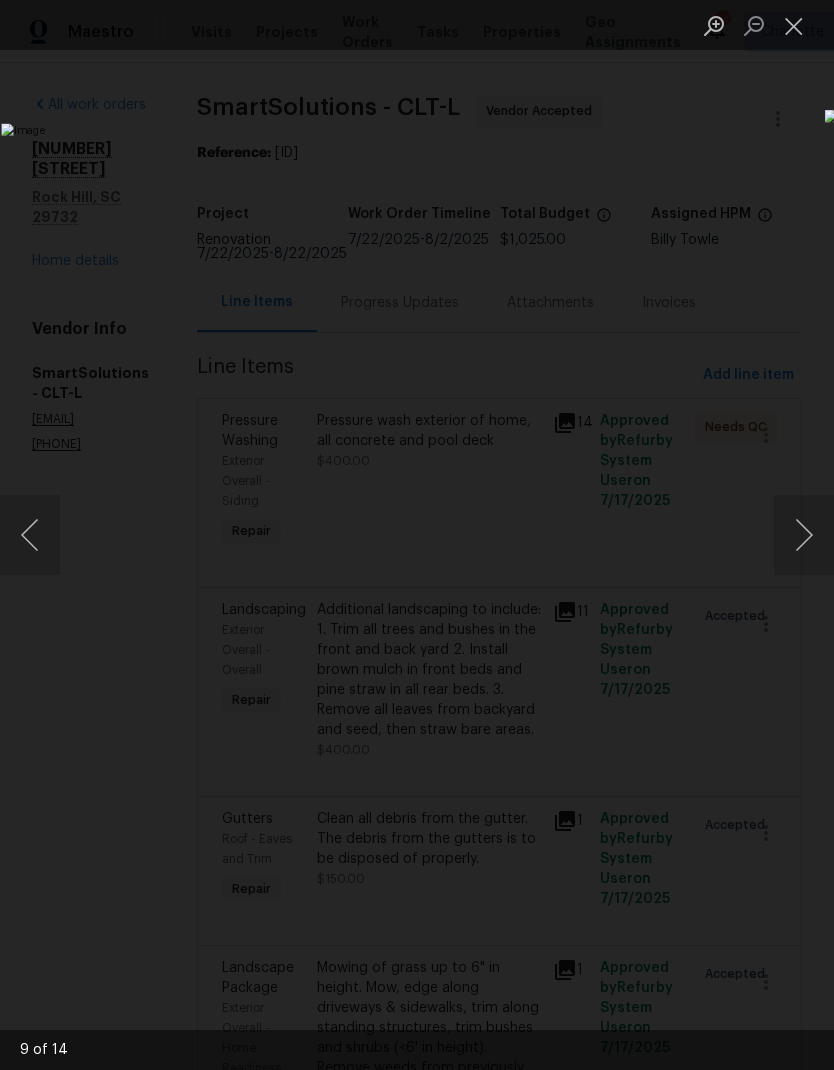 click at bounding box center (804, 535) 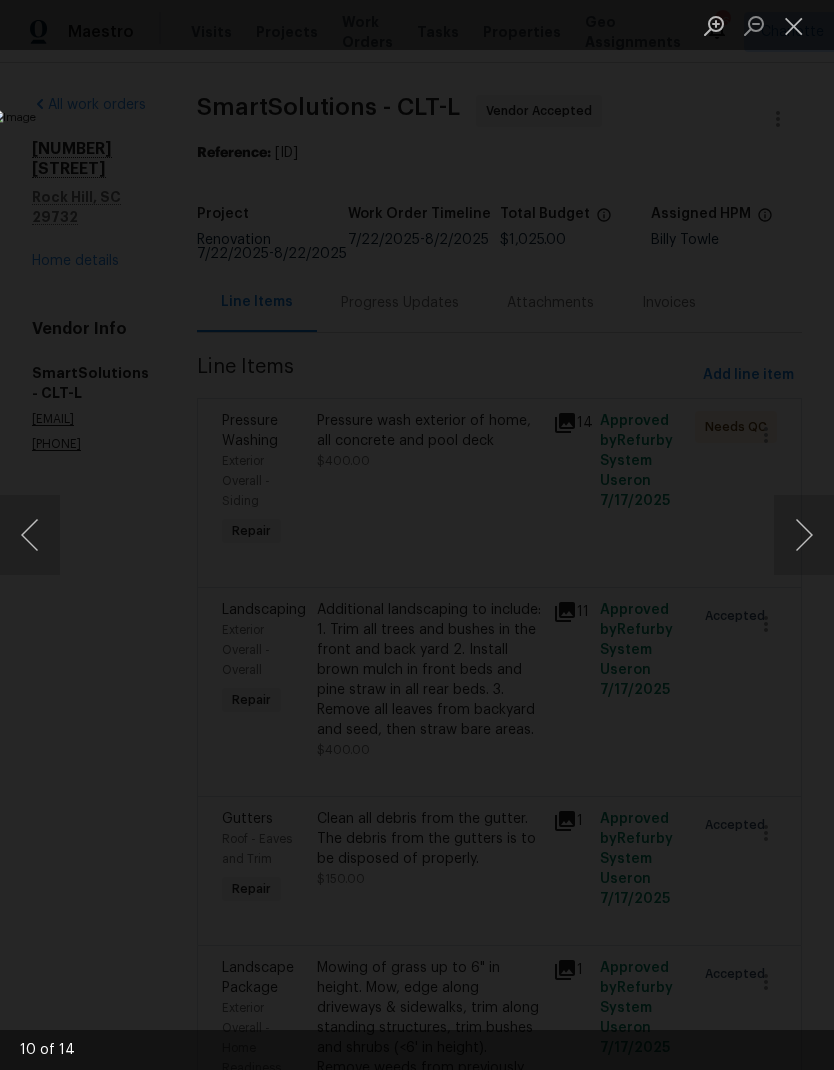click at bounding box center (804, 535) 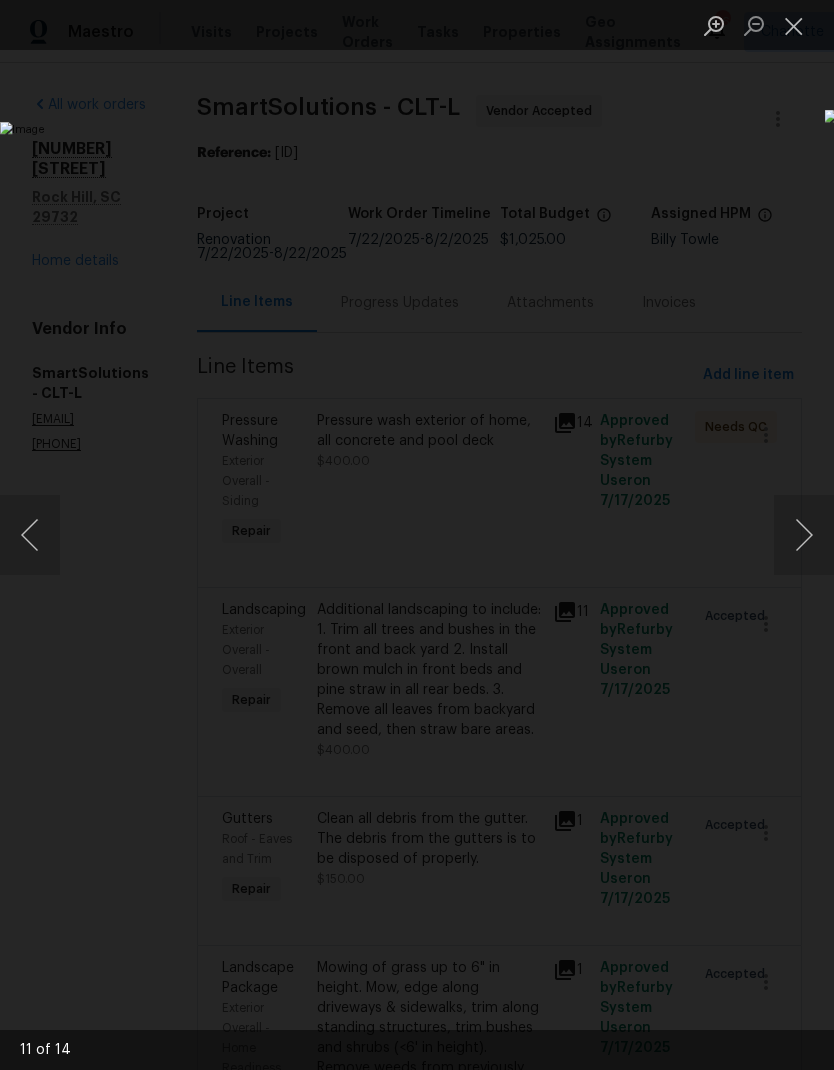 click at bounding box center (804, 535) 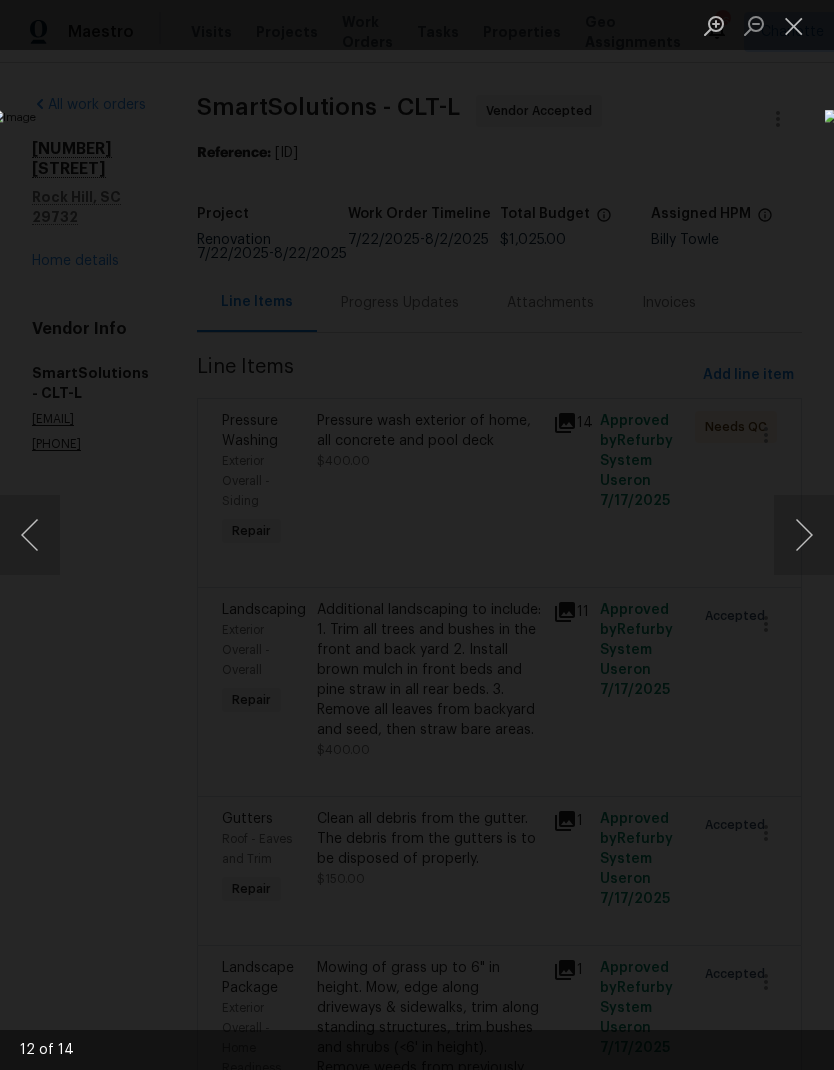 click at bounding box center (804, 535) 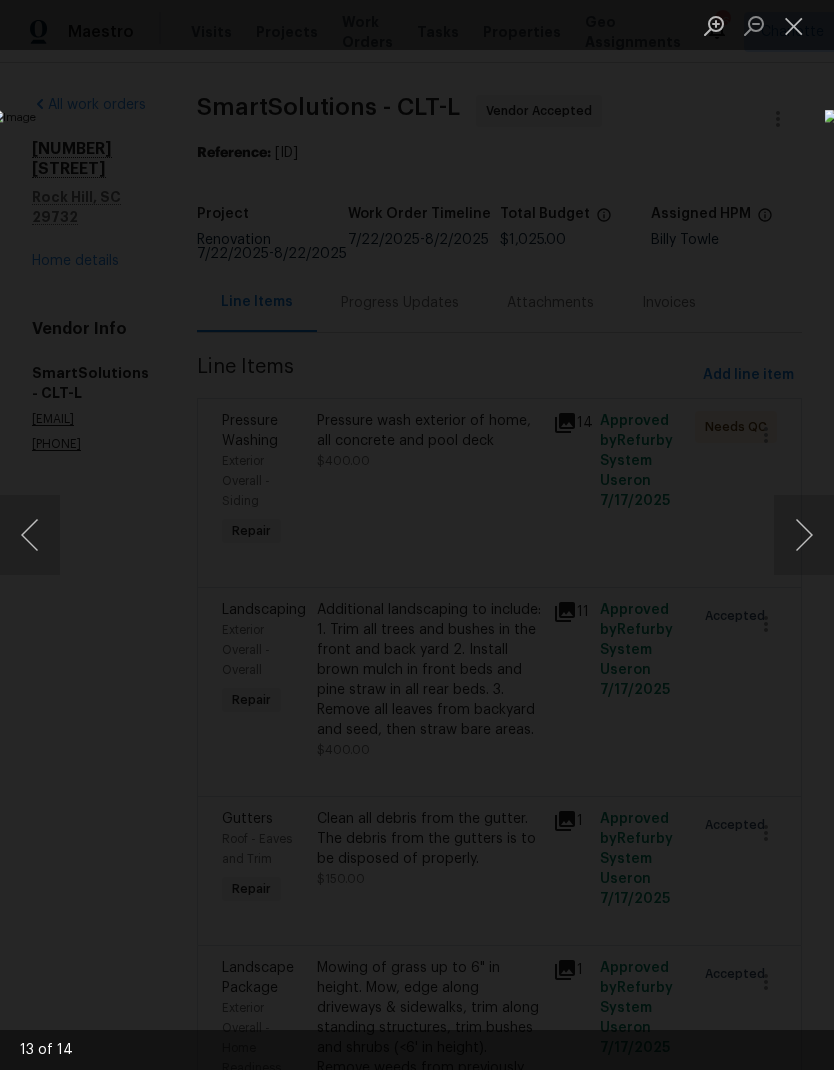 click at bounding box center (804, 535) 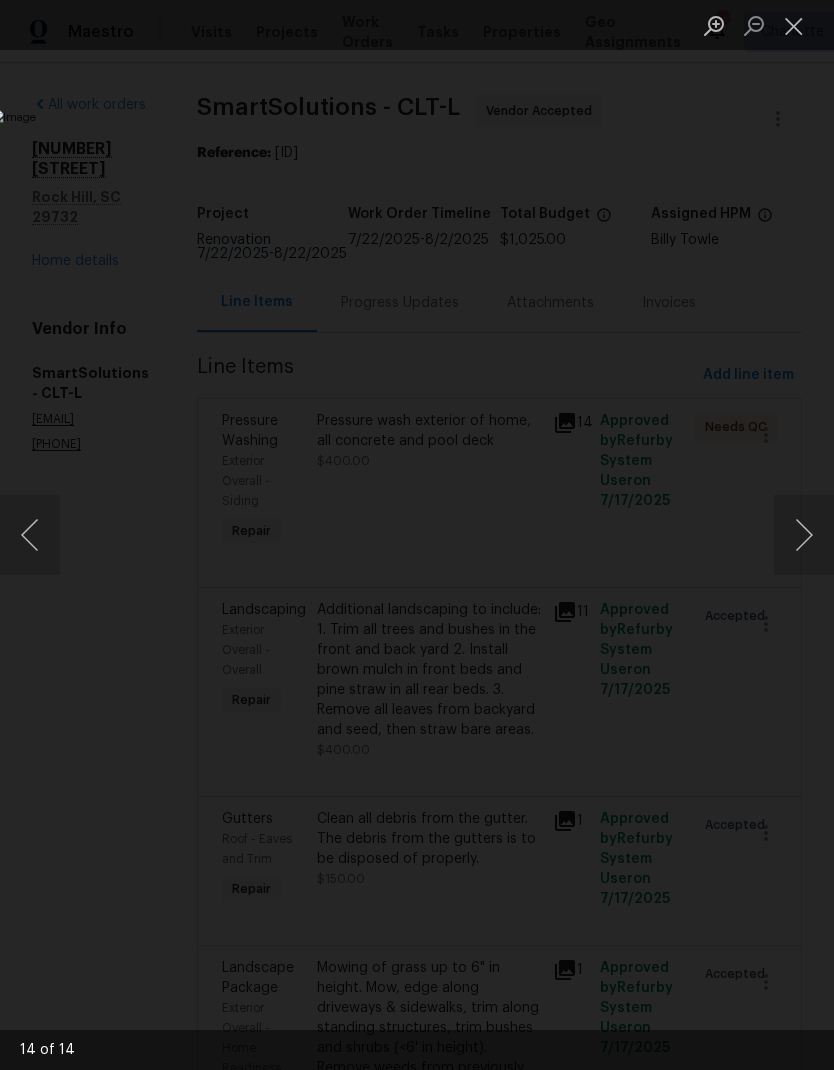 click at bounding box center [794, 25] 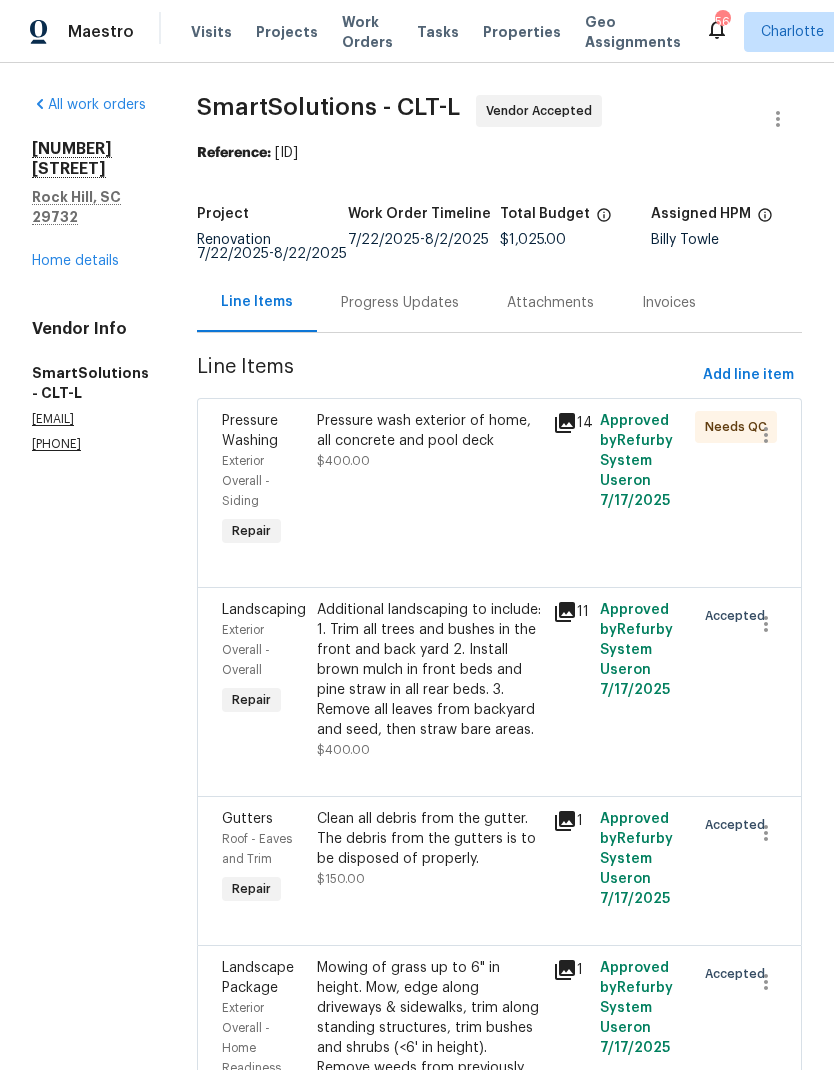 click on "Home details" at bounding box center (75, 261) 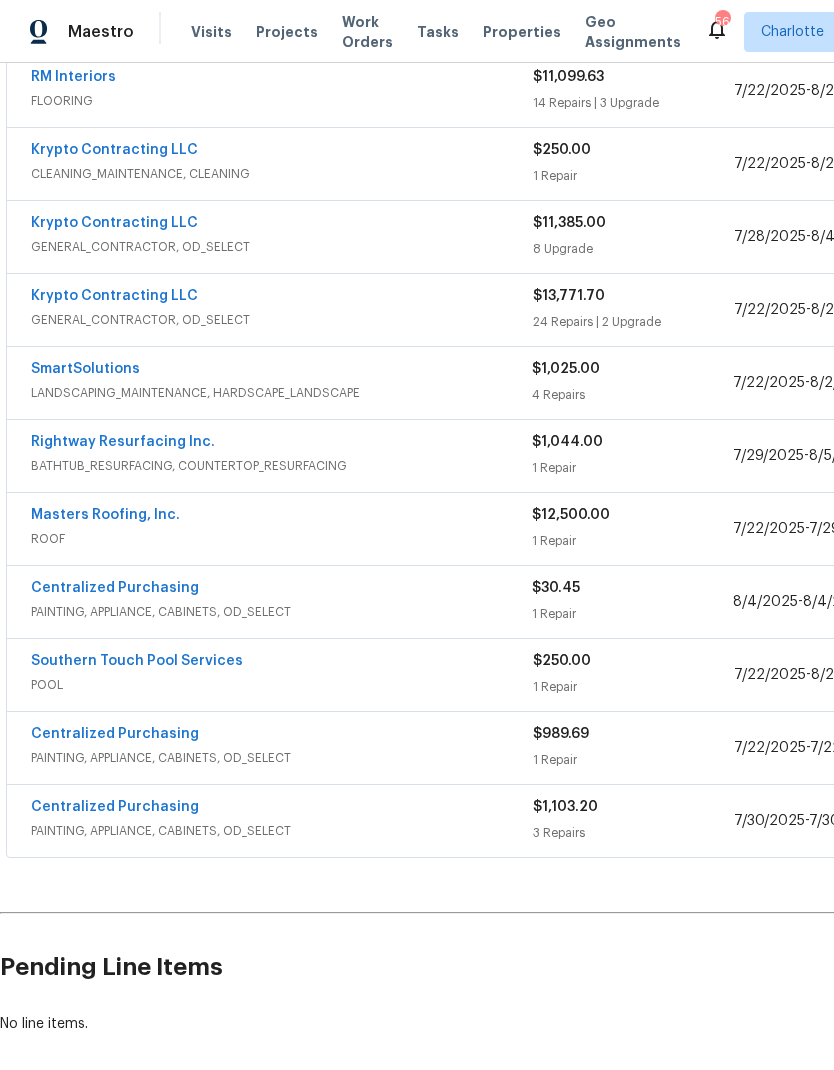 scroll, scrollTop: 411, scrollLeft: 0, axis: vertical 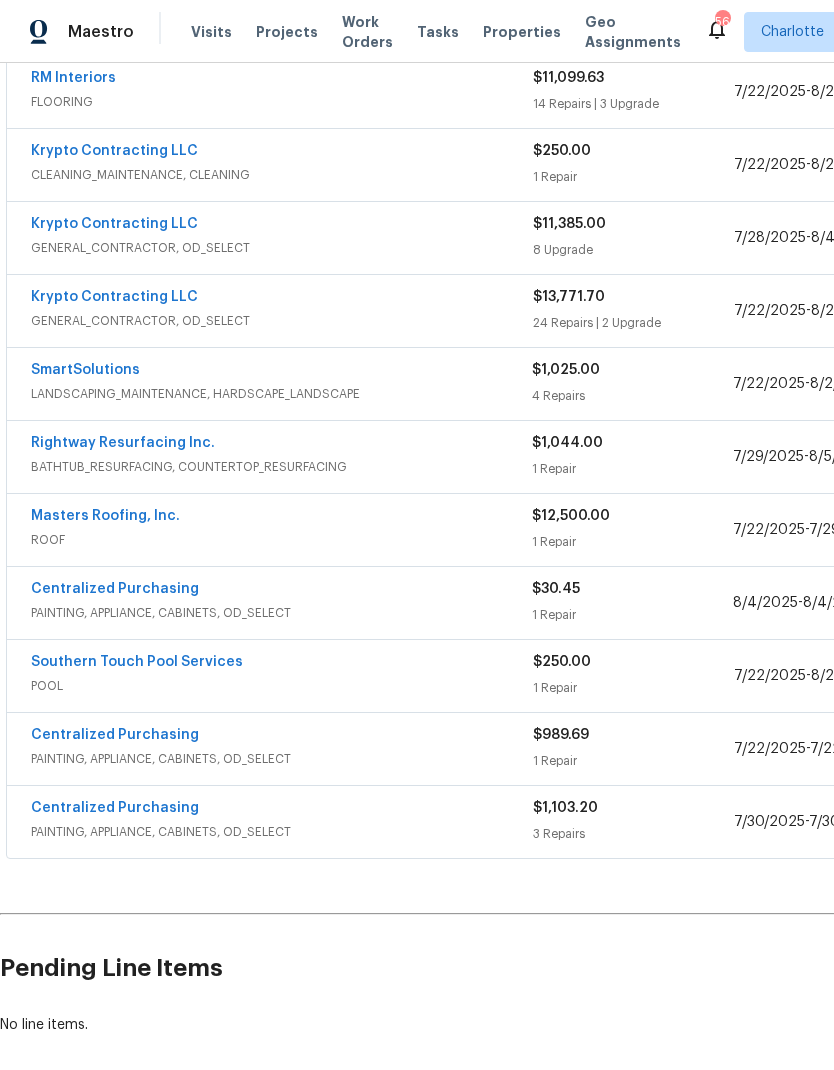 click on "Masters Roofing, Inc." at bounding box center [105, 516] 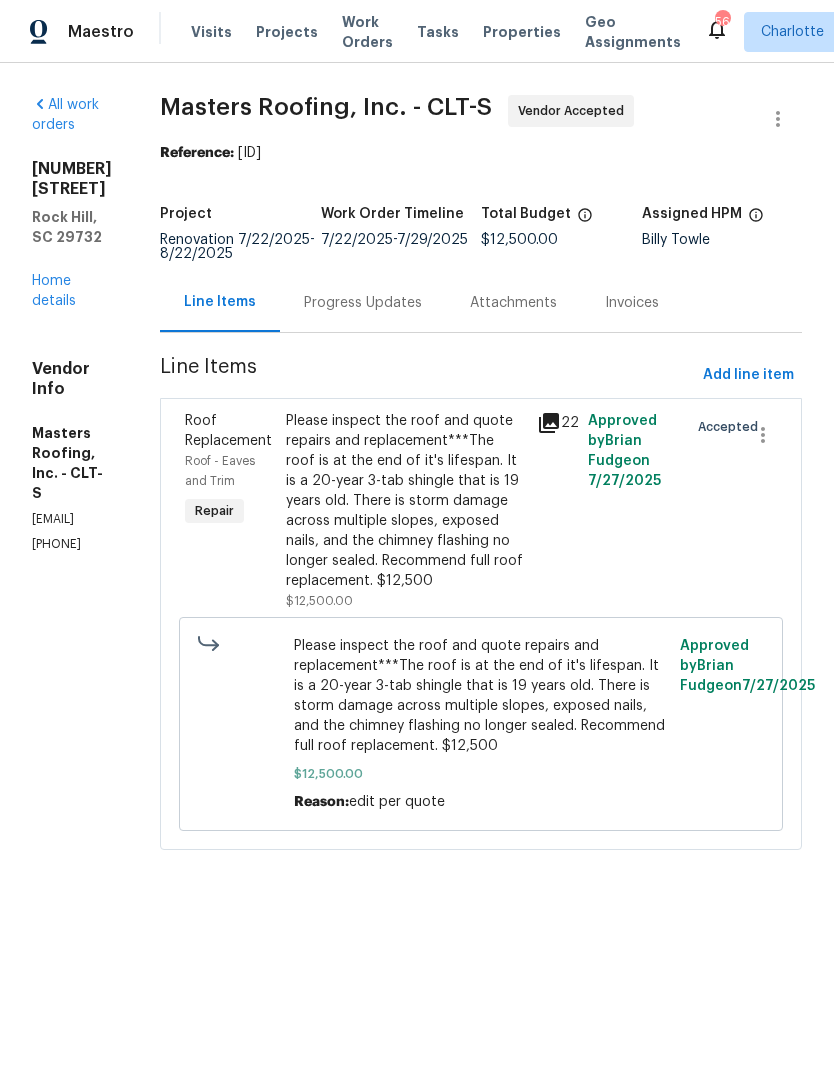 click on "Progress Updates" at bounding box center [363, 303] 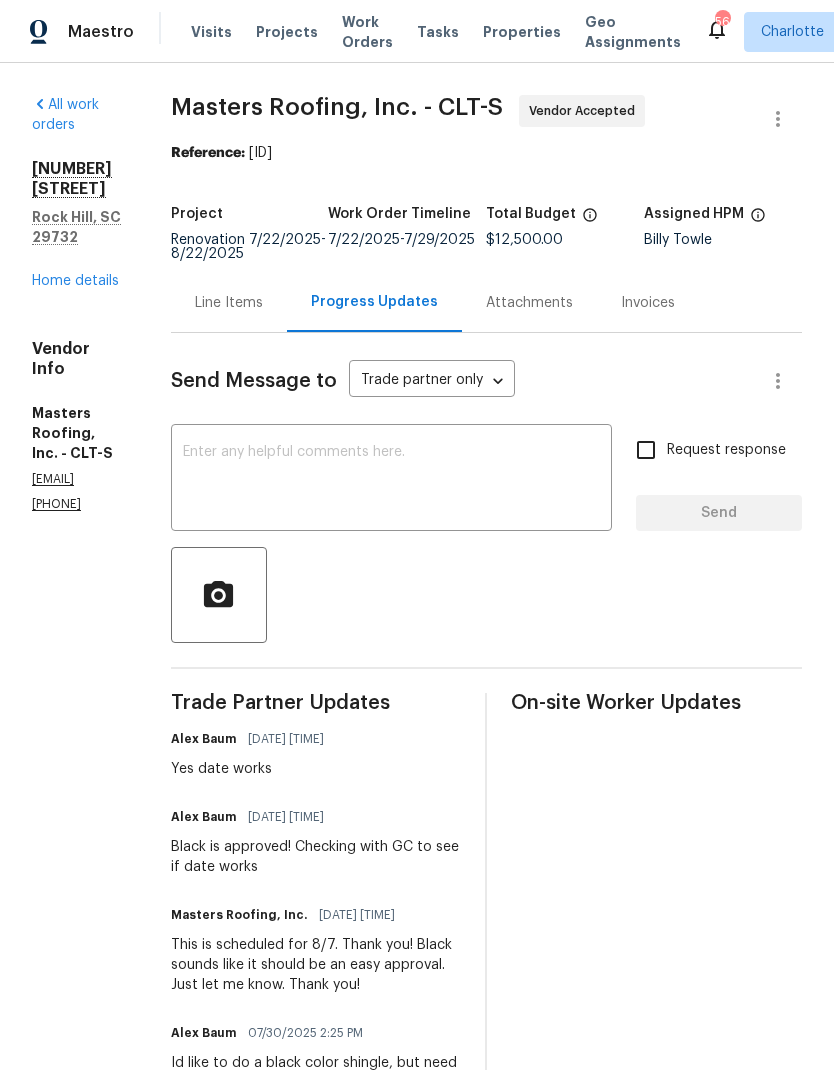 scroll, scrollTop: 0, scrollLeft: 0, axis: both 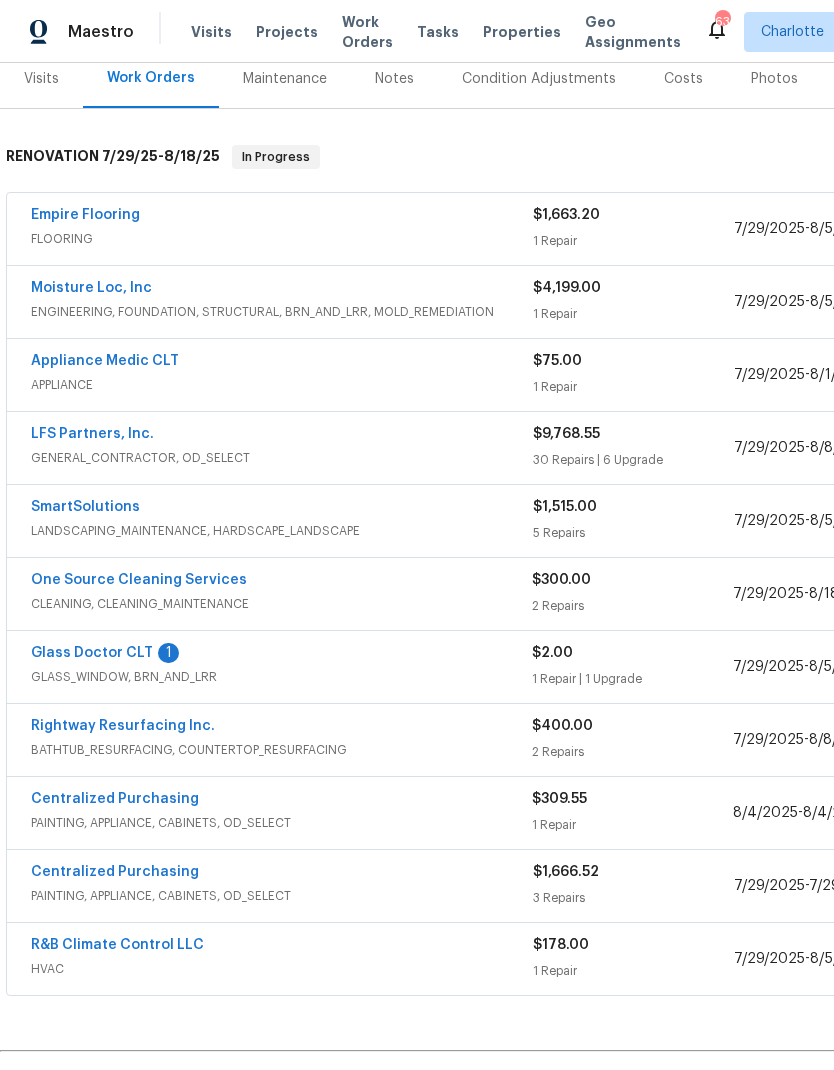 click on "GLASS_WINDOW, BRN_AND_LRR" at bounding box center (281, 677) 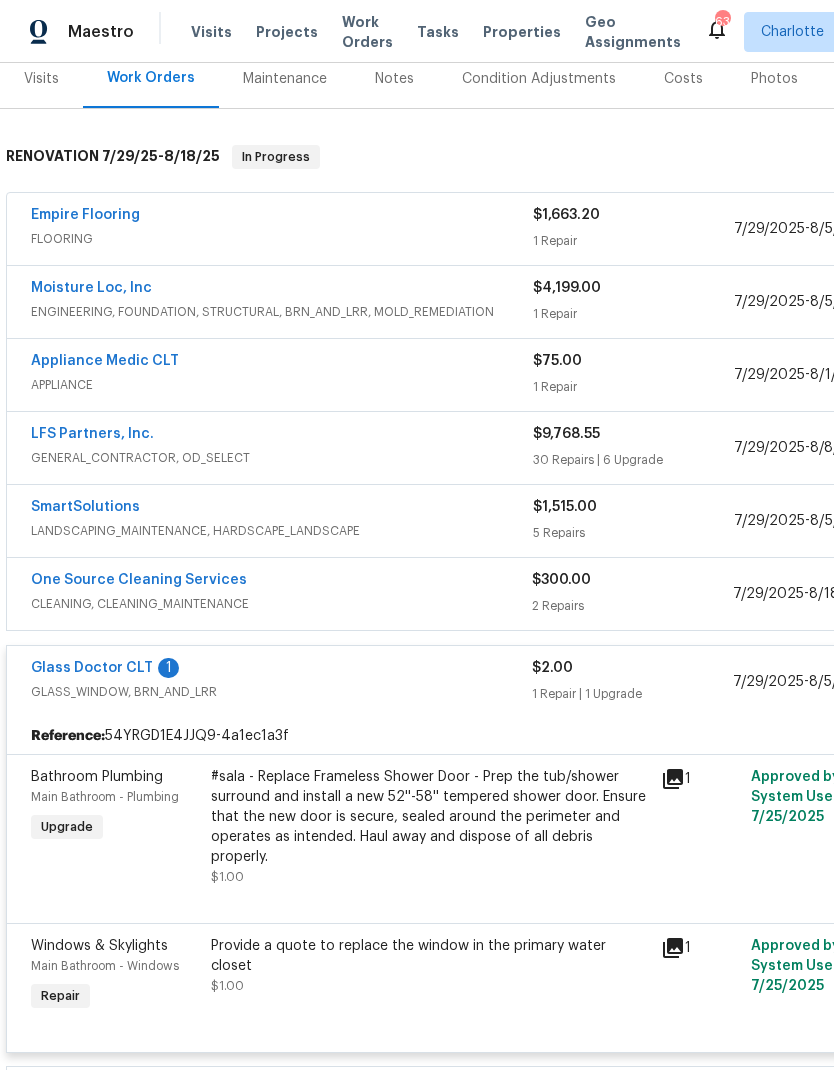 click on "Glass Doctor CLT" at bounding box center [92, 668] 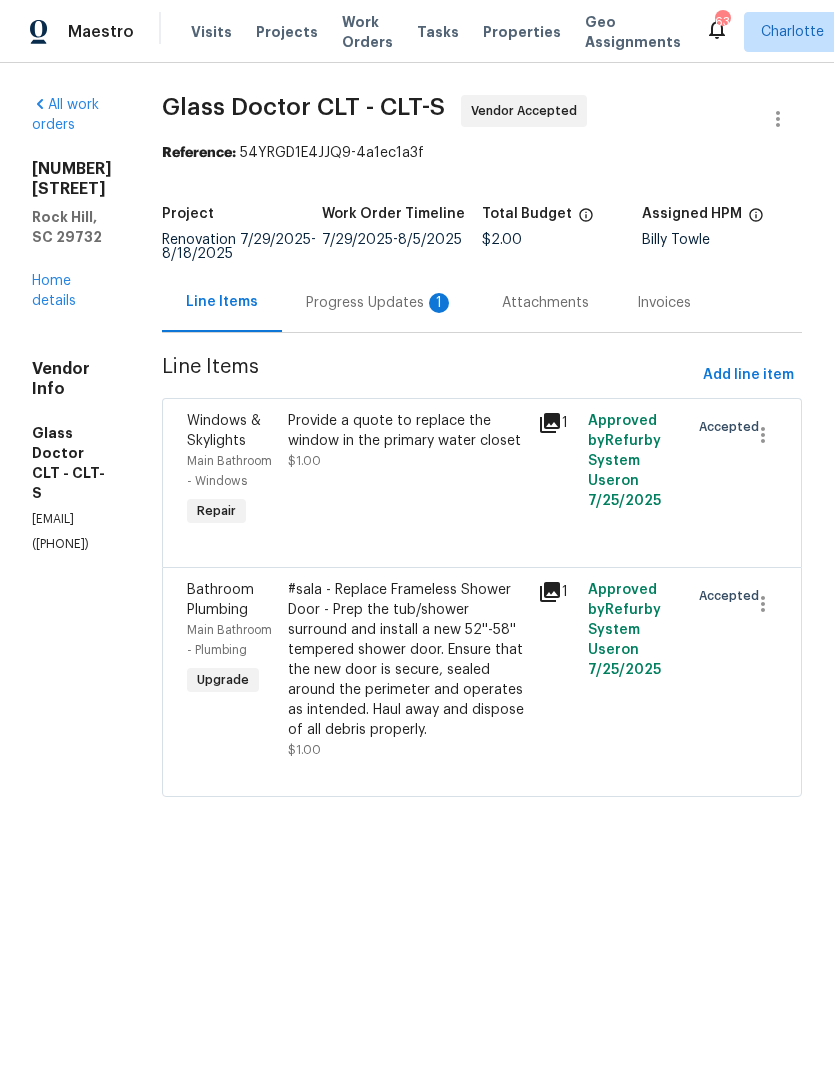 click on "Progress Updates 1" at bounding box center [380, 302] 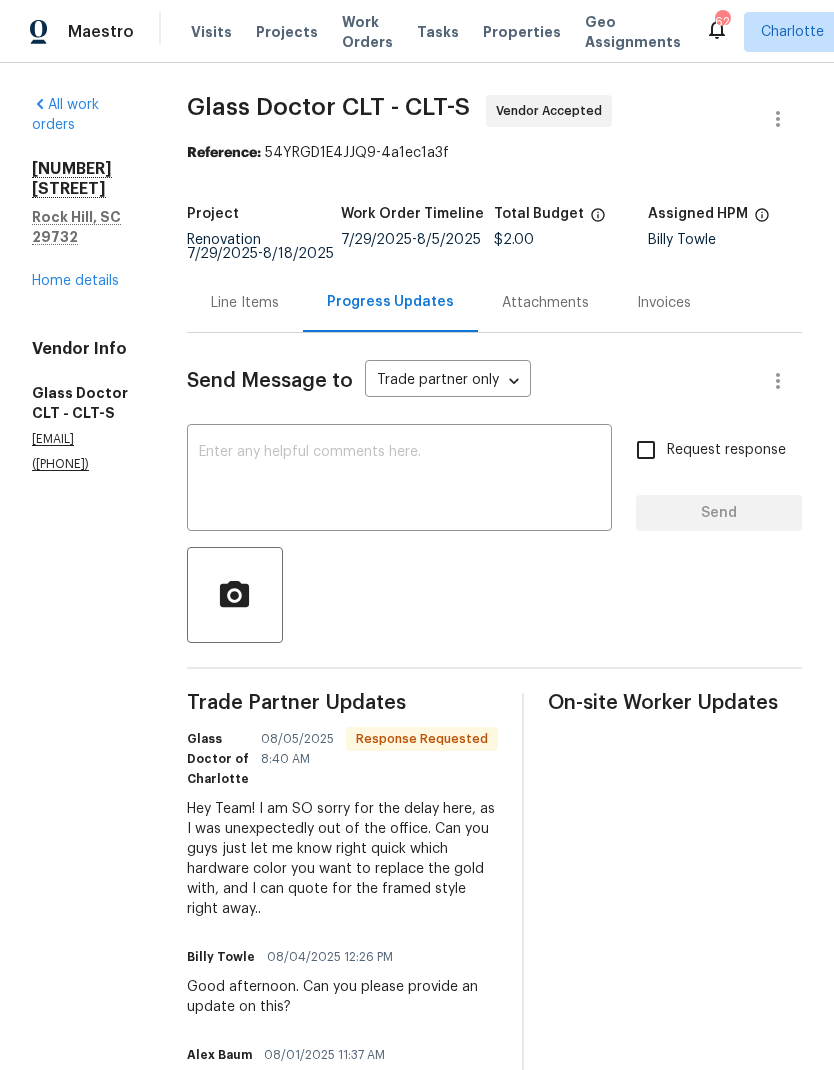 scroll, scrollTop: 0, scrollLeft: 0, axis: both 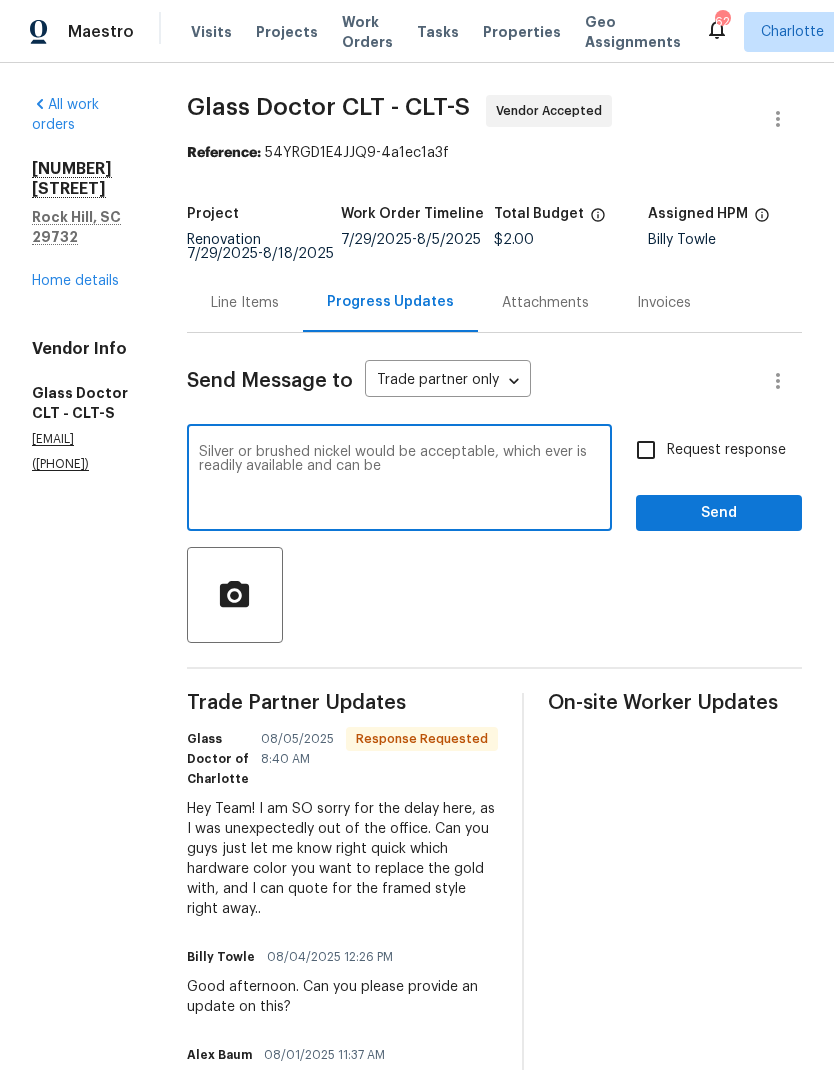 click on "Silver or brushed nickel would be acceptable, which ever is readily available and can be" at bounding box center [399, 480] 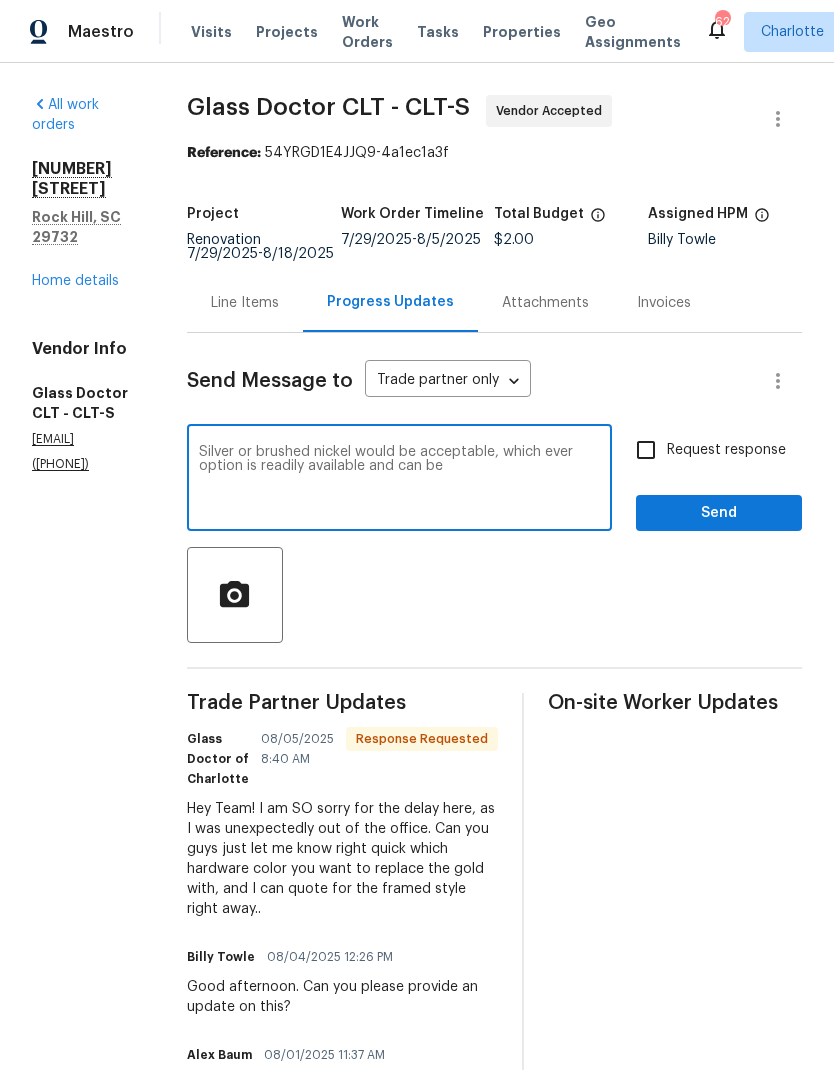 click on "Silver or brushed nickel would be acceptable, which ever option is readily available and can be" at bounding box center (399, 480) 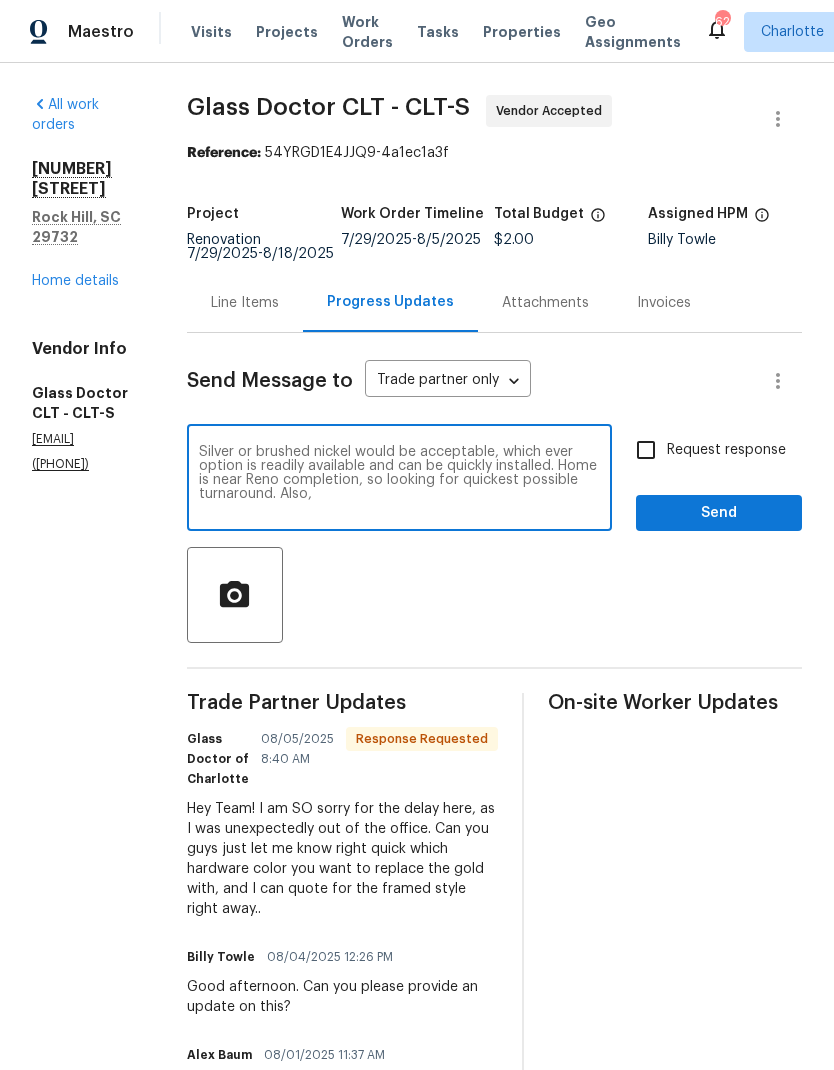 scroll, scrollTop: 0, scrollLeft: 0, axis: both 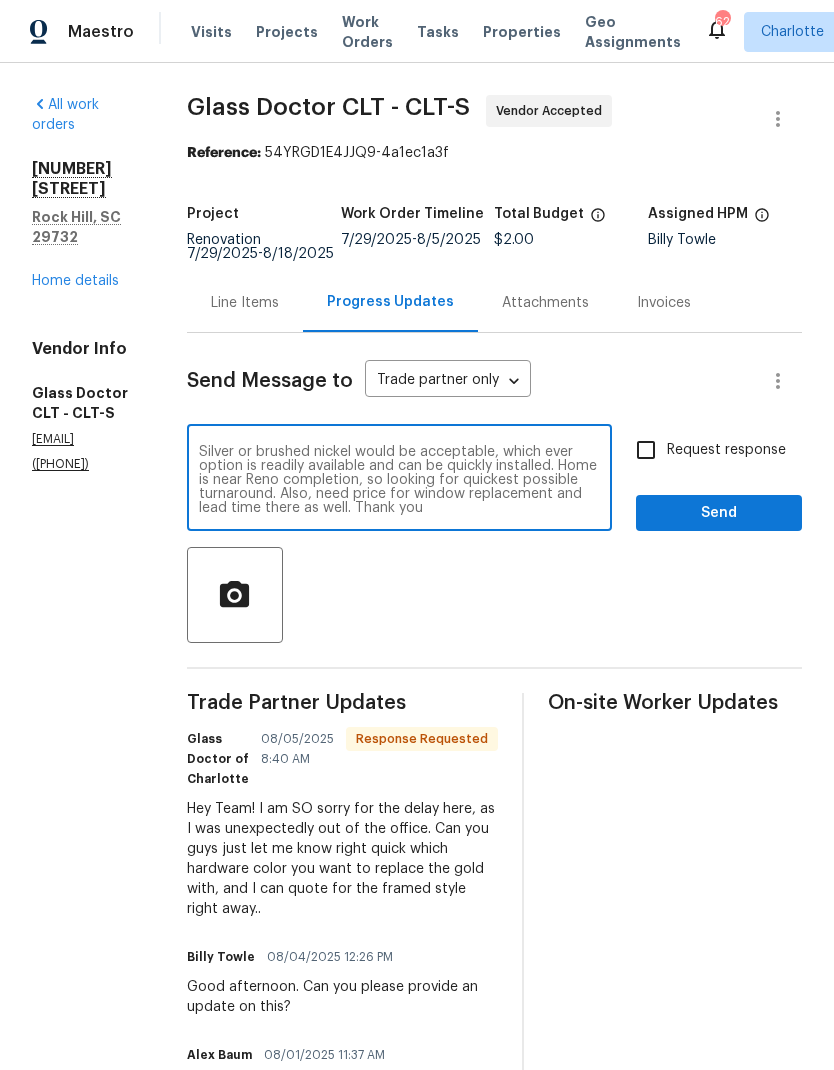 type on "Silver or brushed nickel would be acceptable, which ever option is readily available and can be quickly installed. Home is near Reno completion, so looking for quickest possible turnaround. Also, need price for window replacement and lead time there as well. Thank you" 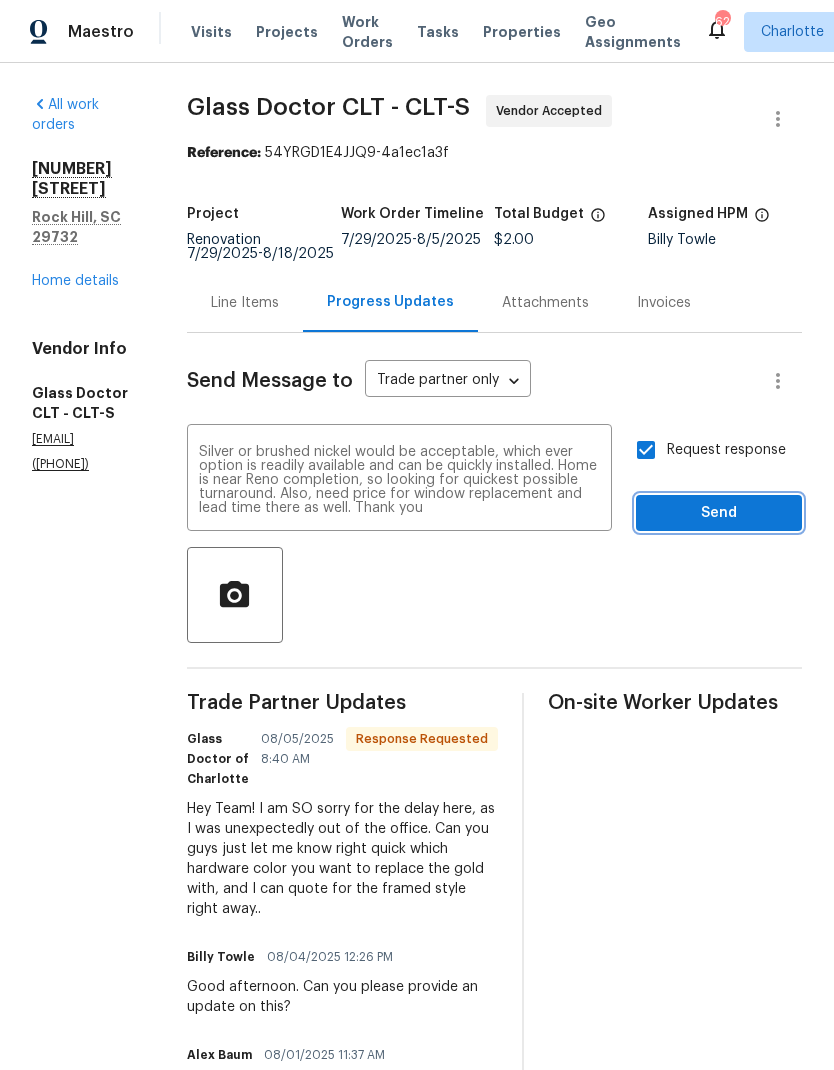 click on "Send" at bounding box center [719, 513] 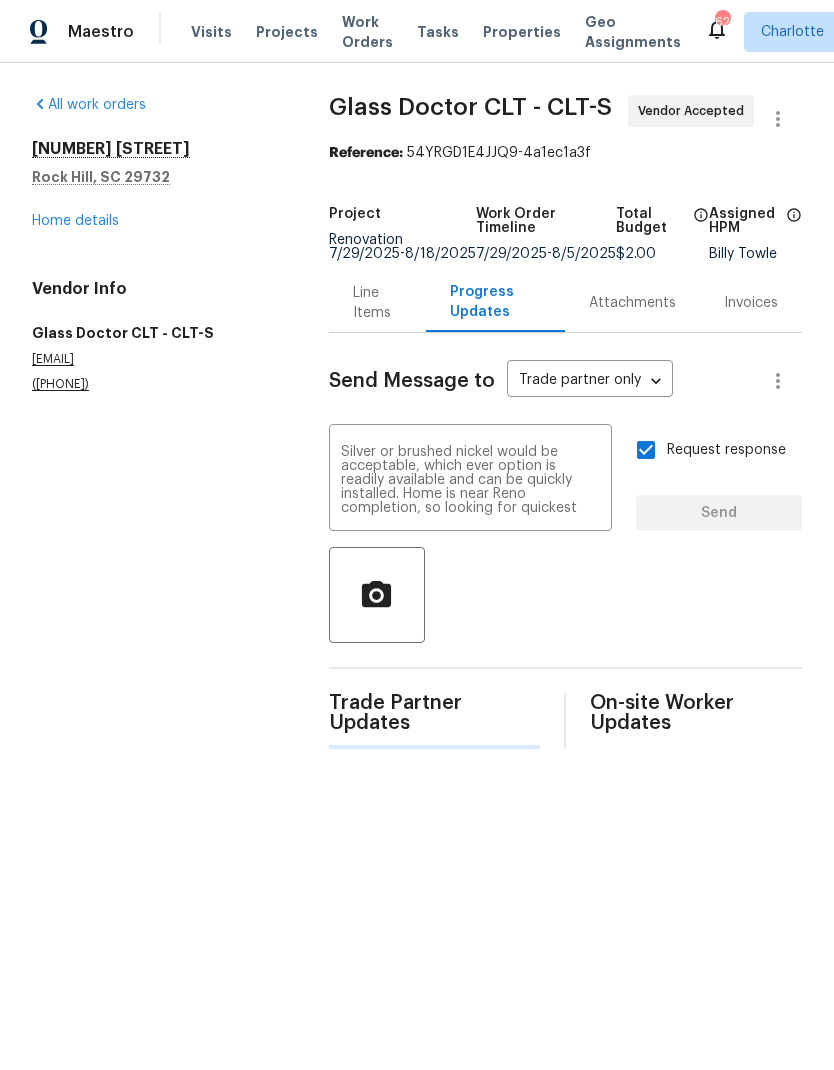 type 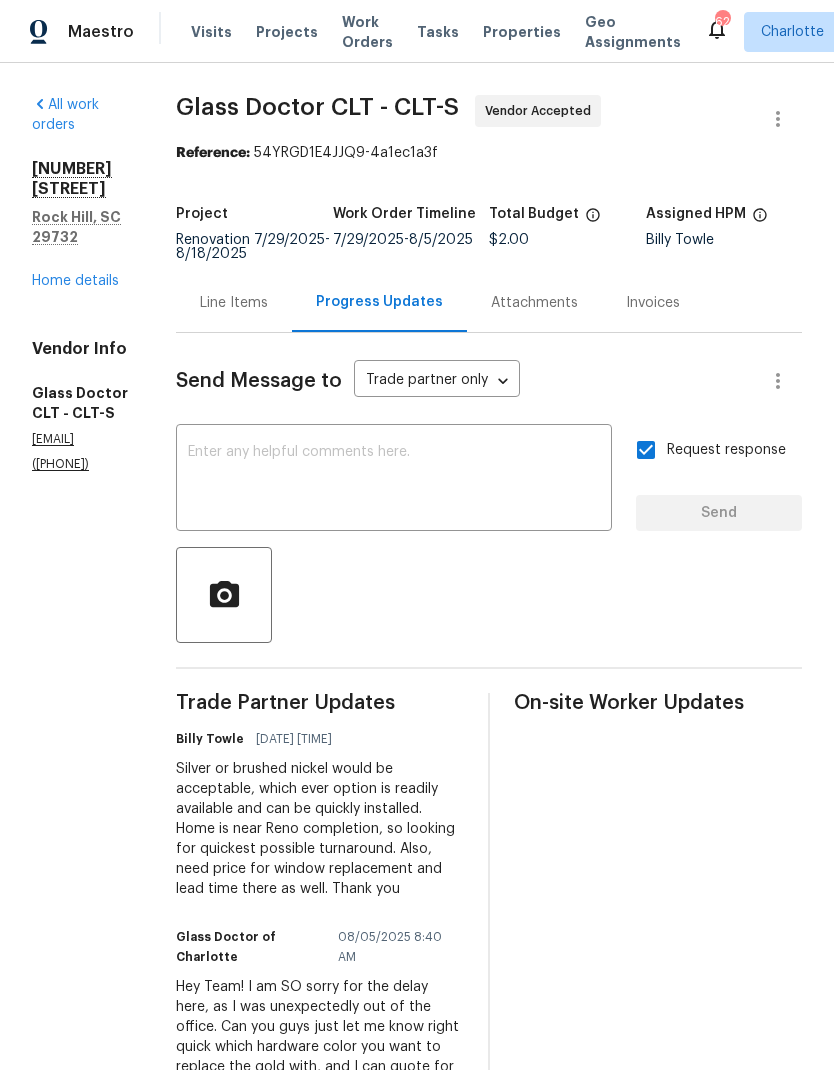 scroll, scrollTop: 0, scrollLeft: 0, axis: both 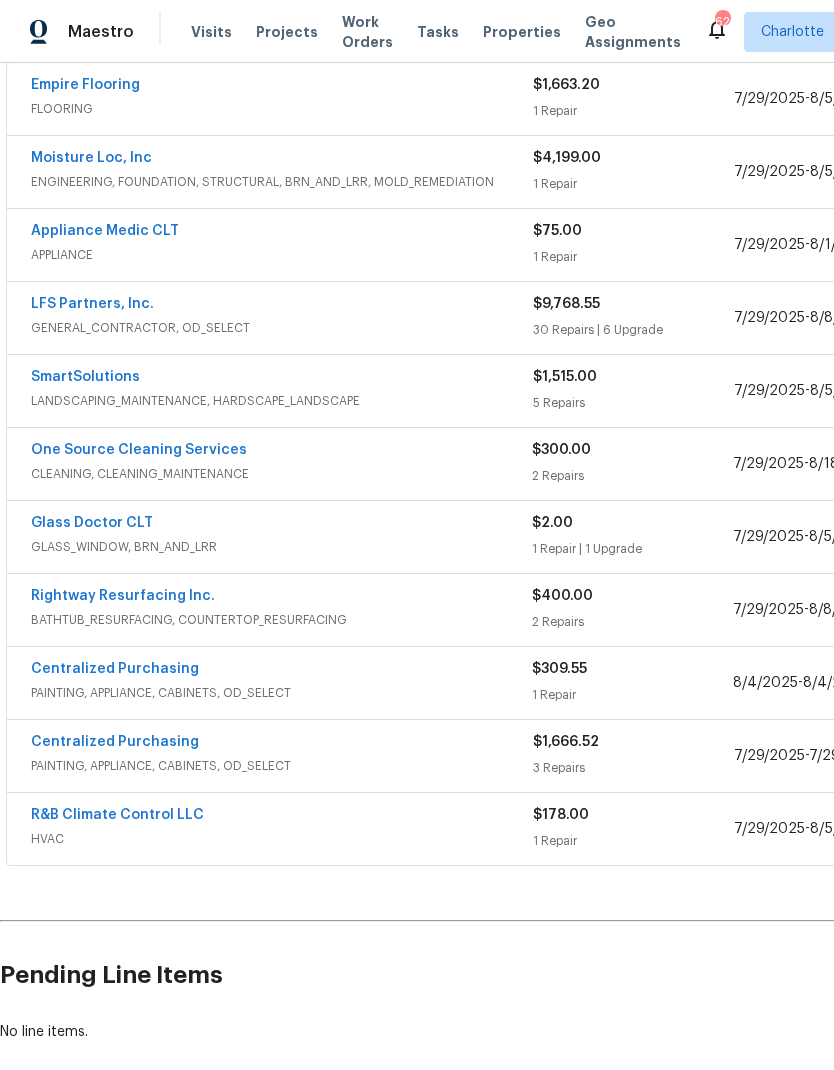 click on "Rightway Resurfacing Inc." at bounding box center [123, 596] 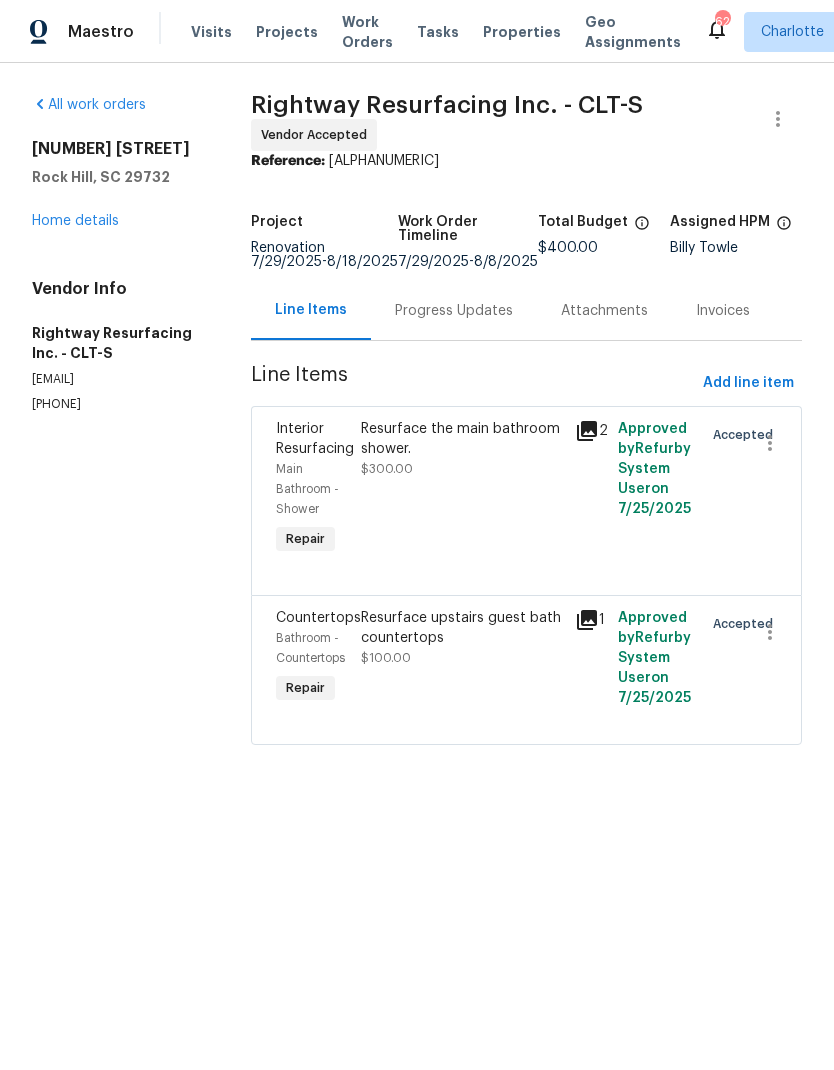click on "Progress Updates" at bounding box center [454, 310] 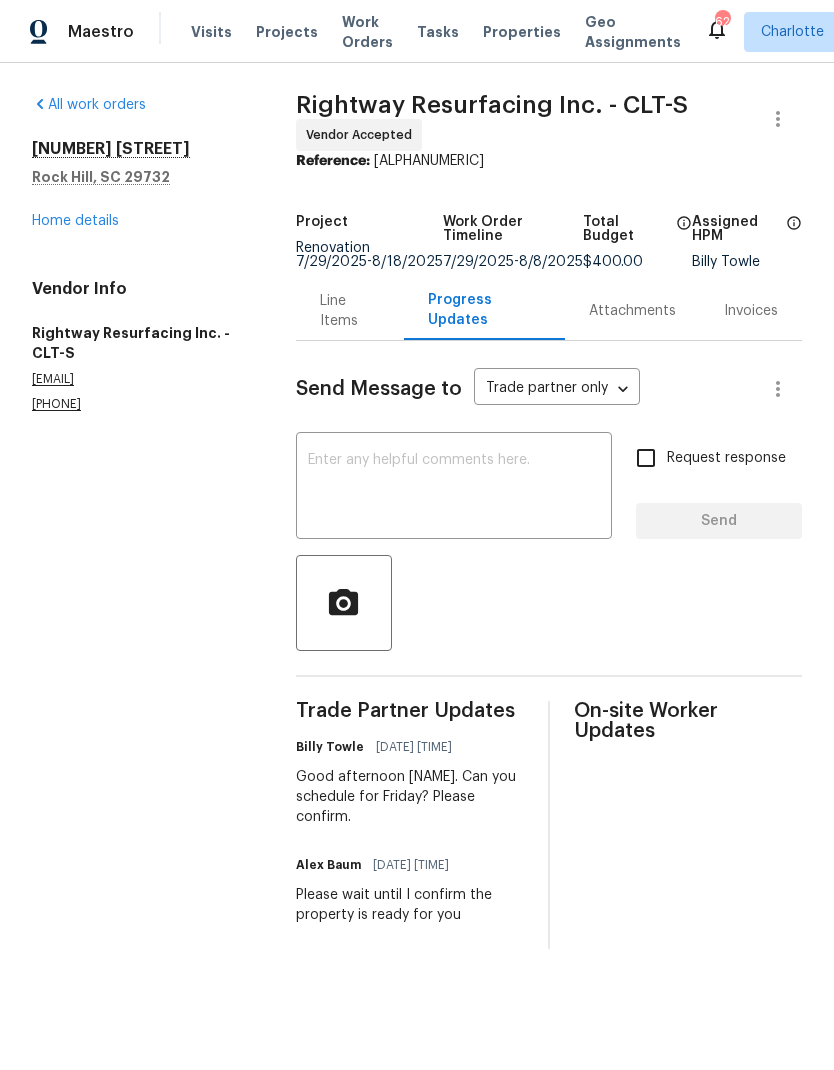click on "Home details" at bounding box center [75, 221] 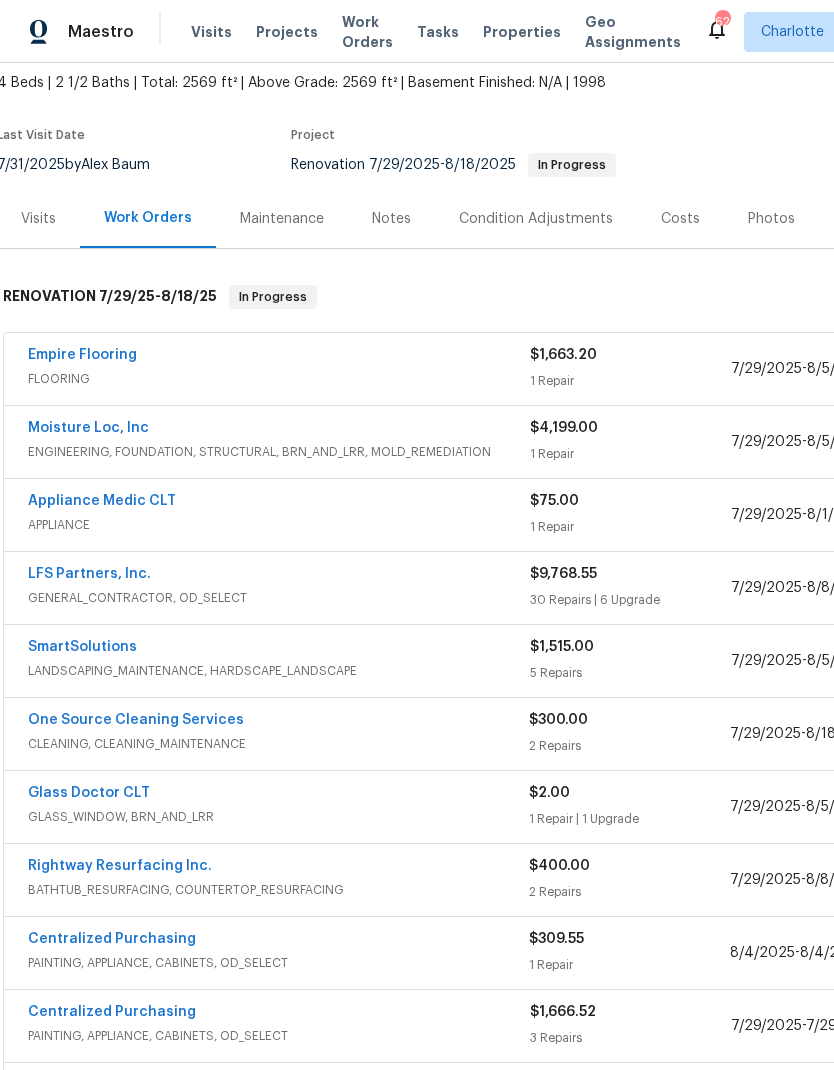 scroll, scrollTop: 125, scrollLeft: 8, axis: both 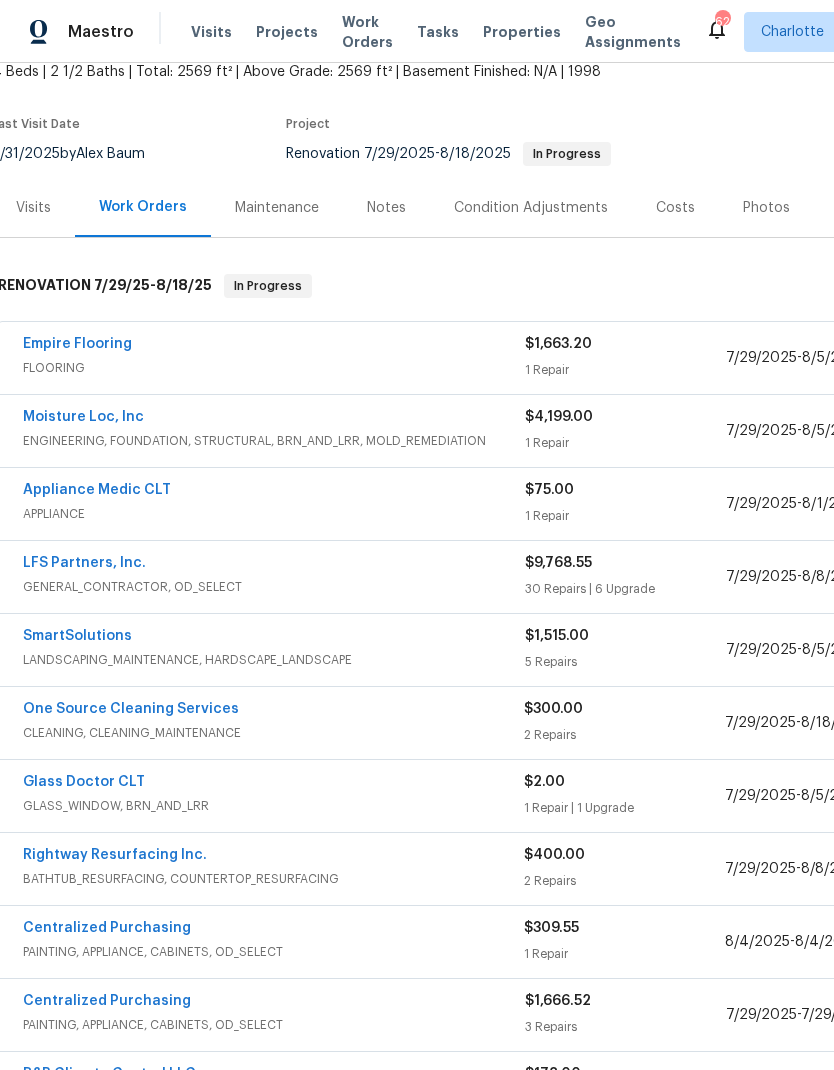 click on "ENGINEERING, FOUNDATION, STRUCTURAL, BRN_AND_LRR, MOLD_REMEDIATION" at bounding box center (274, 441) 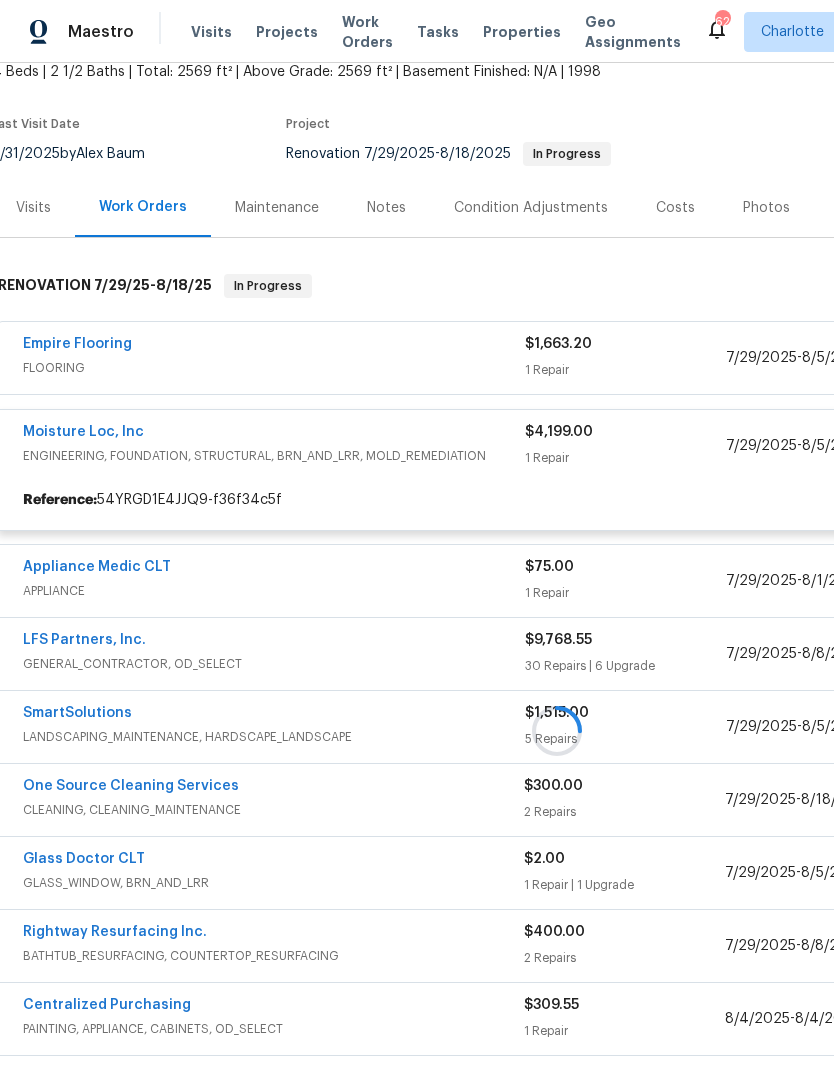 click at bounding box center [557, 731] 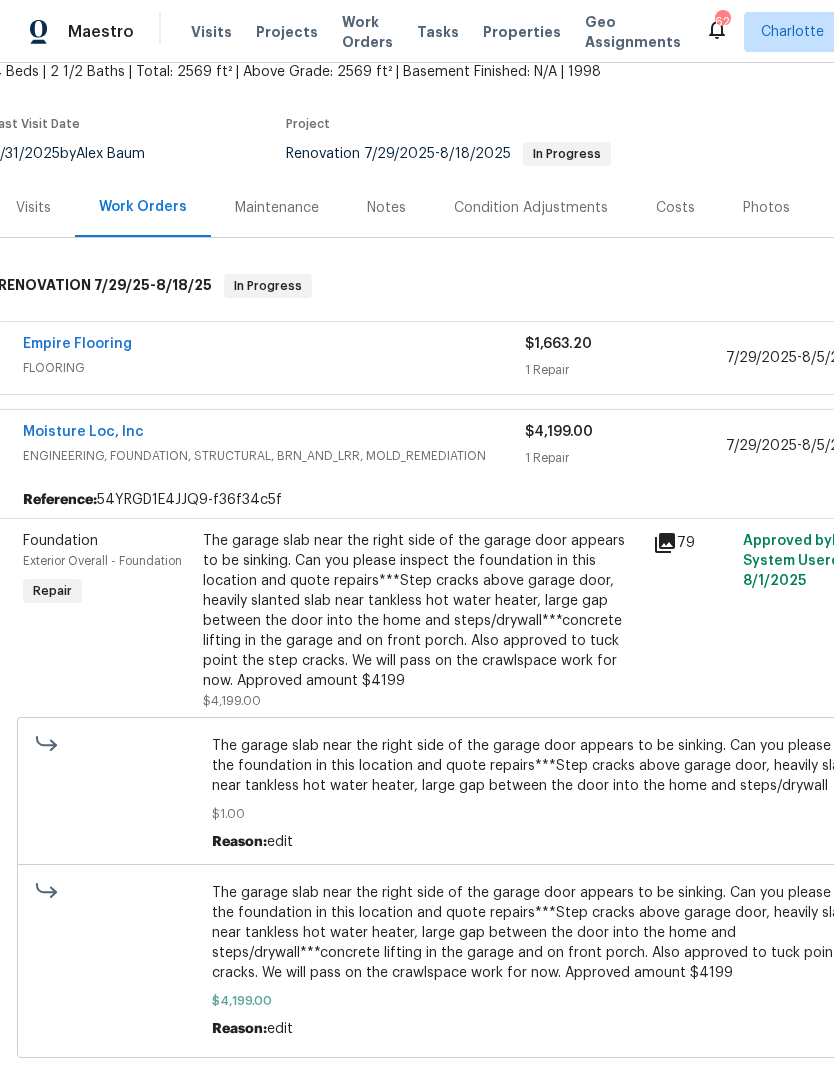 click on "Moisture Loc, Inc" at bounding box center [83, 432] 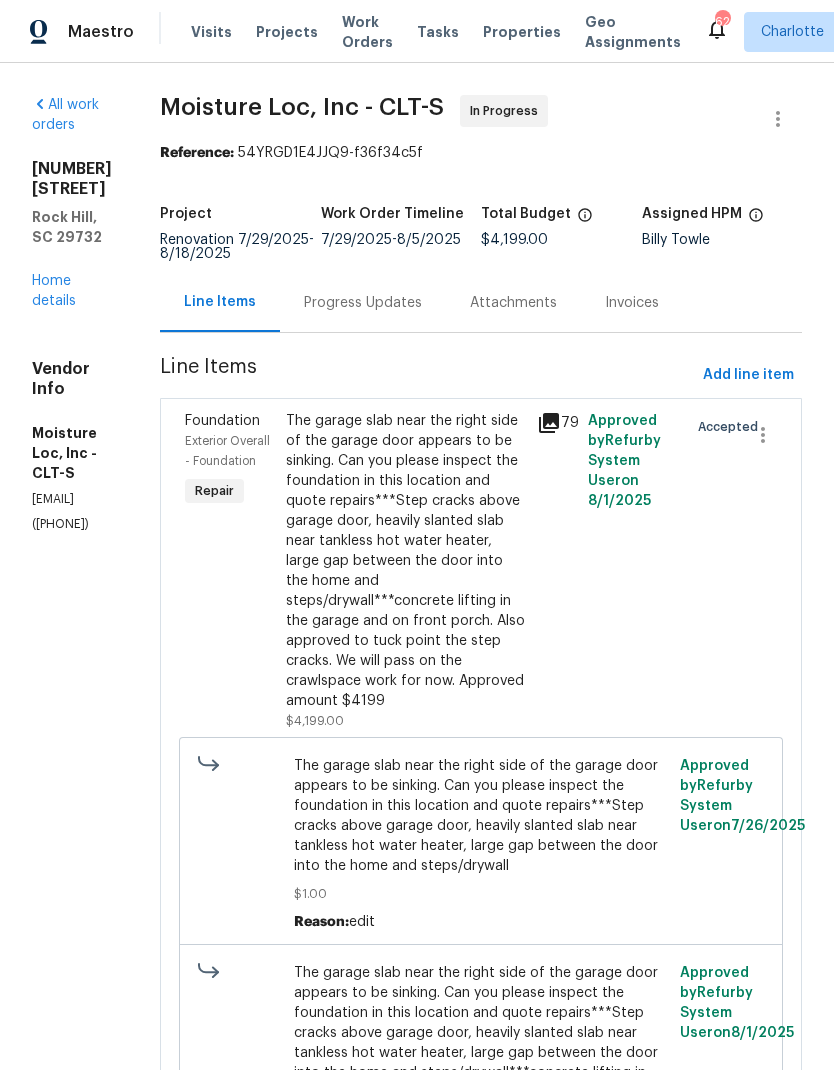 click on "Progress Updates" at bounding box center (363, 303) 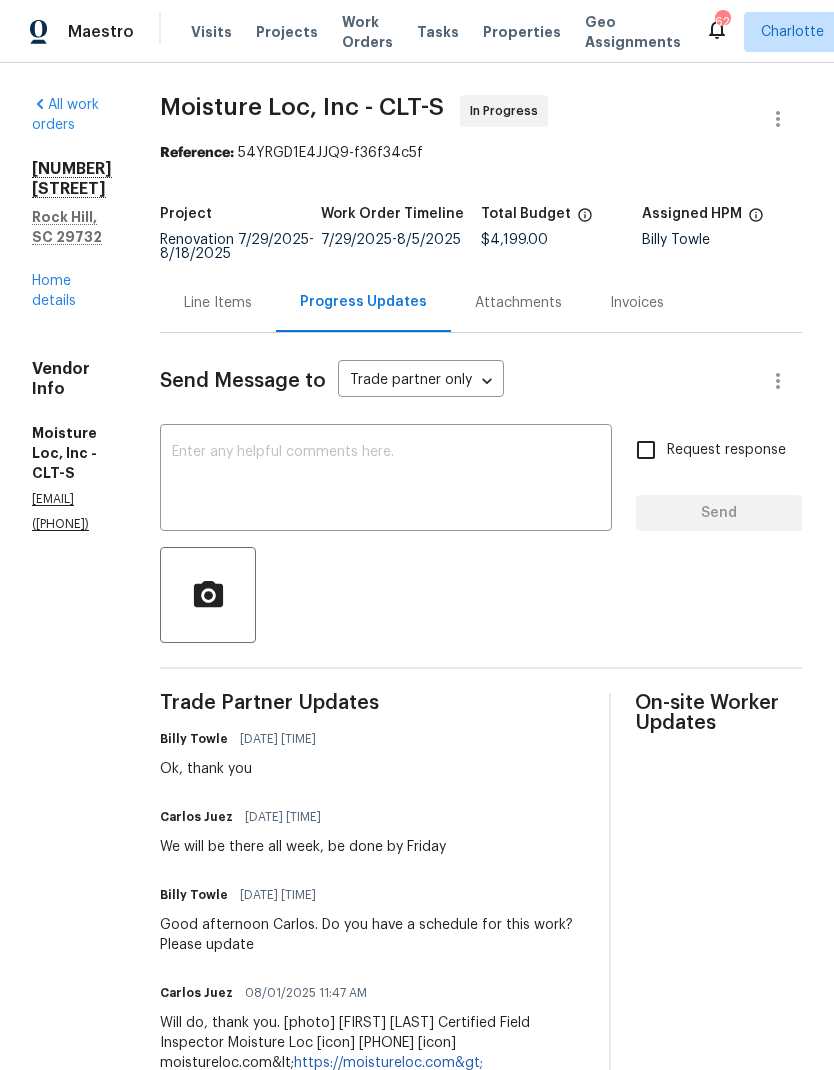 click on "Home details" at bounding box center (54, 291) 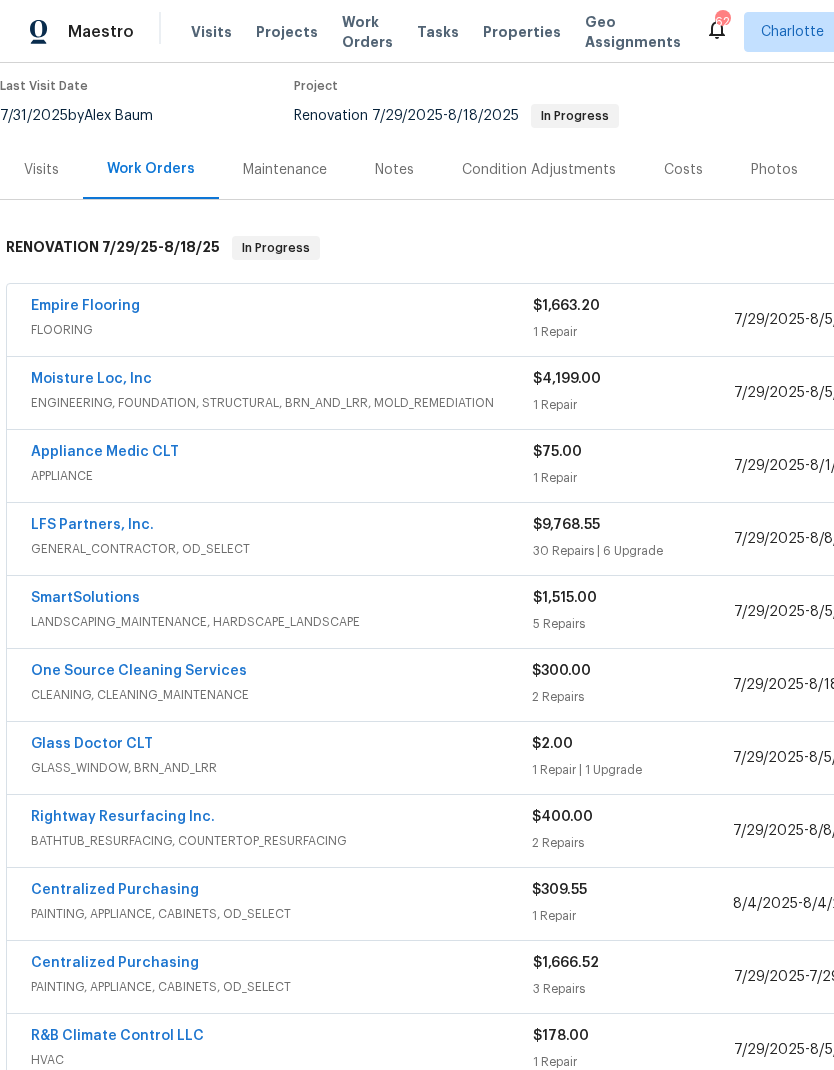 scroll, scrollTop: 164, scrollLeft: 0, axis: vertical 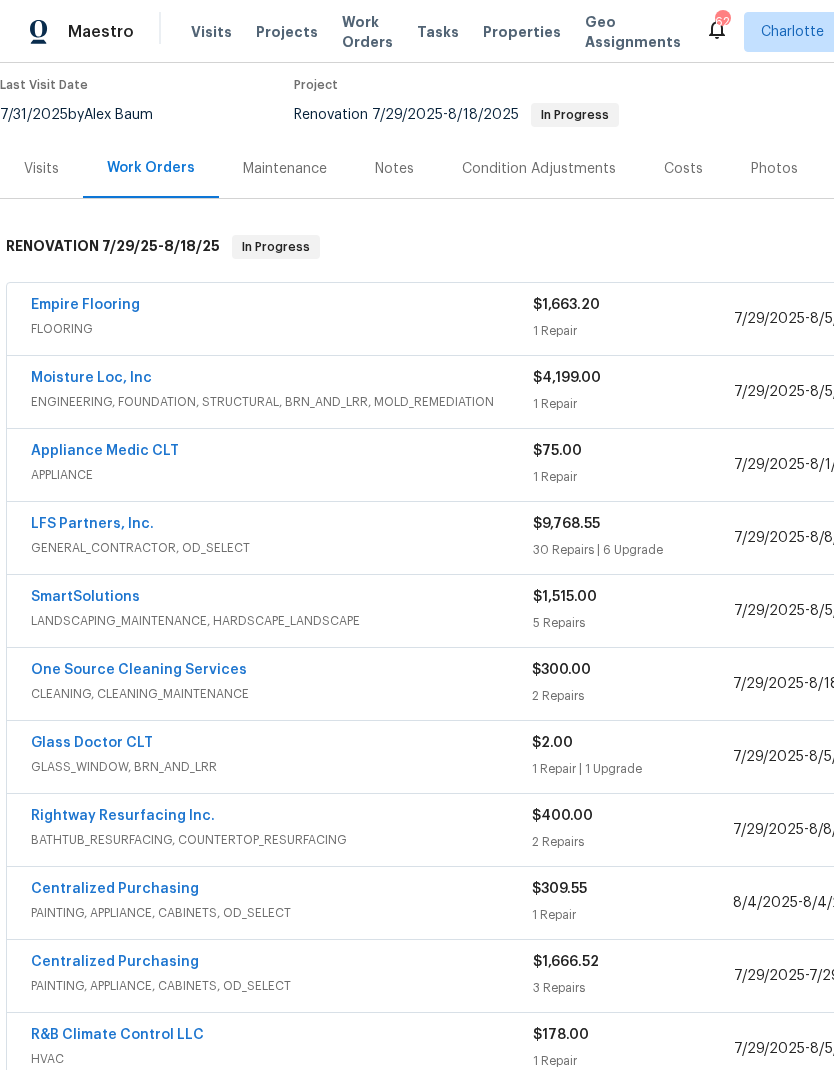 click on "LFS Partners, Inc." at bounding box center [282, 526] 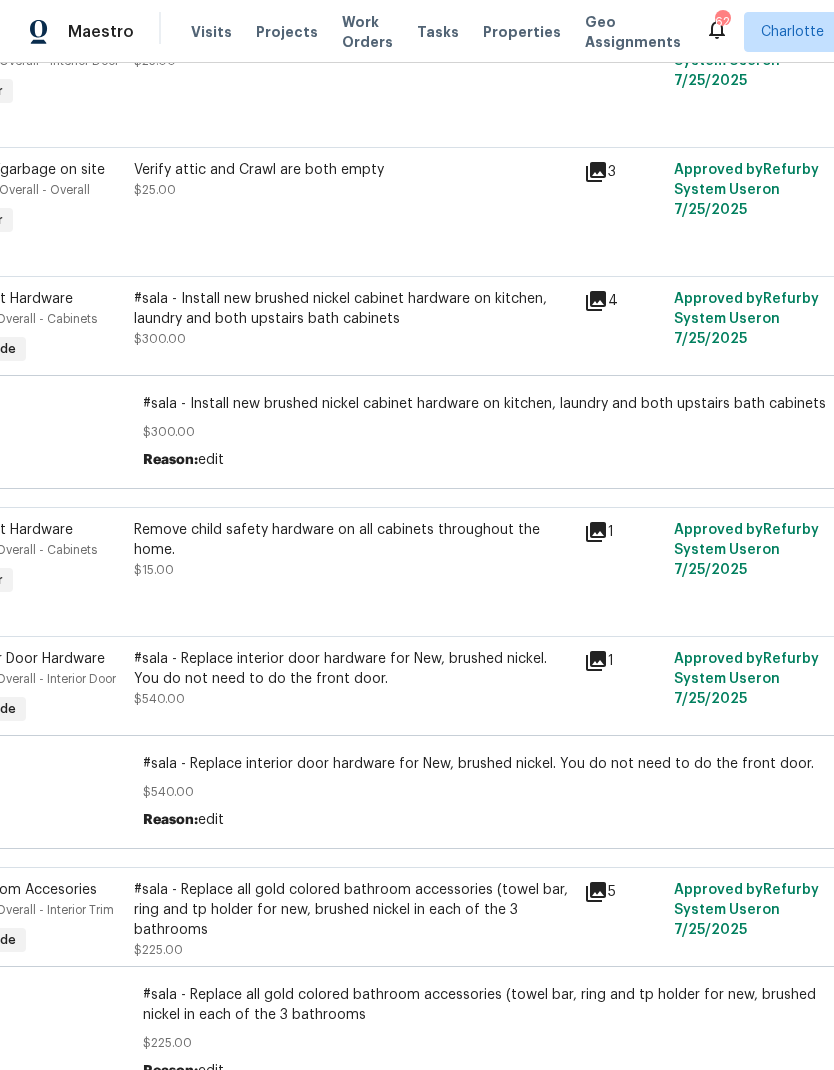 scroll, scrollTop: 1518, scrollLeft: 86, axis: both 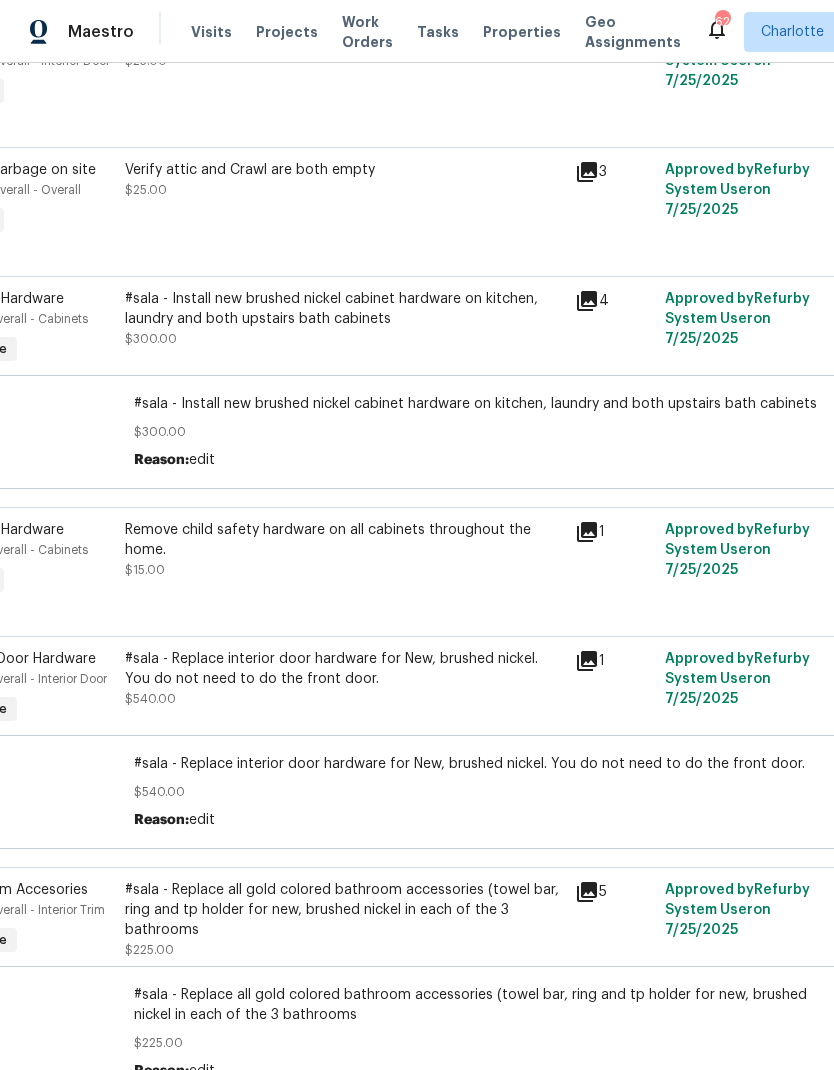 click 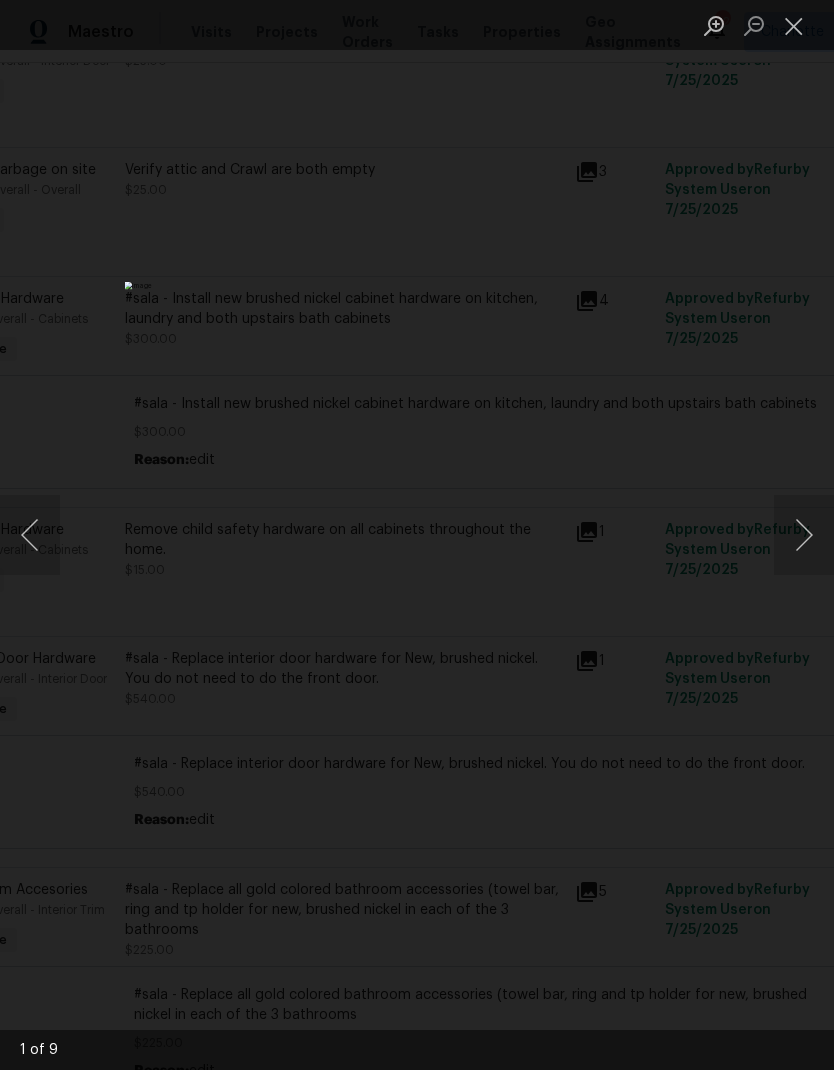 click at bounding box center (804, 535) 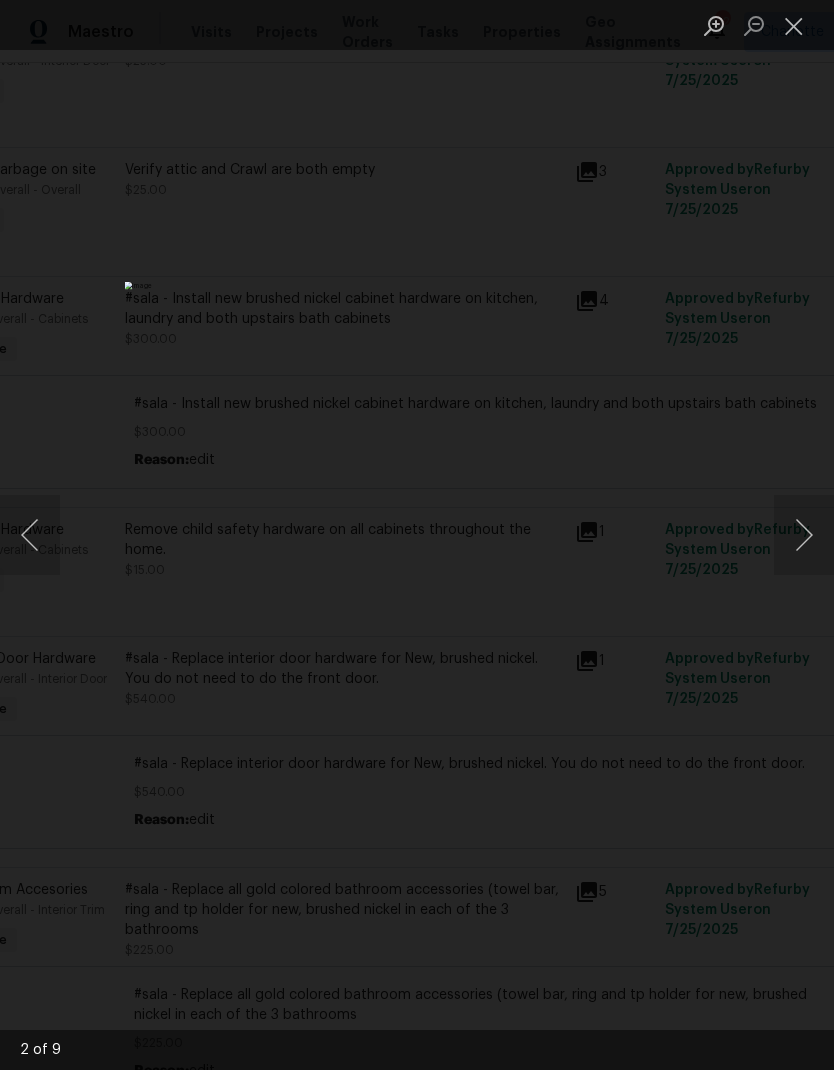 click at bounding box center [804, 535] 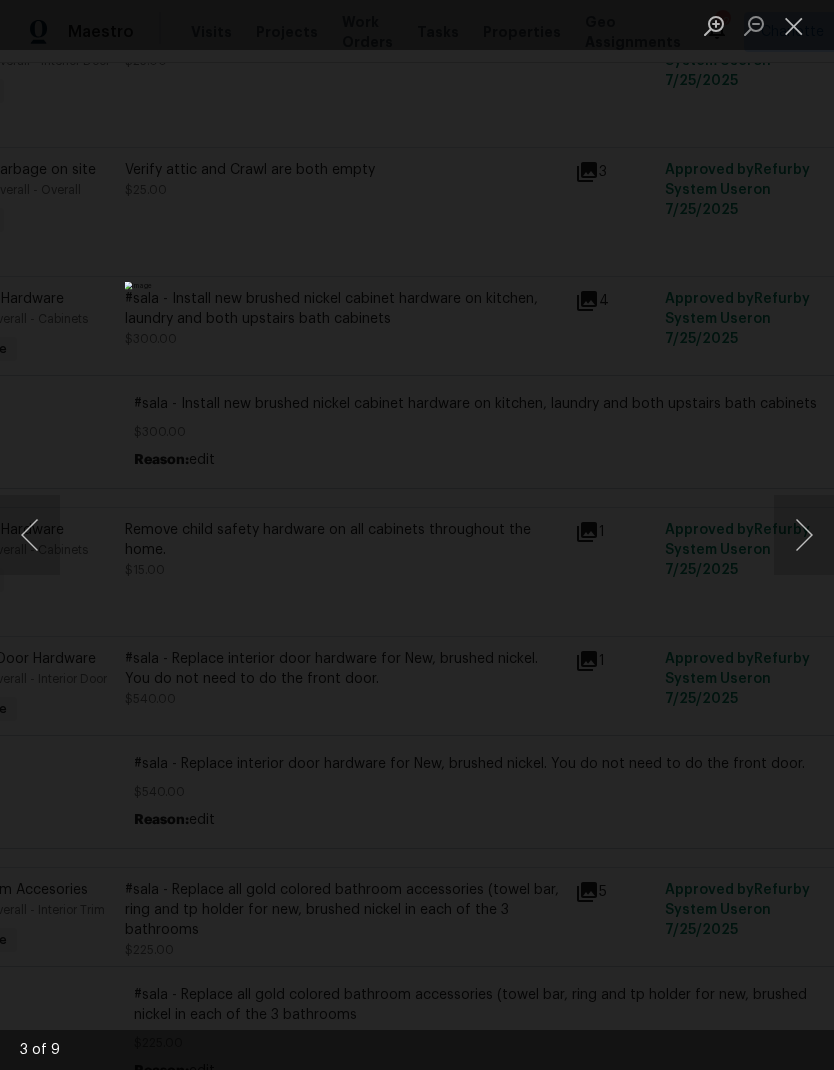 click at bounding box center (417, 535) 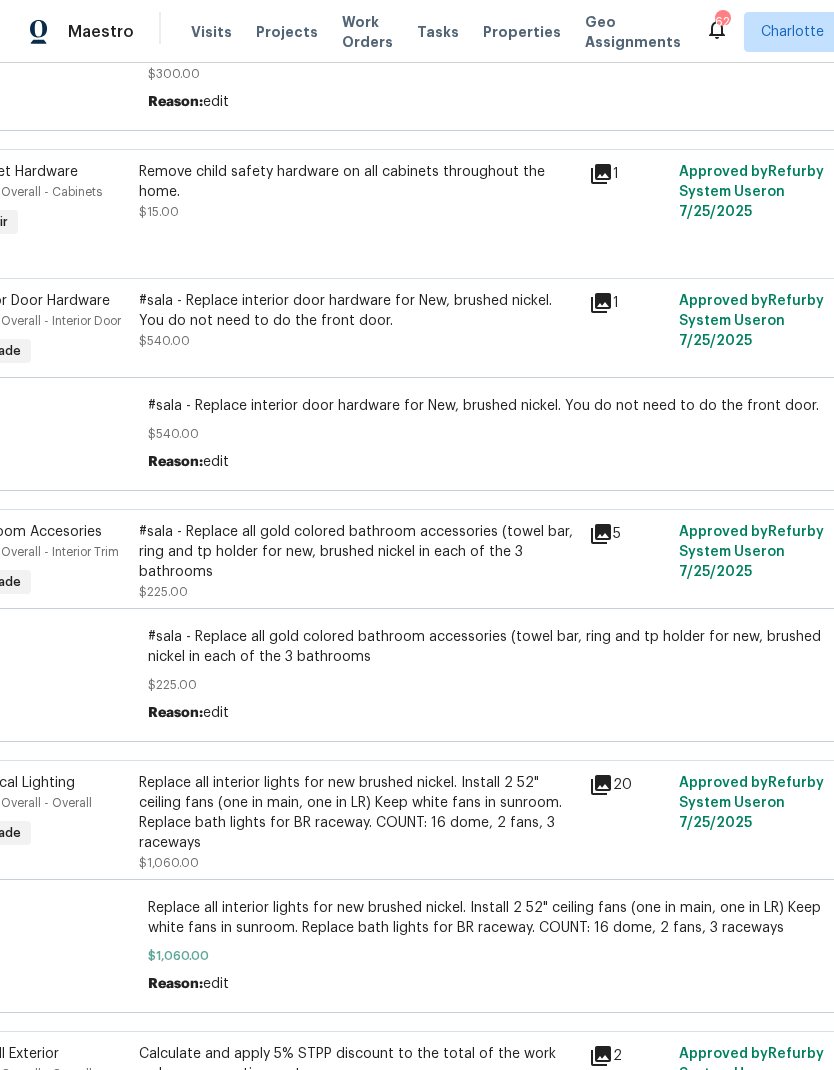 scroll, scrollTop: 1876, scrollLeft: 72, axis: both 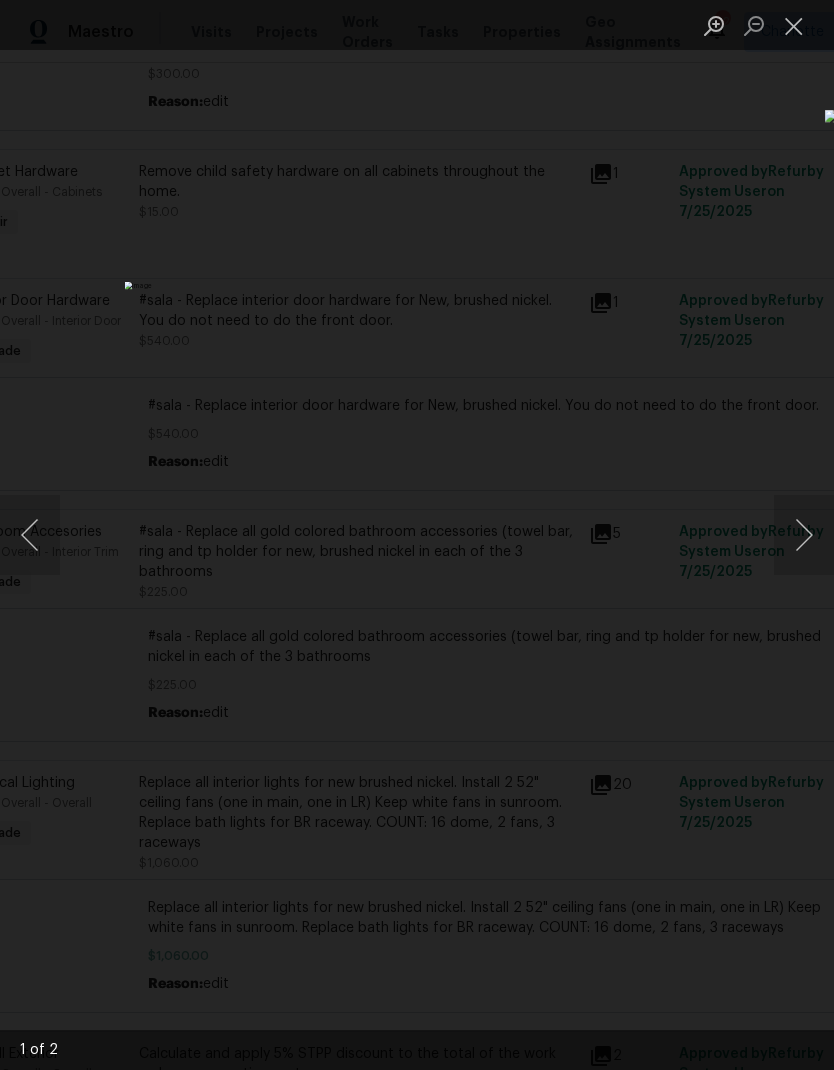 click at bounding box center (794, 25) 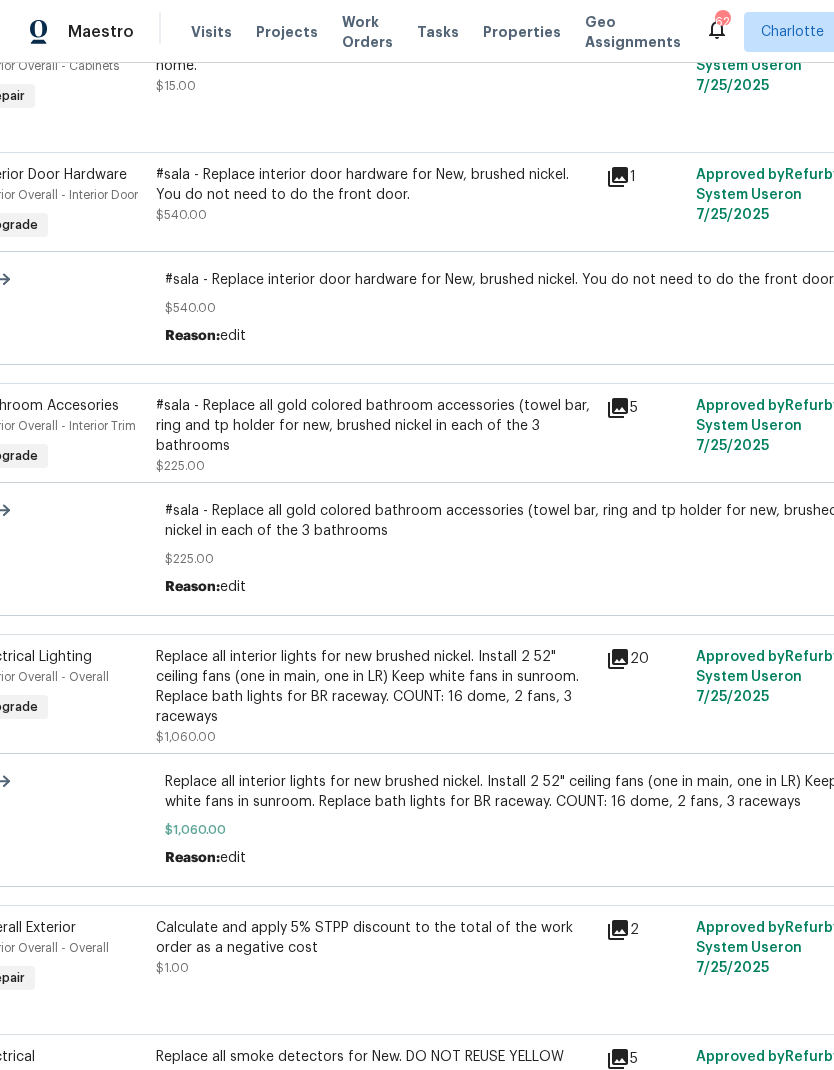 scroll, scrollTop: 2003, scrollLeft: 55, axis: both 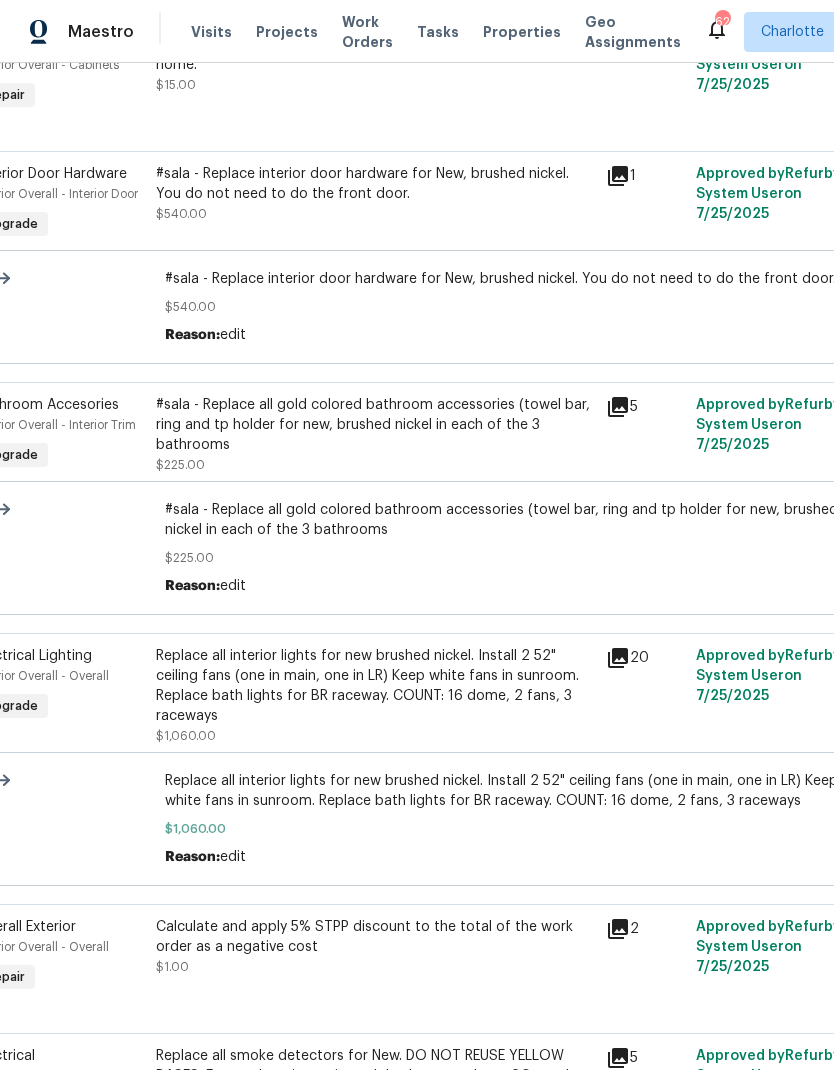 click 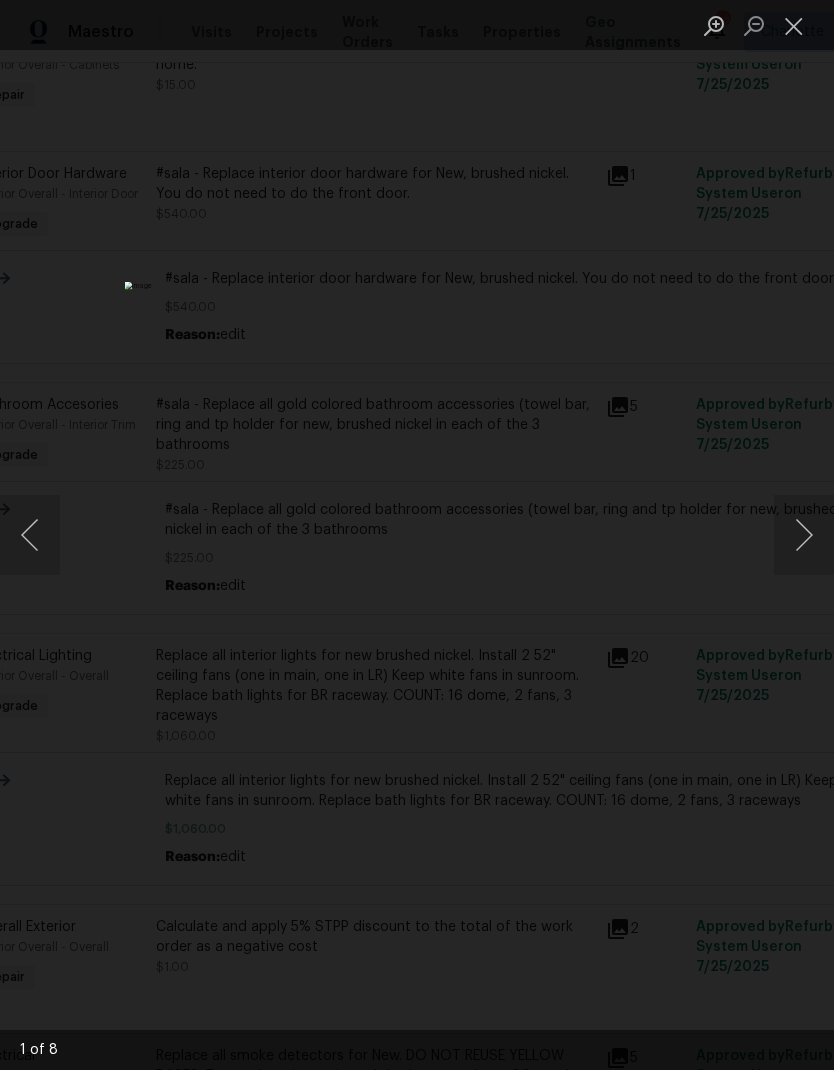 click at bounding box center [804, 535] 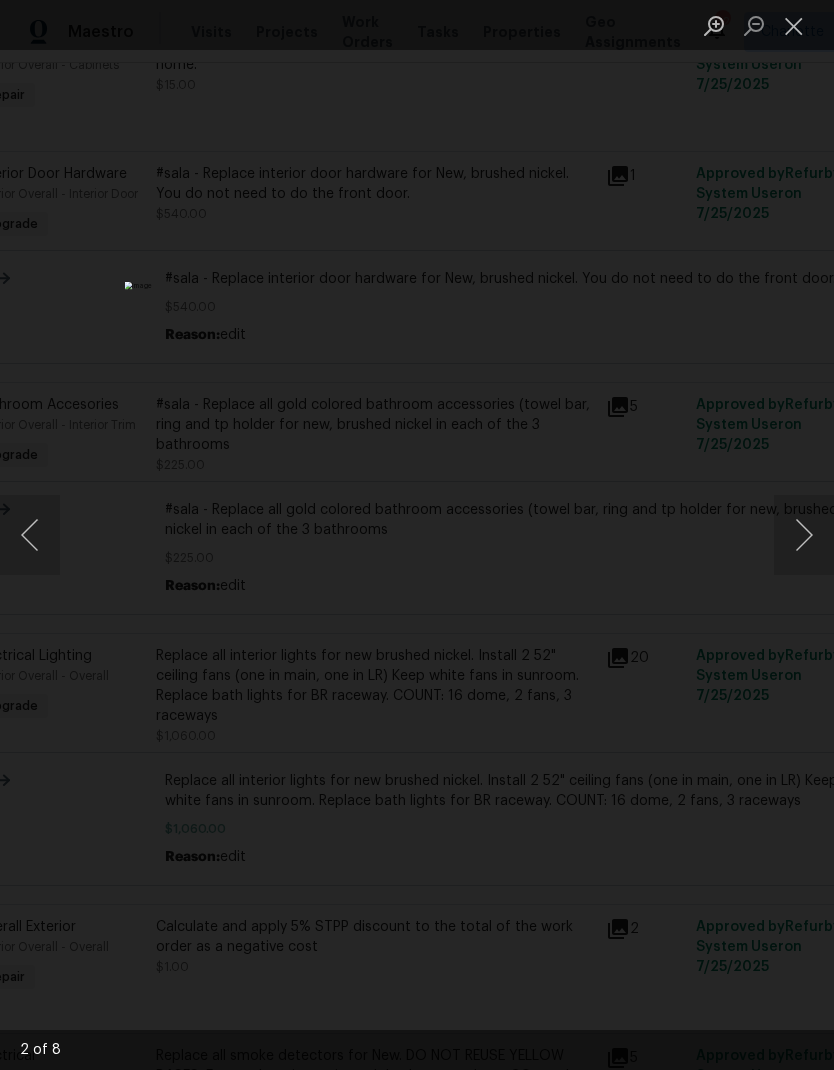 click at bounding box center [804, 535] 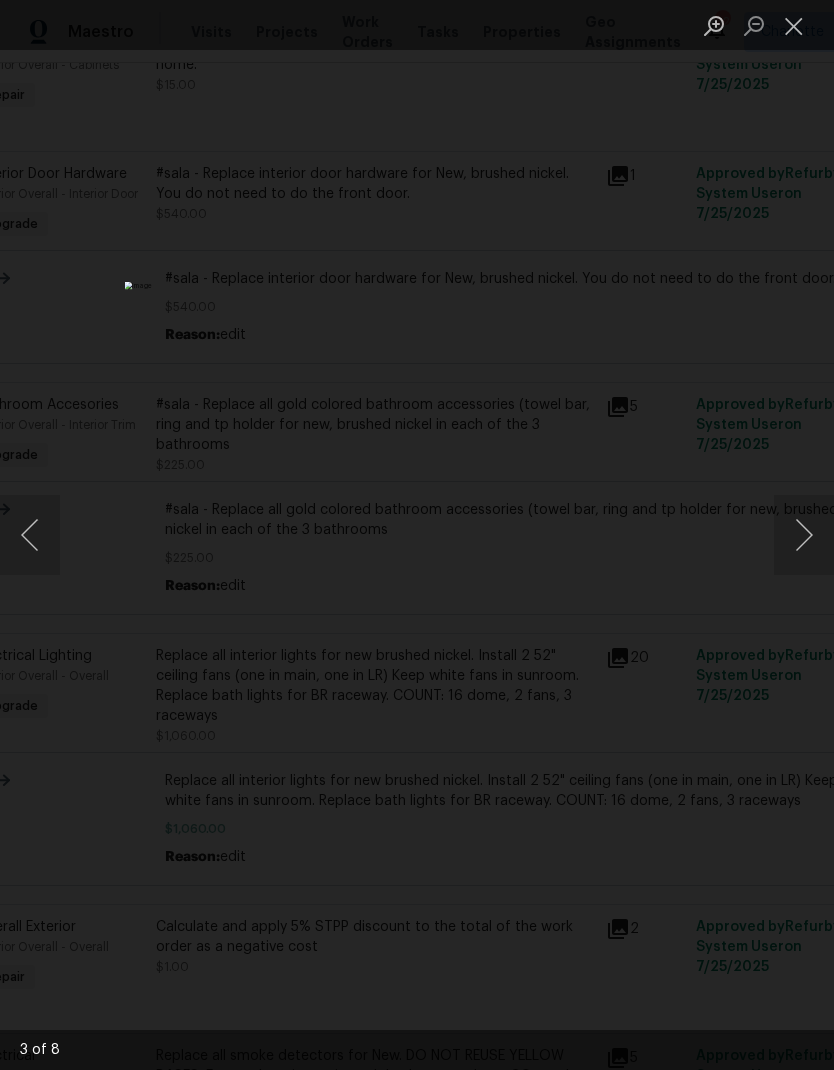 click at bounding box center [804, 535] 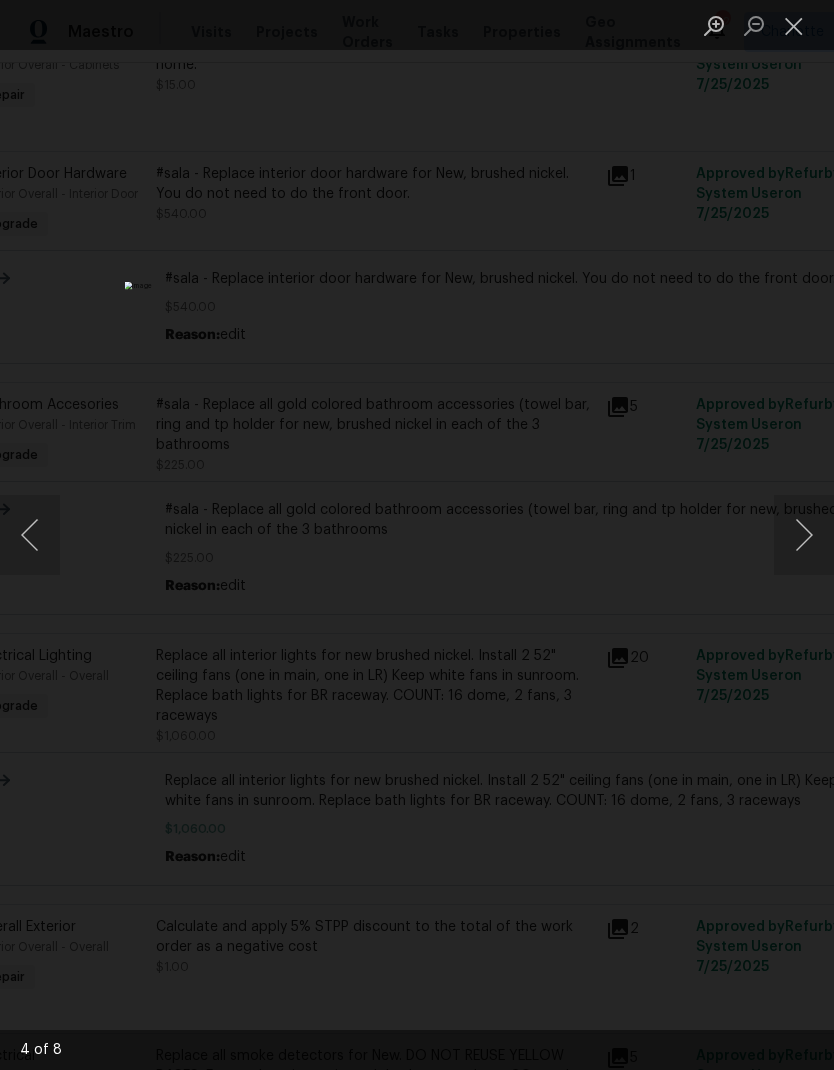 click at bounding box center [804, 535] 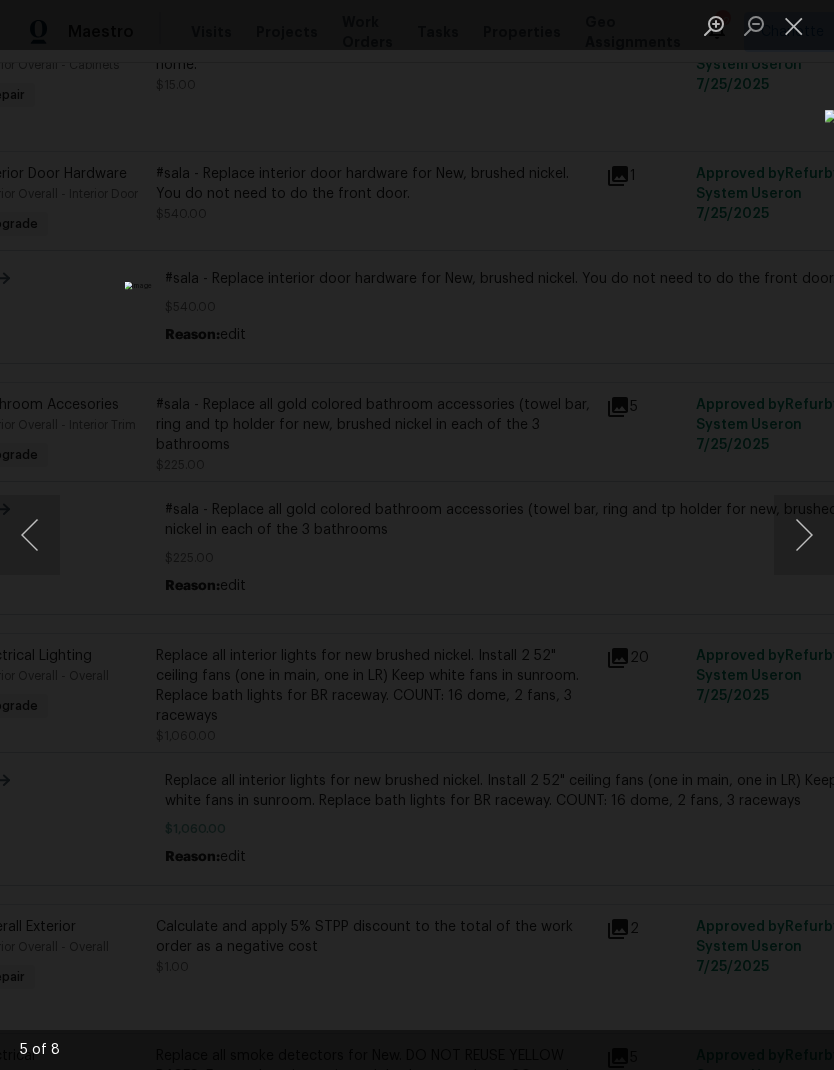 click at bounding box center (804, 535) 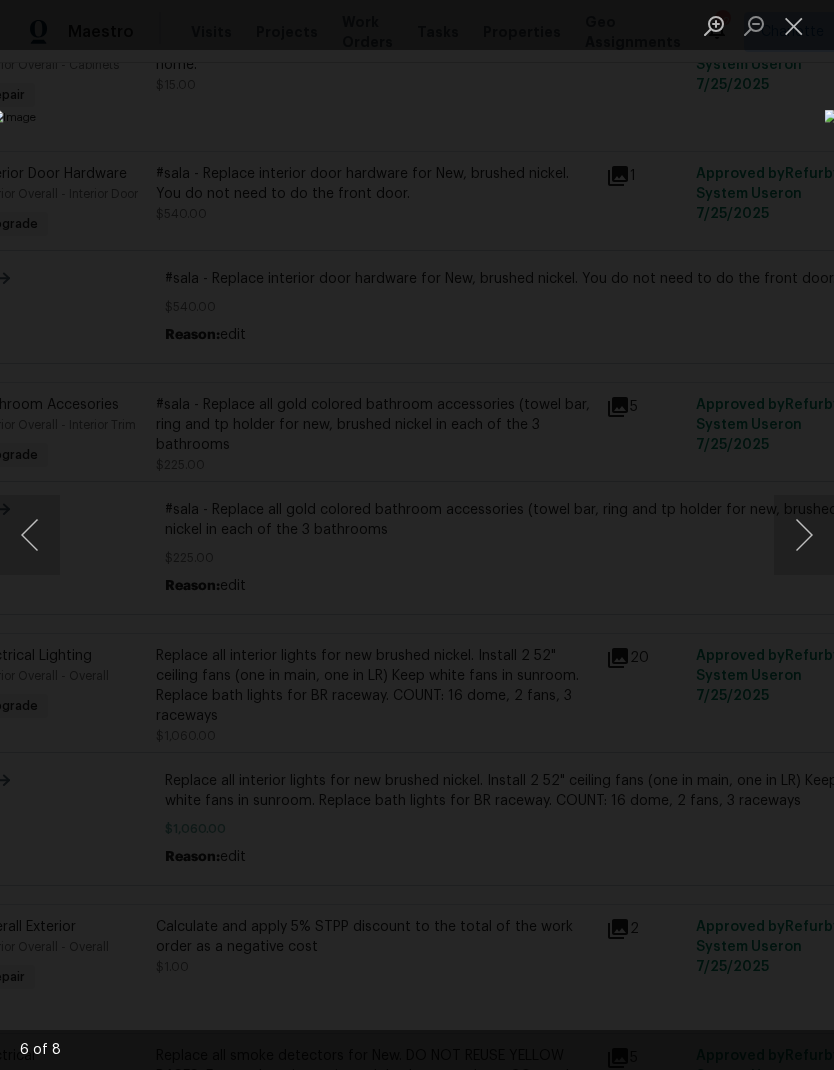 click at bounding box center (804, 535) 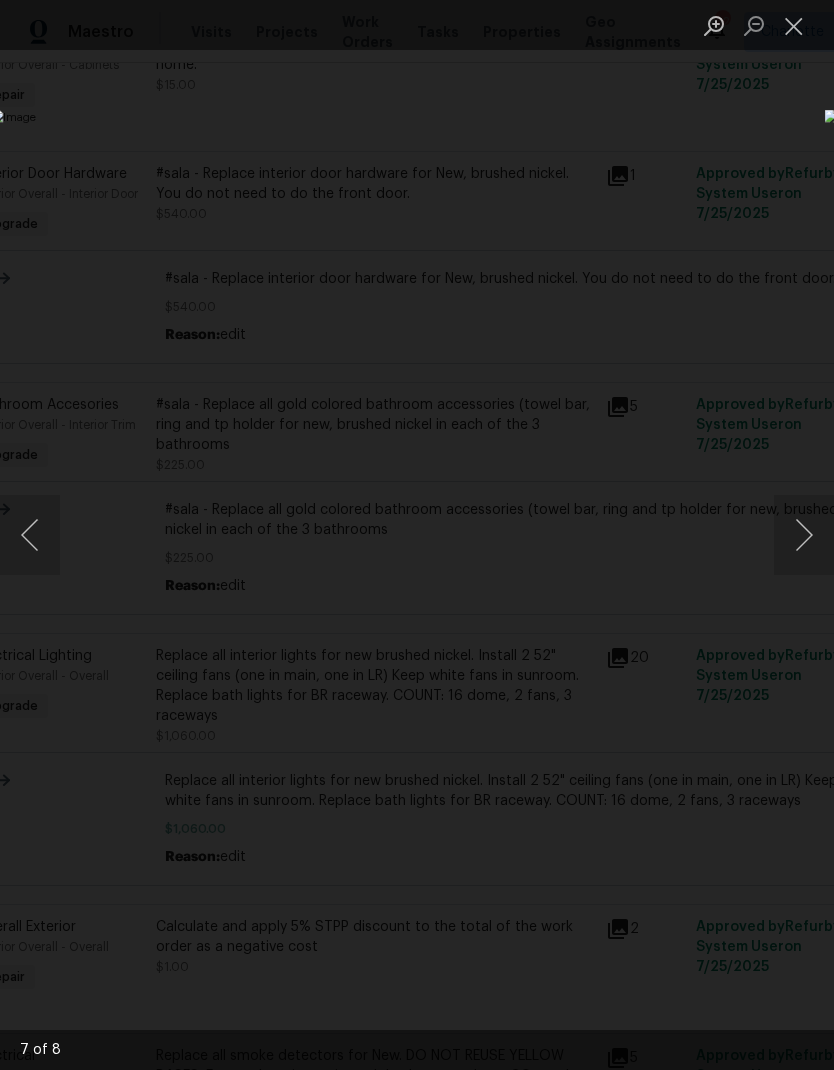 click at bounding box center (794, 25) 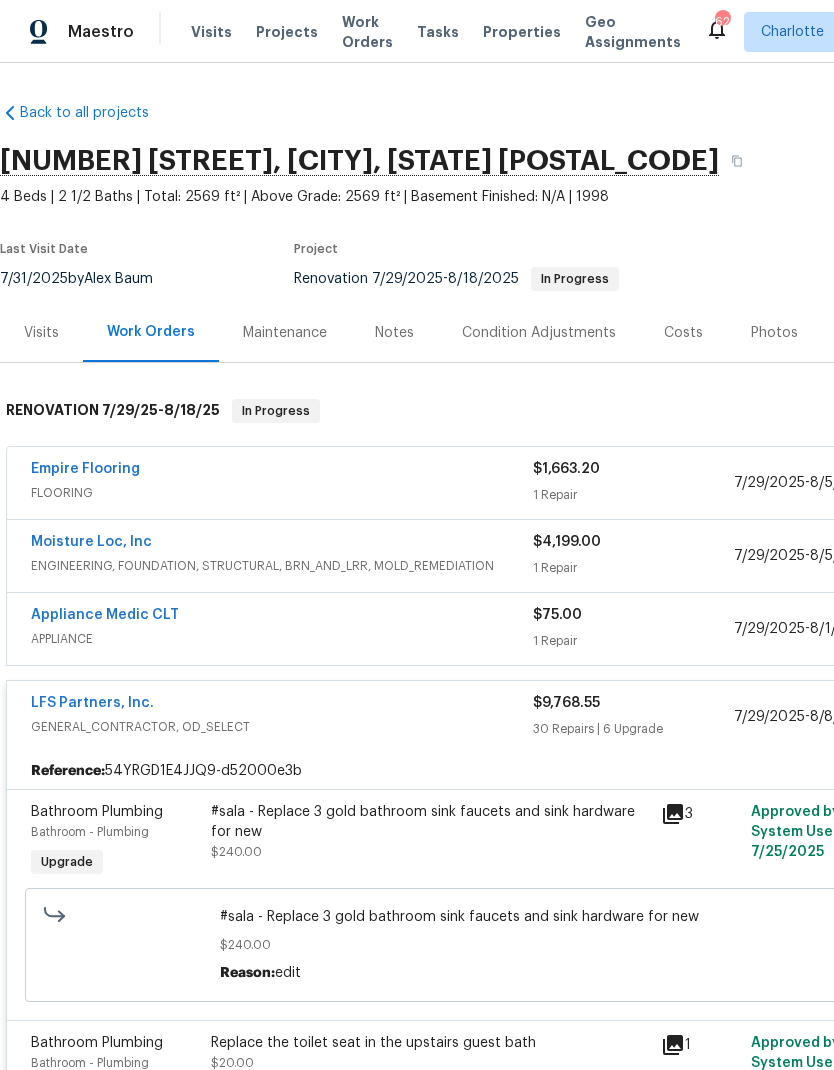 scroll, scrollTop: 0, scrollLeft: 0, axis: both 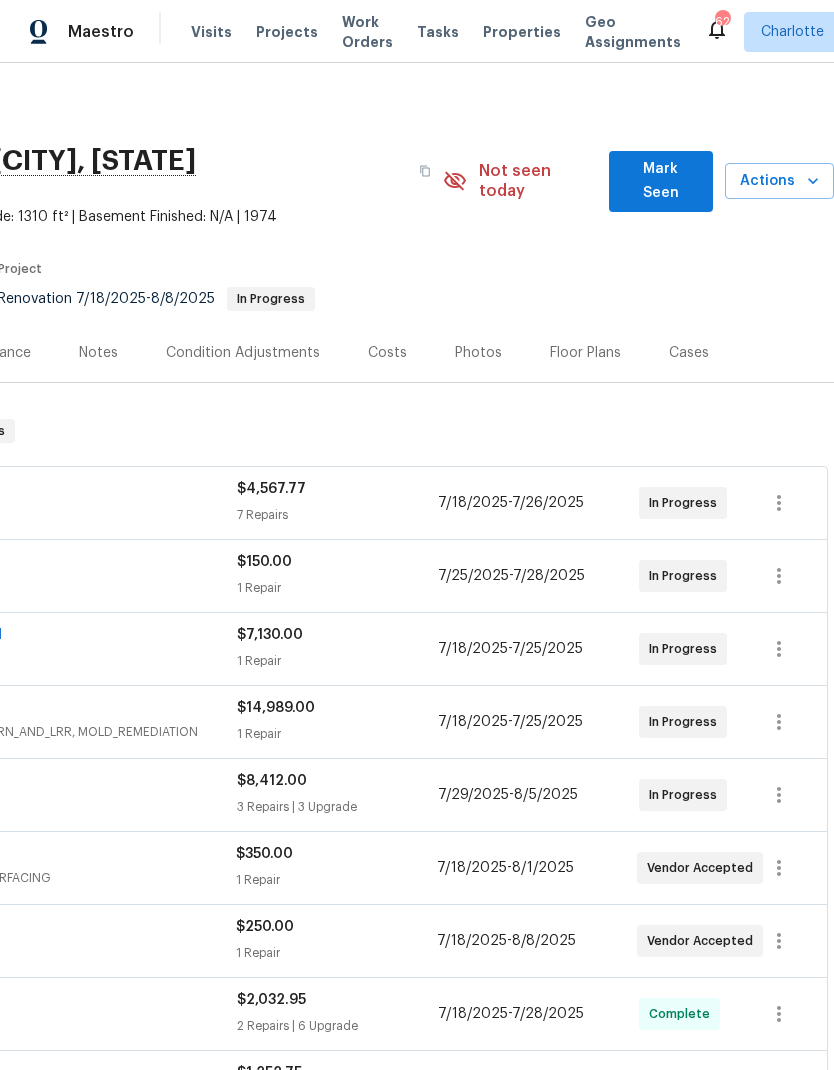click on "Mark Seen" at bounding box center (661, 181) 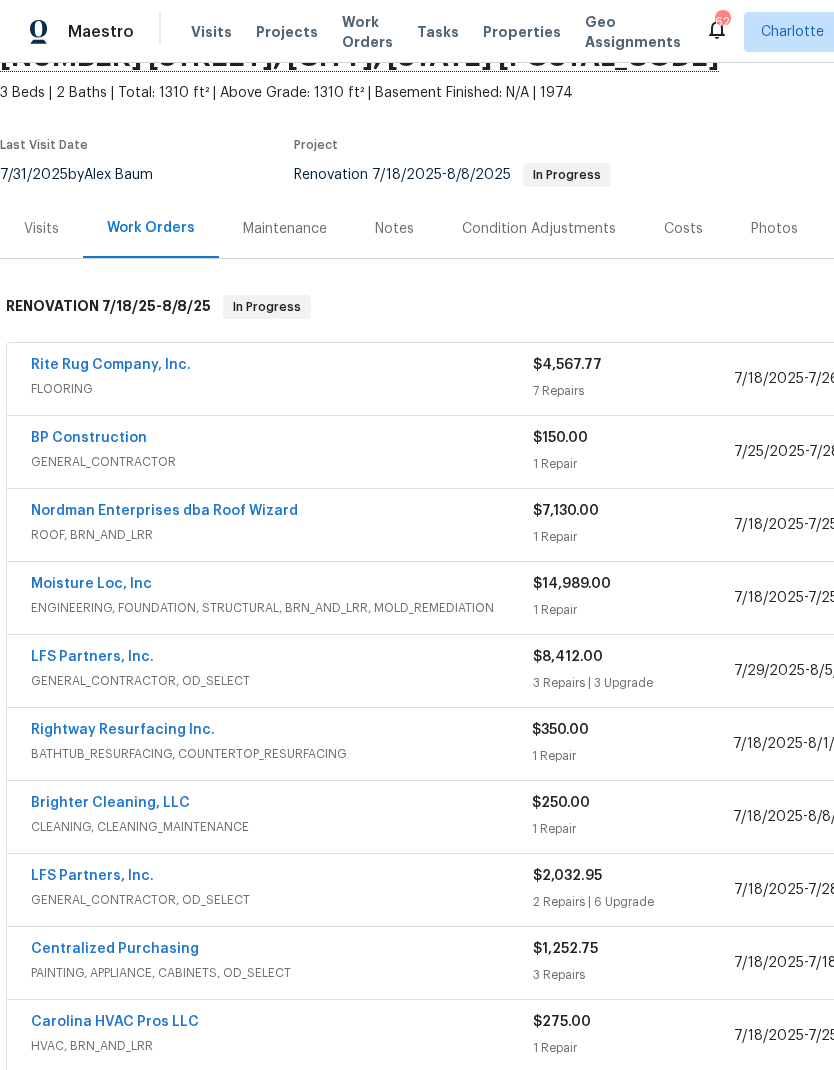 scroll, scrollTop: 105, scrollLeft: 0, axis: vertical 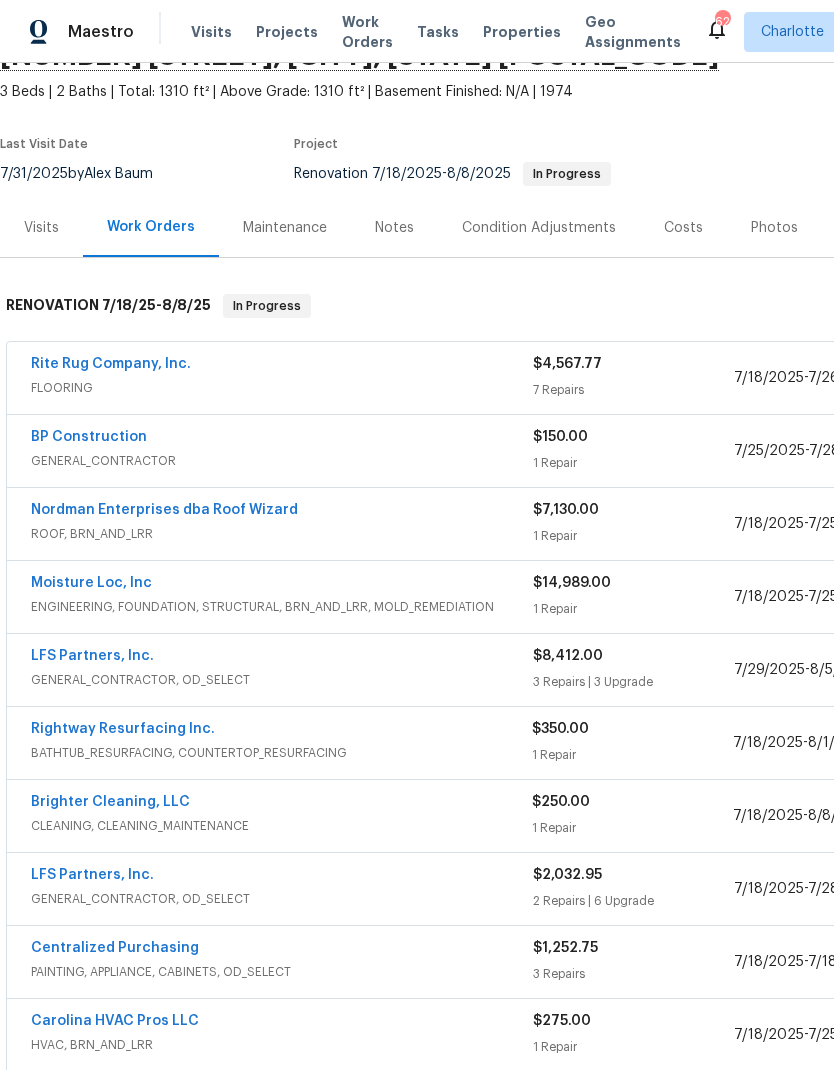 click on "Moisture Loc, Inc" at bounding box center [91, 583] 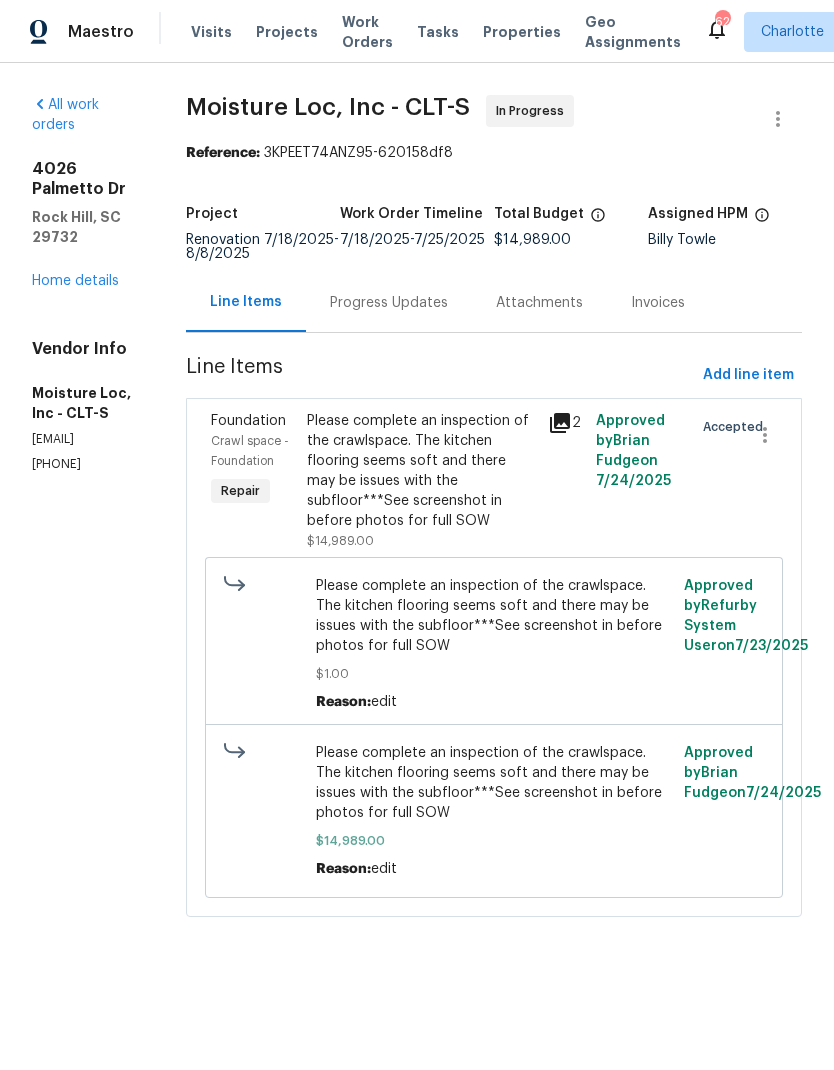 click on "Progress Updates" at bounding box center [389, 302] 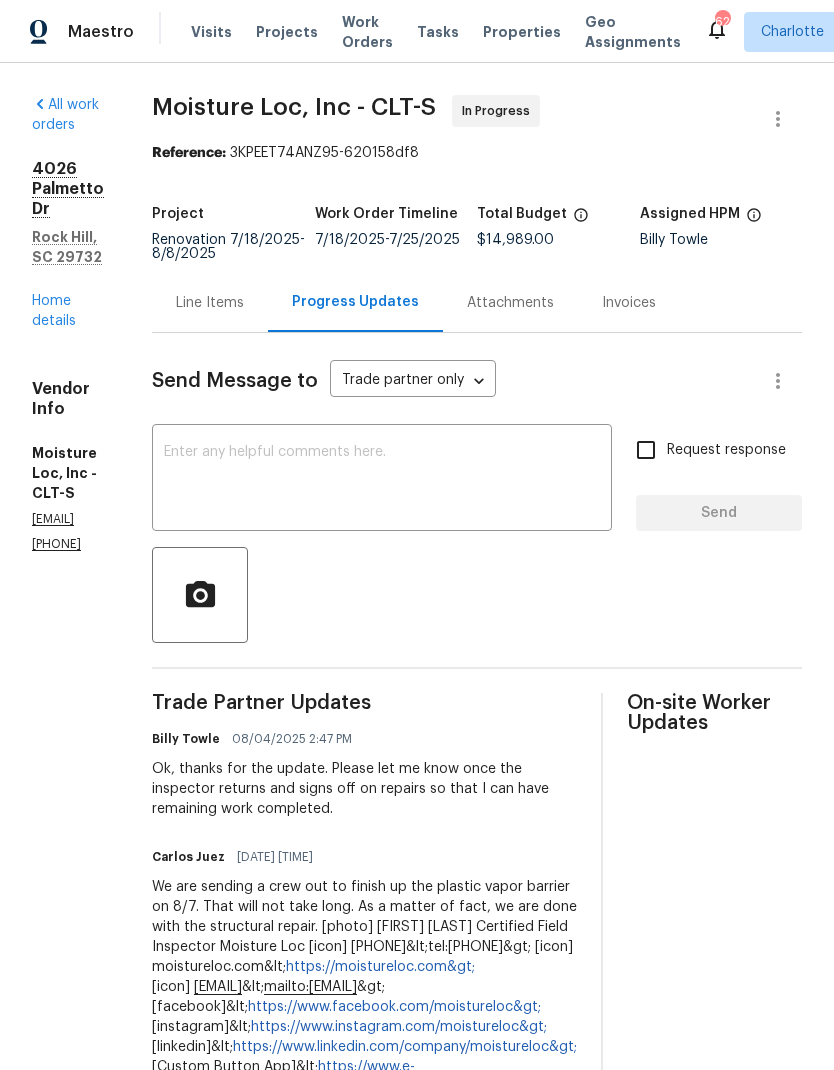 scroll, scrollTop: 0, scrollLeft: 0, axis: both 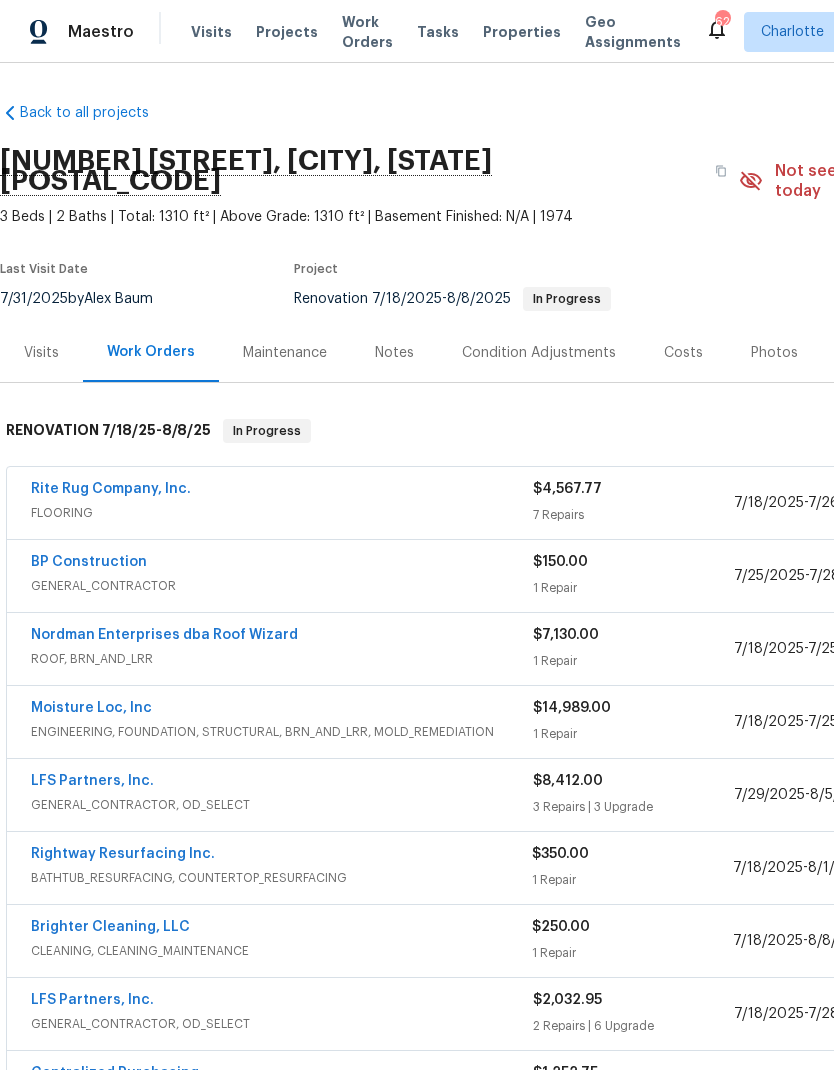 click on "BP Construction" at bounding box center [89, 562] 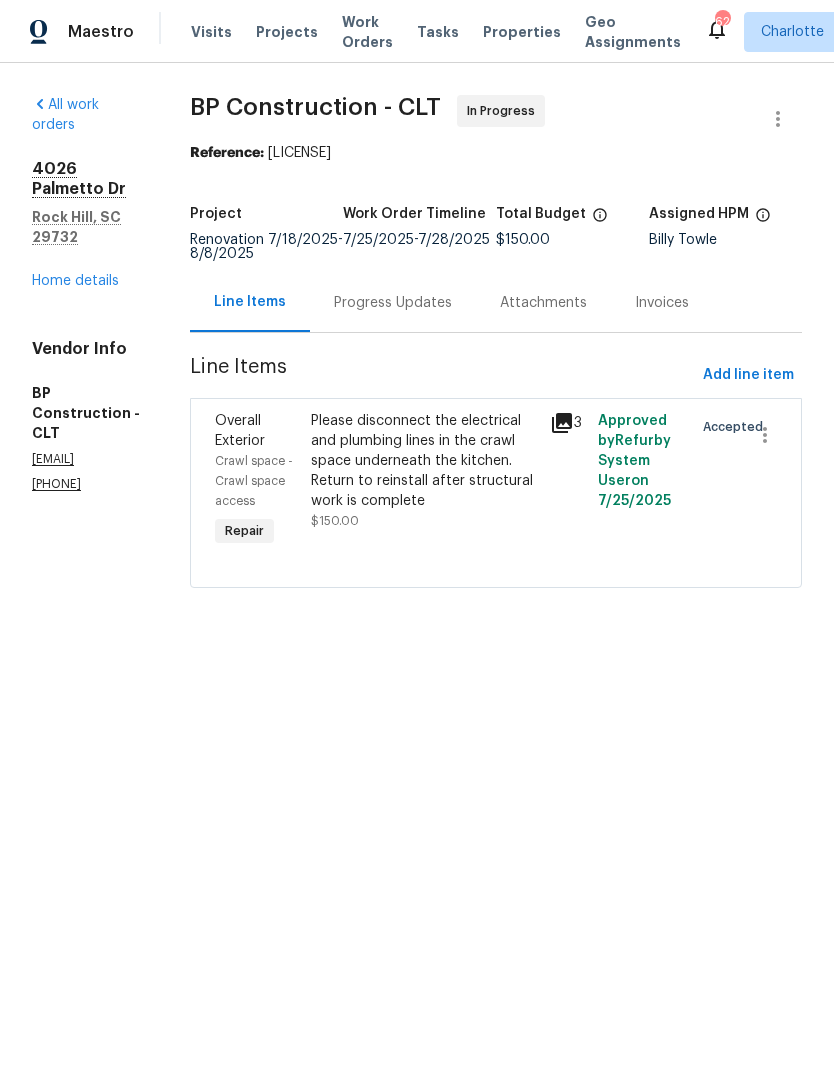 click on "Progress Updates" at bounding box center [393, 303] 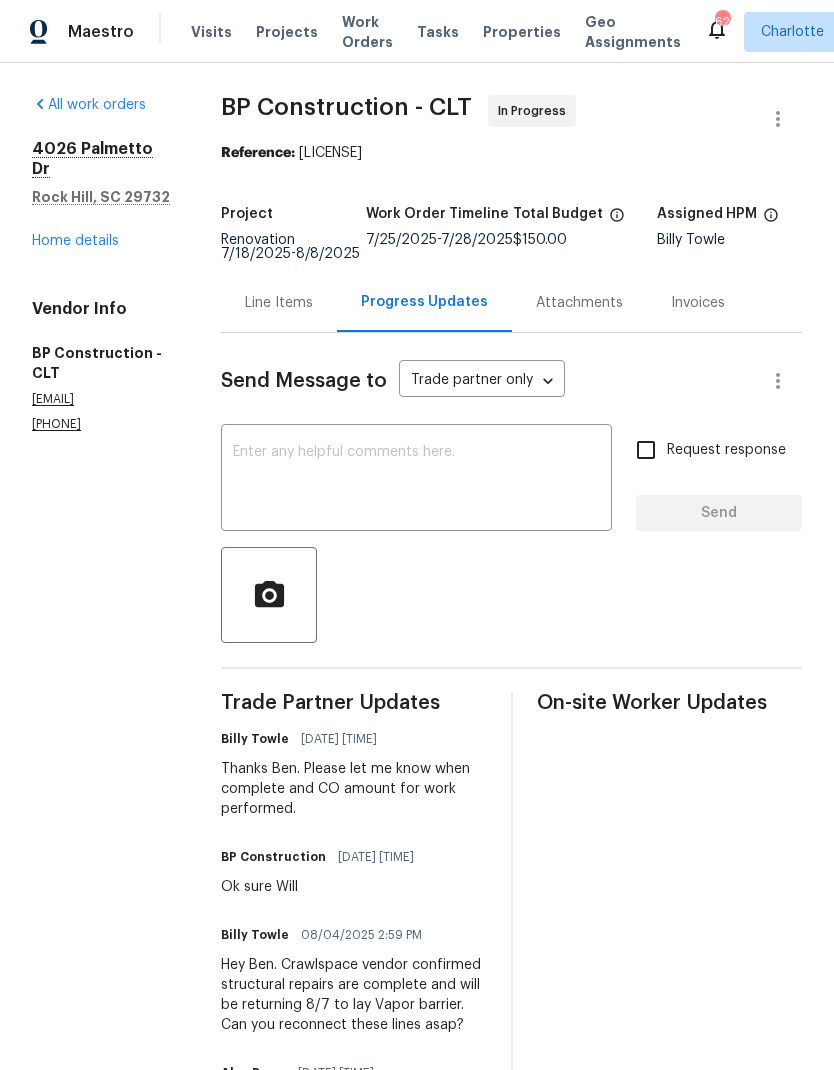click on "Home details" at bounding box center [75, 241] 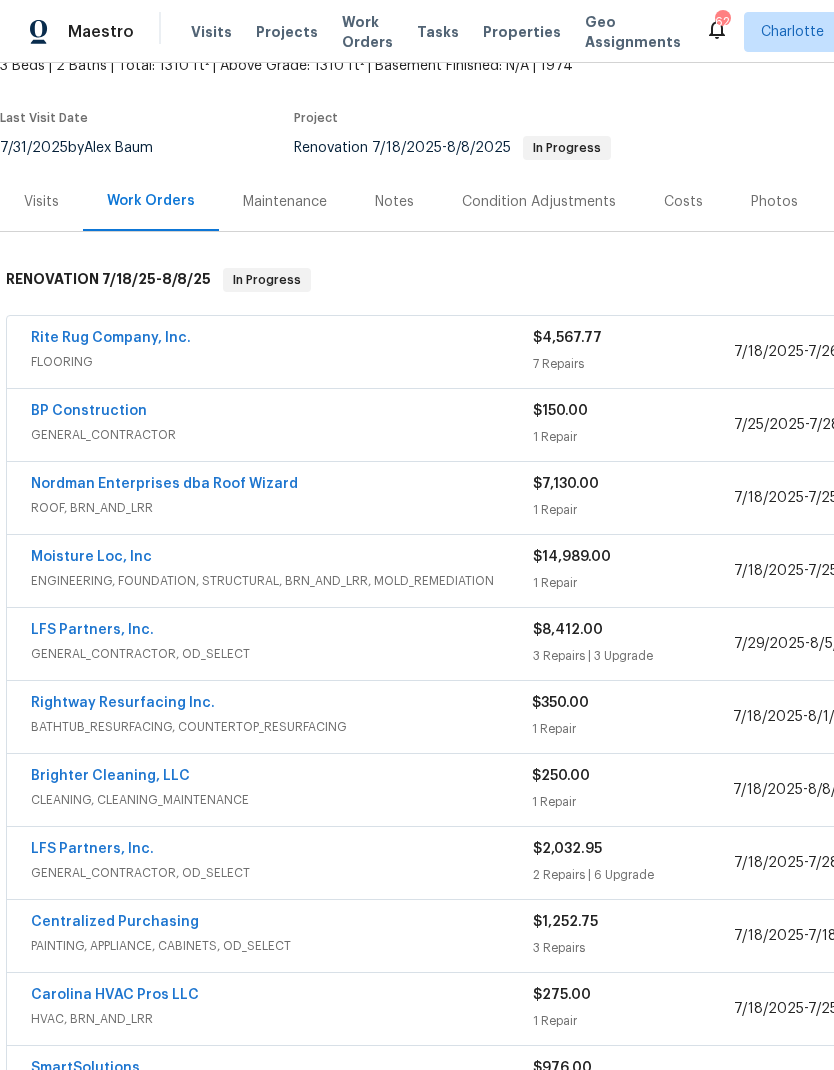 scroll, scrollTop: 134, scrollLeft: 0, axis: vertical 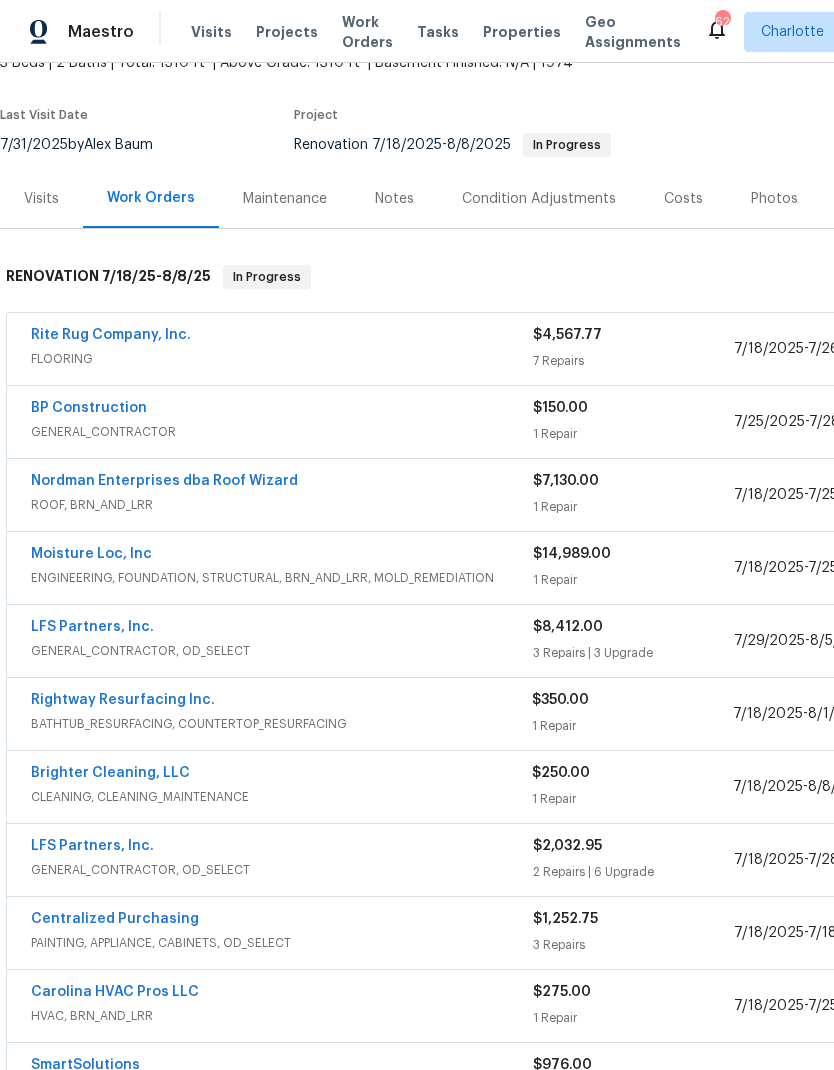 click on "Rightway Resurfacing Inc." at bounding box center (123, 700) 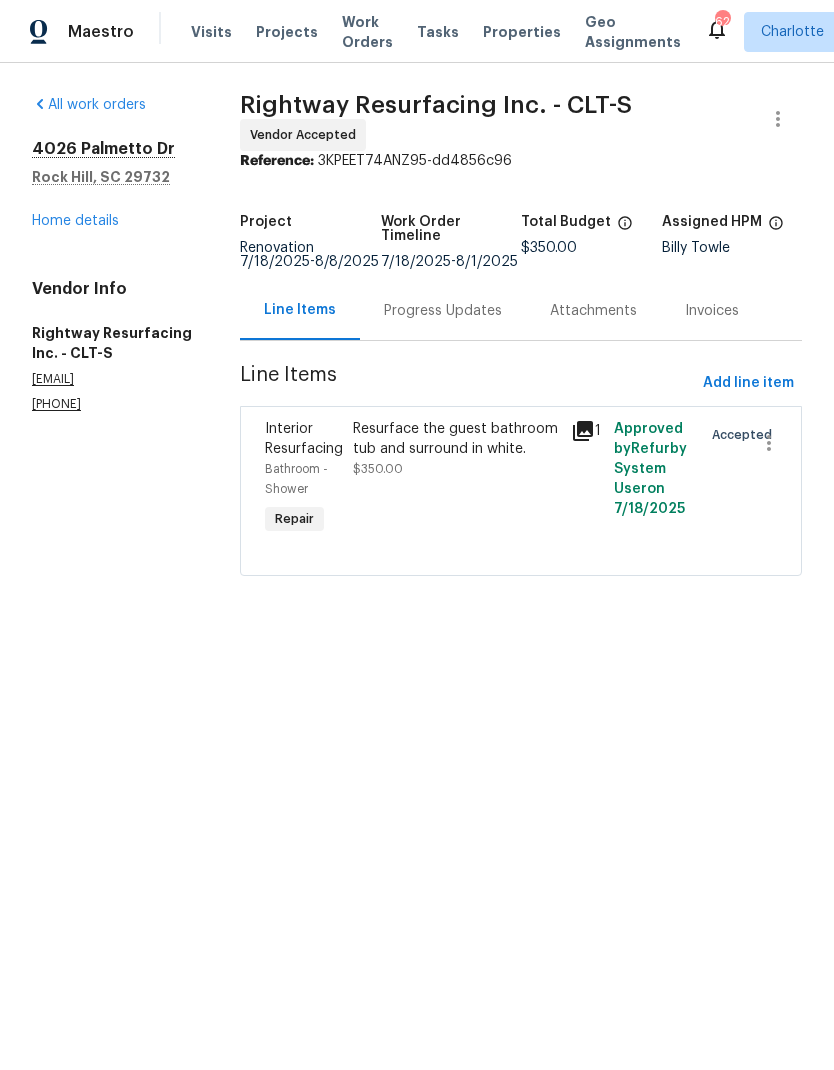 click on "Progress Updates" at bounding box center [443, 310] 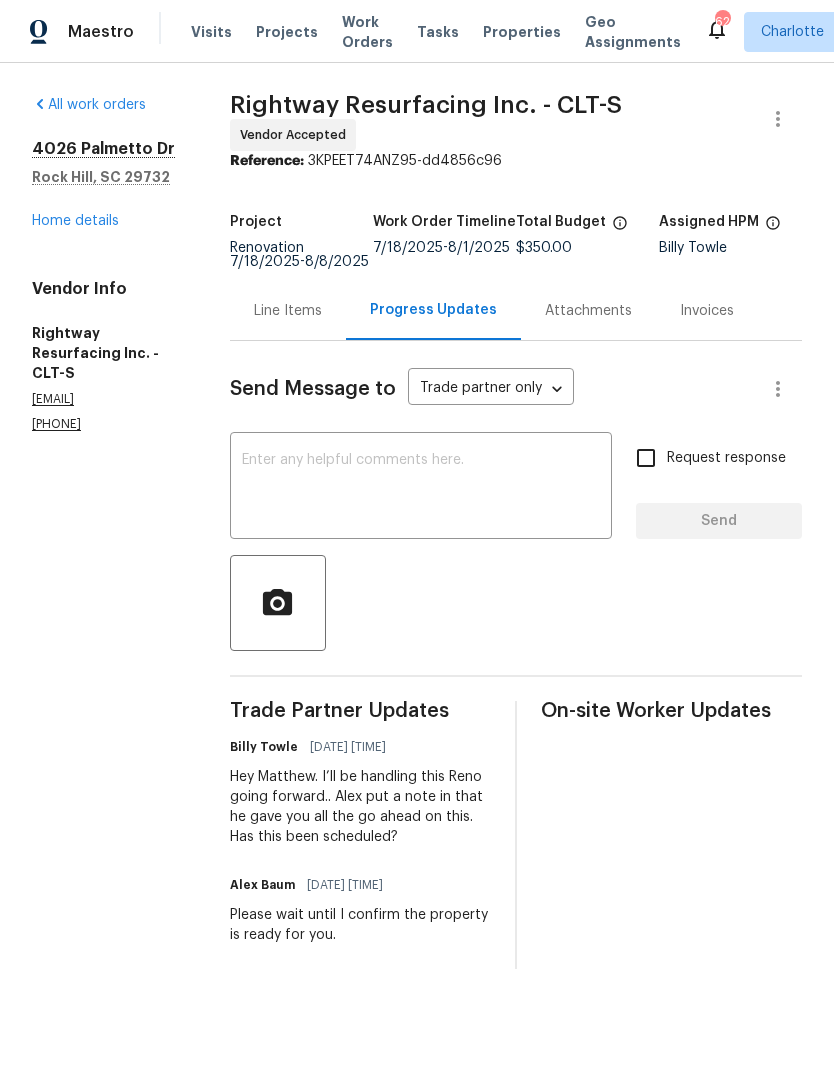 click on "Home details" at bounding box center [75, 221] 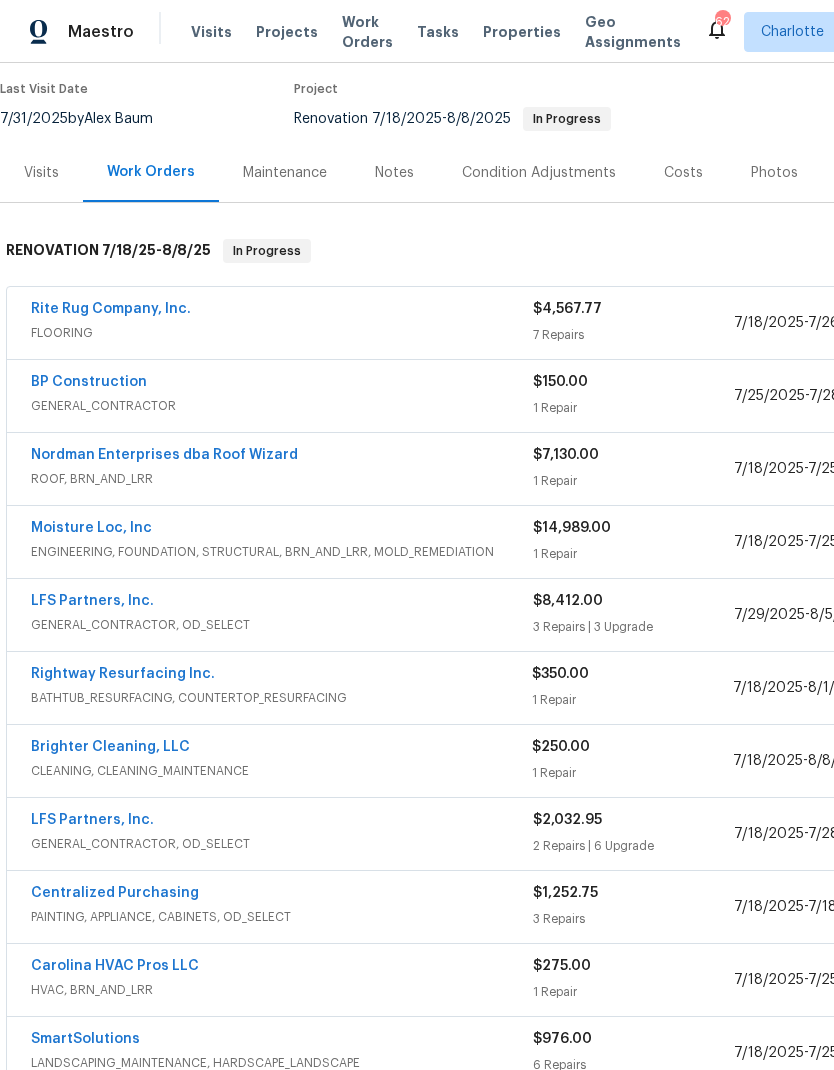 scroll, scrollTop: 160, scrollLeft: 0, axis: vertical 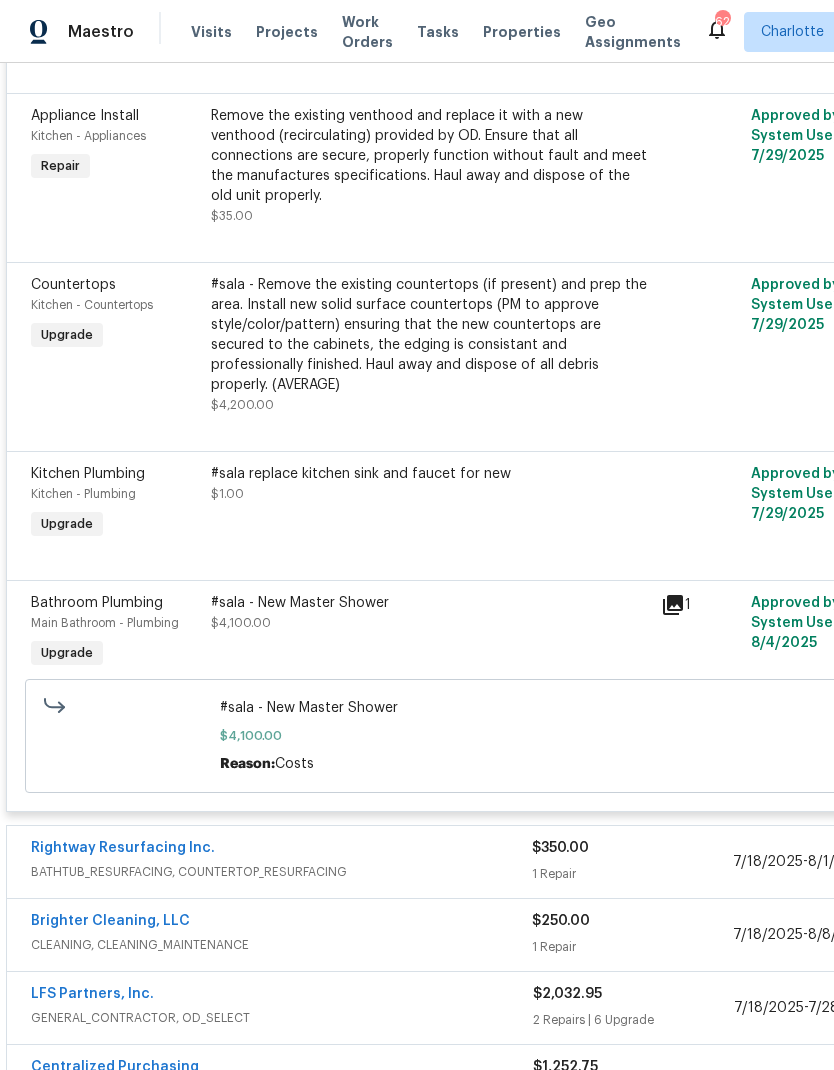 click 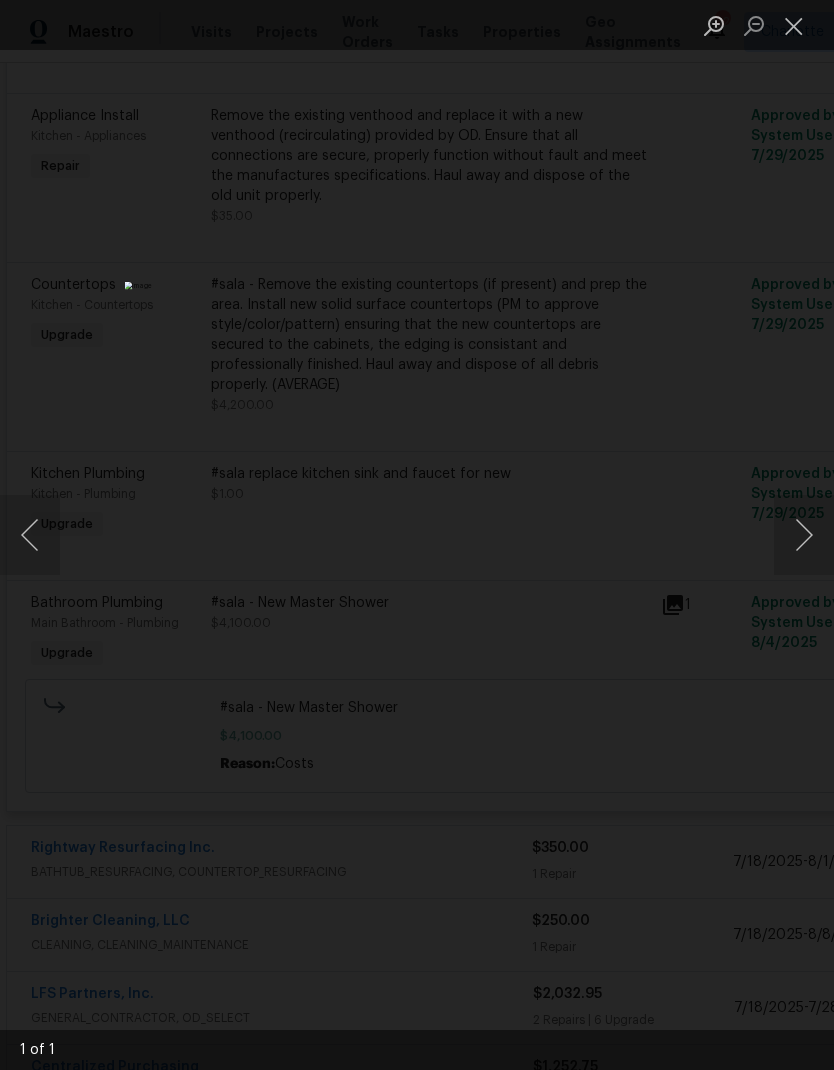 click at bounding box center [794, 25] 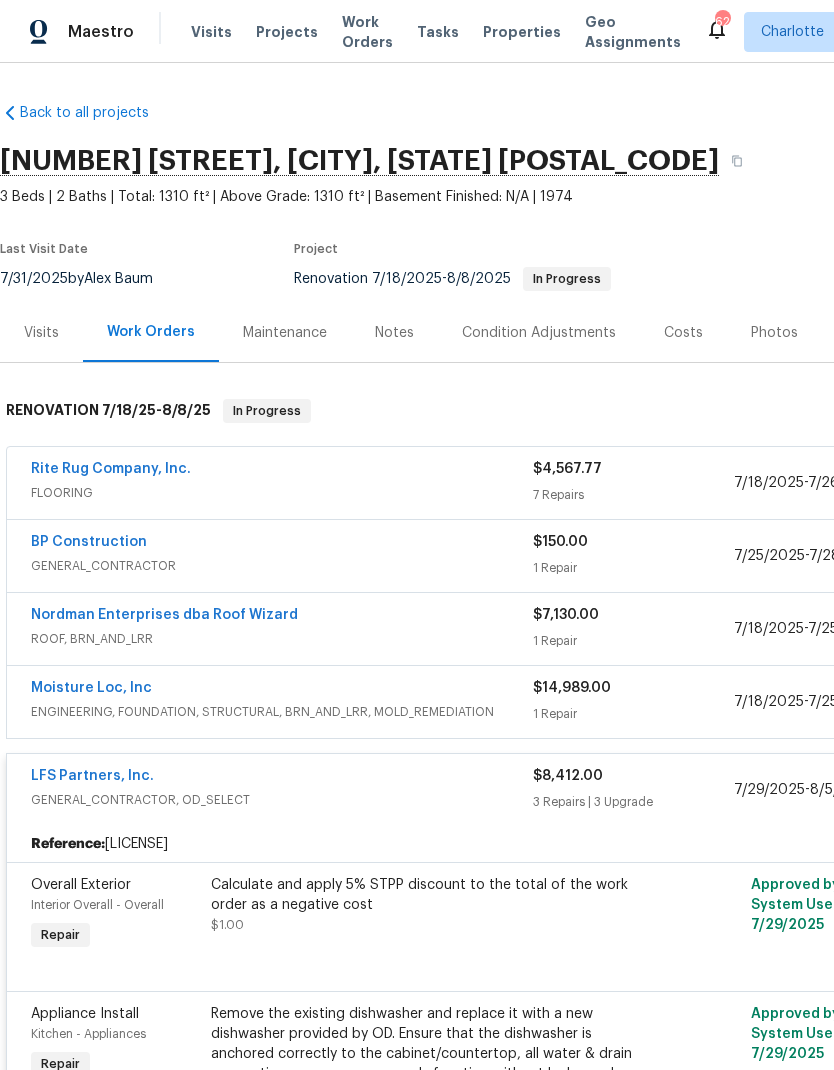 scroll, scrollTop: 0, scrollLeft: 0, axis: both 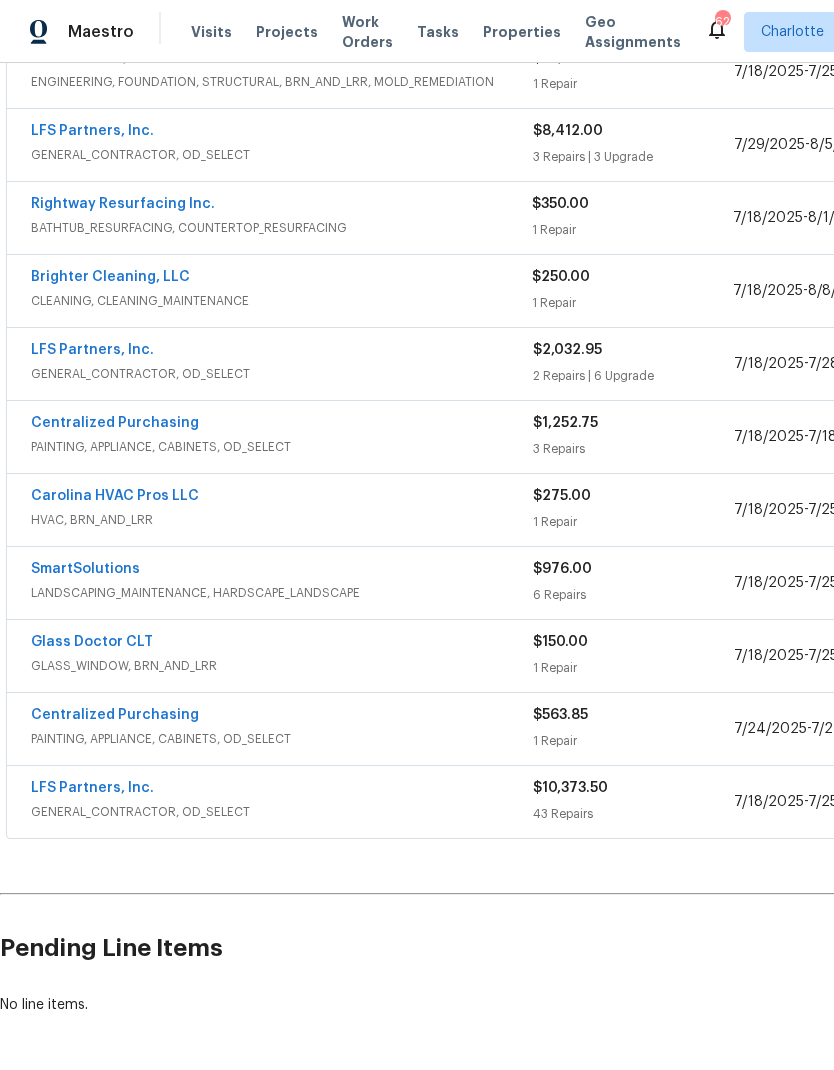 click on "GLASS_WINDOW, BRN_AND_LRR" at bounding box center (282, 666) 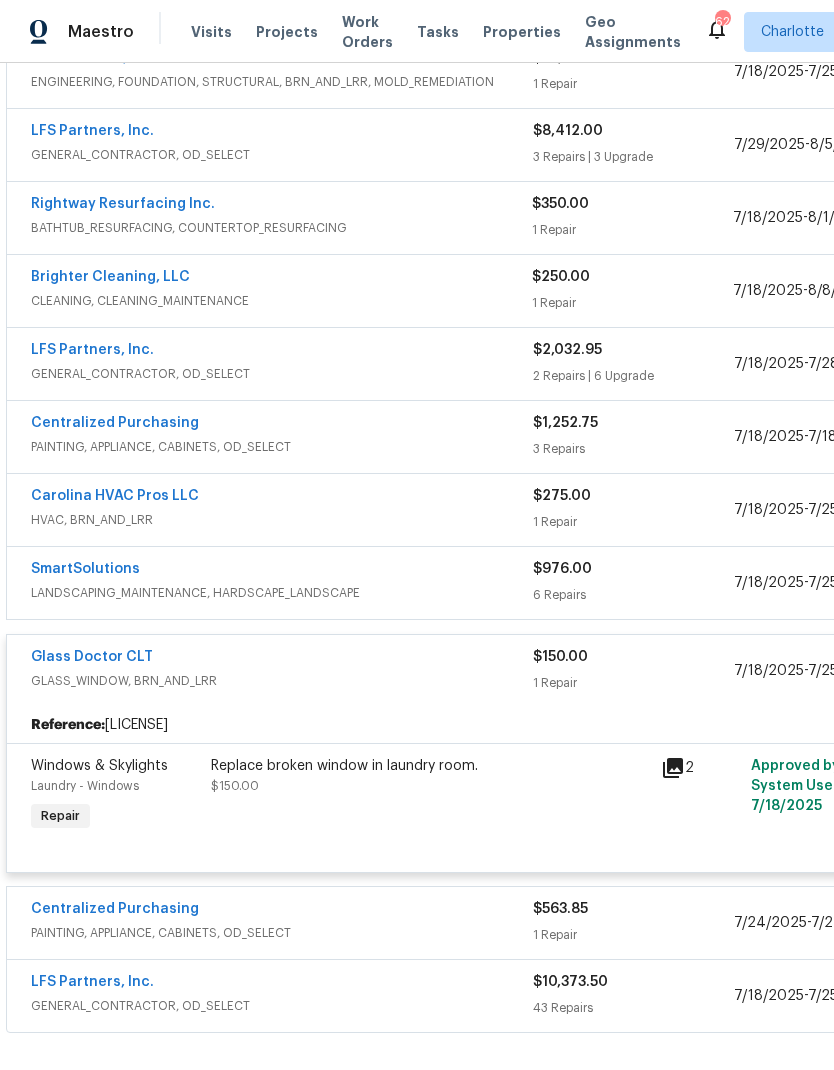 click on "Glass Doctor CLT" at bounding box center [282, 659] 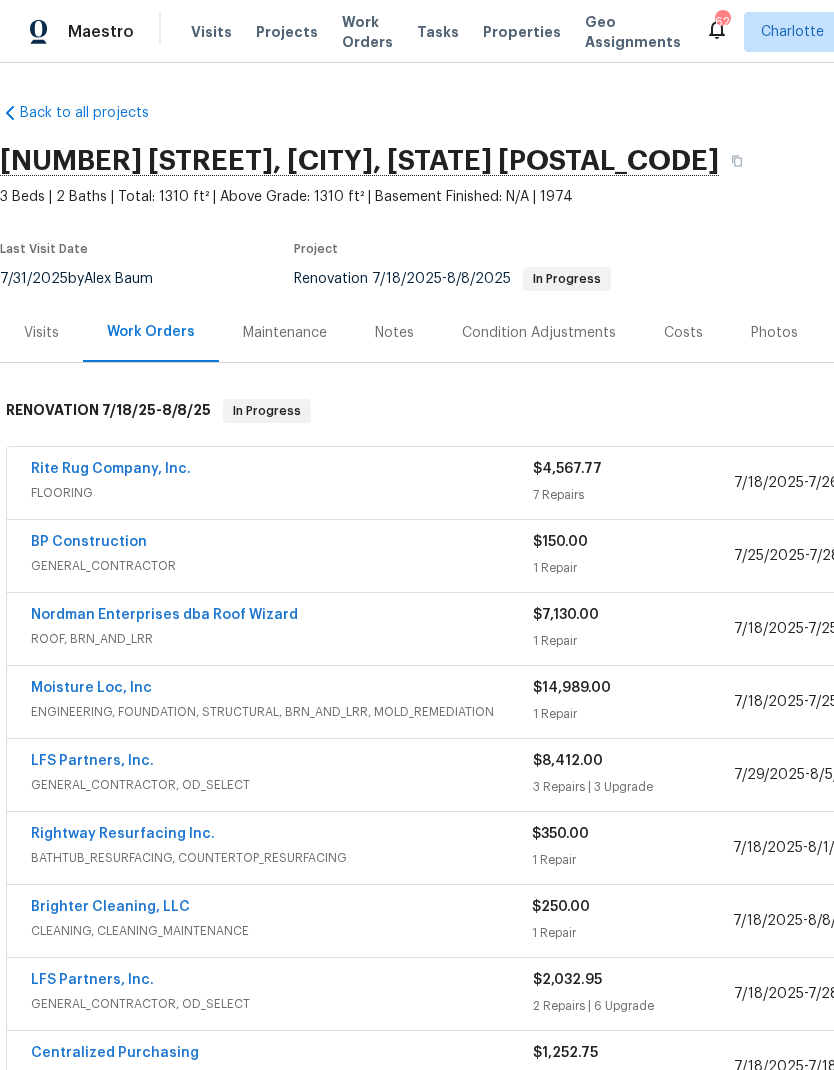 scroll, scrollTop: 0, scrollLeft: 0, axis: both 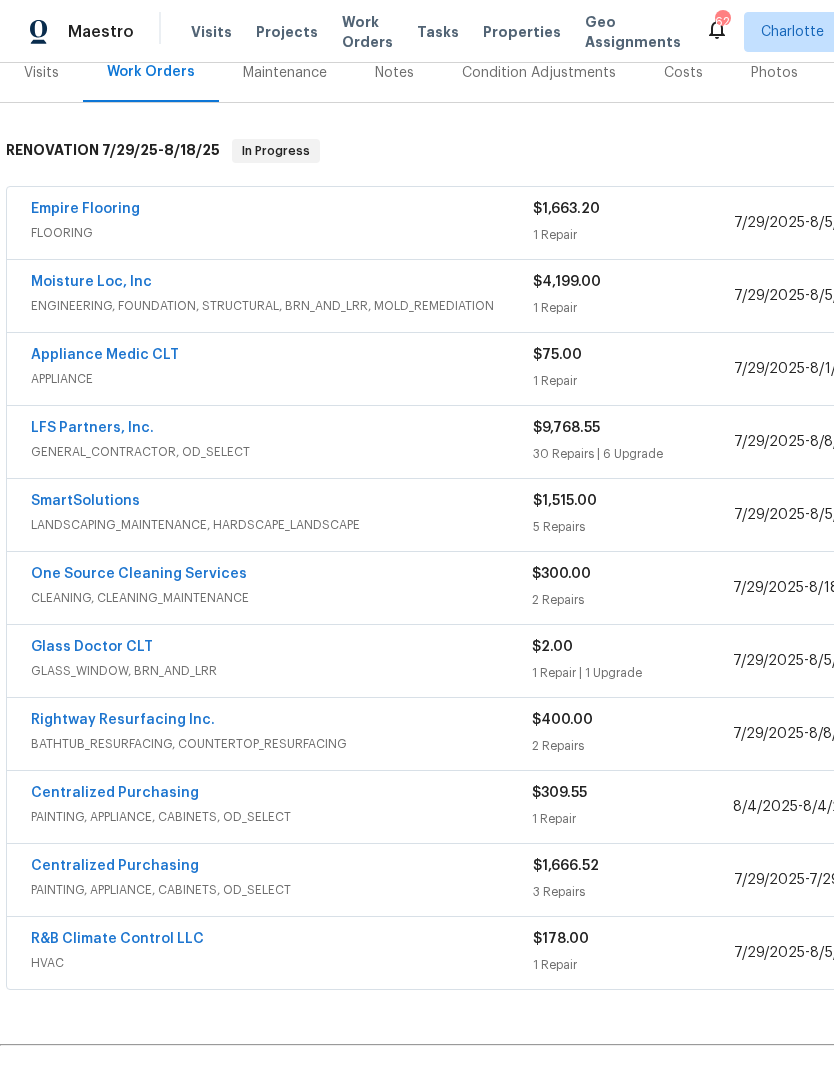 click on "Glass Doctor CLT" at bounding box center [92, 647] 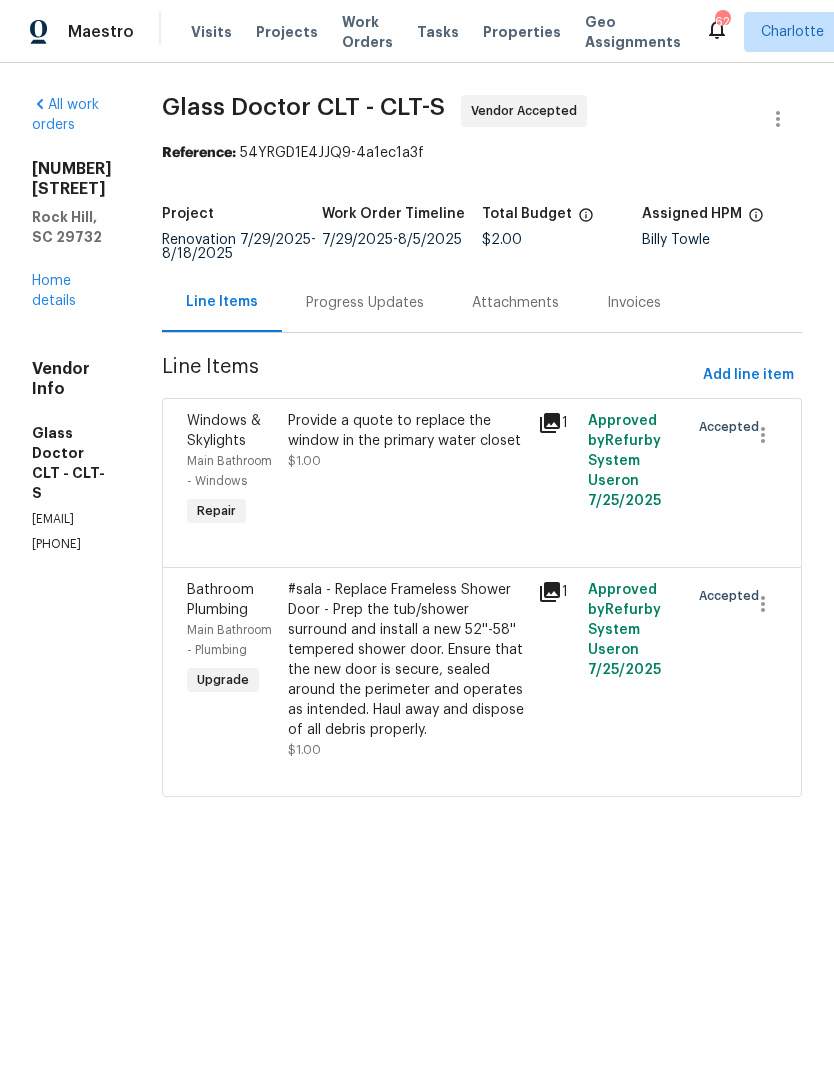 click on "Progress Updates" at bounding box center (365, 302) 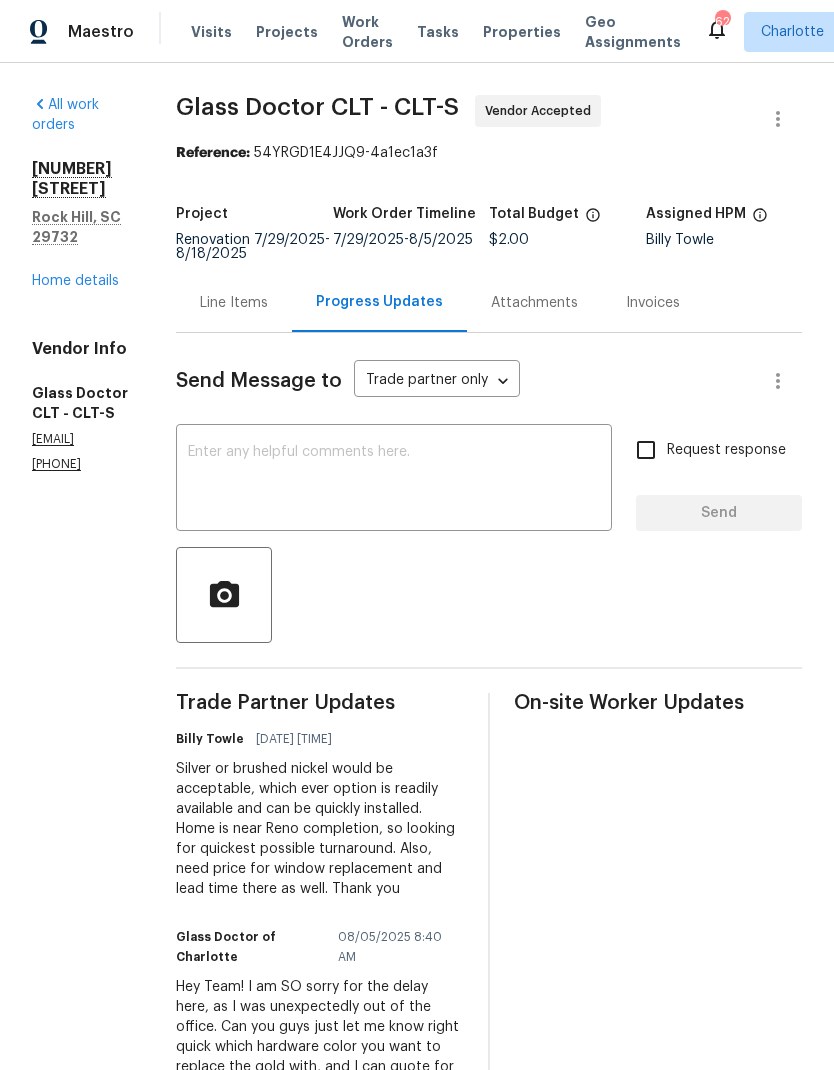 scroll, scrollTop: 0, scrollLeft: 0, axis: both 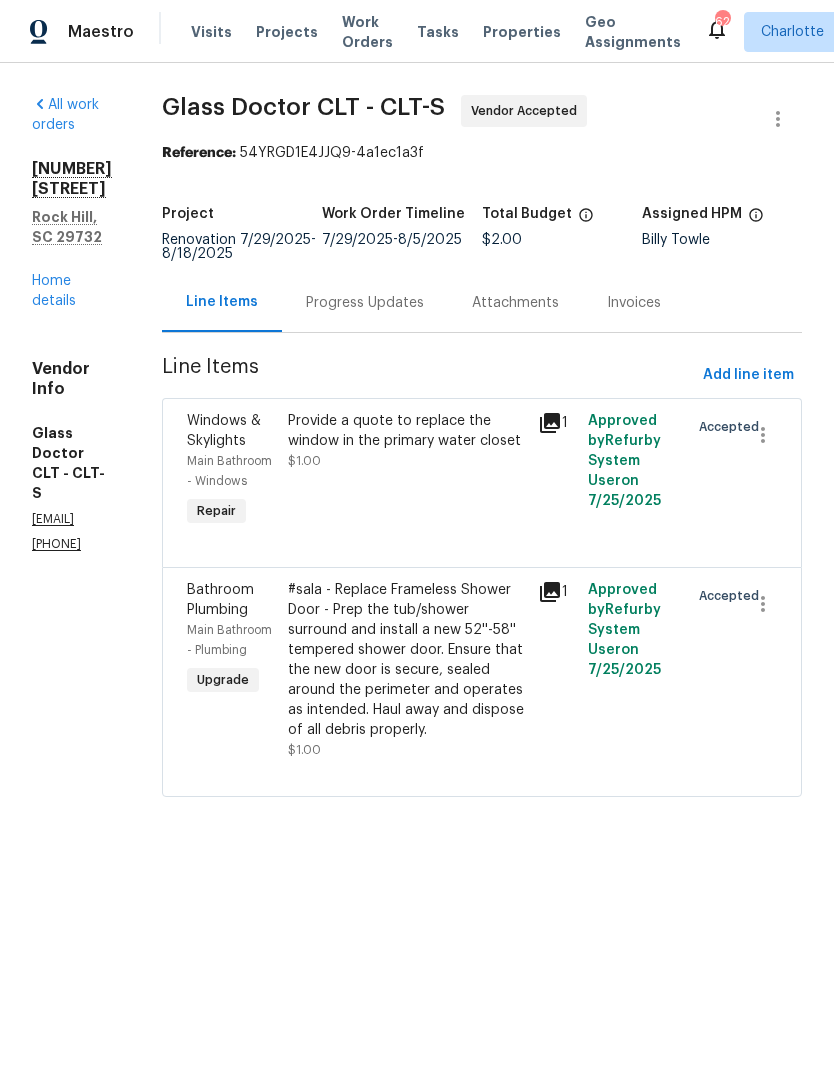 click 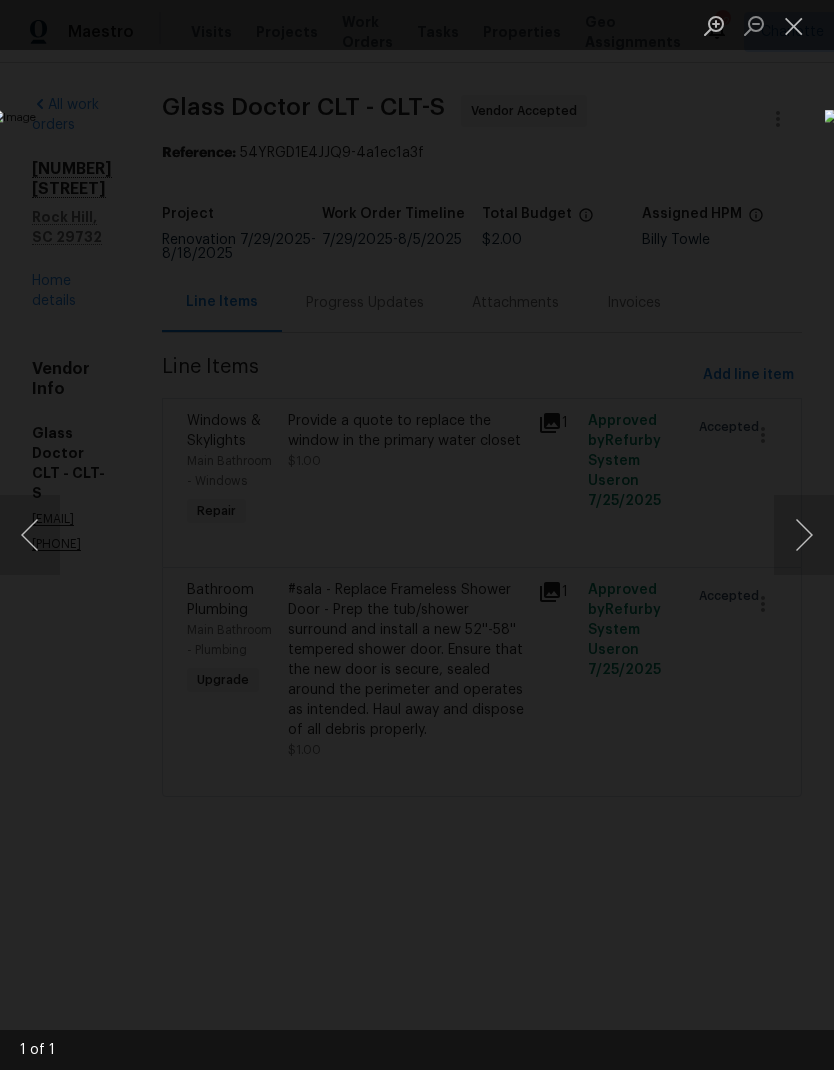 click at bounding box center [794, 25] 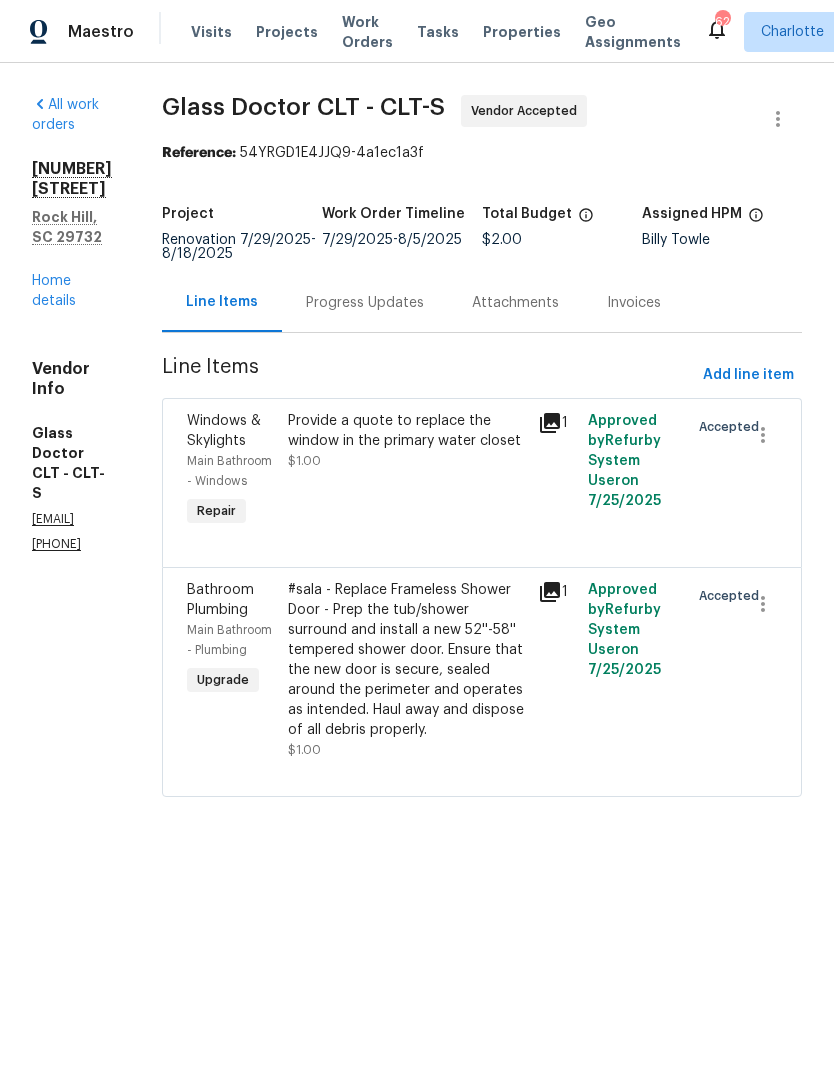 click 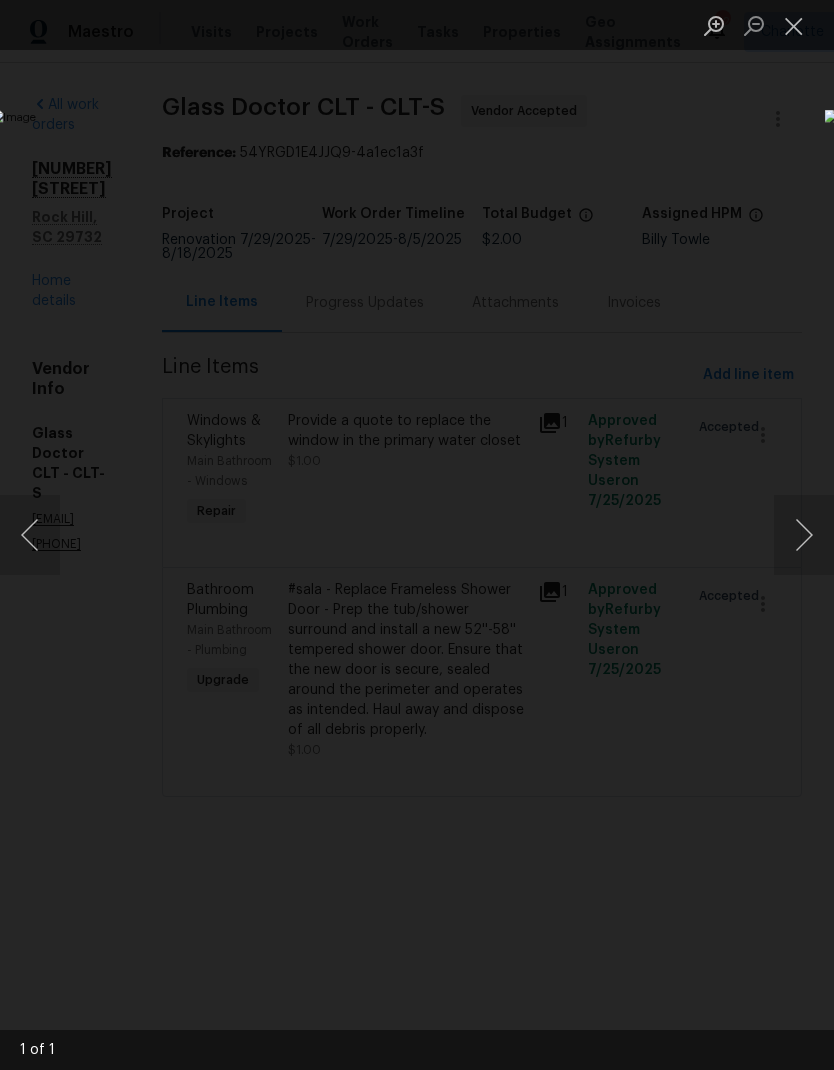 click at bounding box center (794, 25) 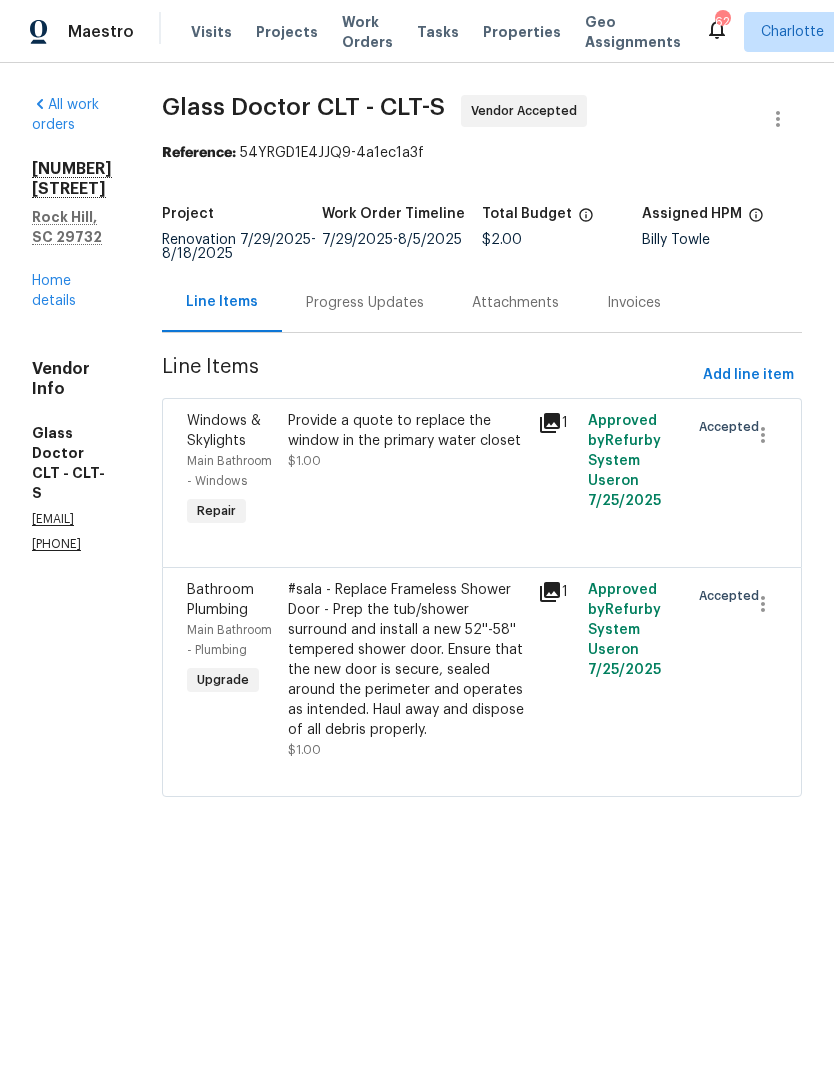 click 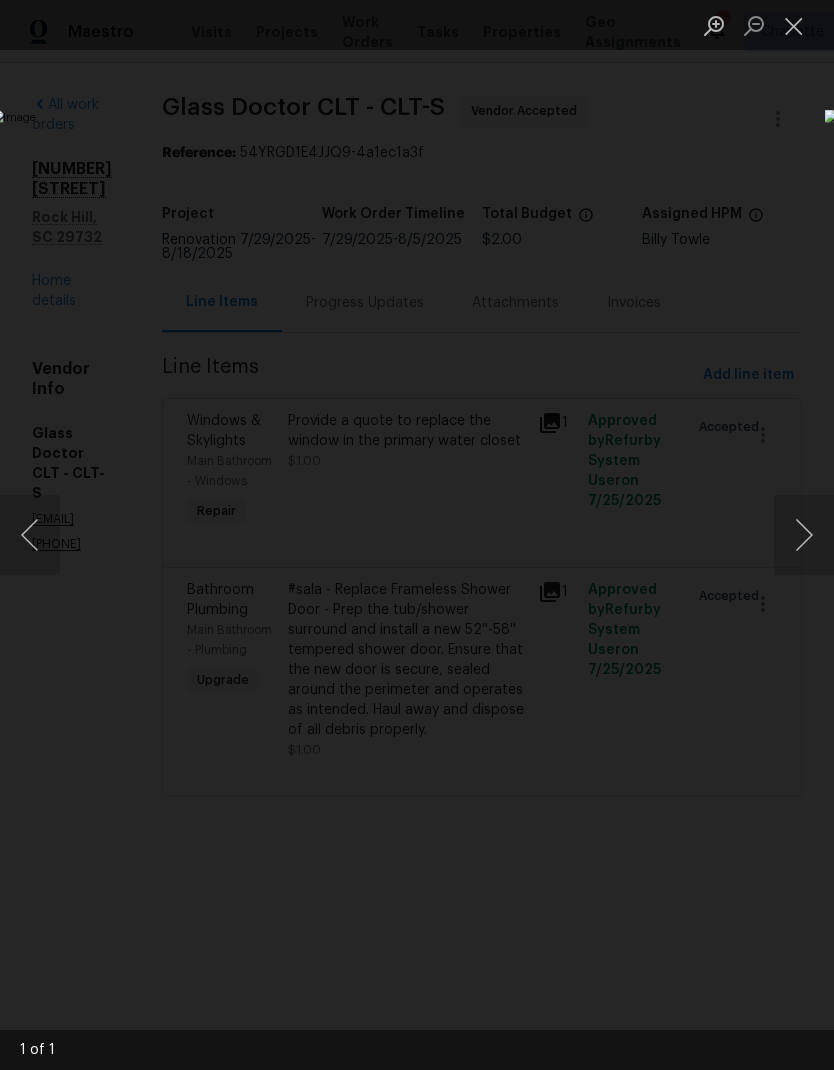 click at bounding box center [794, 25] 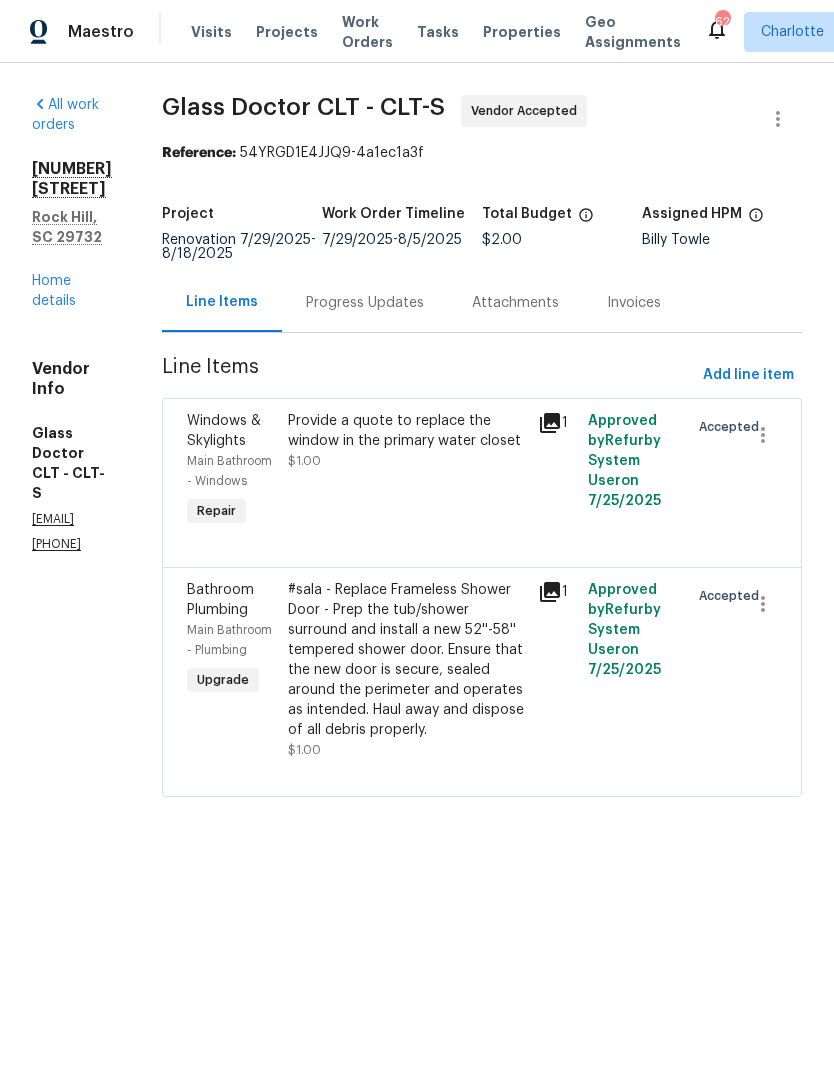 click on "Home details" at bounding box center [54, 291] 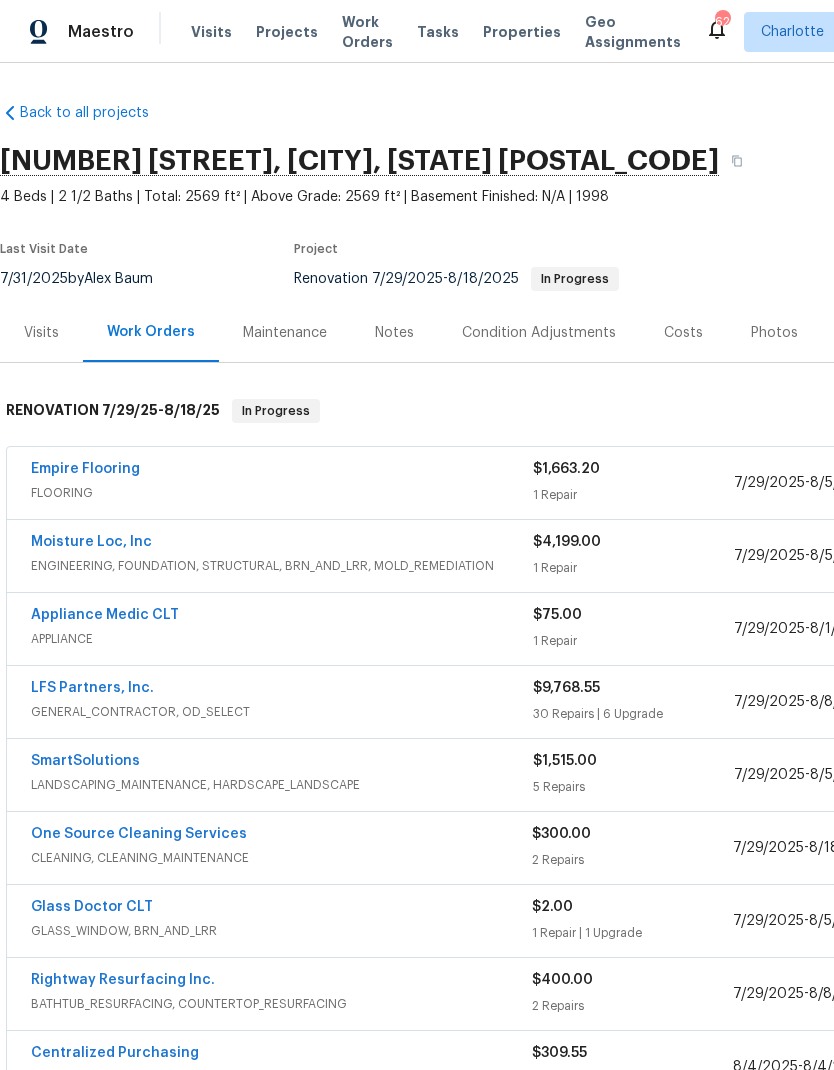 scroll, scrollTop: 0, scrollLeft: 0, axis: both 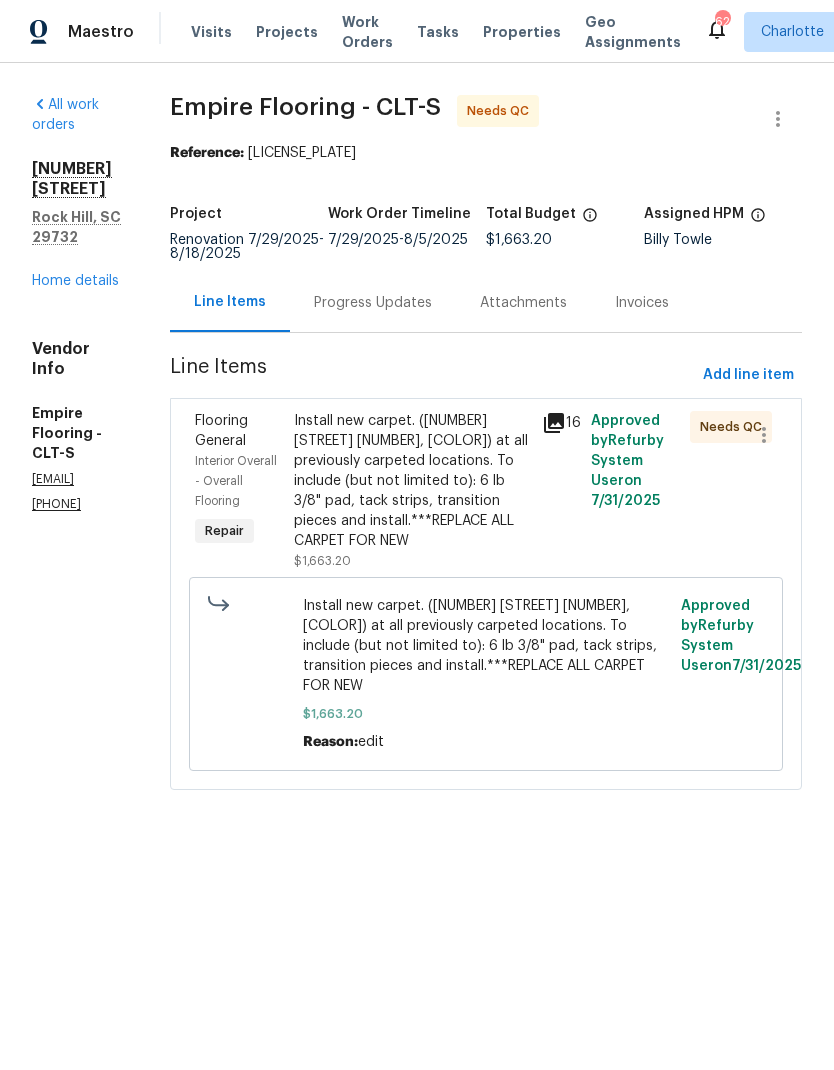 click 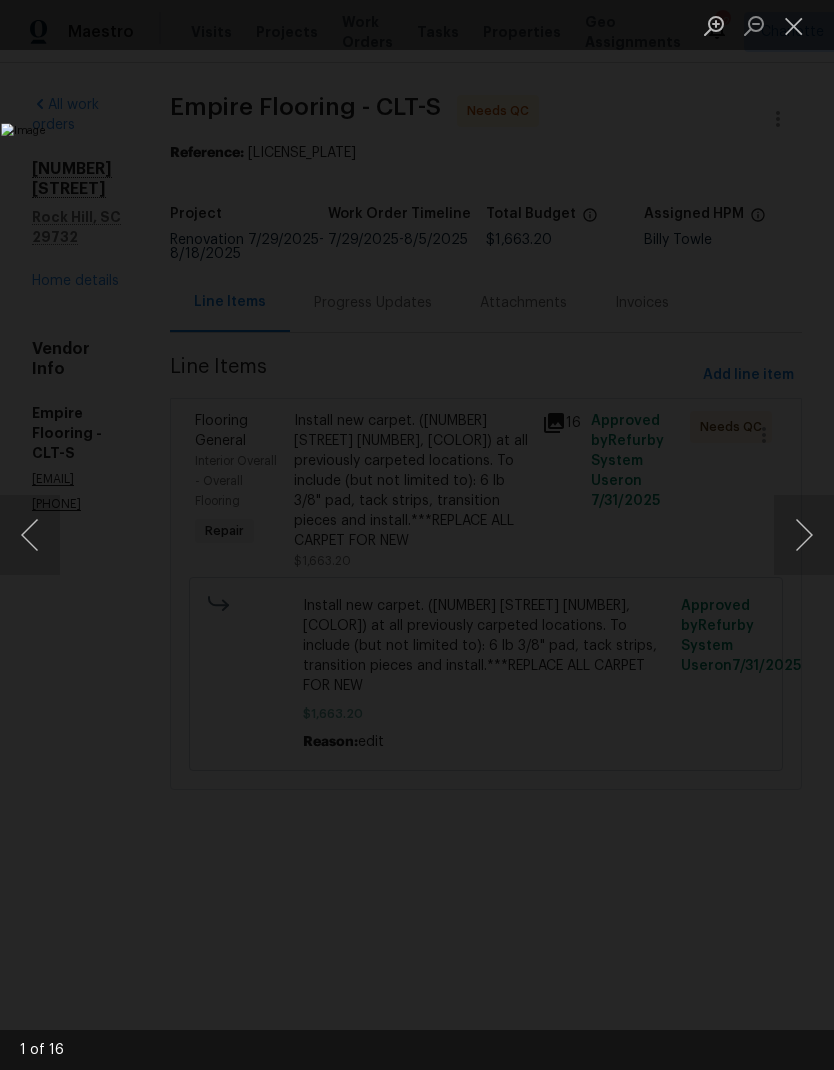 click at bounding box center (804, 535) 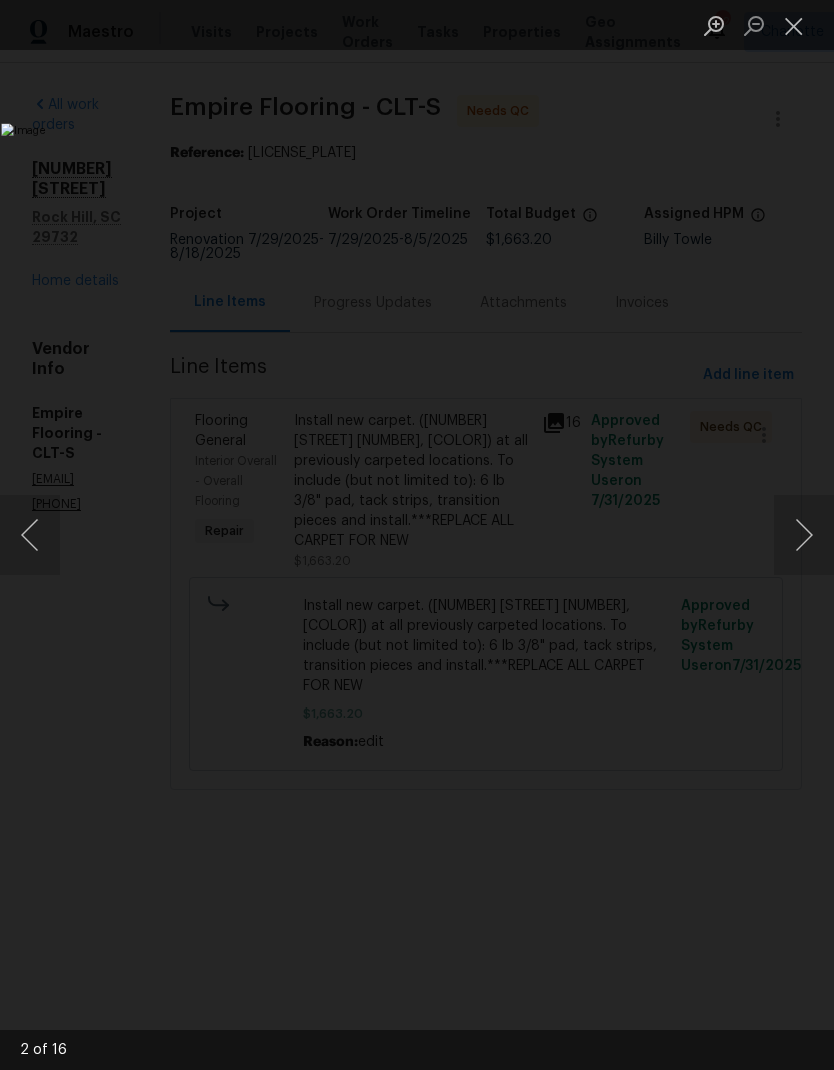 click at bounding box center (804, 535) 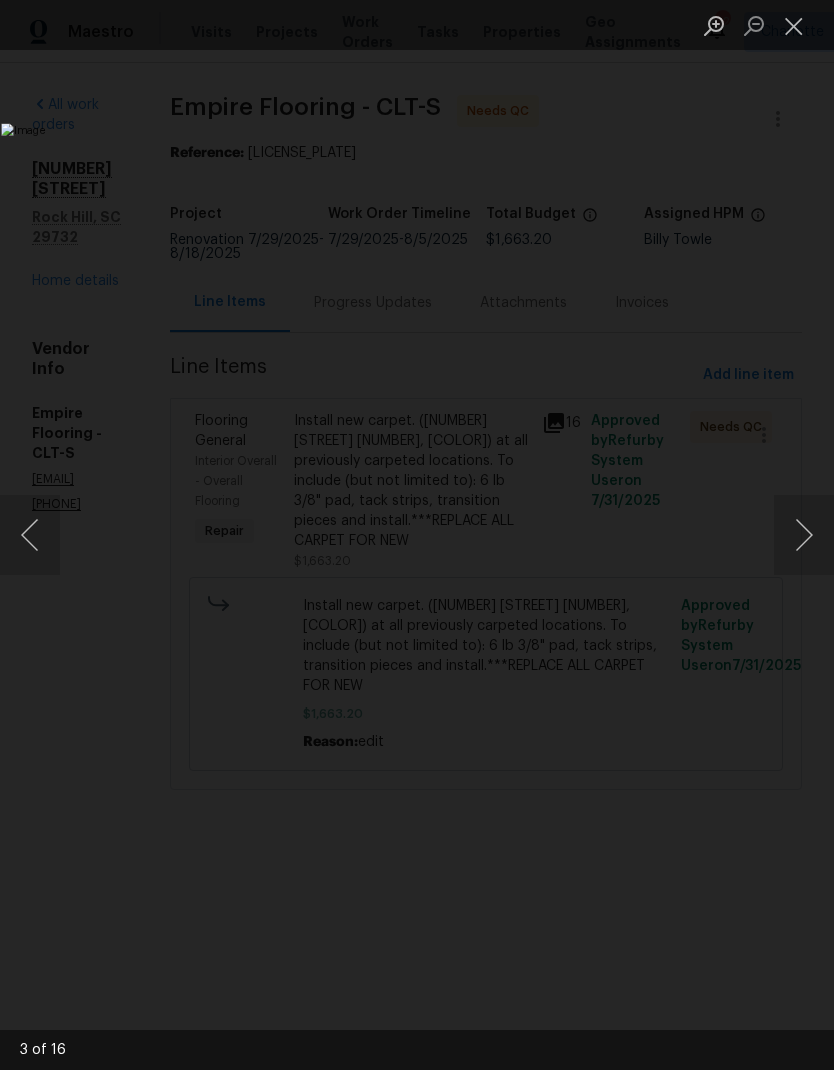click at bounding box center [804, 535] 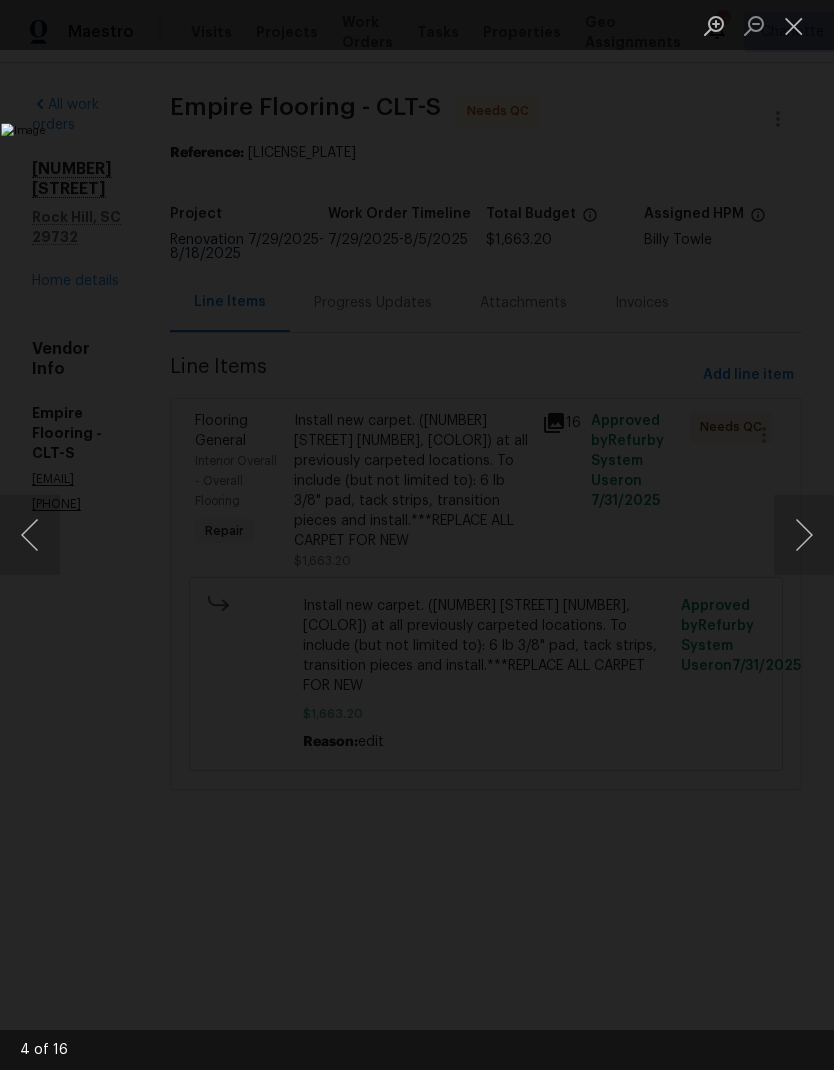 click at bounding box center [804, 535] 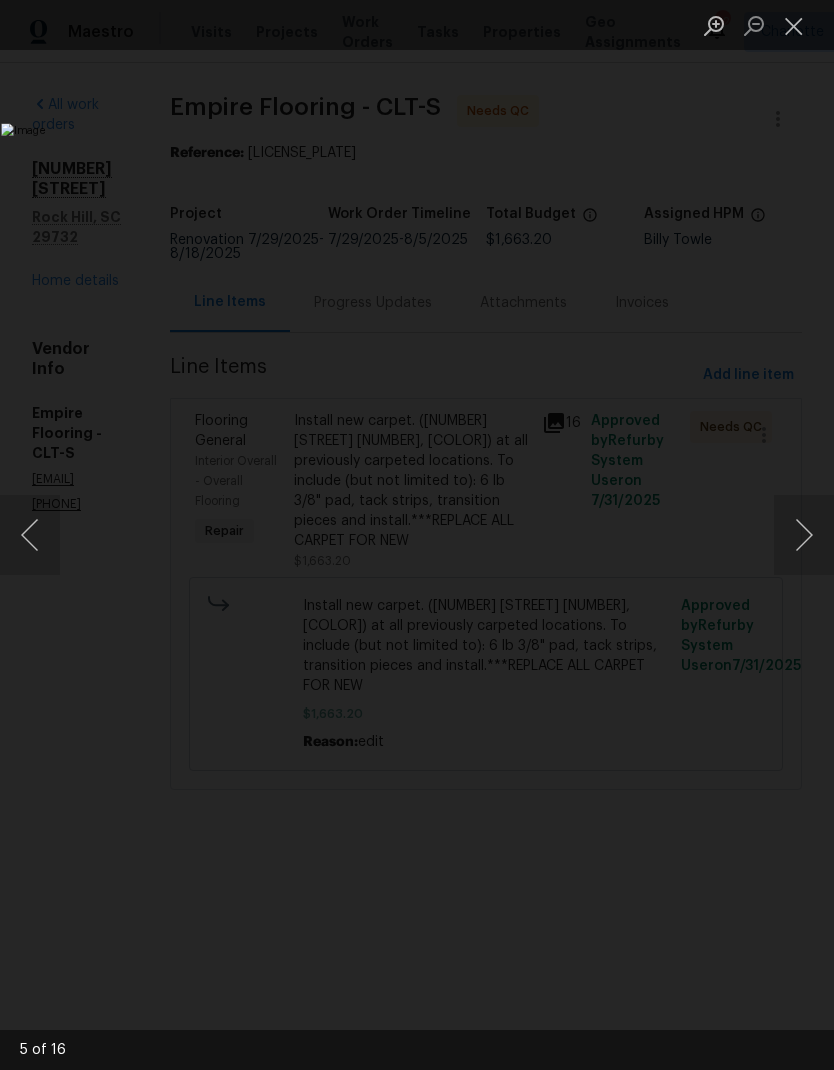 click at bounding box center (804, 535) 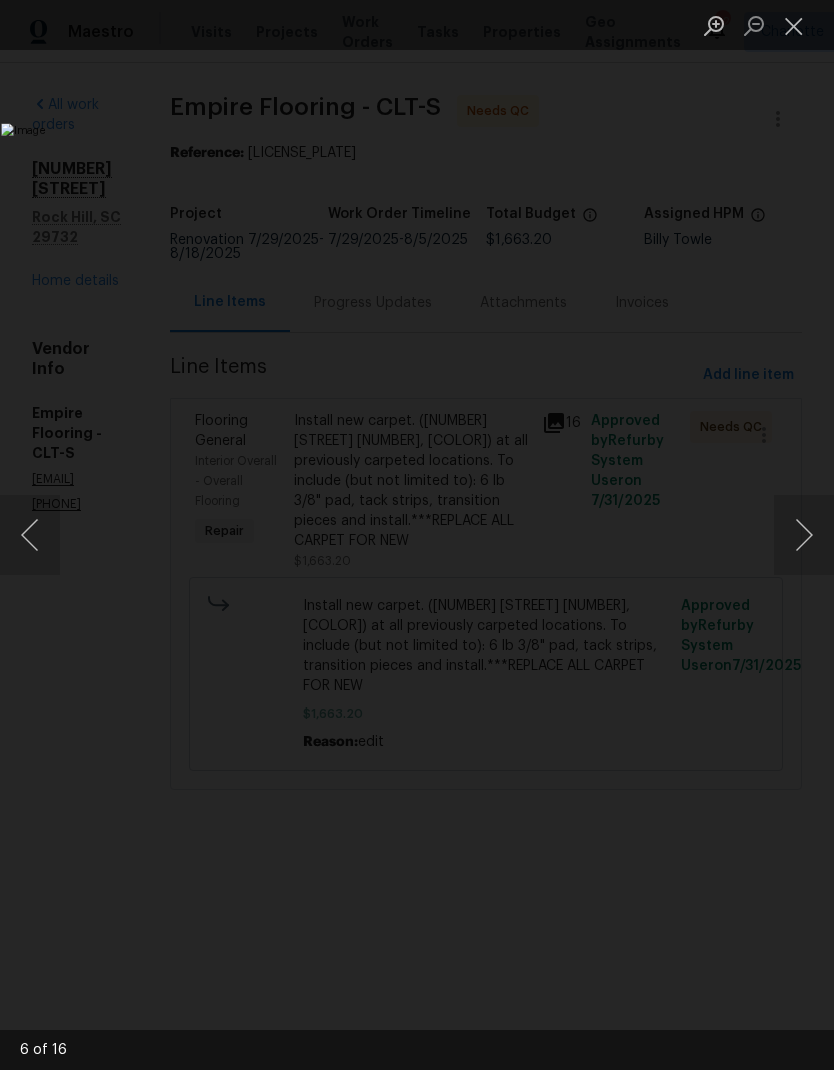 click at bounding box center [804, 535] 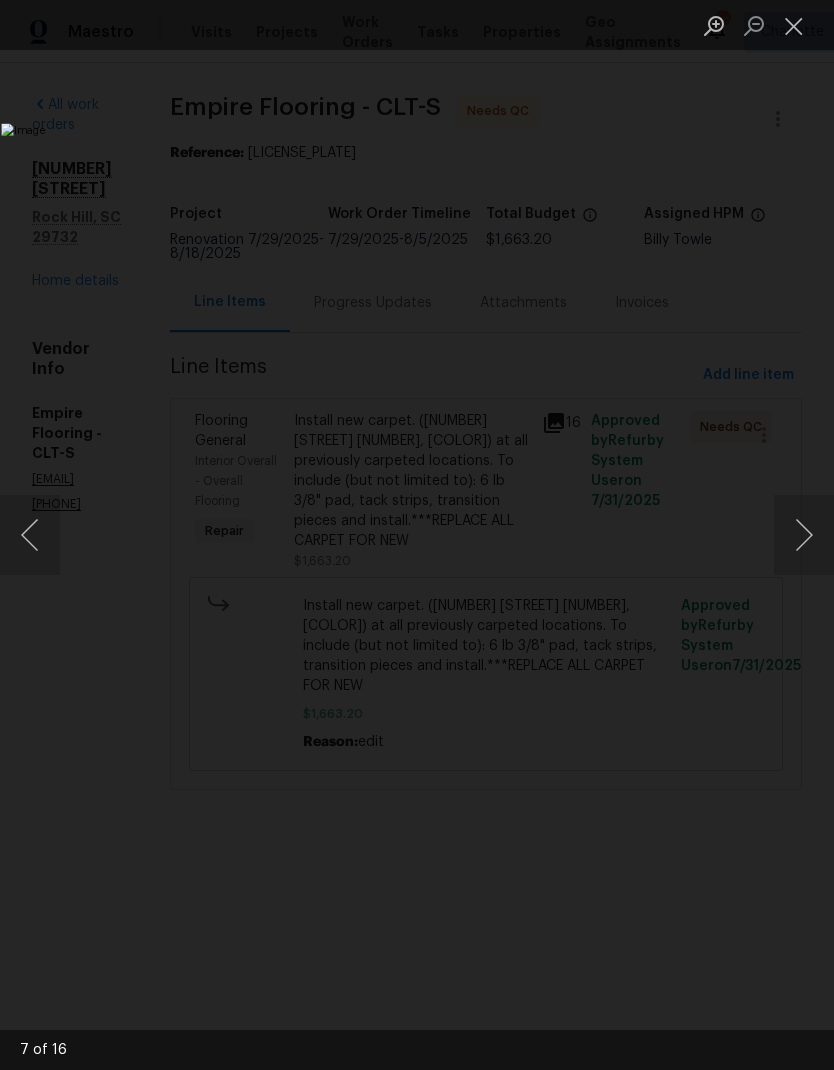 click at bounding box center [804, 535] 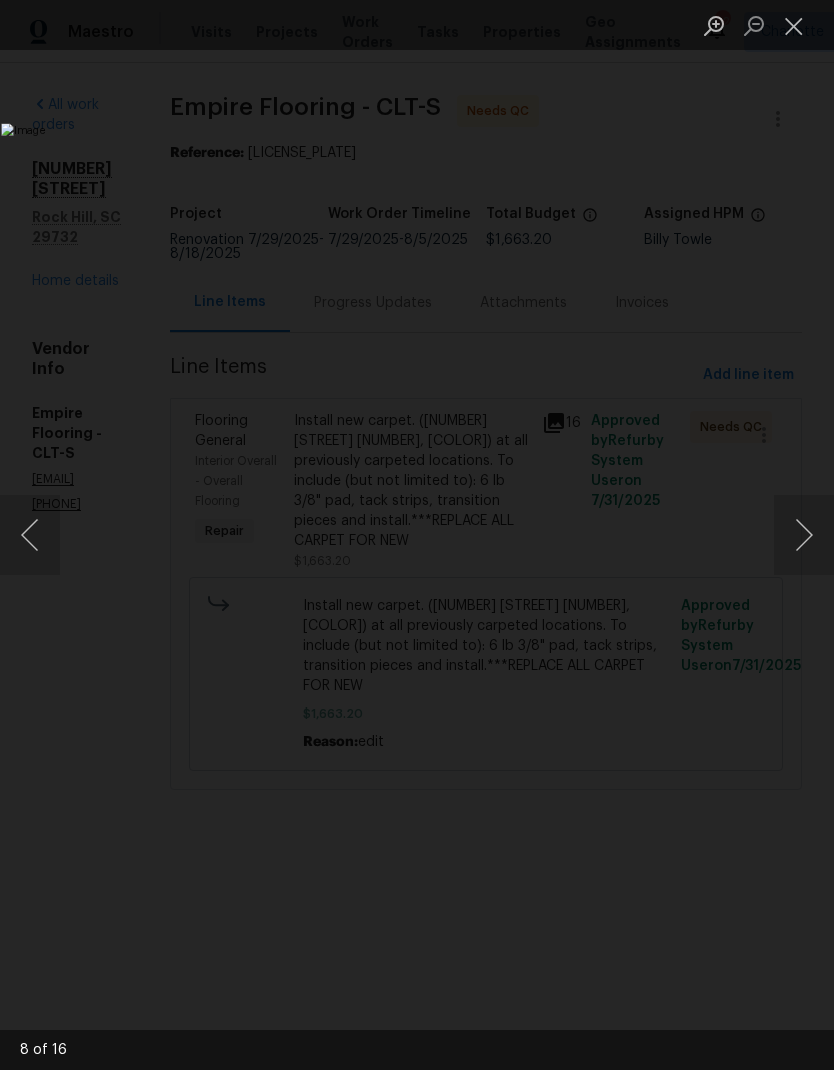 click at bounding box center (804, 535) 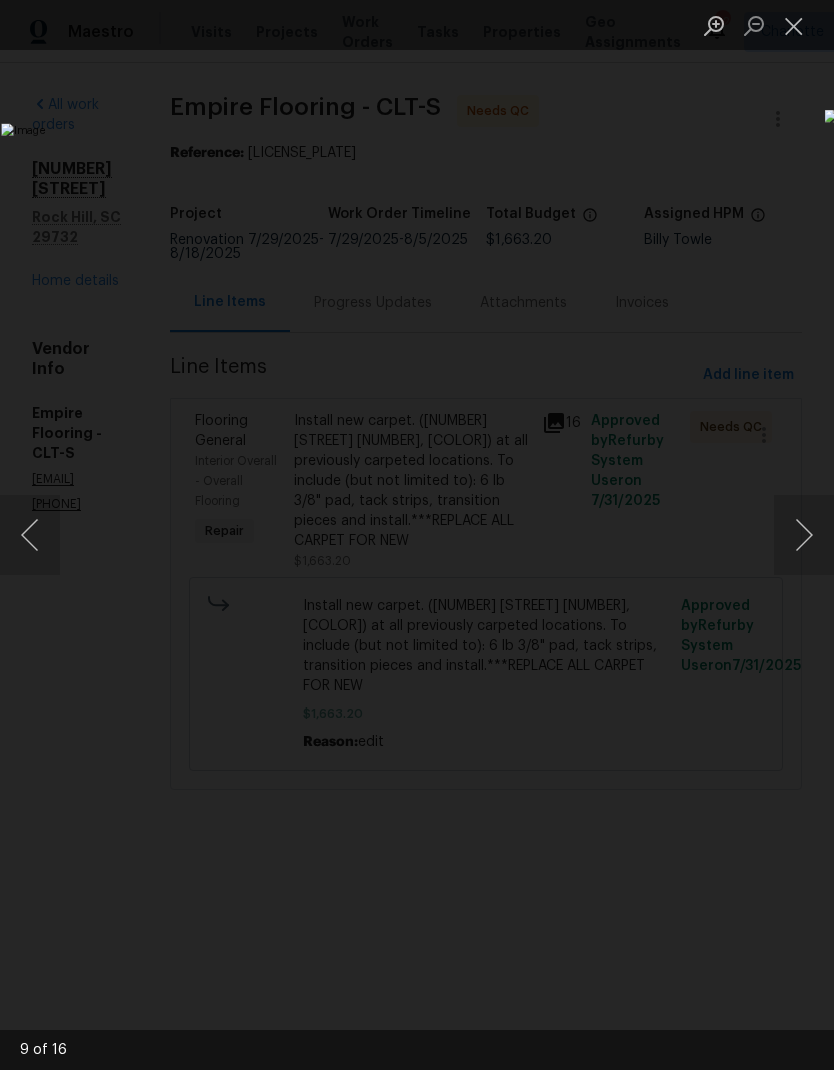 click at bounding box center [804, 535] 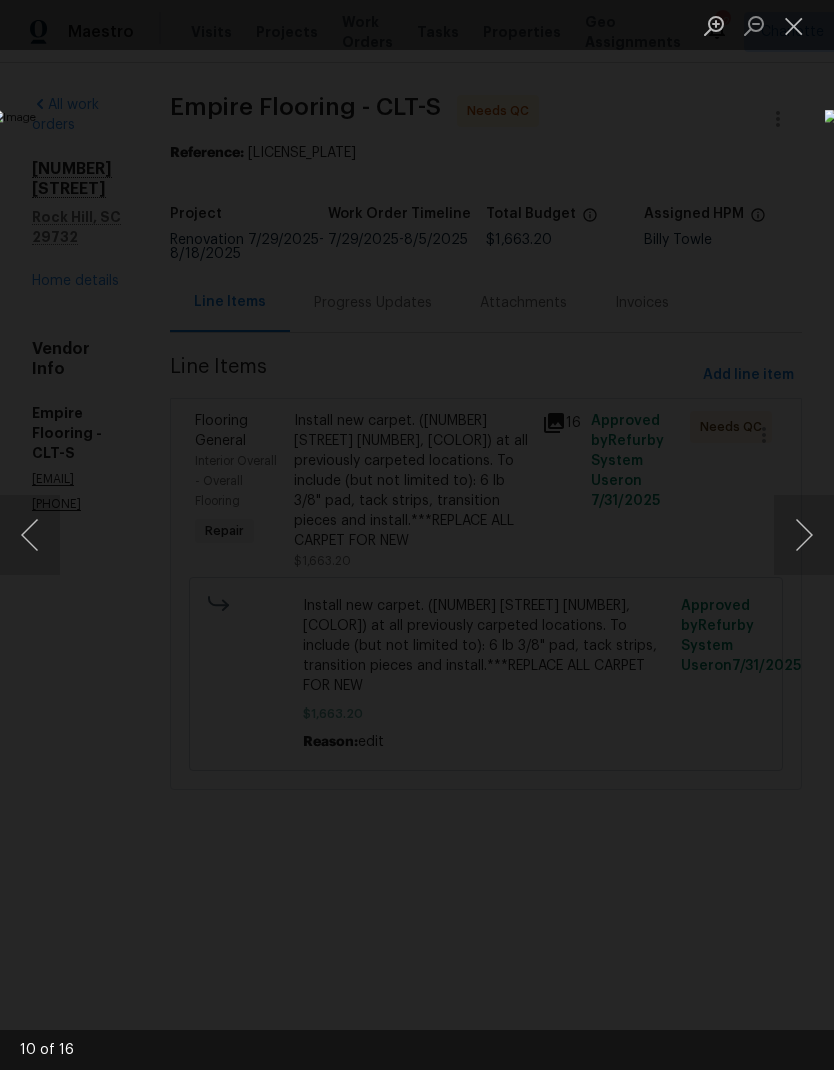 click at bounding box center (804, 535) 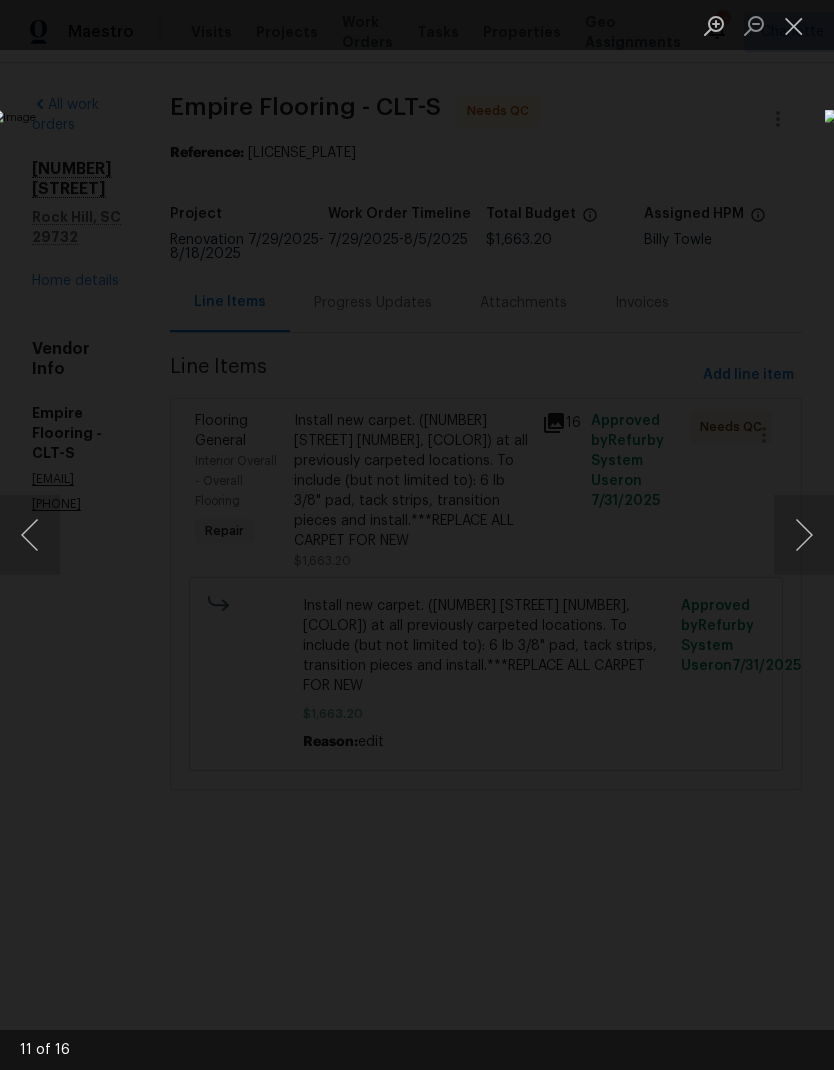 click at bounding box center [804, 535] 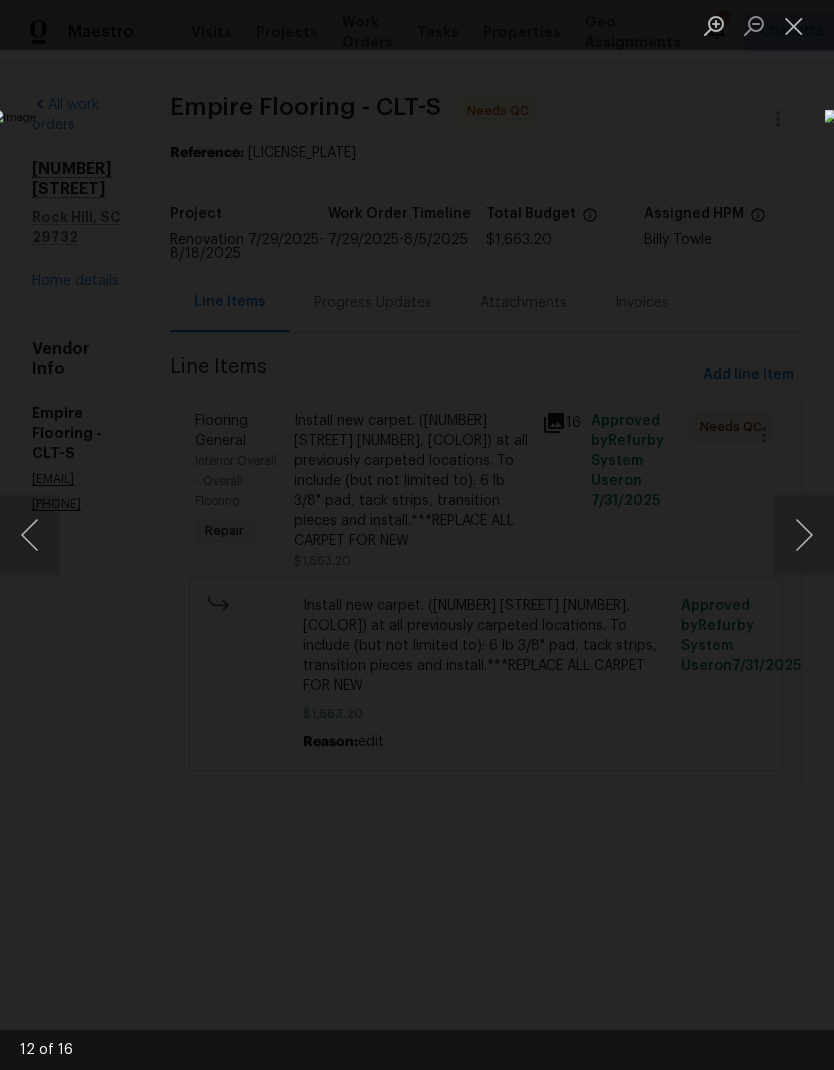 click at bounding box center (794, 25) 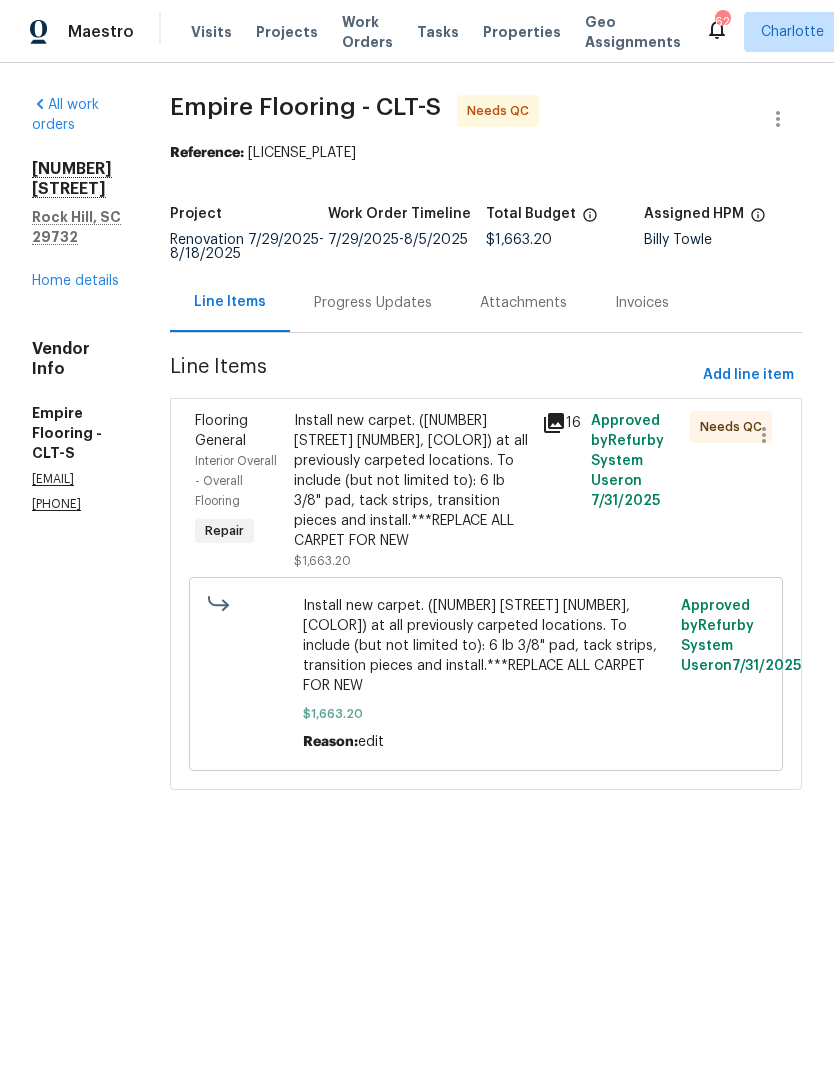 click on "Home details" at bounding box center (75, 281) 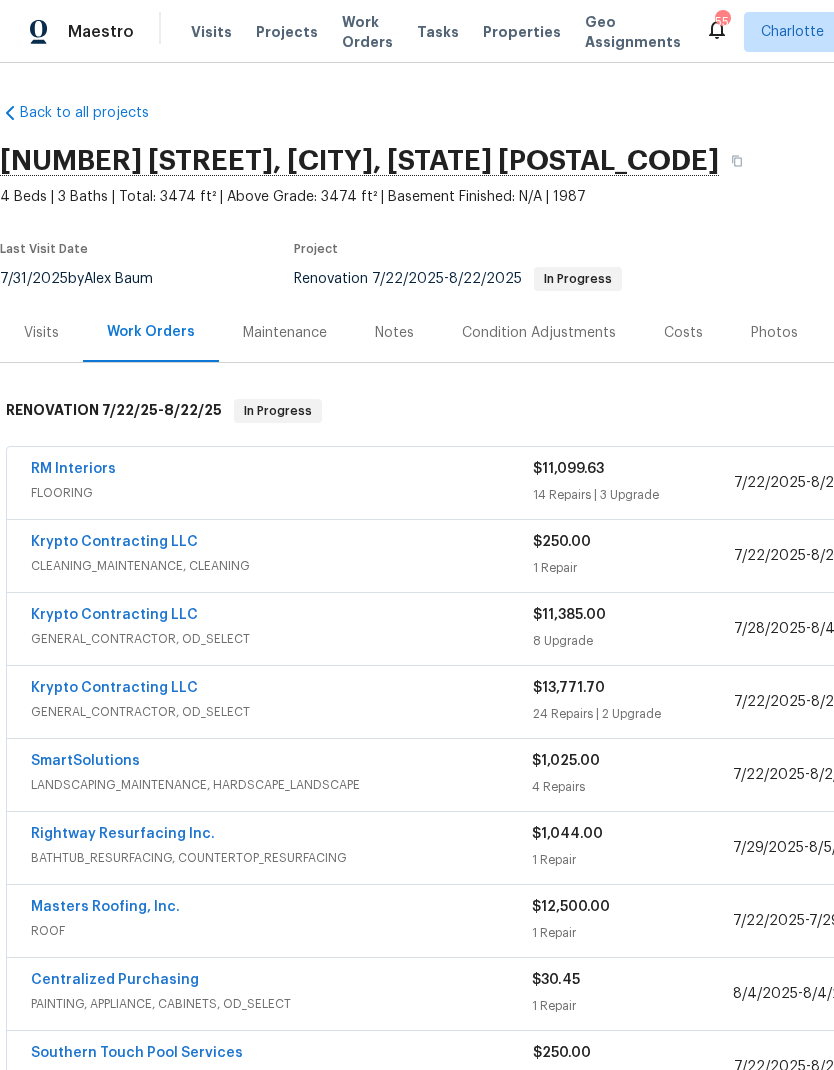 scroll, scrollTop: 0, scrollLeft: 0, axis: both 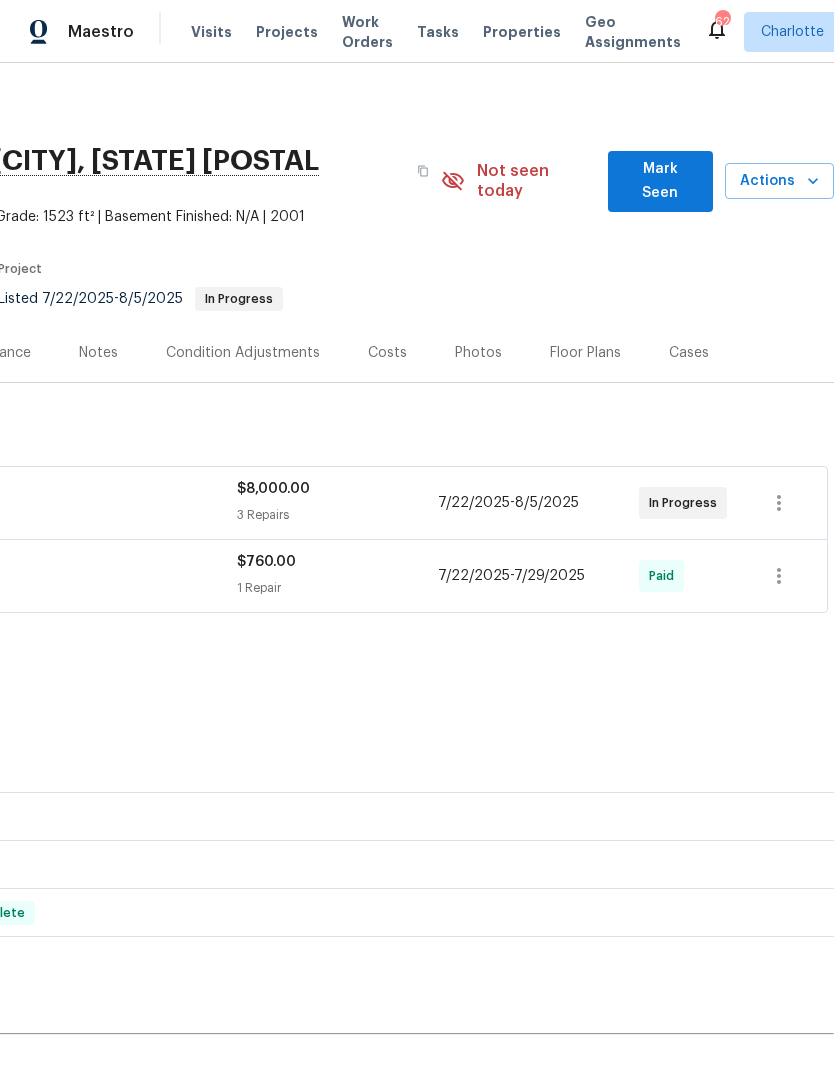 click on "Mark Seen" at bounding box center (660, 181) 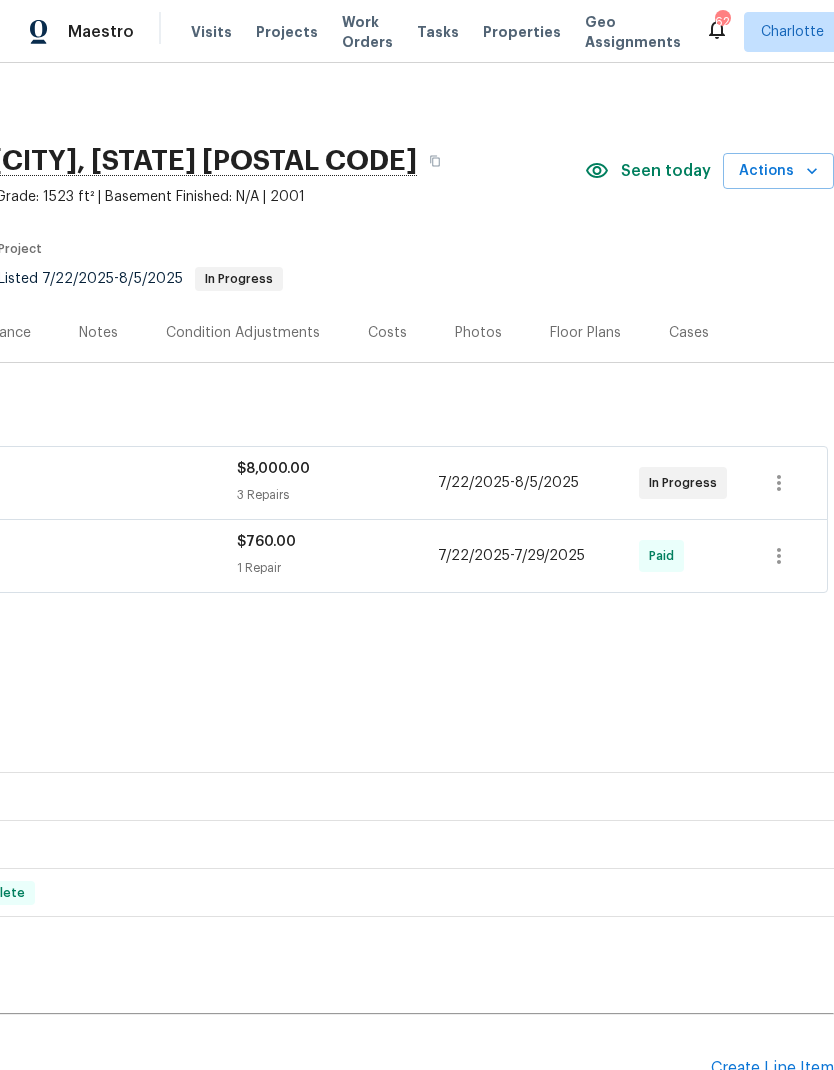 click on "Notes" at bounding box center [98, 332] 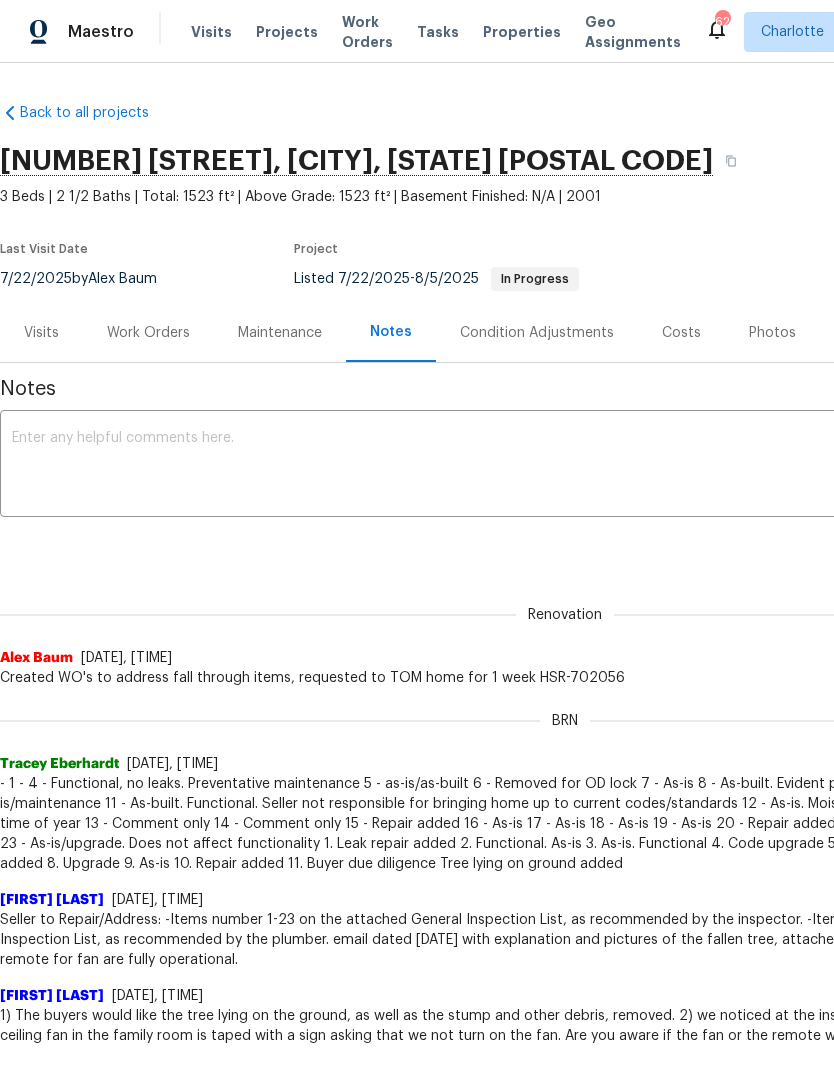 scroll, scrollTop: 0, scrollLeft: 0, axis: both 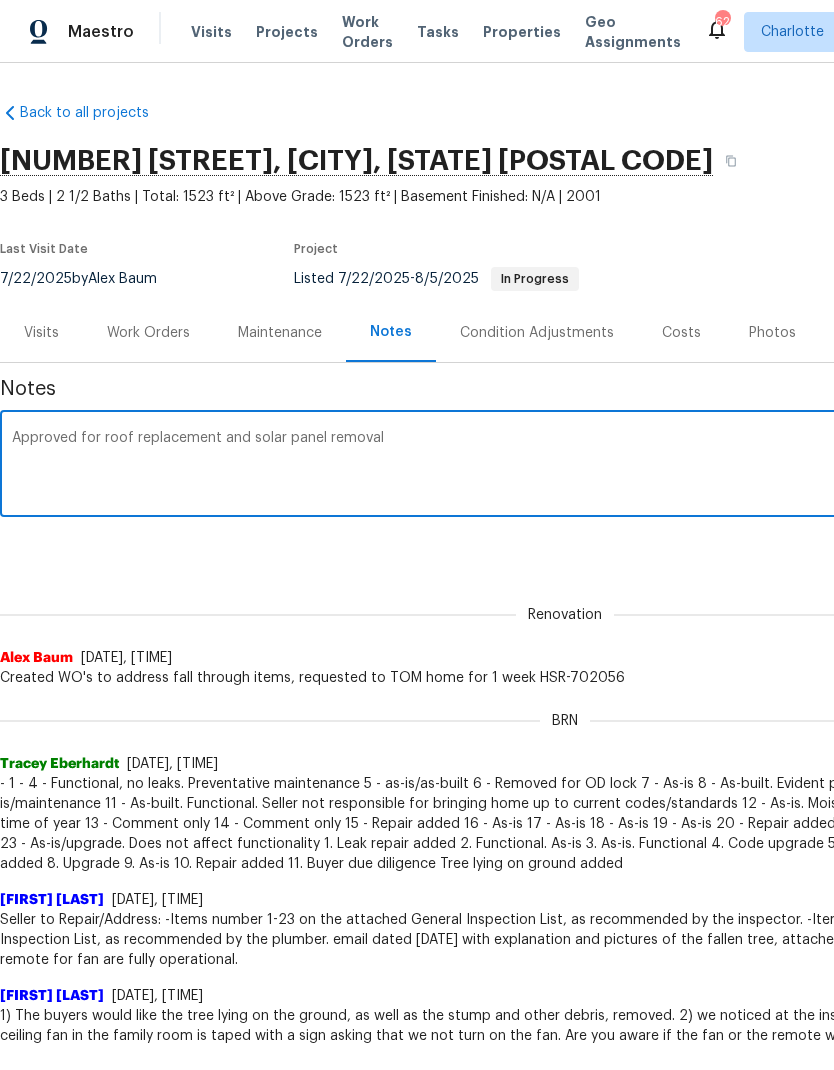 click on "Approved for roof replacement and solar panel removal" at bounding box center (565, 466) 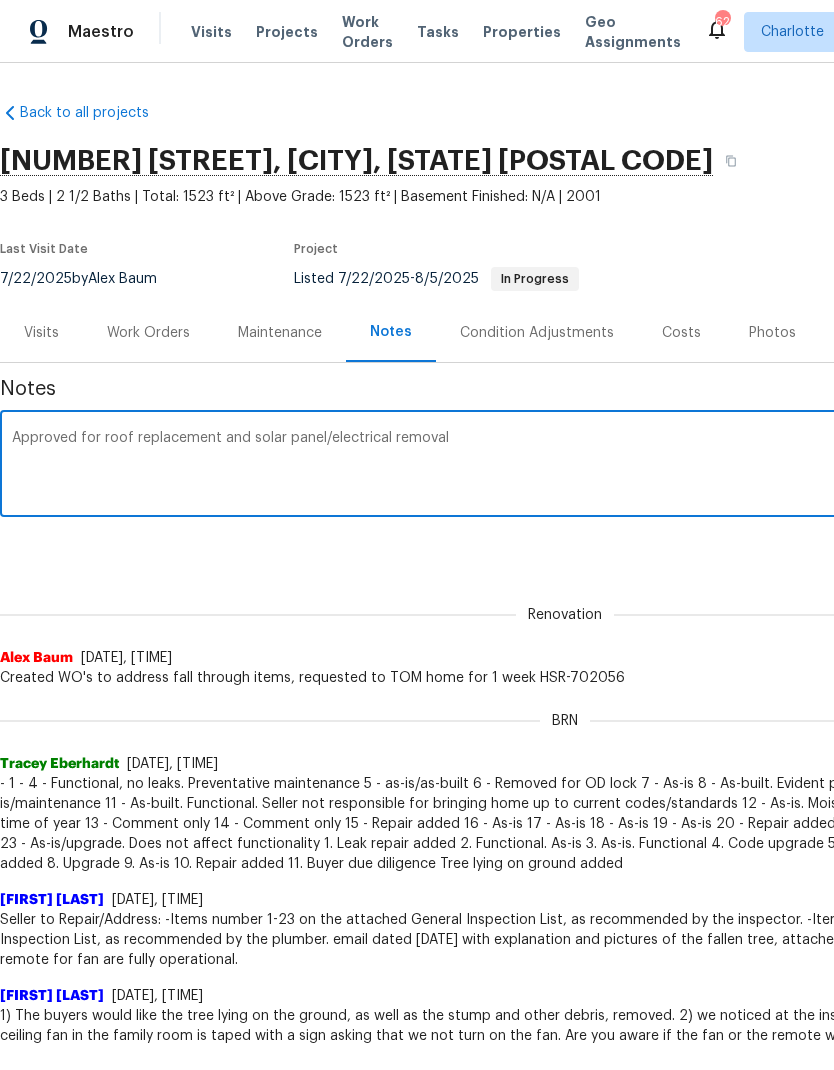 click on "Approved for roof replacement and solar panel/electrical removal" at bounding box center (565, 466) 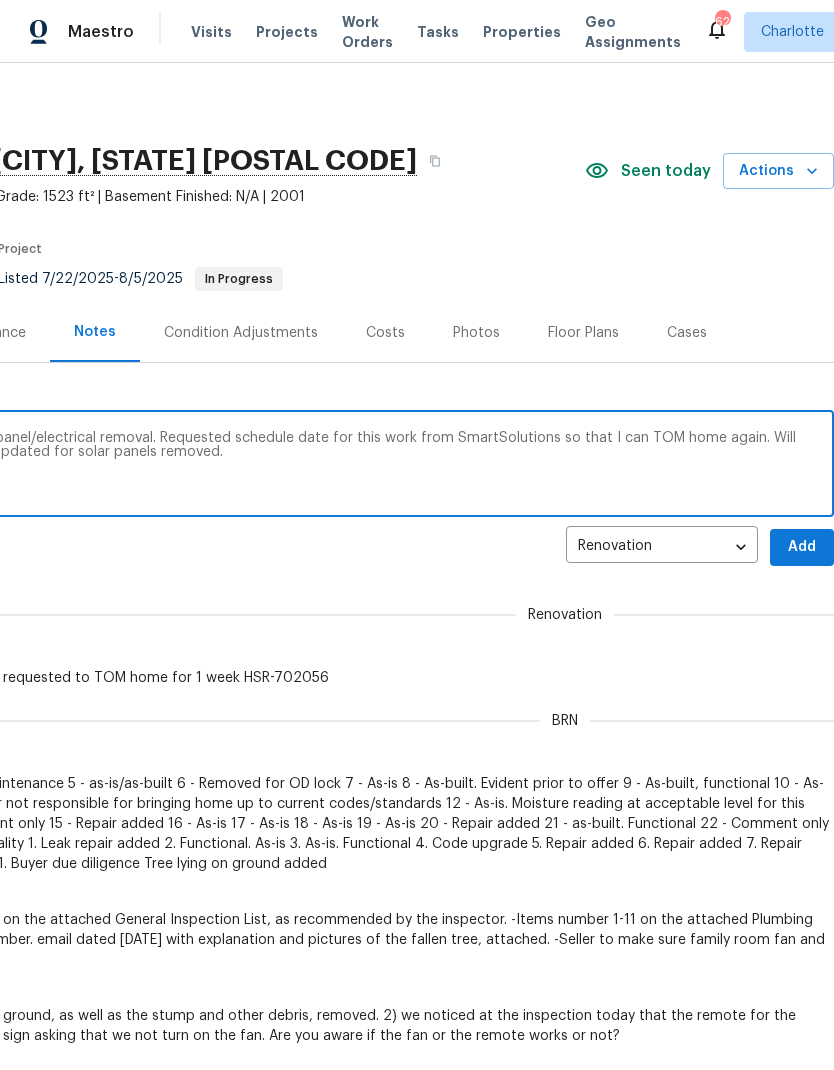 scroll, scrollTop: 0, scrollLeft: 296, axis: horizontal 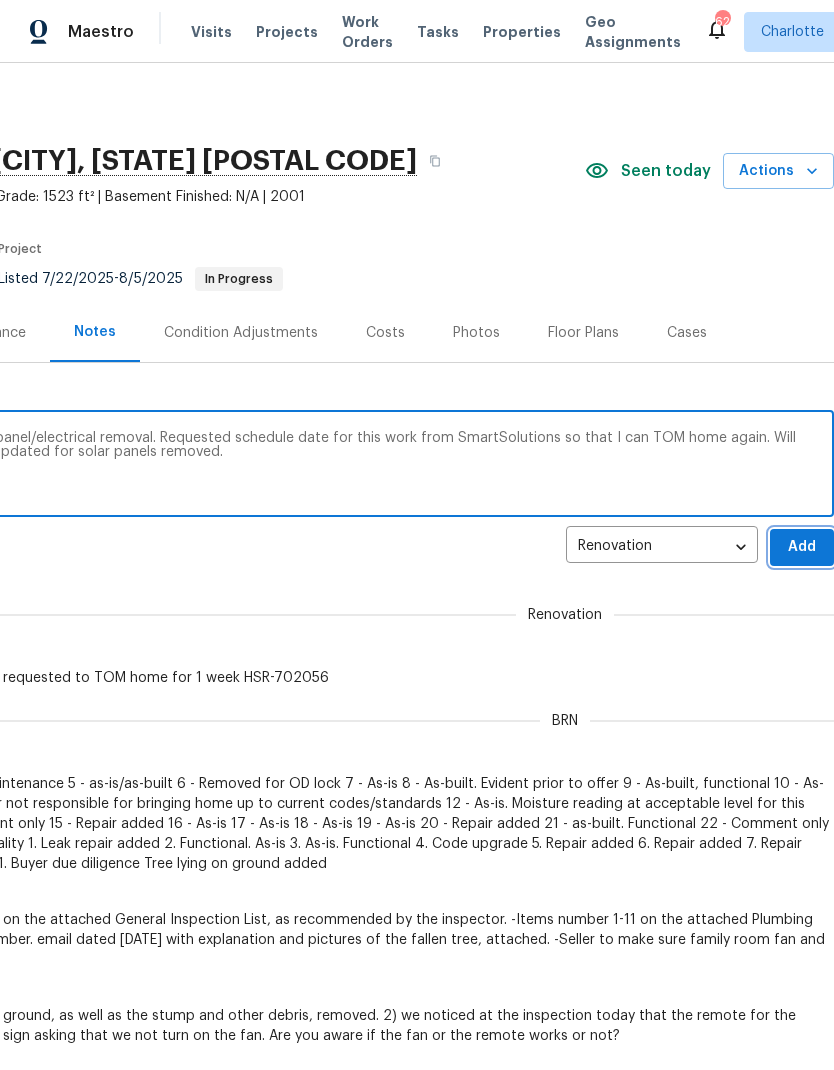 click on "Add" at bounding box center [802, 547] 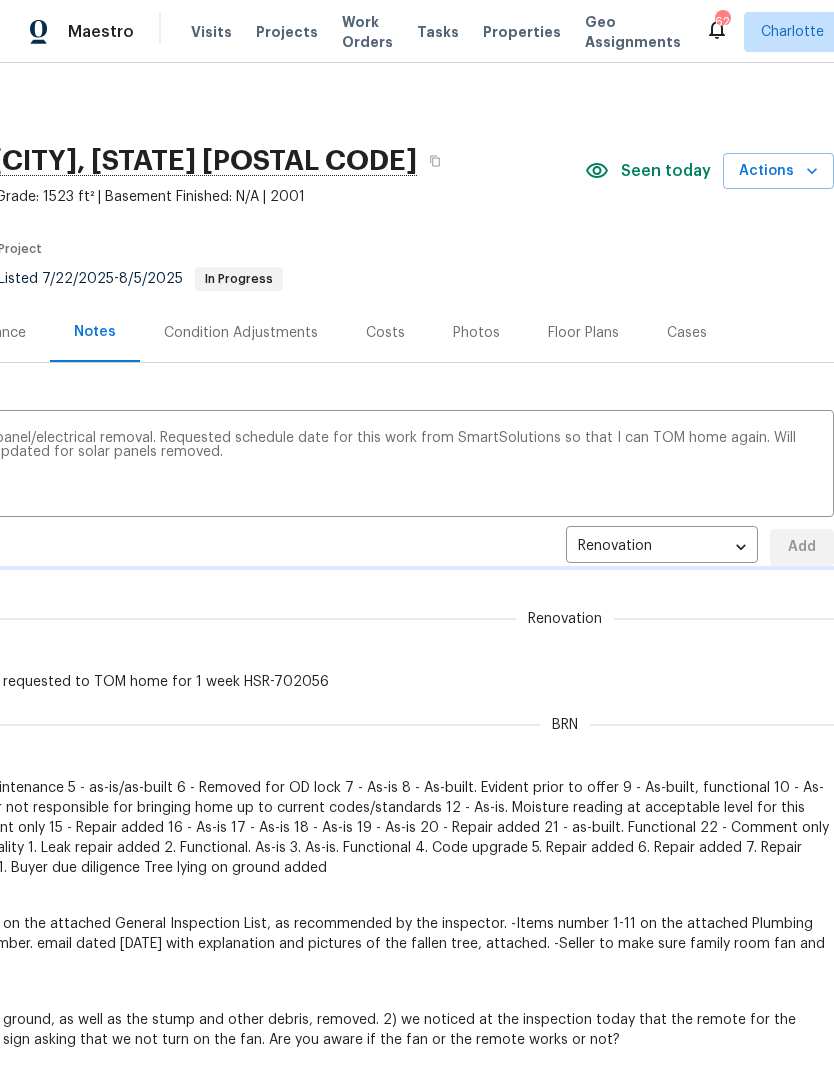 type 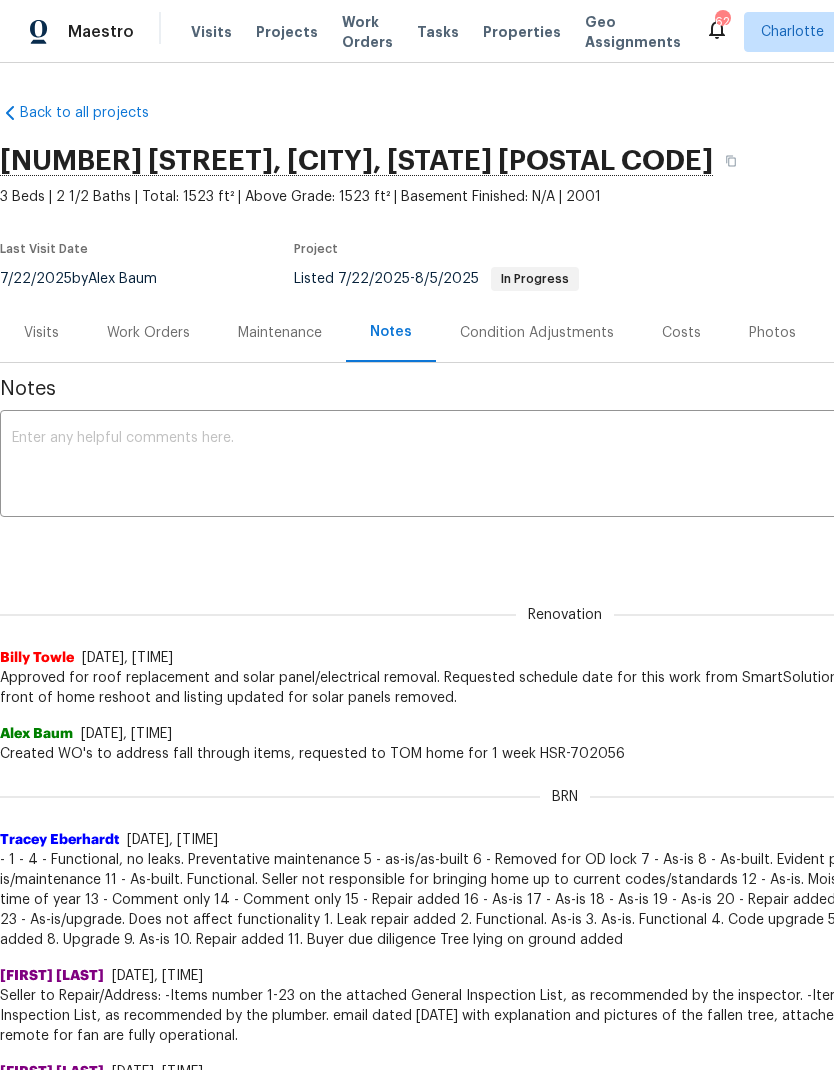 scroll, scrollTop: 0, scrollLeft: 0, axis: both 